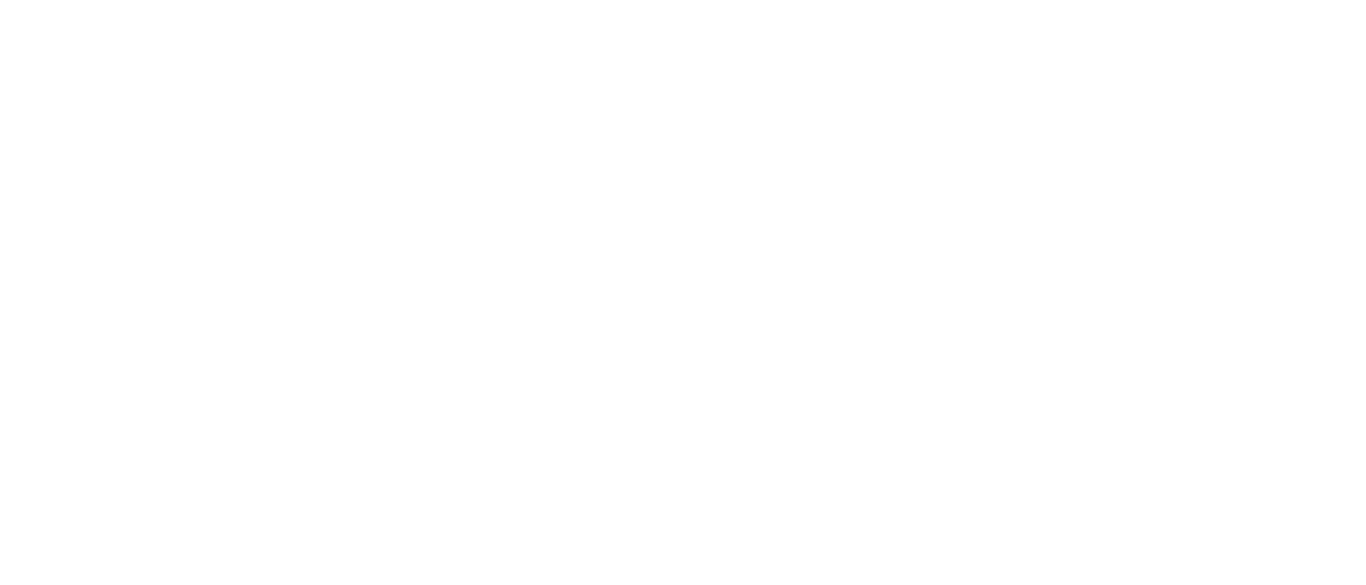 scroll, scrollTop: 0, scrollLeft: 0, axis: both 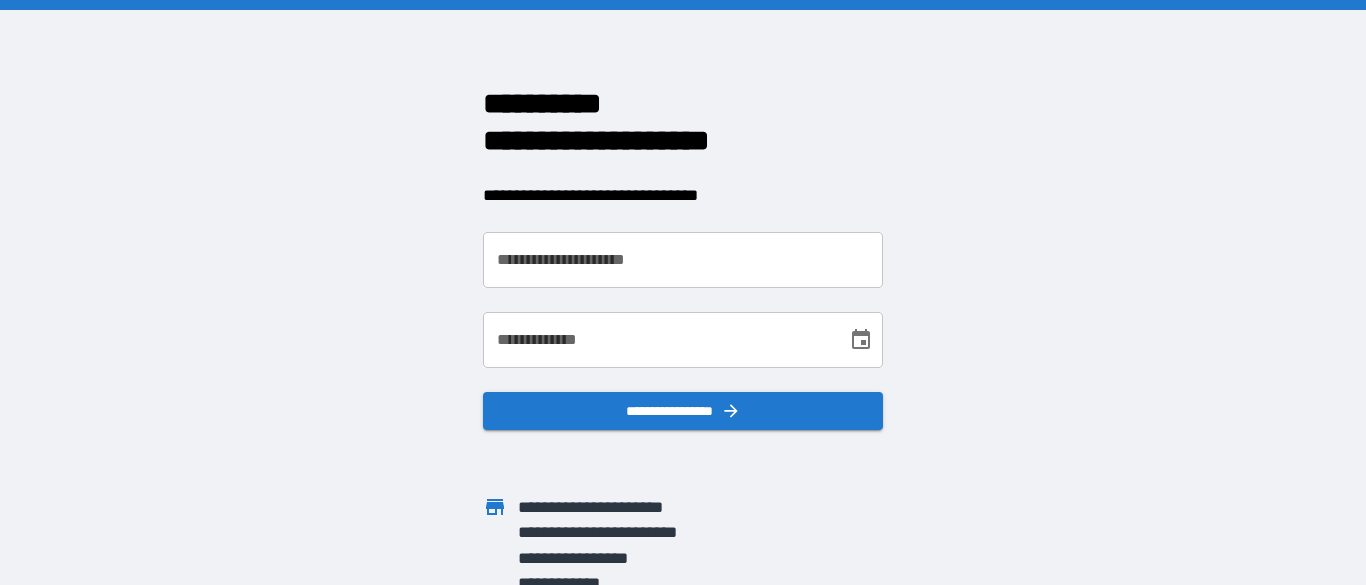 click on "**********" at bounding box center [683, 260] 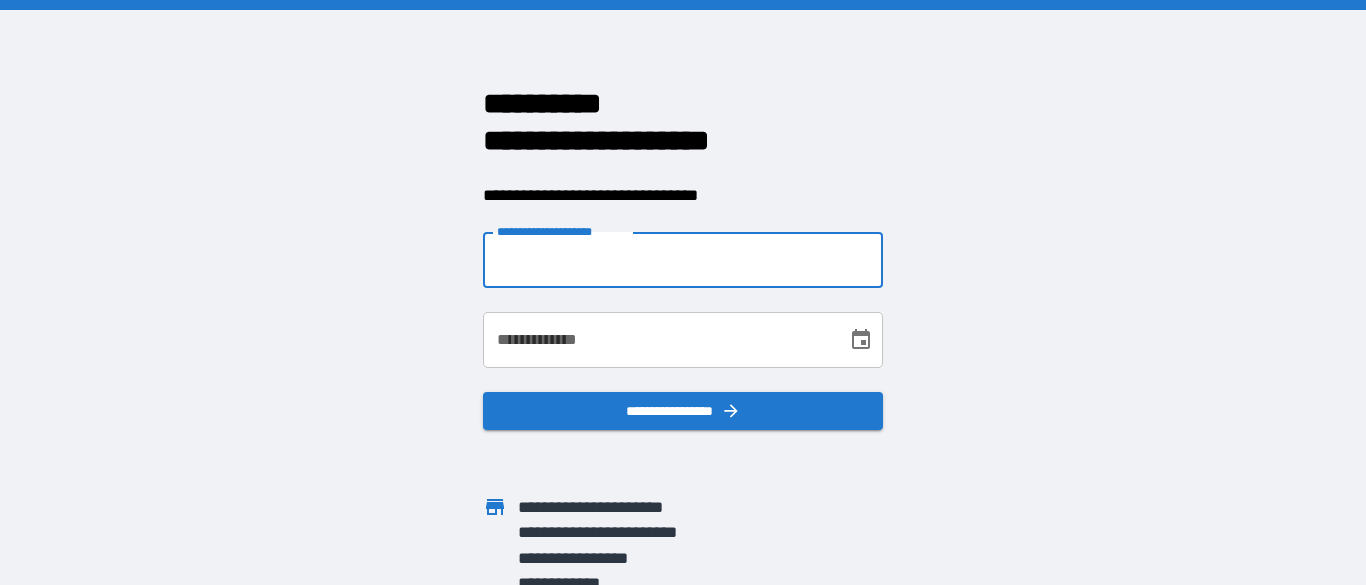 type on "**********" 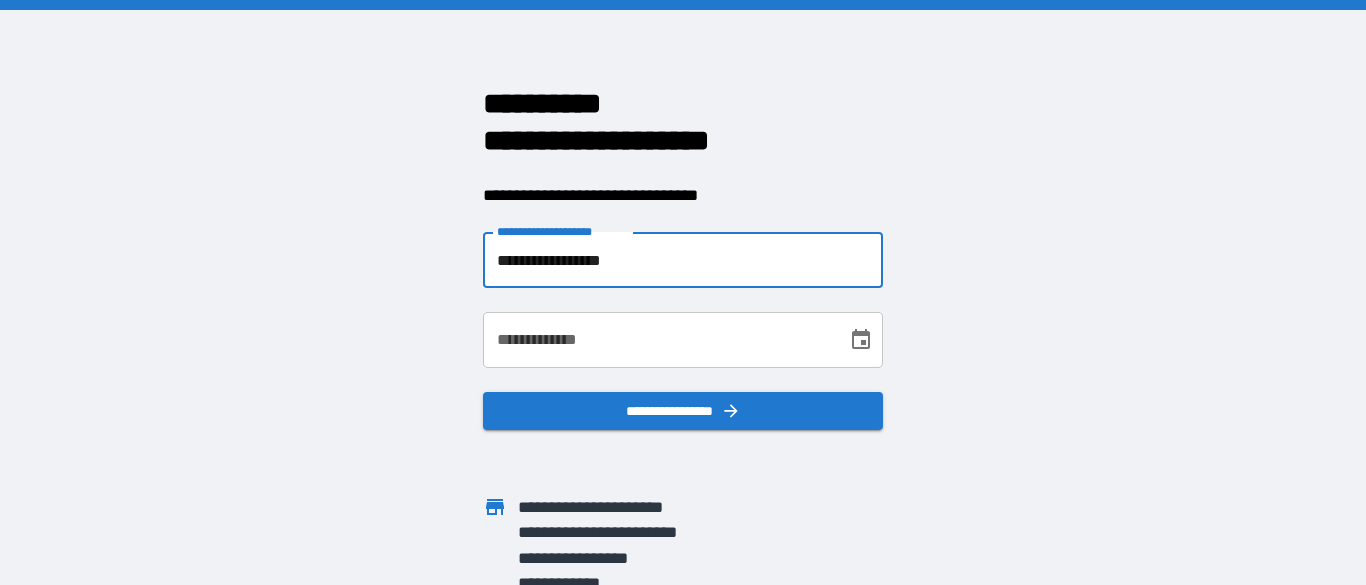click on "**********" at bounding box center [658, 340] 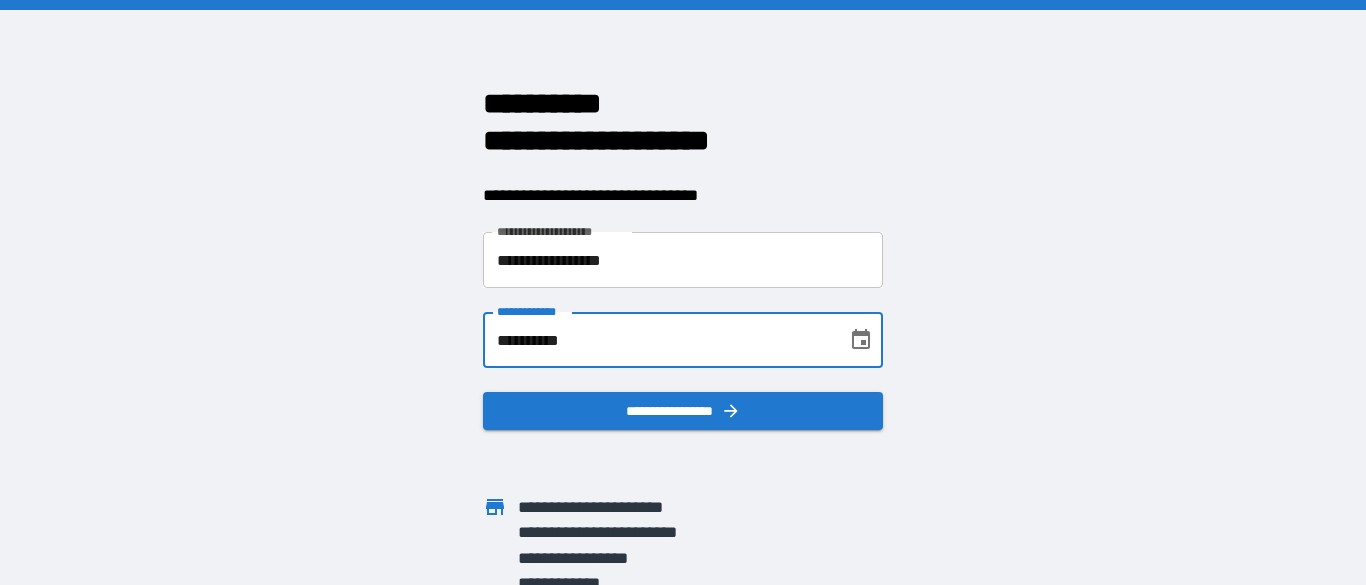 type on "**********" 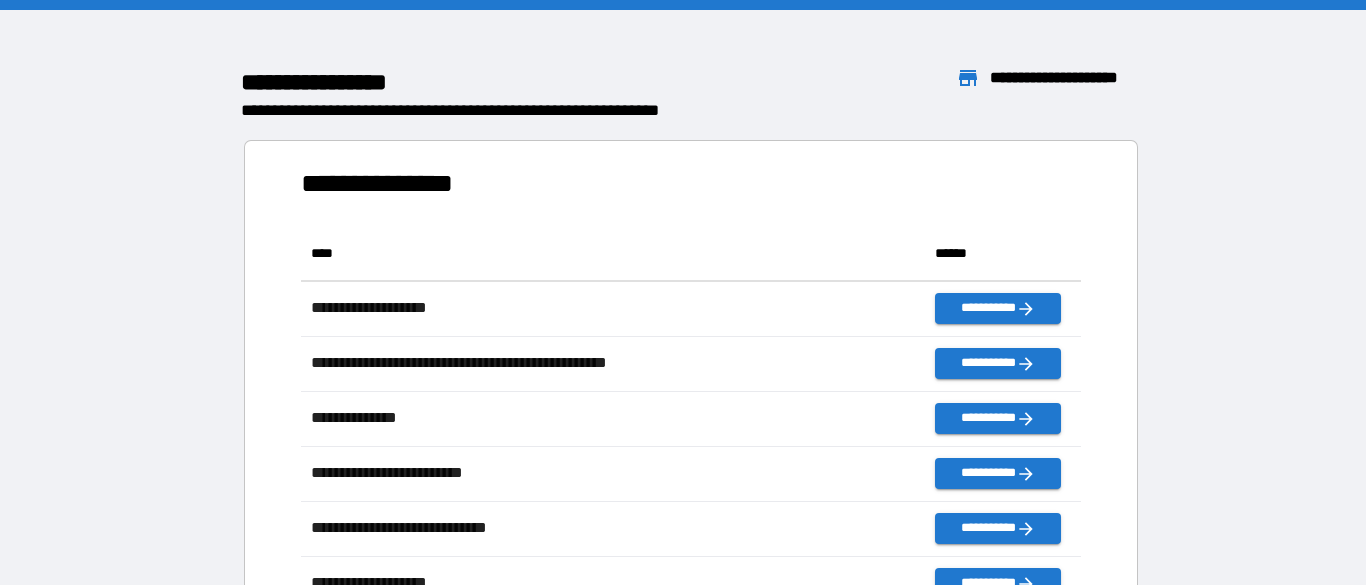 scroll, scrollTop: 1, scrollLeft: 1, axis: both 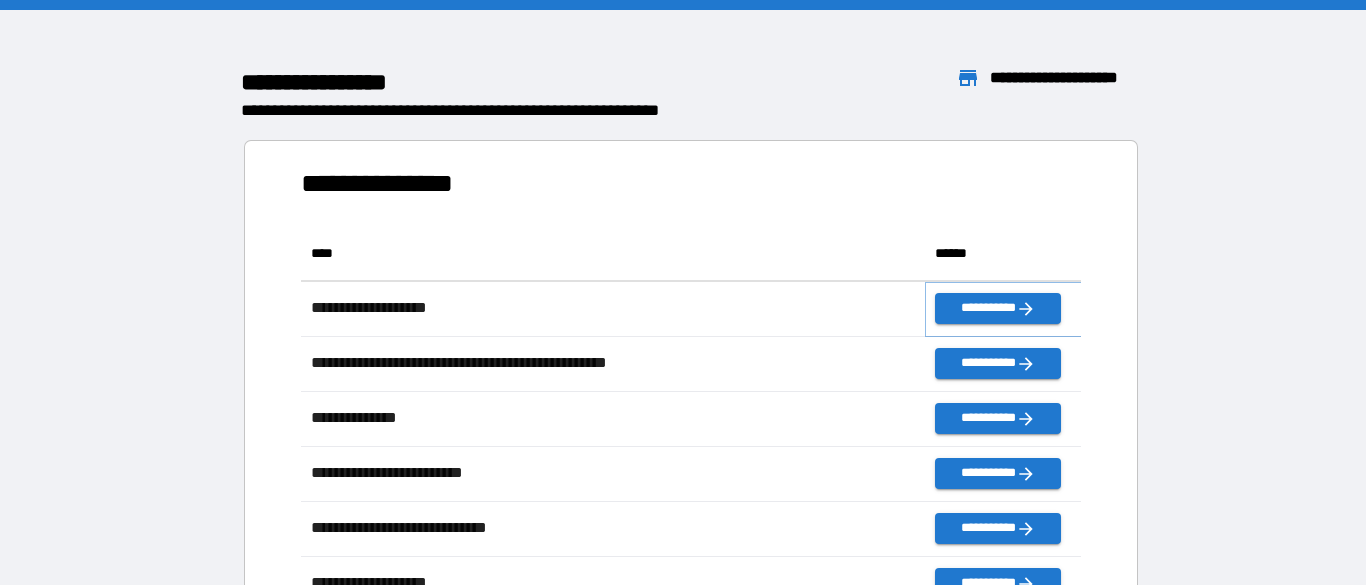 click on "**********" at bounding box center (997, 308) 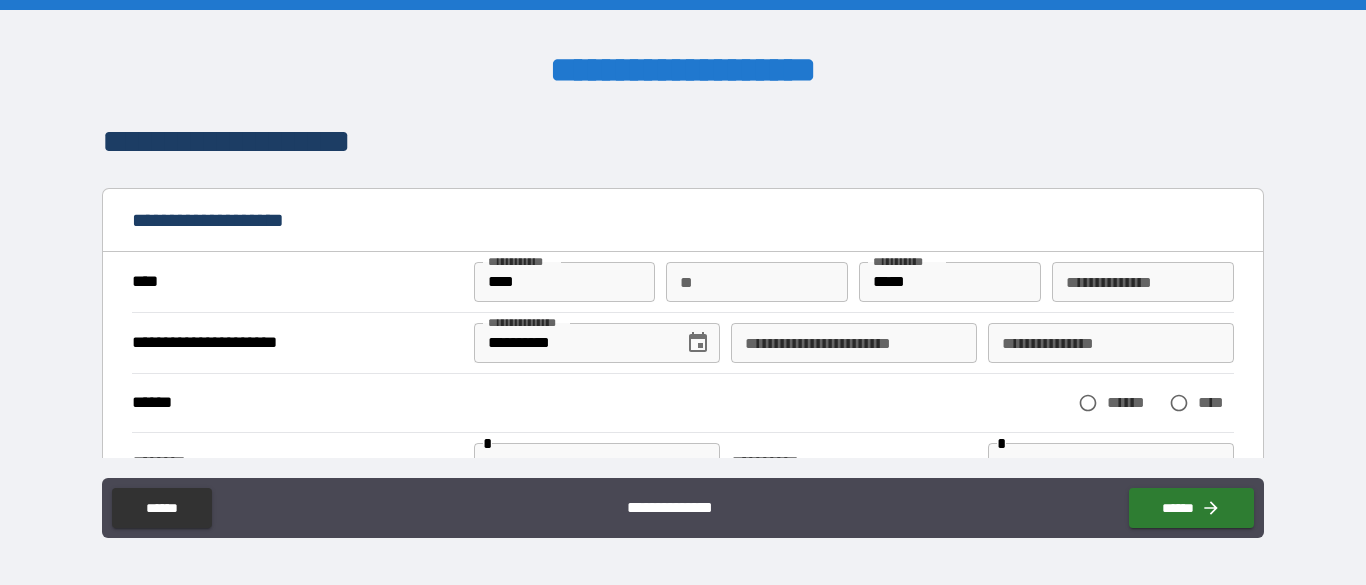 type on "*" 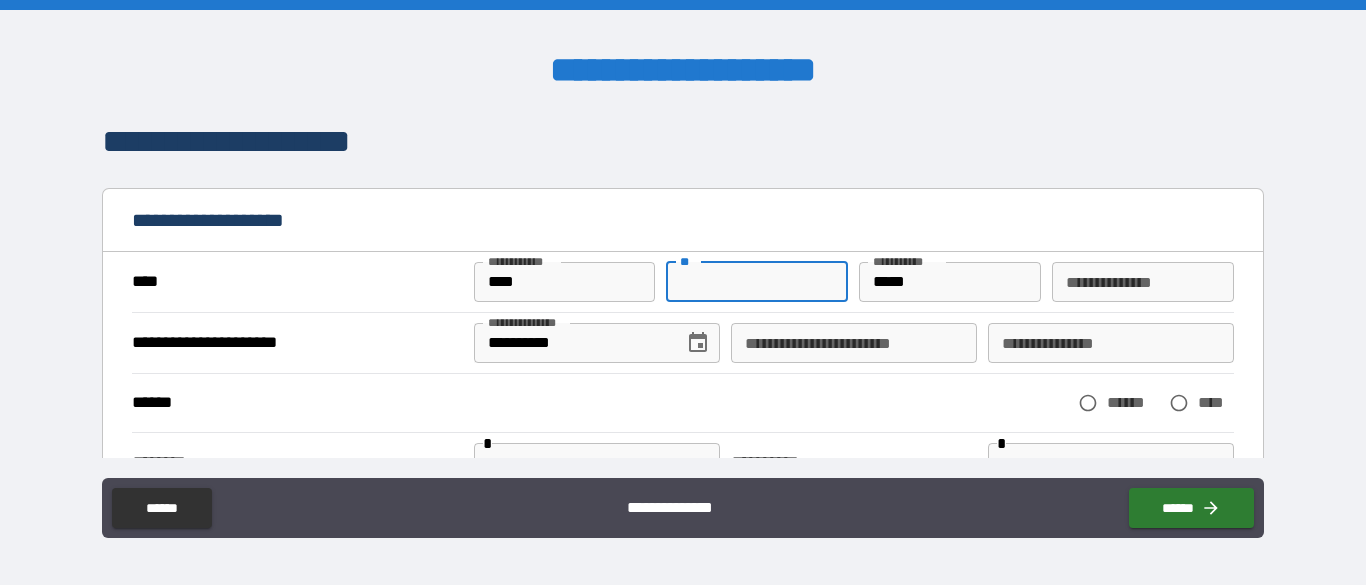 type on "*" 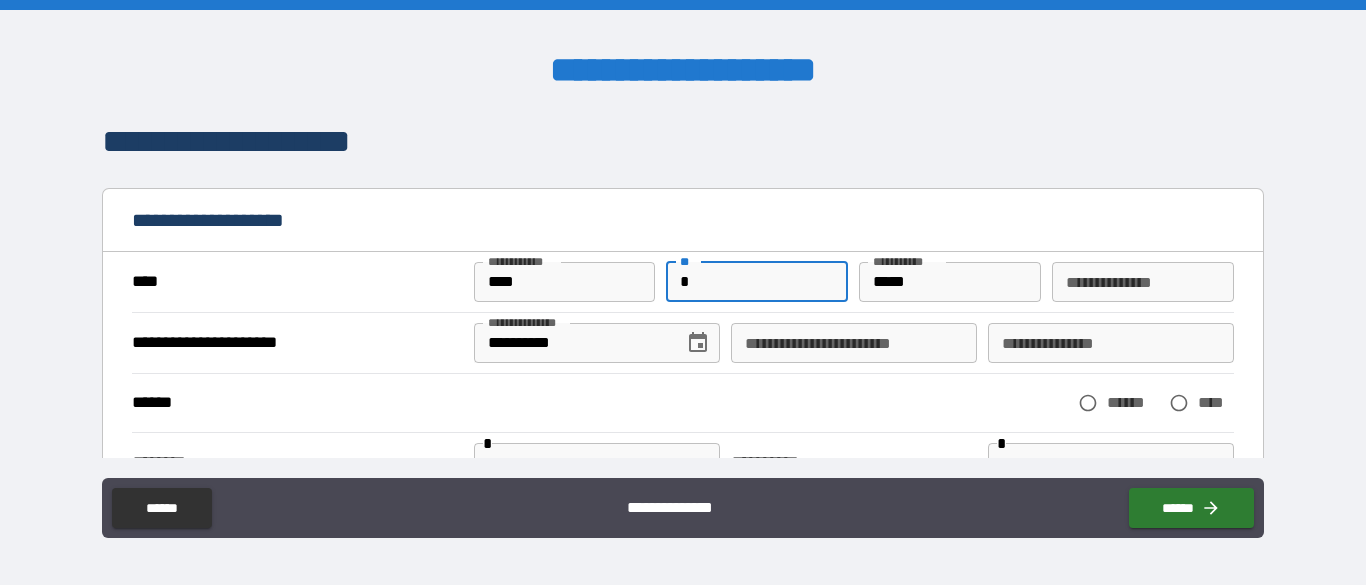 type on "*" 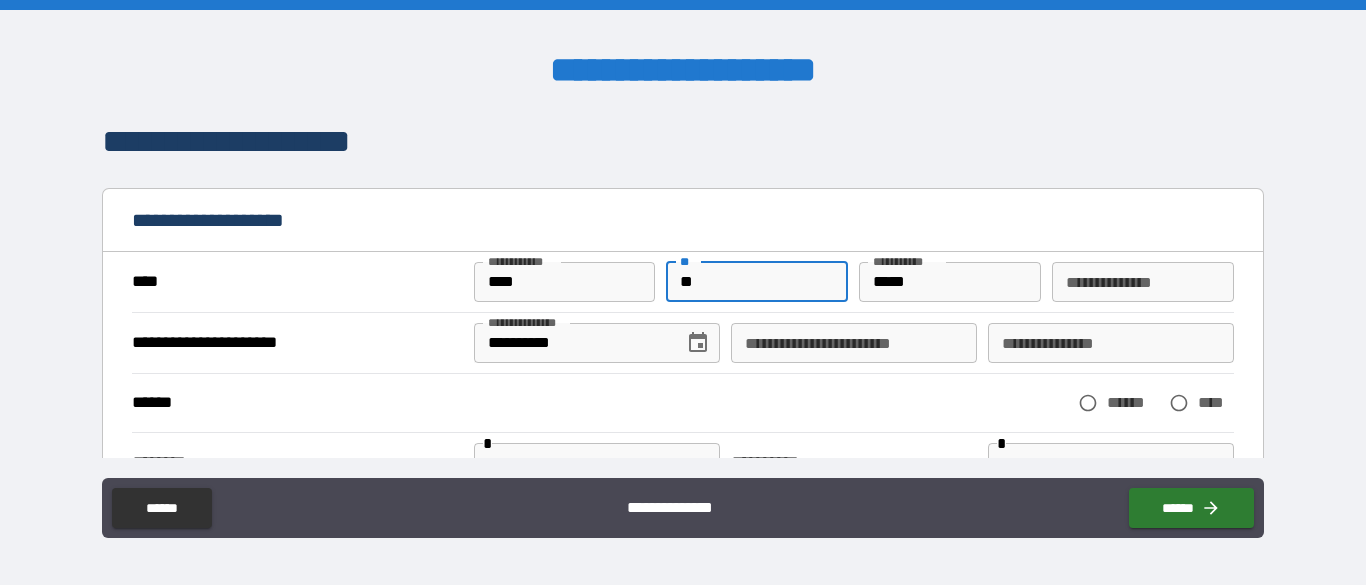 type on "***" 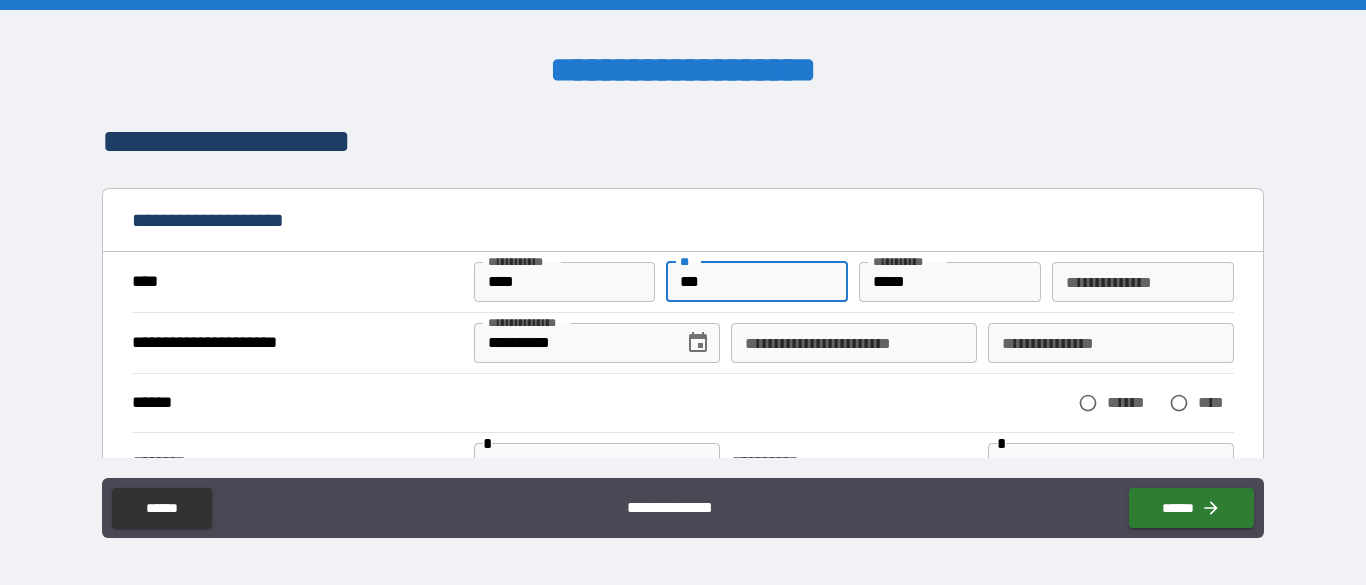 type on "*" 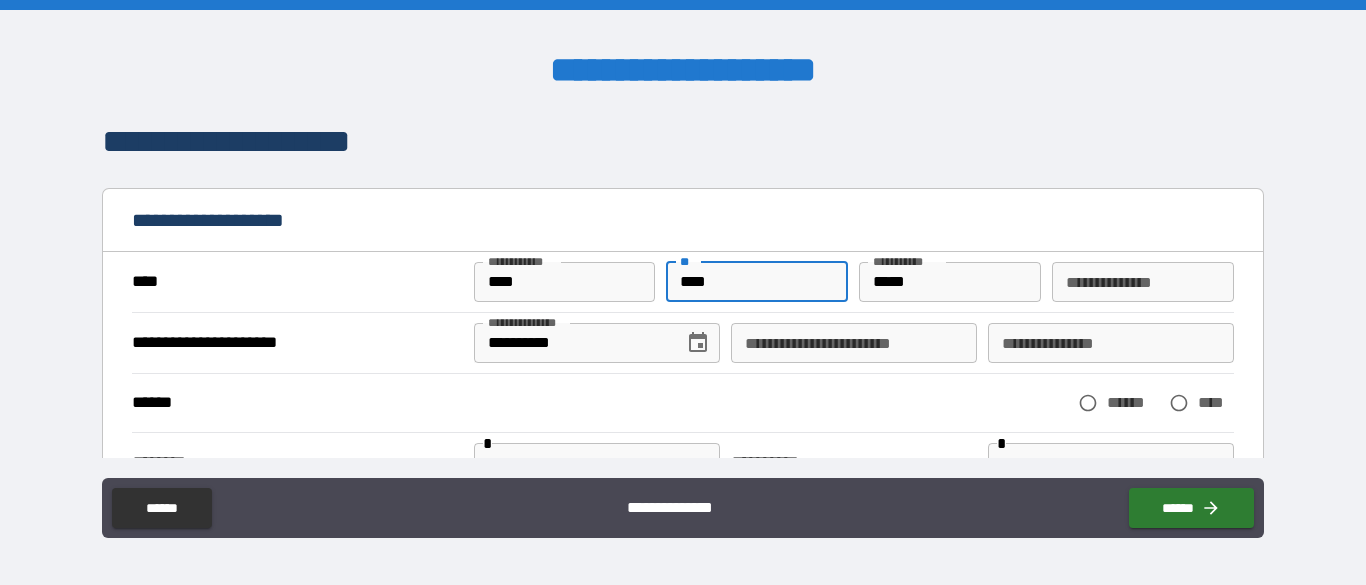 type on "*" 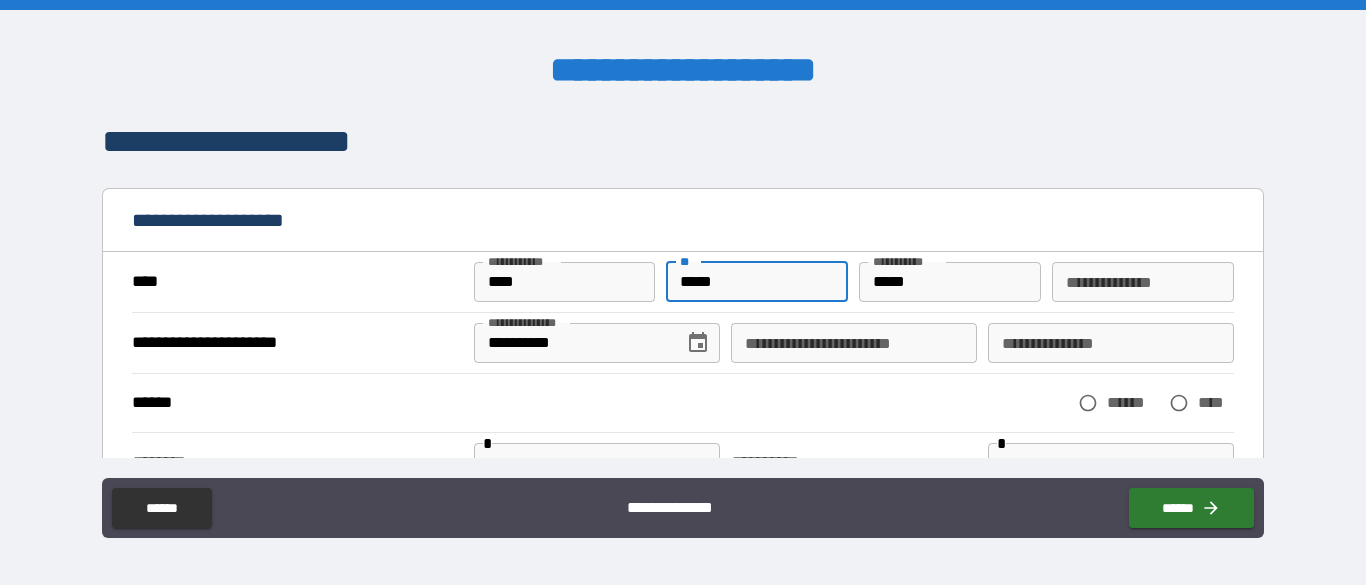type on "*" 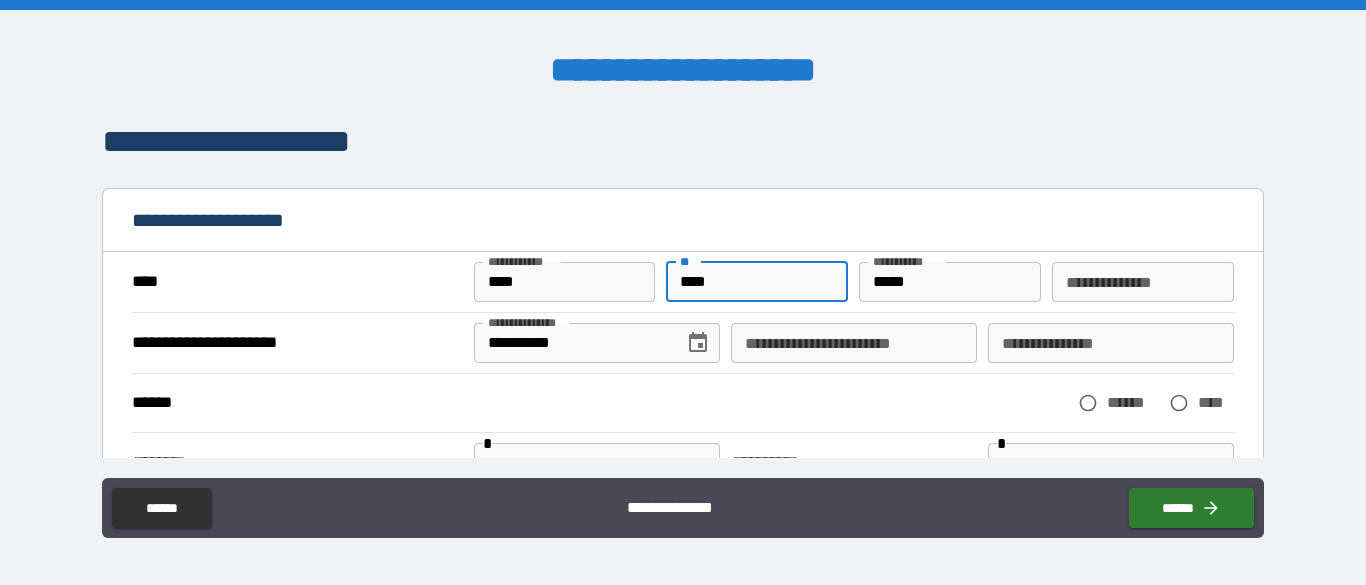 type on "***" 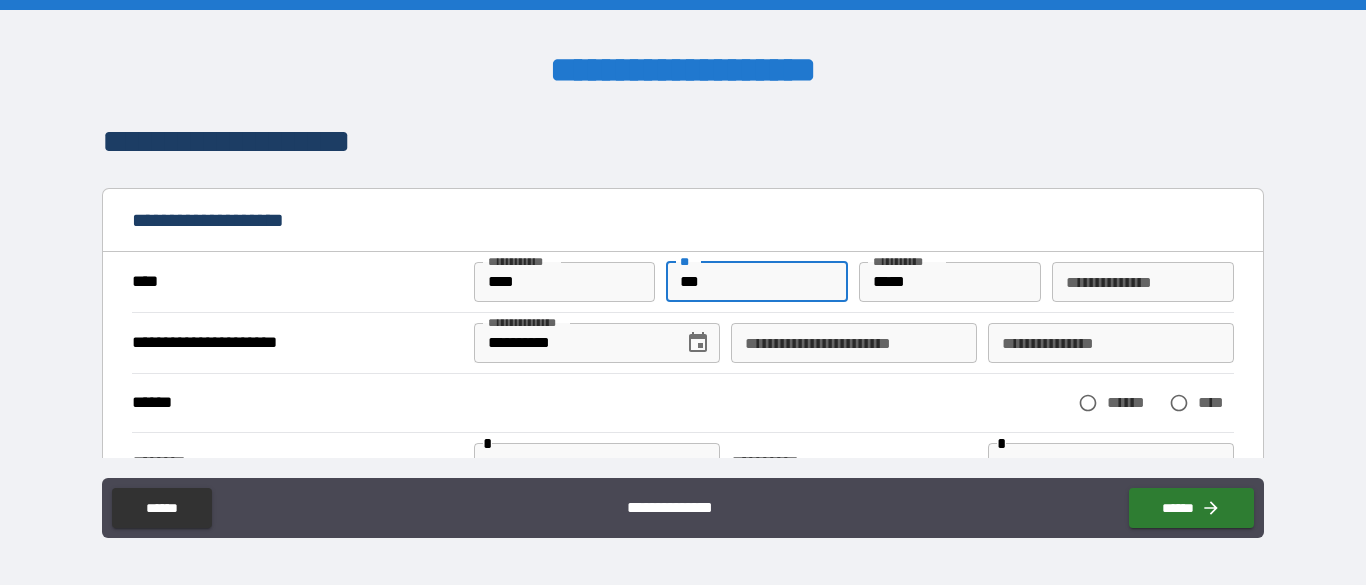 type on "*" 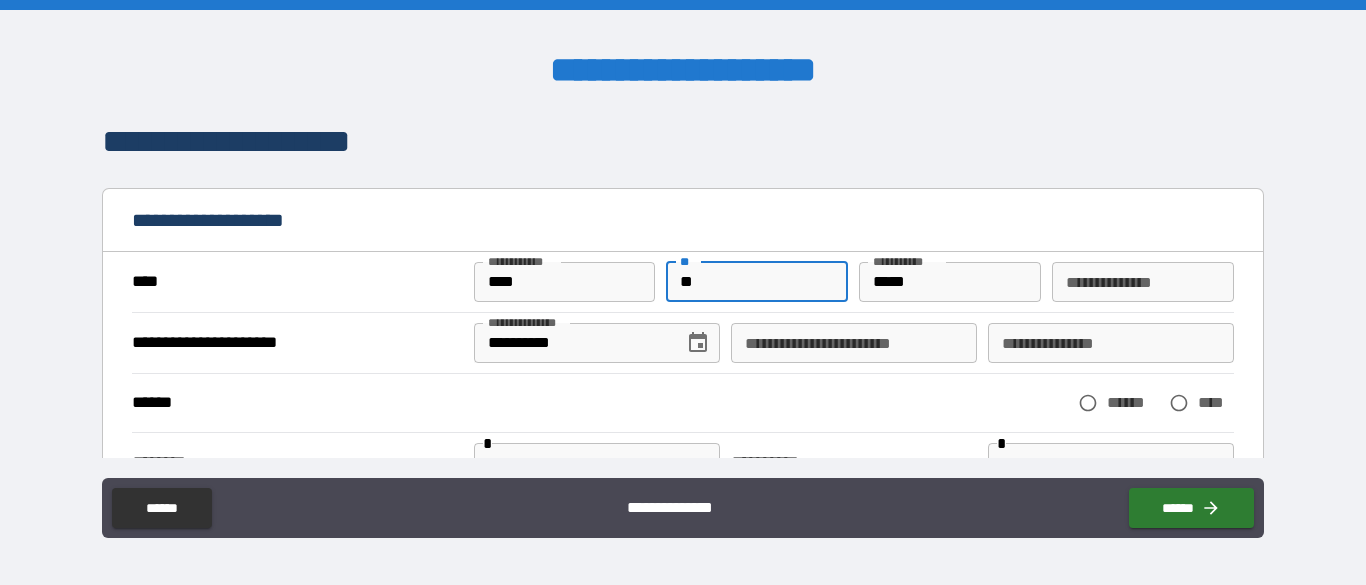 type on "*" 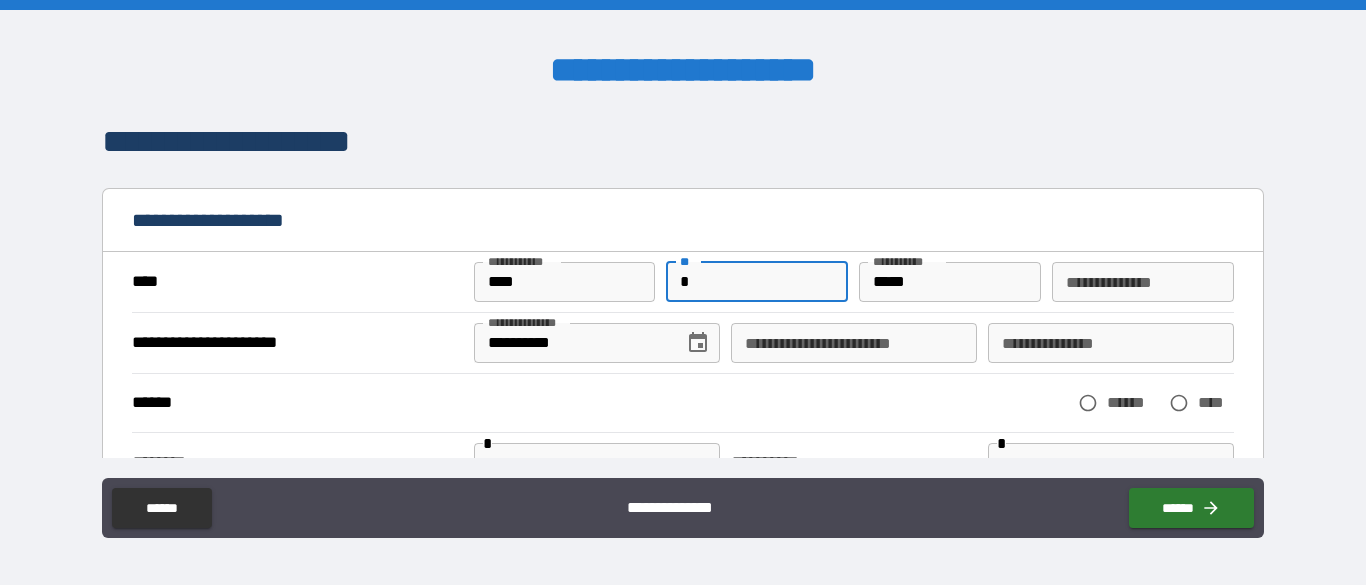 type on "*" 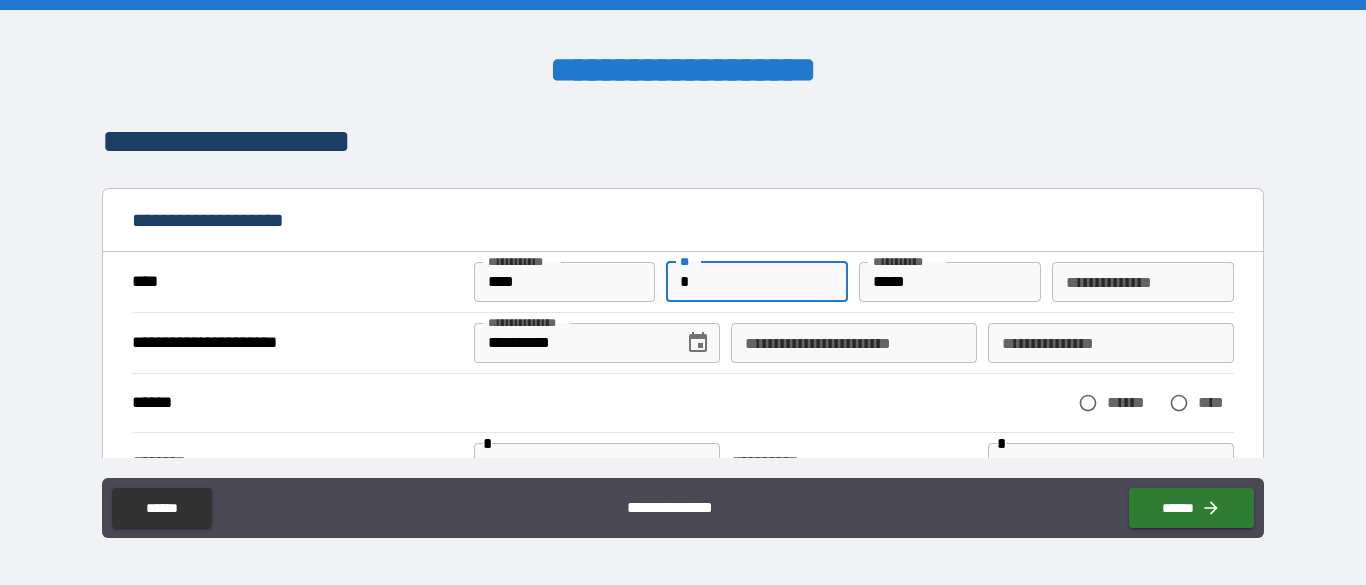 type 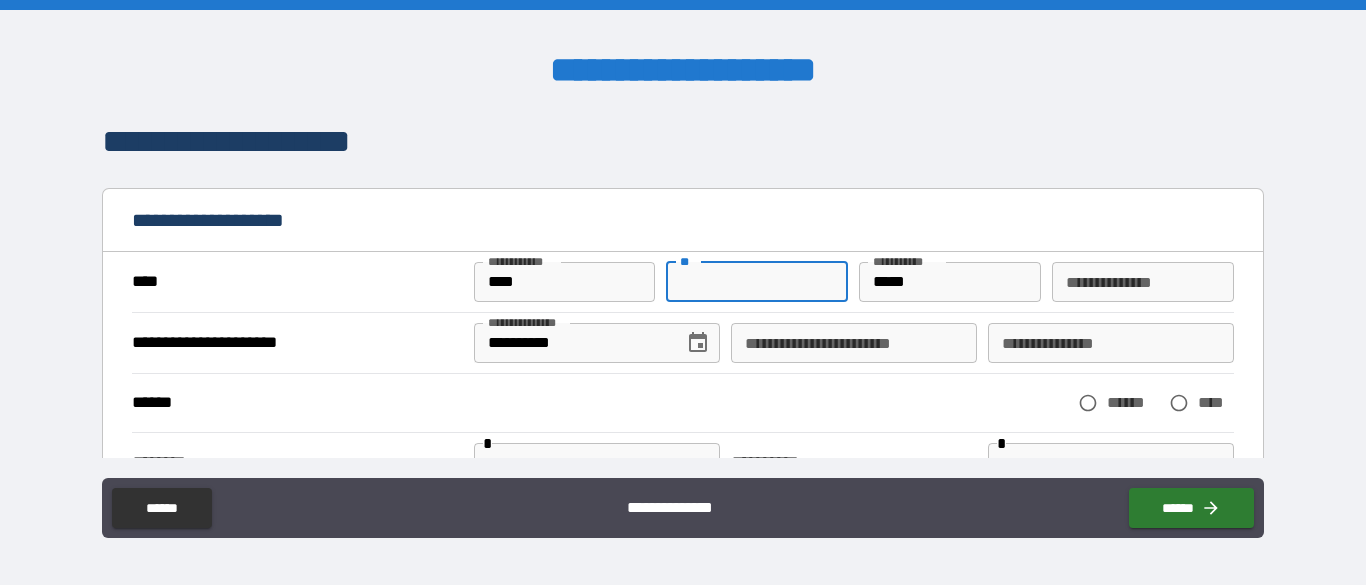 type on "*" 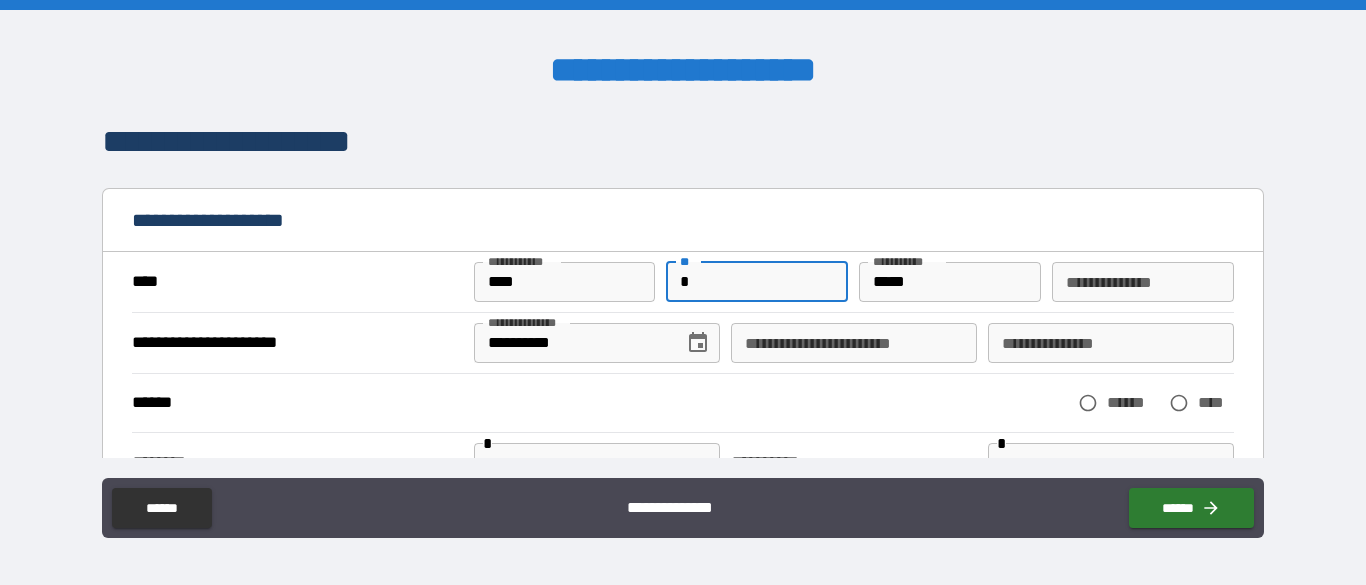 type on "*" 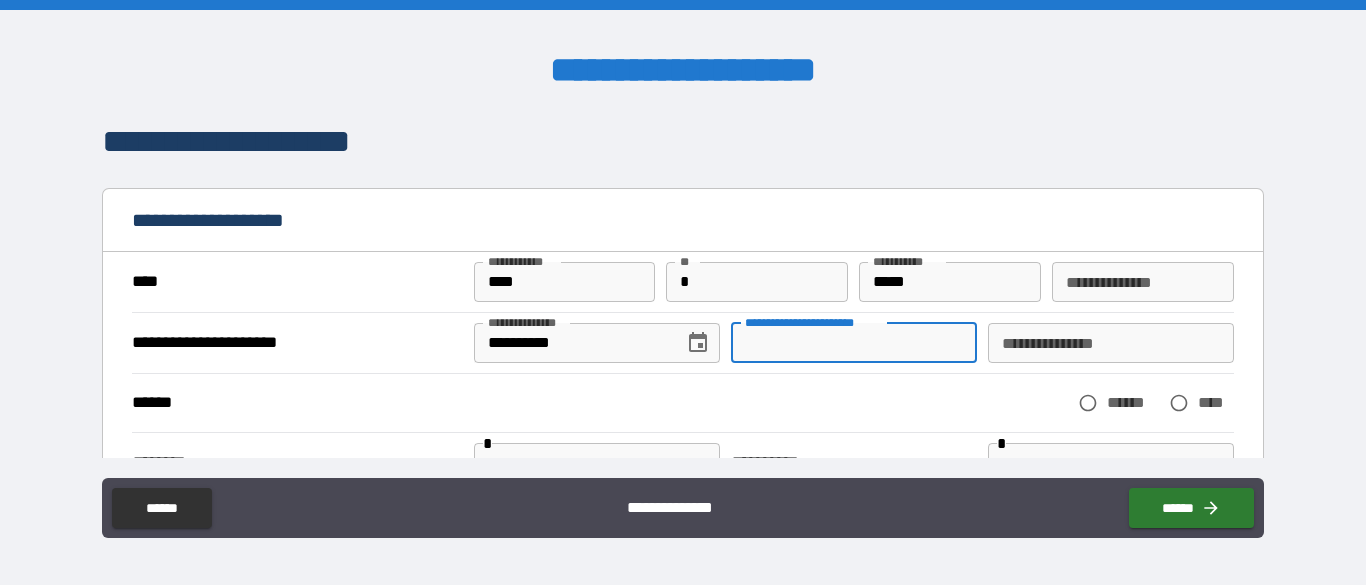 type on "*" 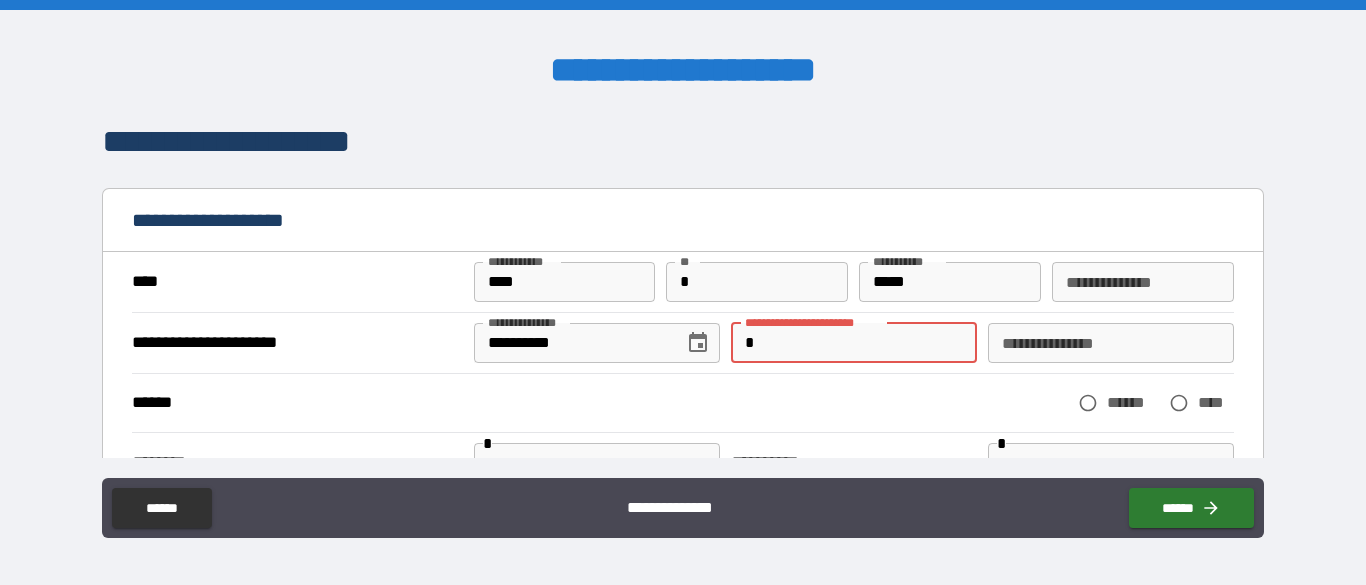 type on "*" 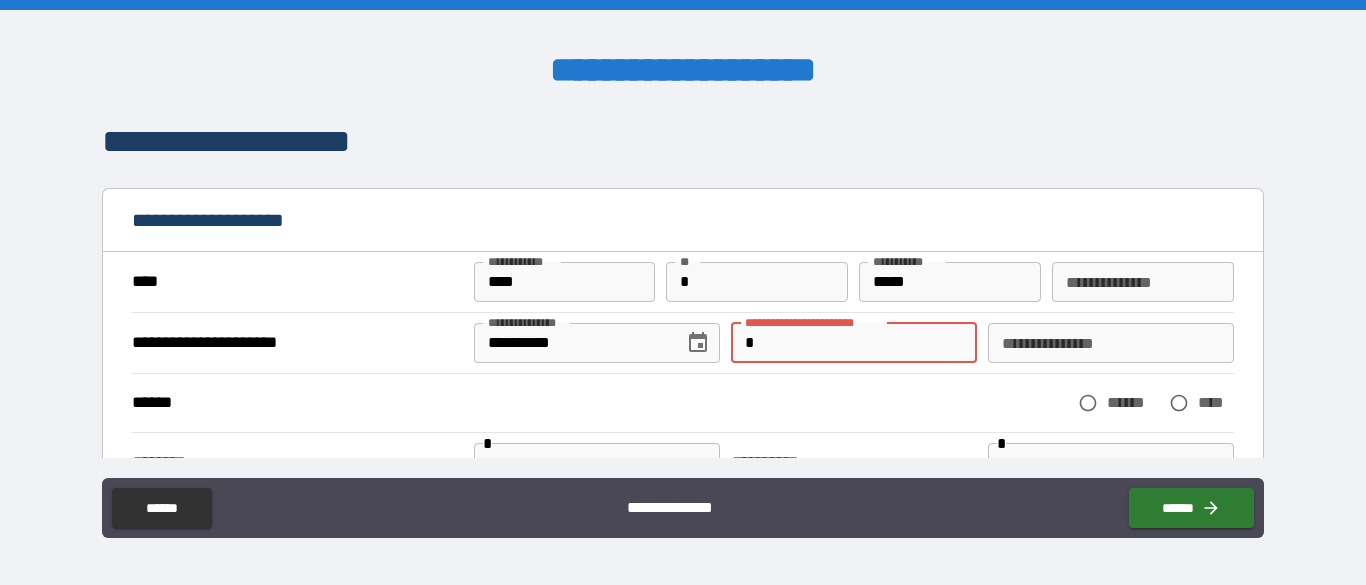 type on "**" 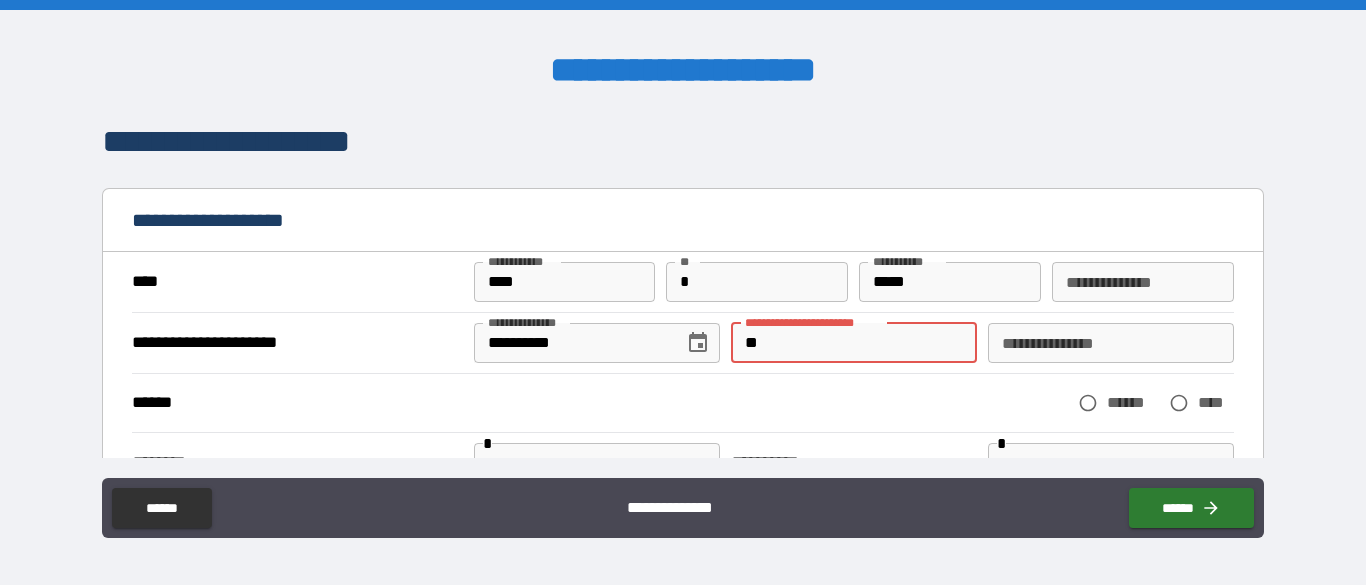 type on "*" 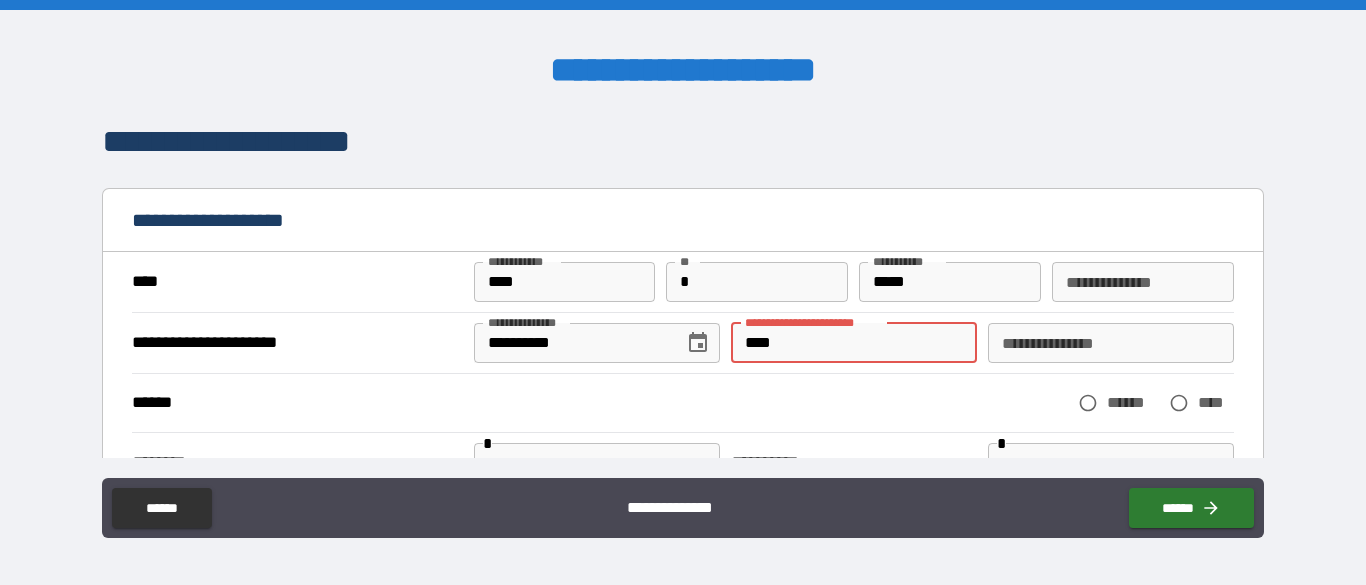 type on "*" 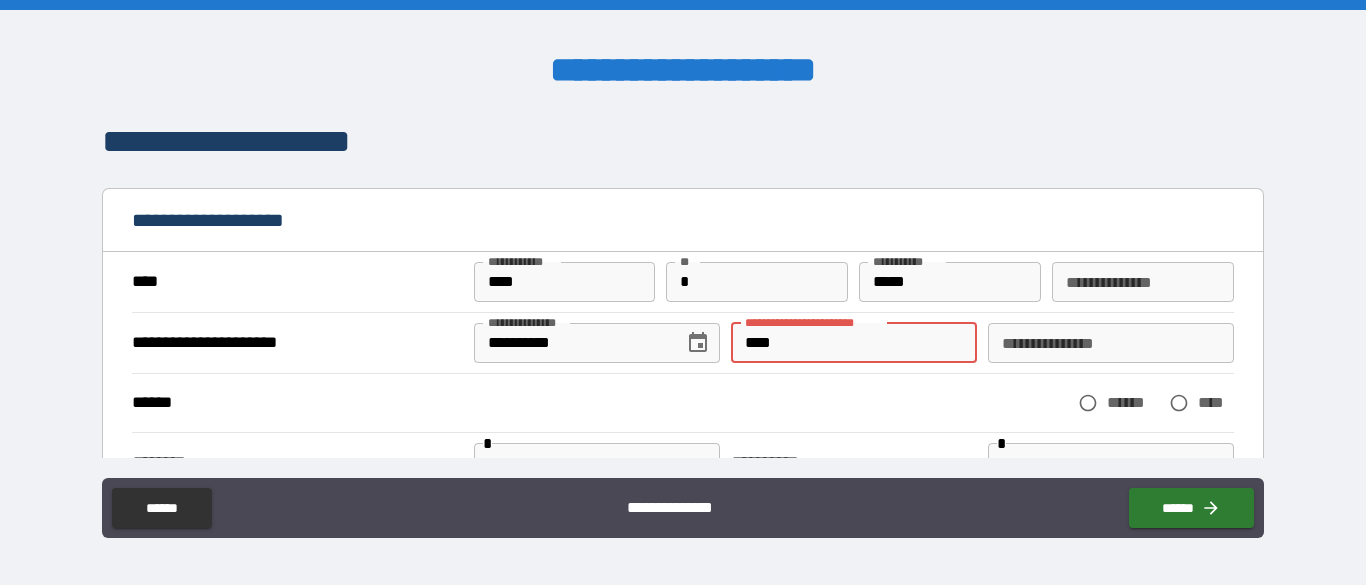 type on "*****" 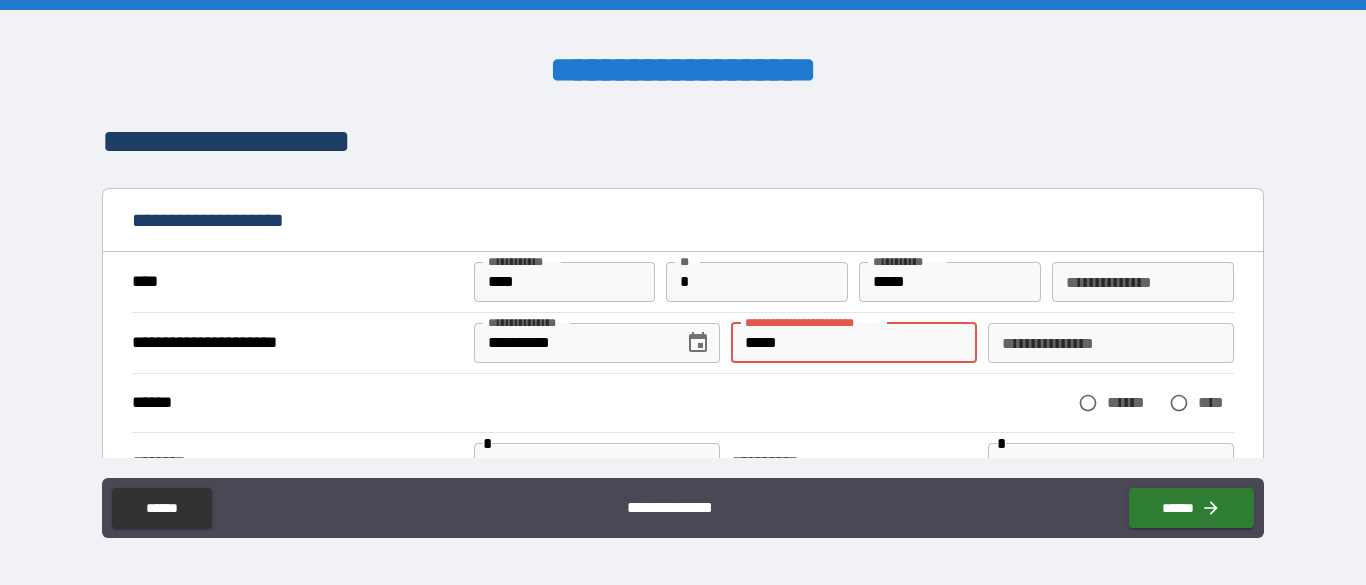 type on "*" 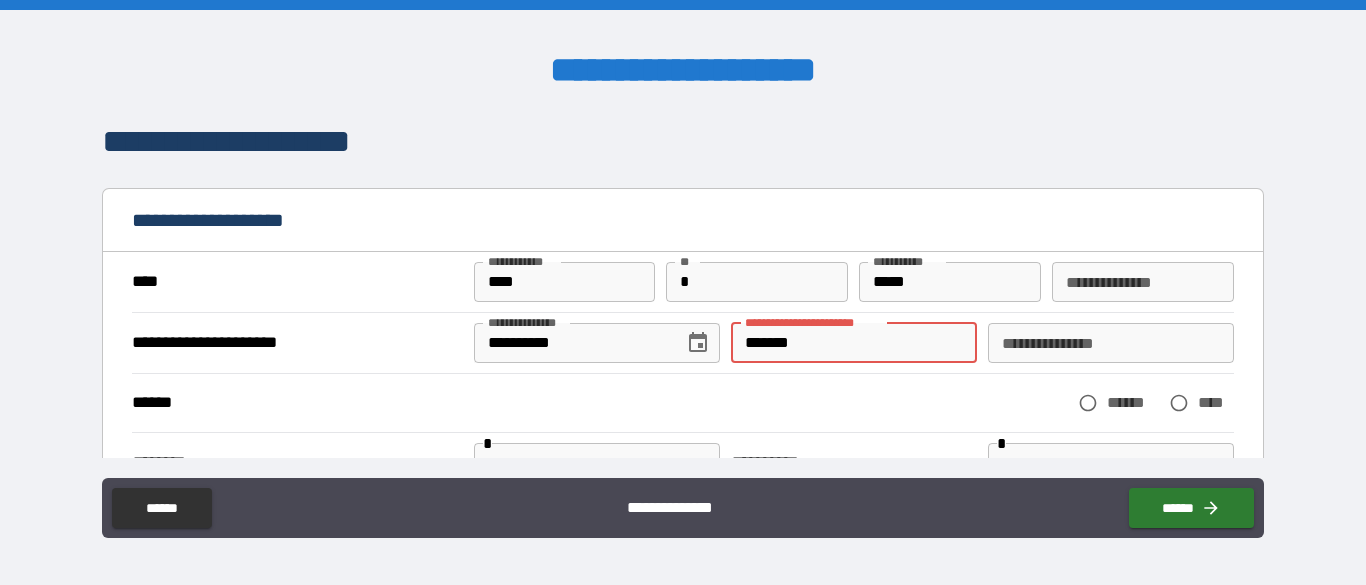 type on "*" 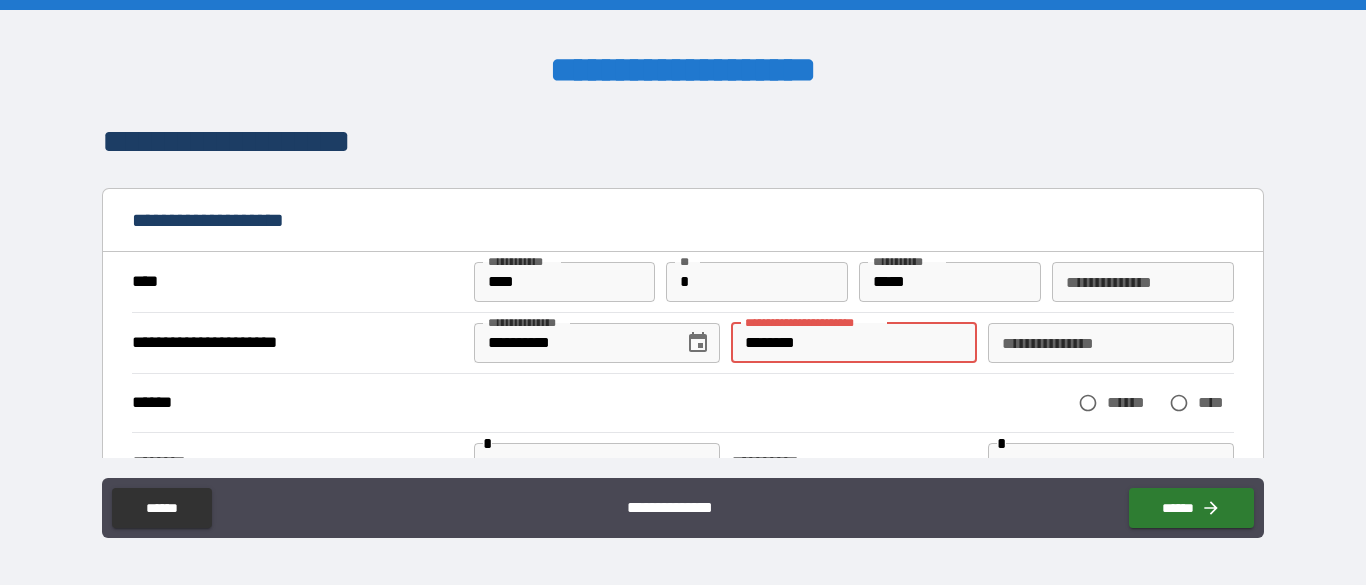 type on "*********" 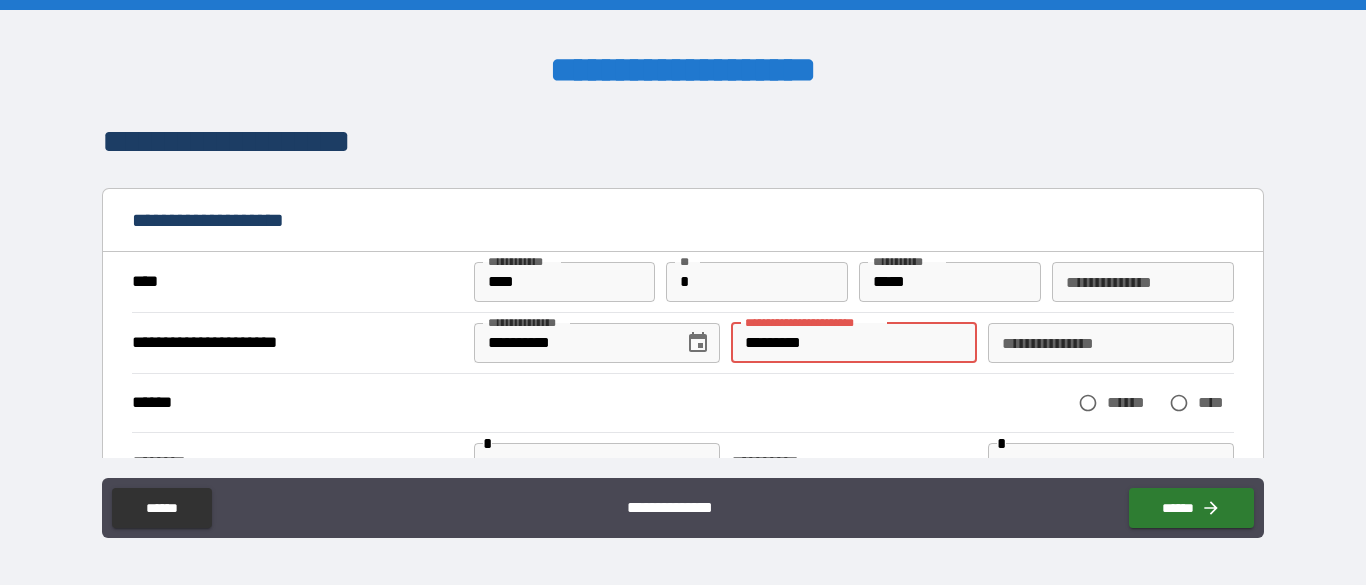 type on "*" 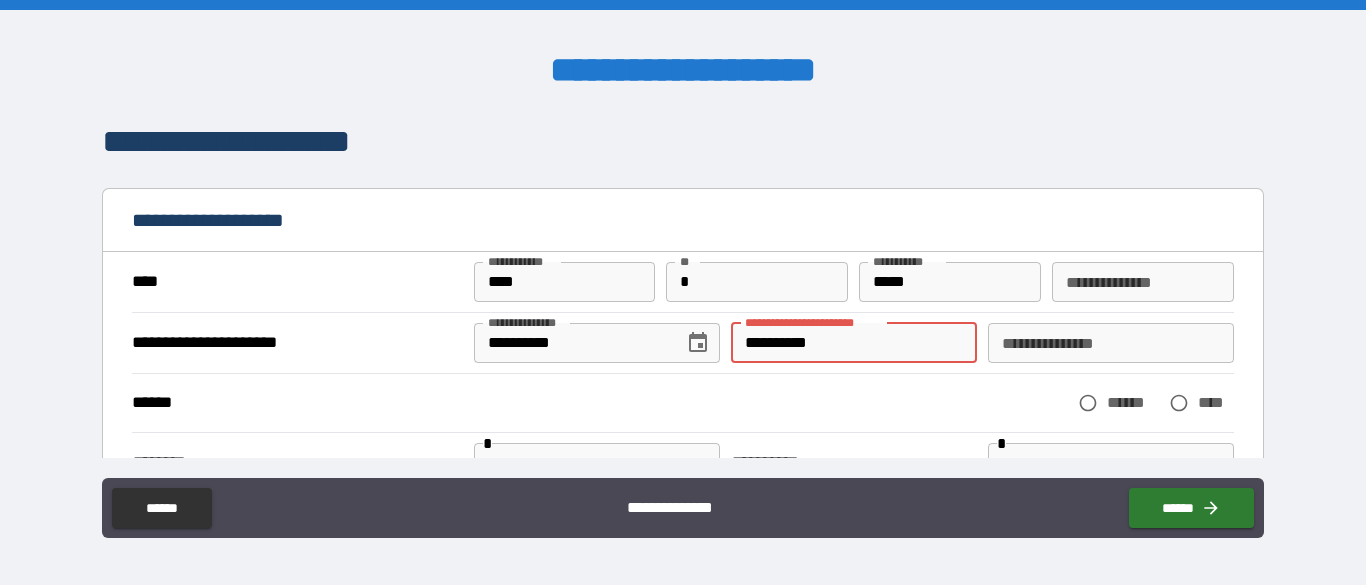 type on "*" 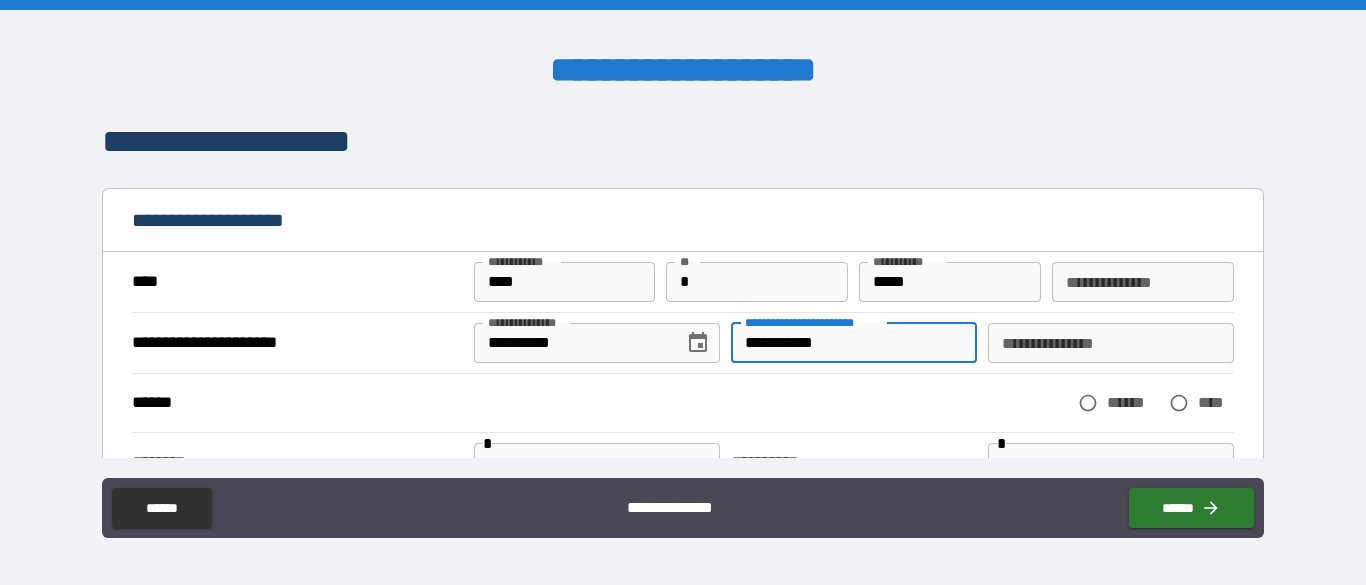 type on "*" 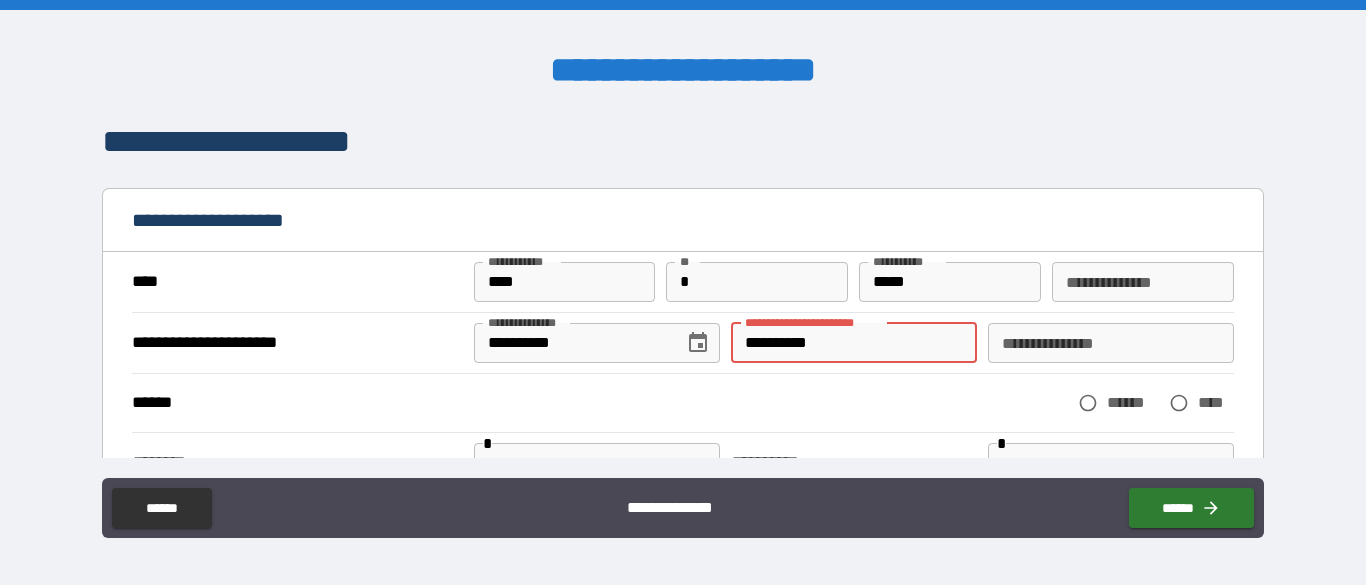 type on "*" 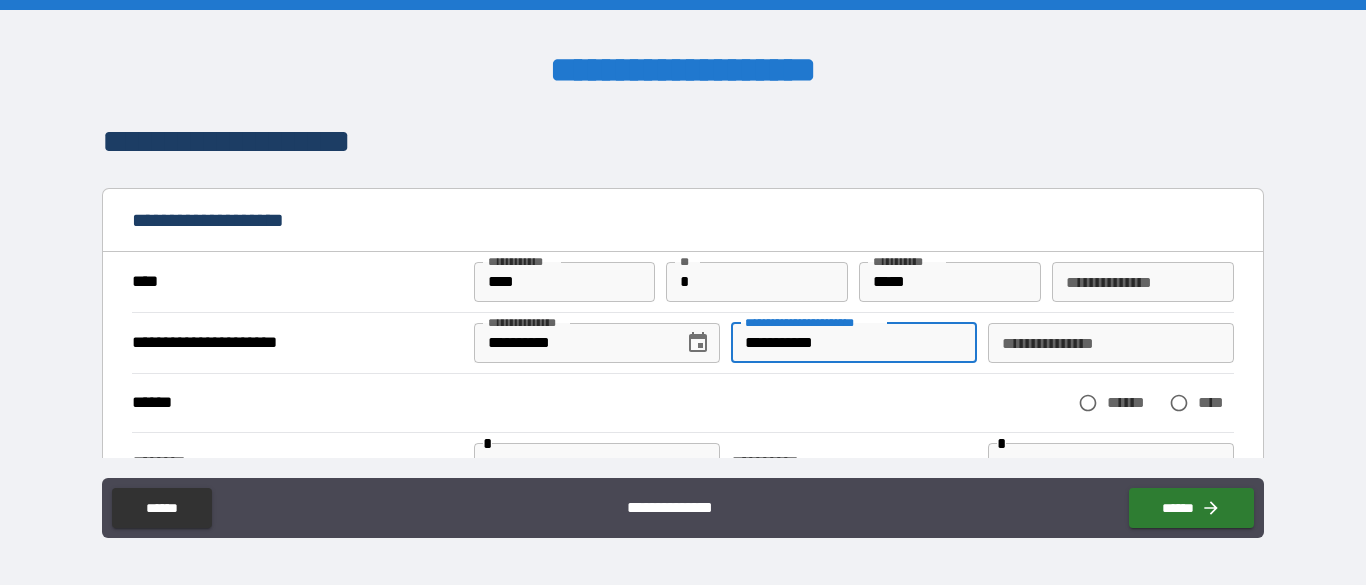 type on "*" 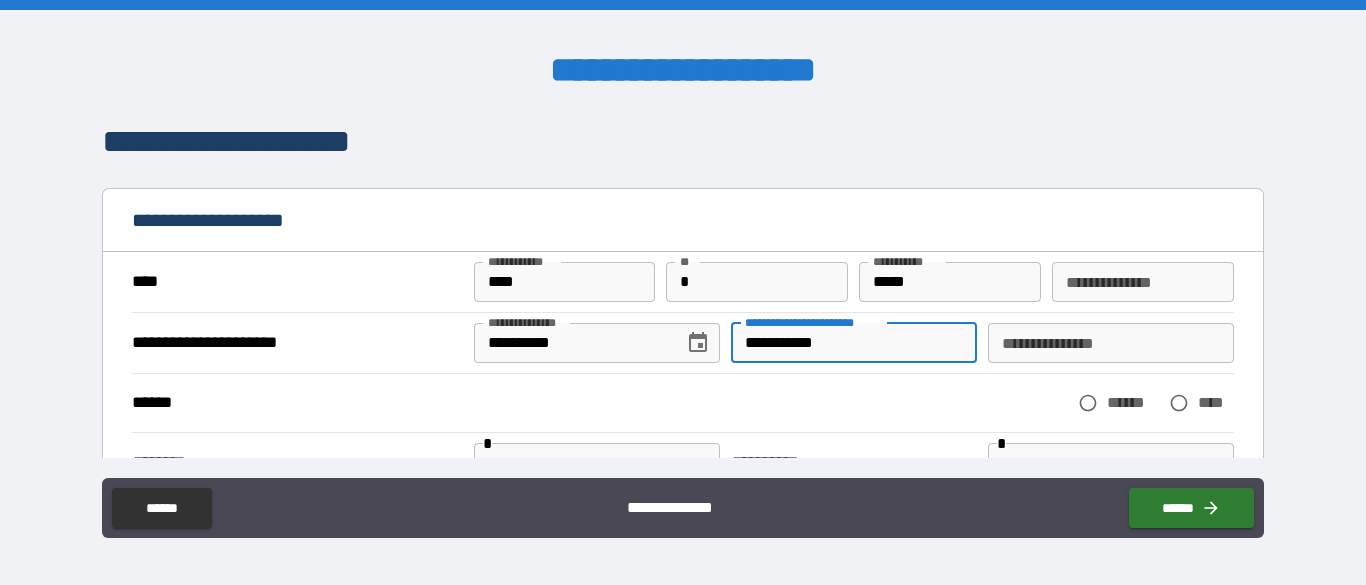 type on "**********" 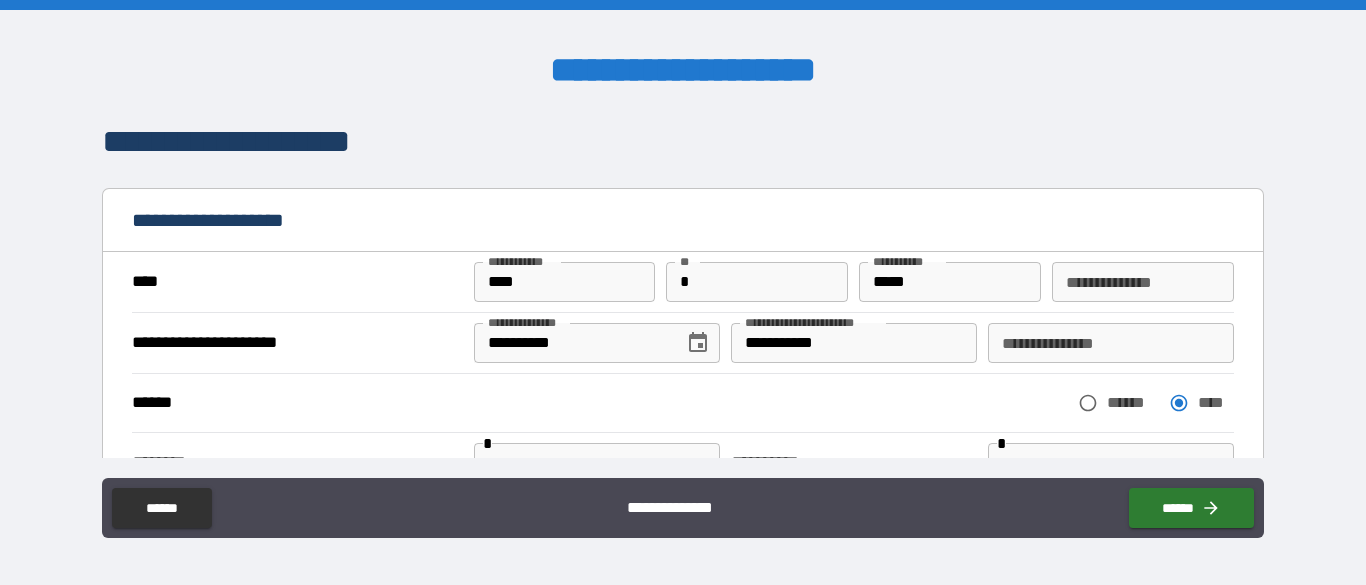 type on "*" 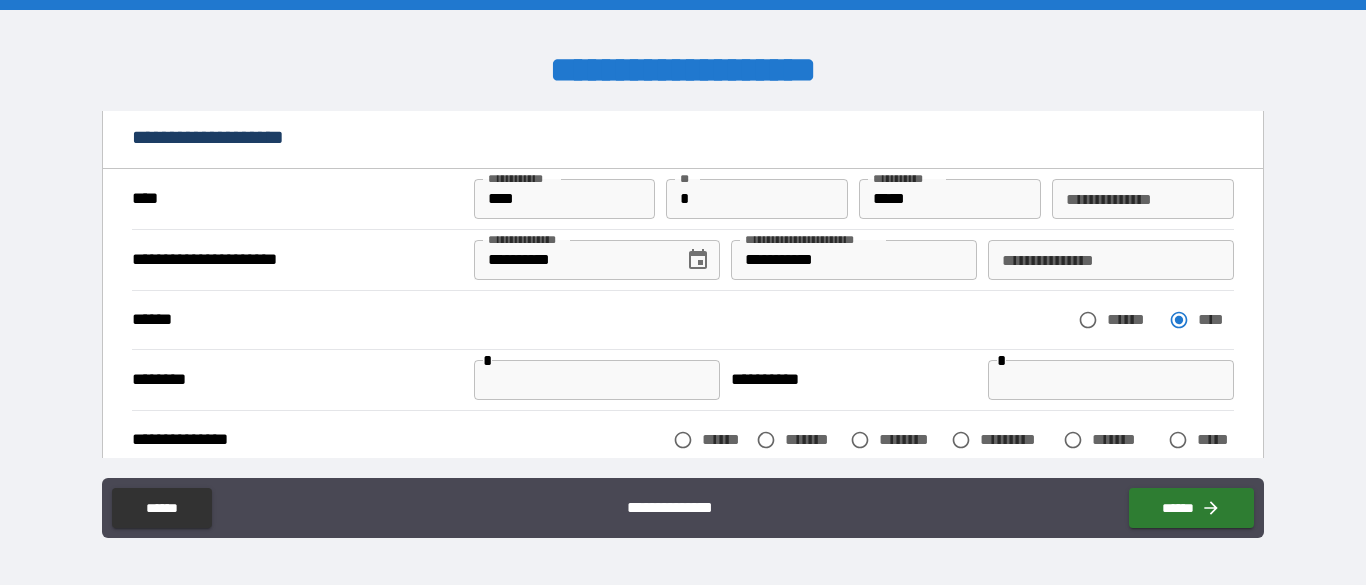 scroll, scrollTop: 84, scrollLeft: 0, axis: vertical 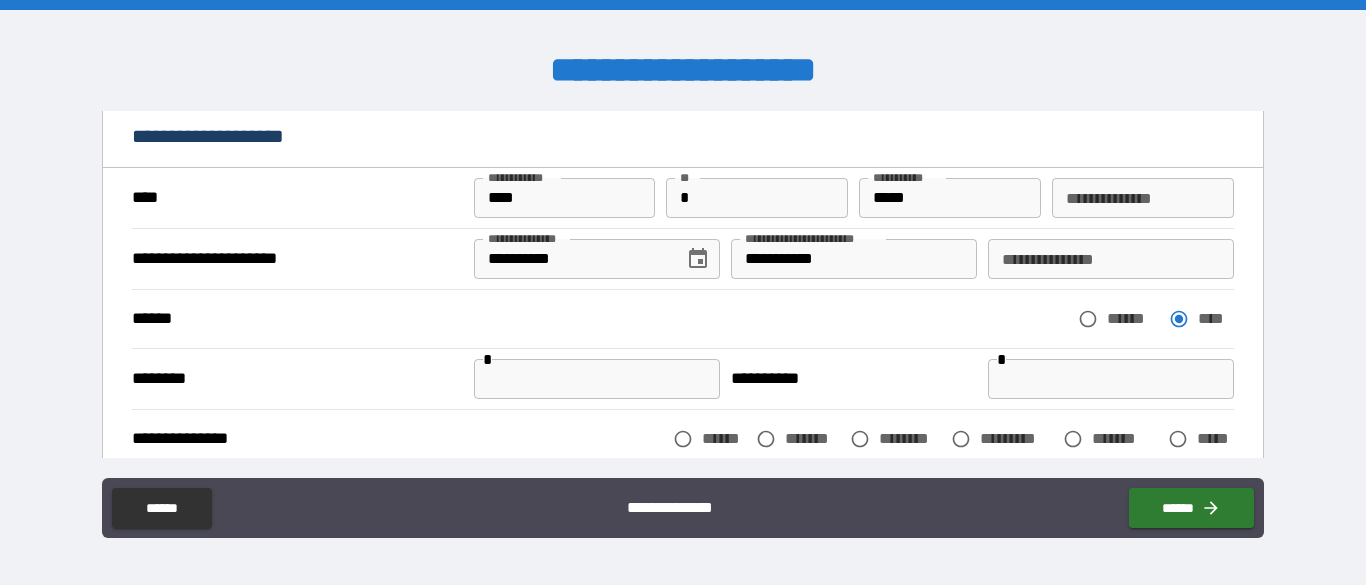 click at bounding box center (597, 379) 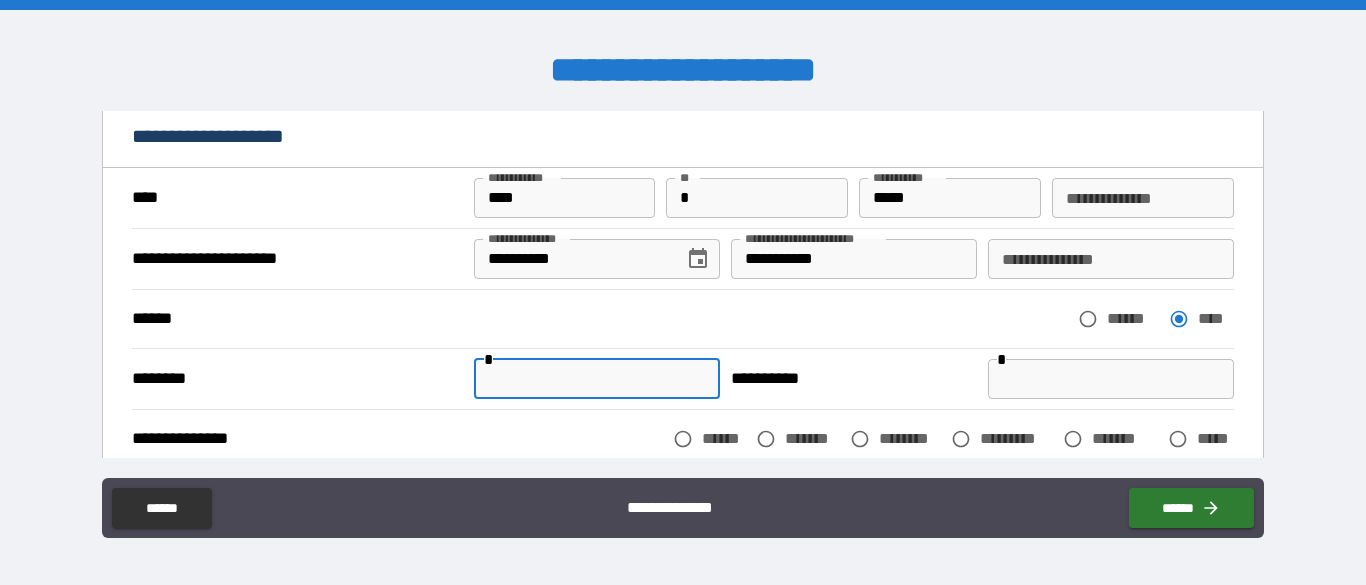 type on "*" 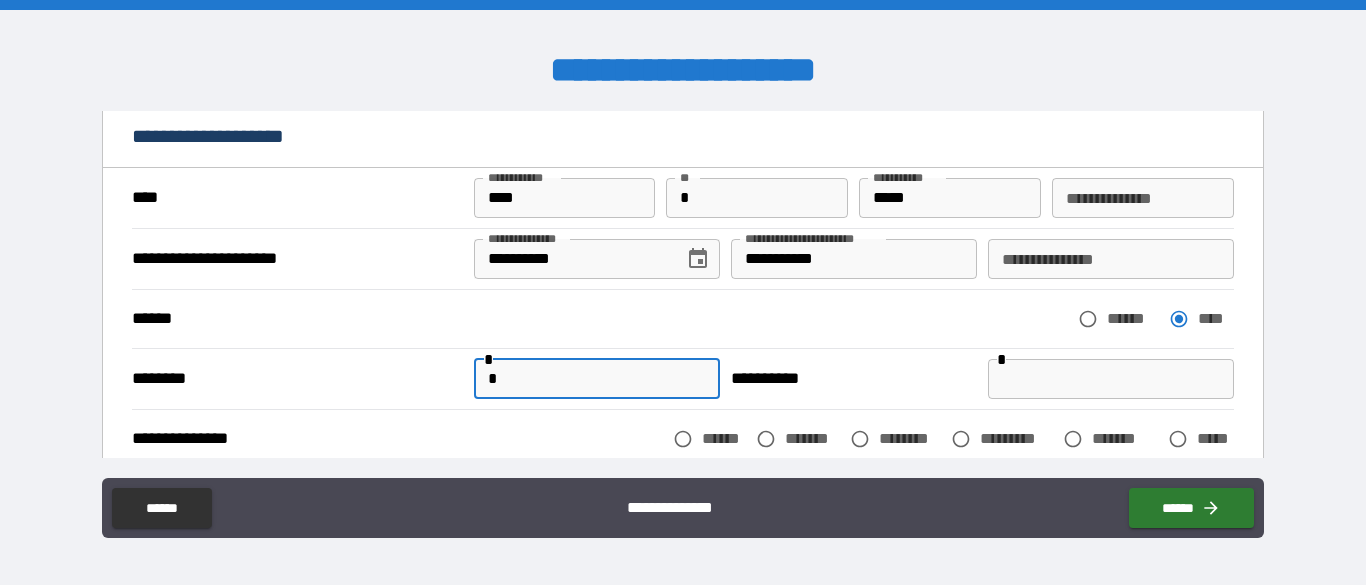 type on "*" 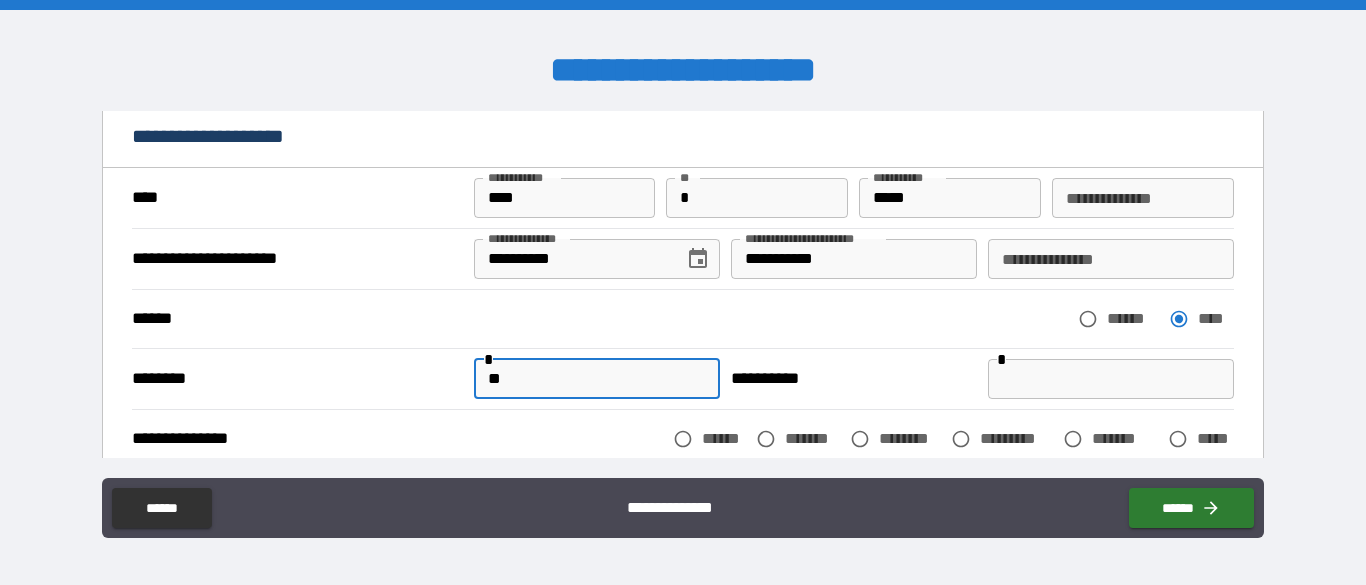 type on "*" 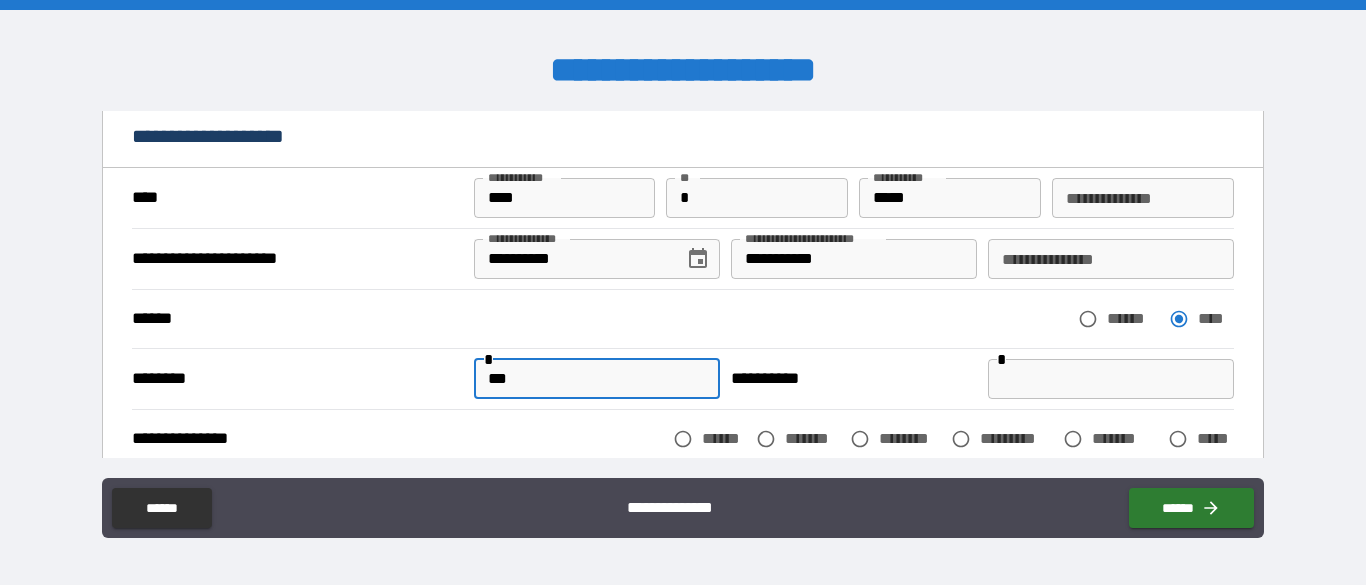 type on "*" 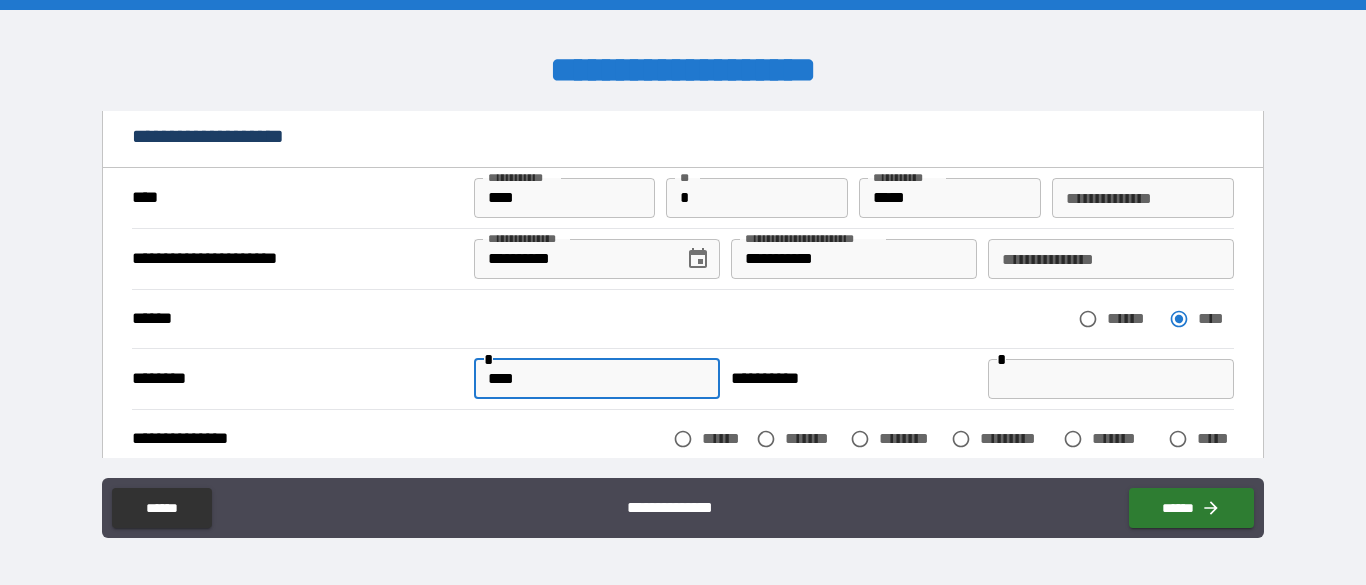 type on "****" 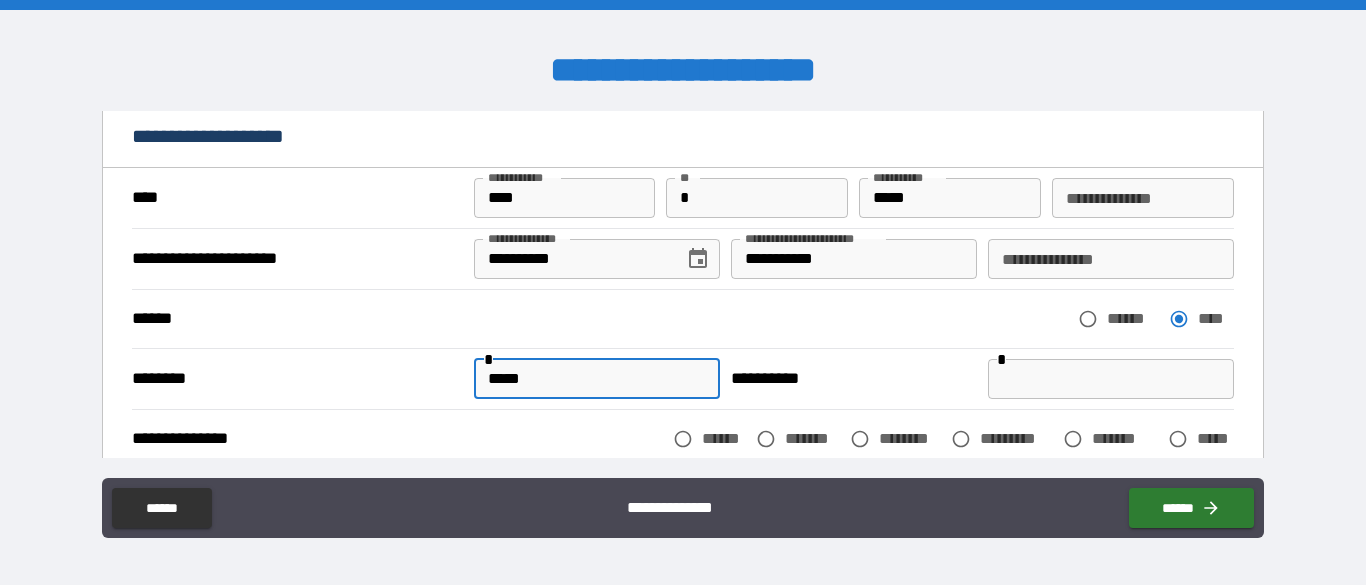 type on "*" 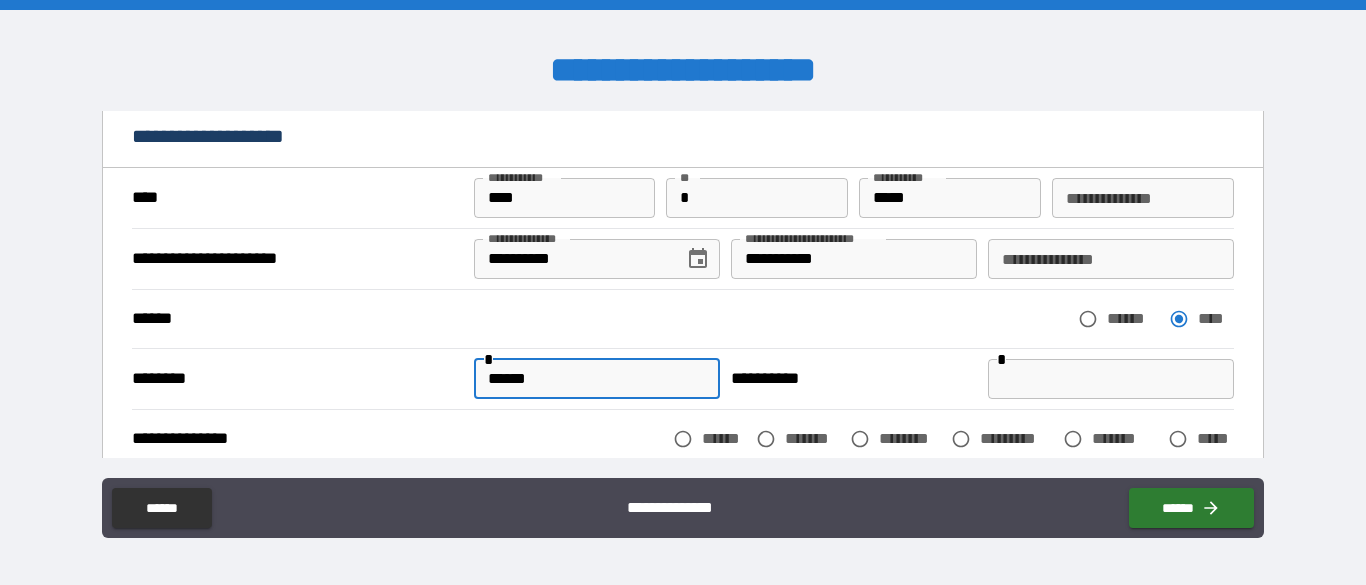 type on "*" 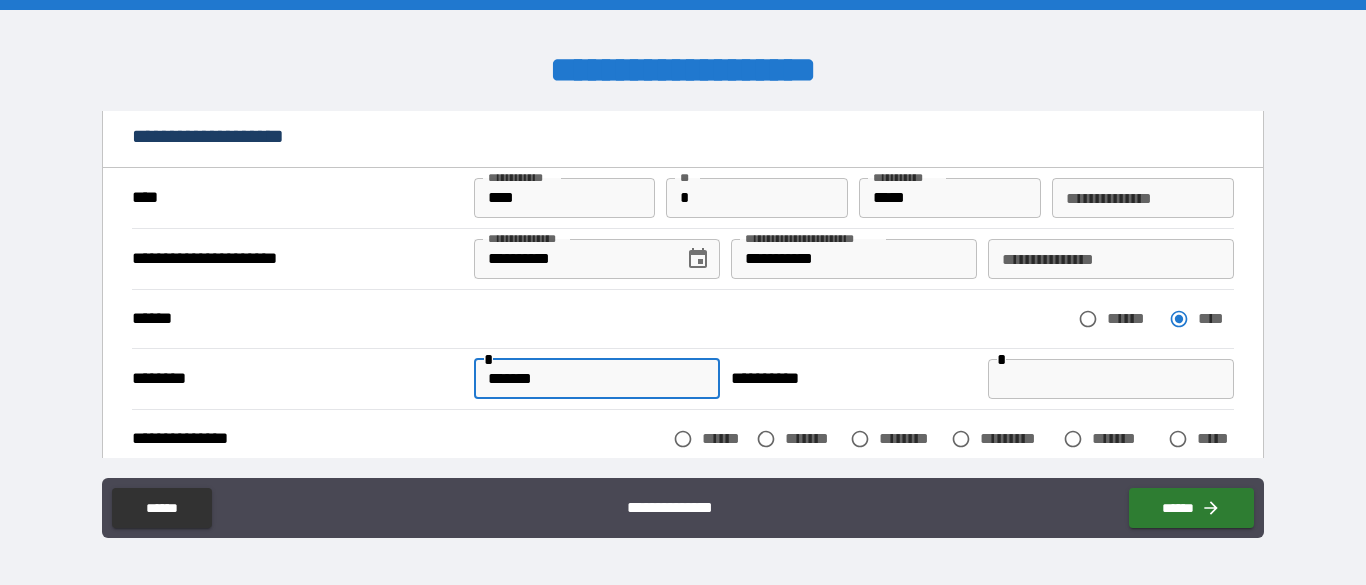 type on "*" 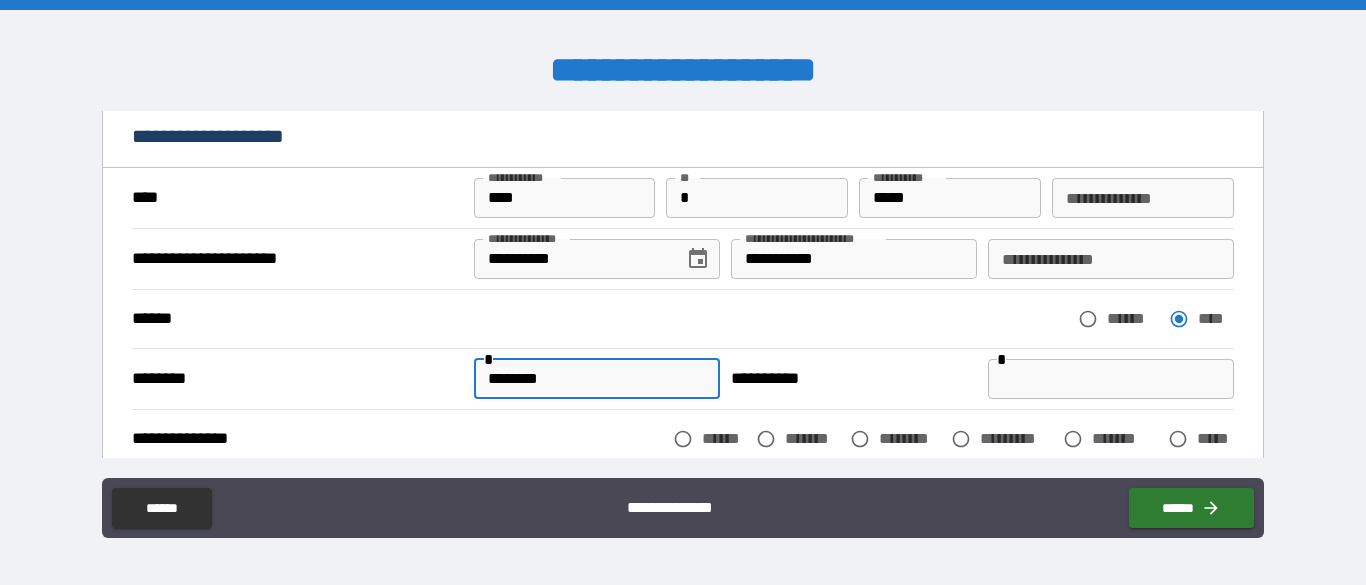 type on "*********" 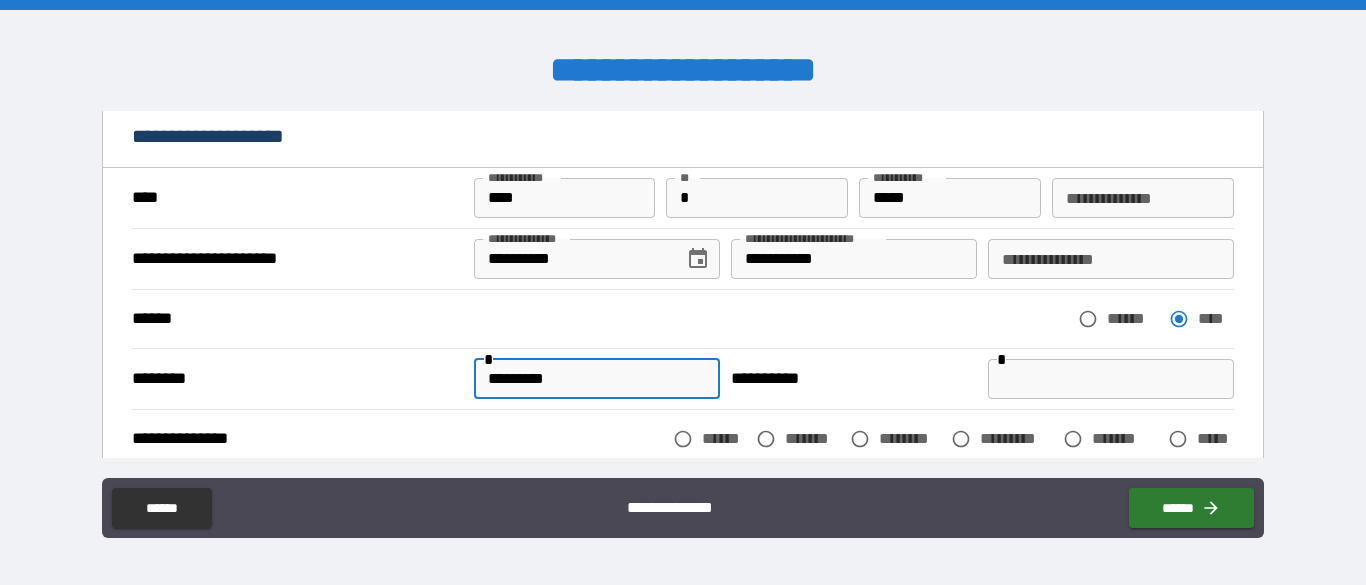 type on "*" 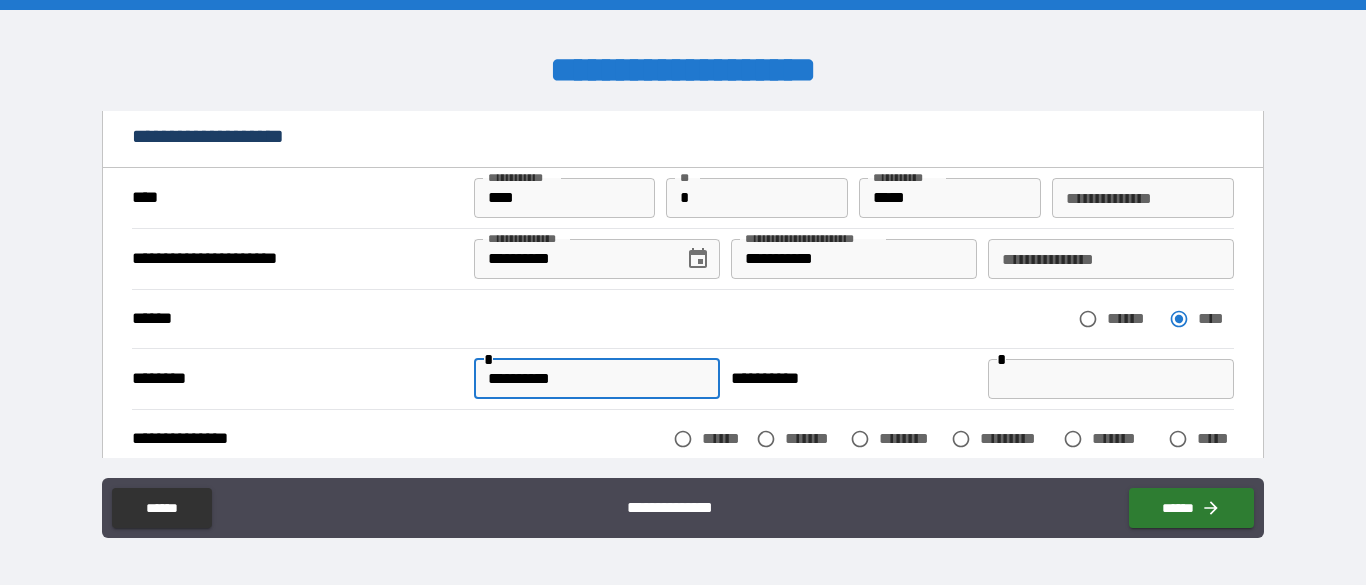 type on "*" 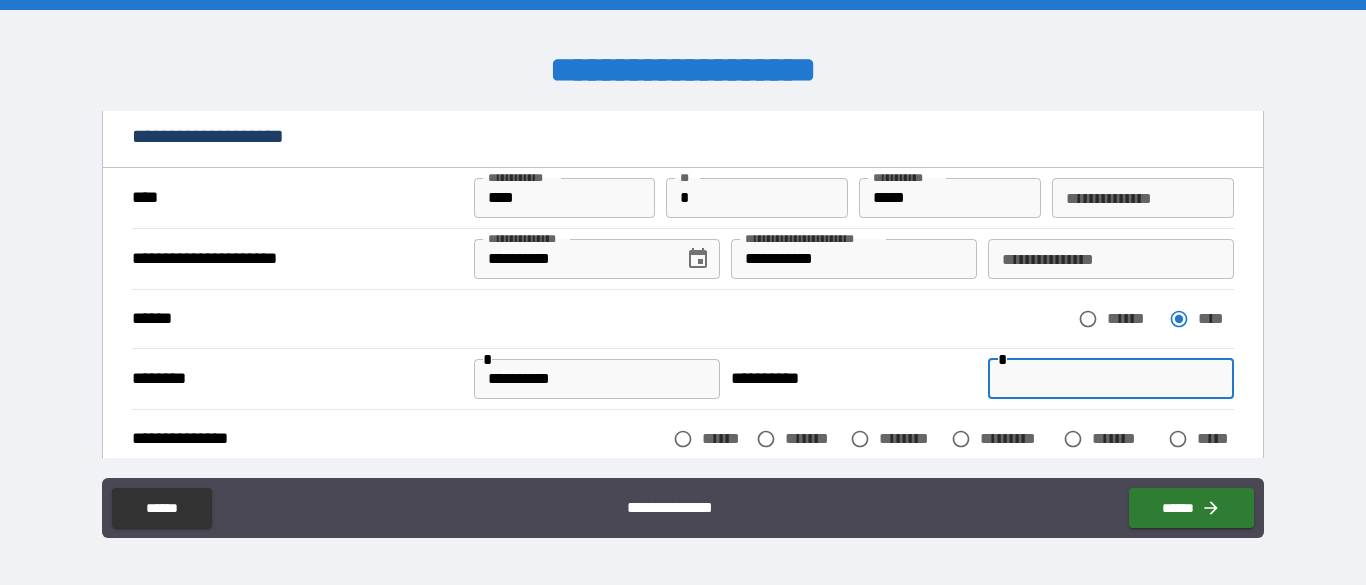 type on "*" 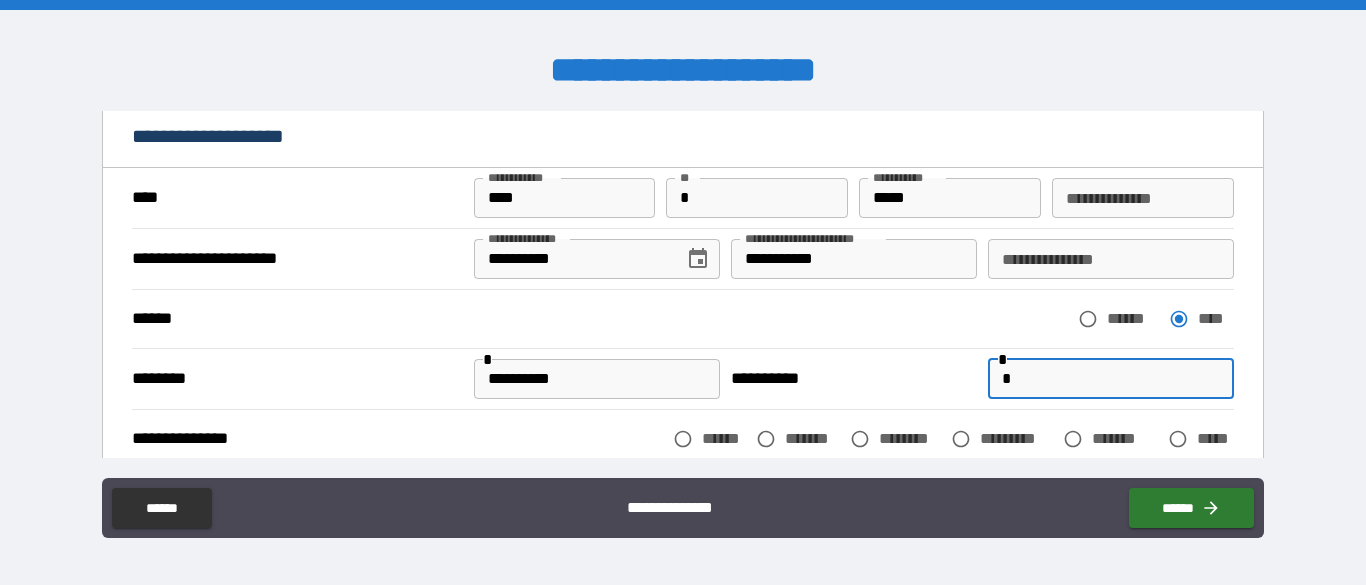 type on "*" 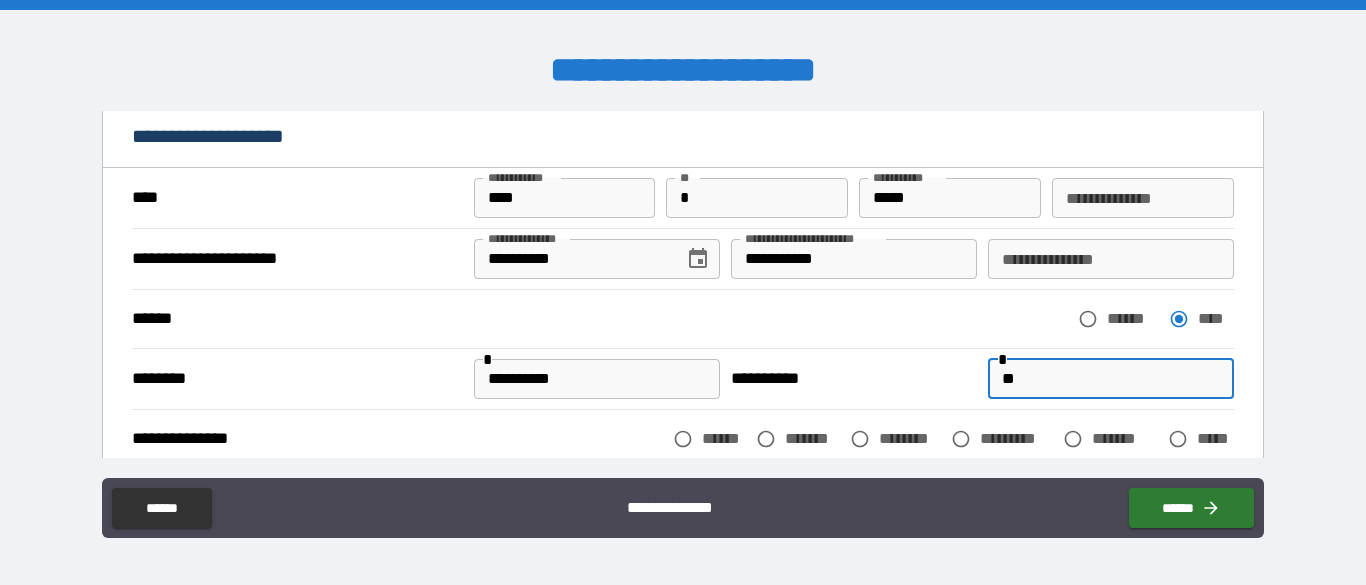 type on "***" 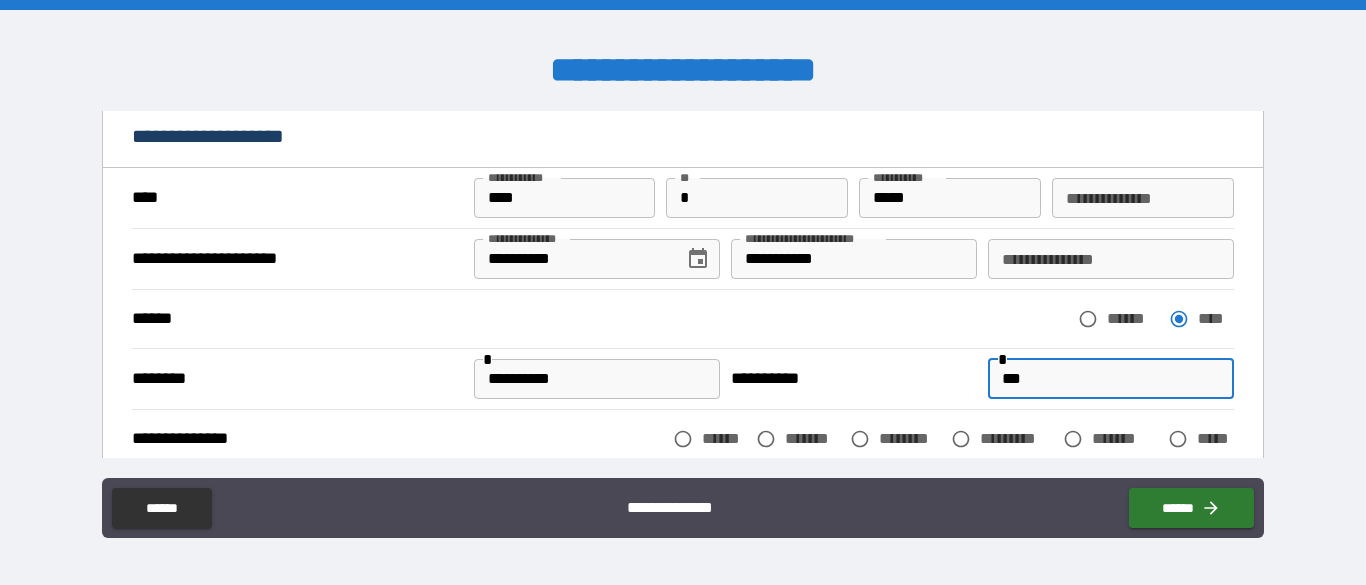 type on "*" 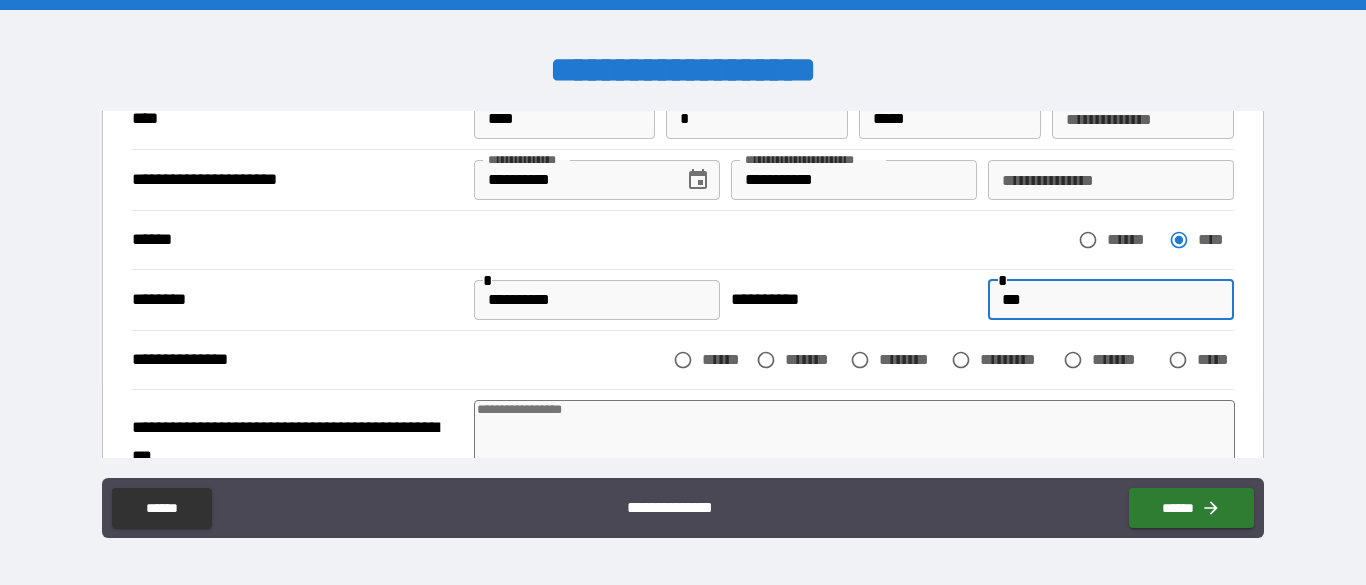 scroll, scrollTop: 166, scrollLeft: 0, axis: vertical 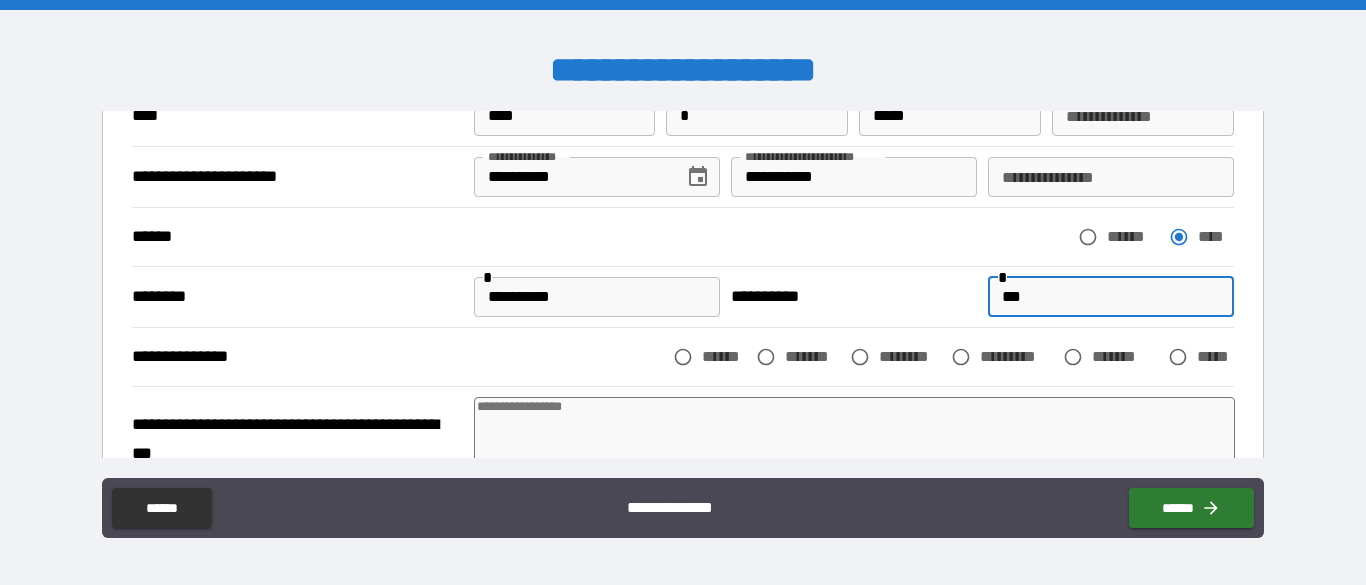 type on "***" 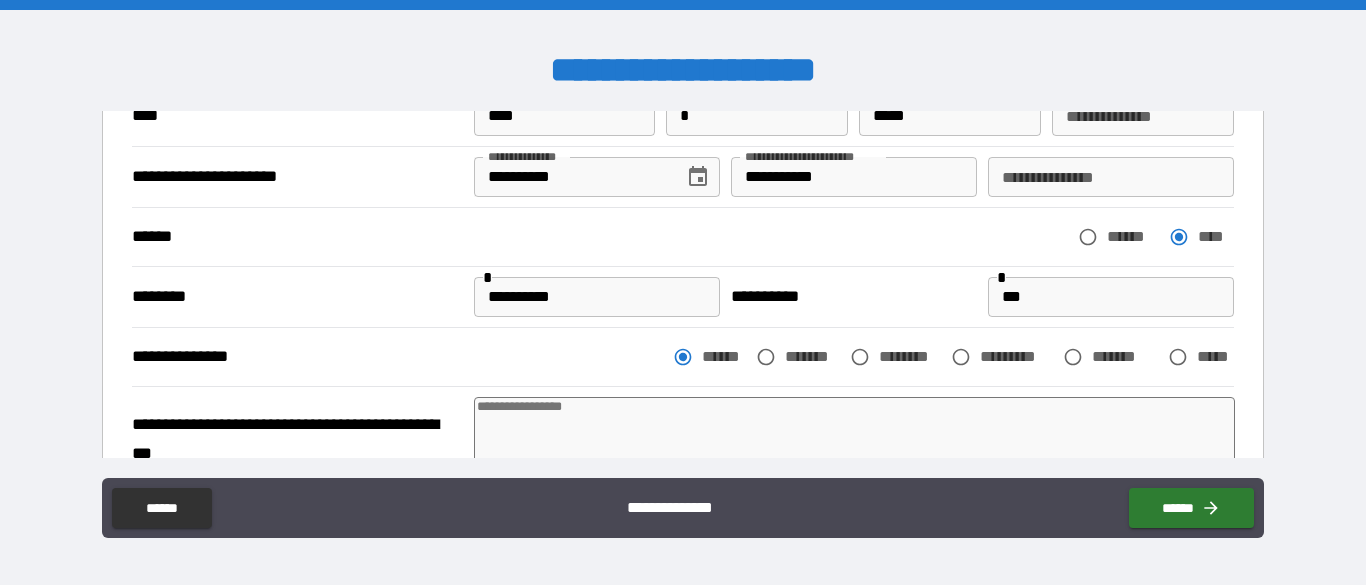 type on "*" 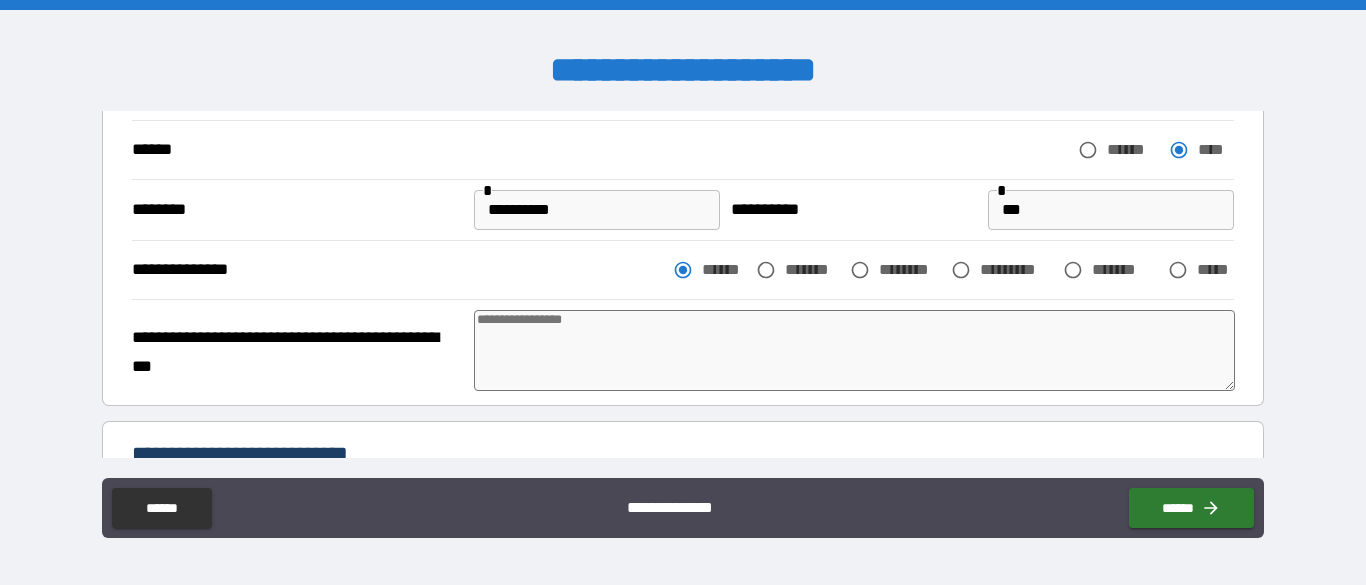 scroll, scrollTop: 256, scrollLeft: 0, axis: vertical 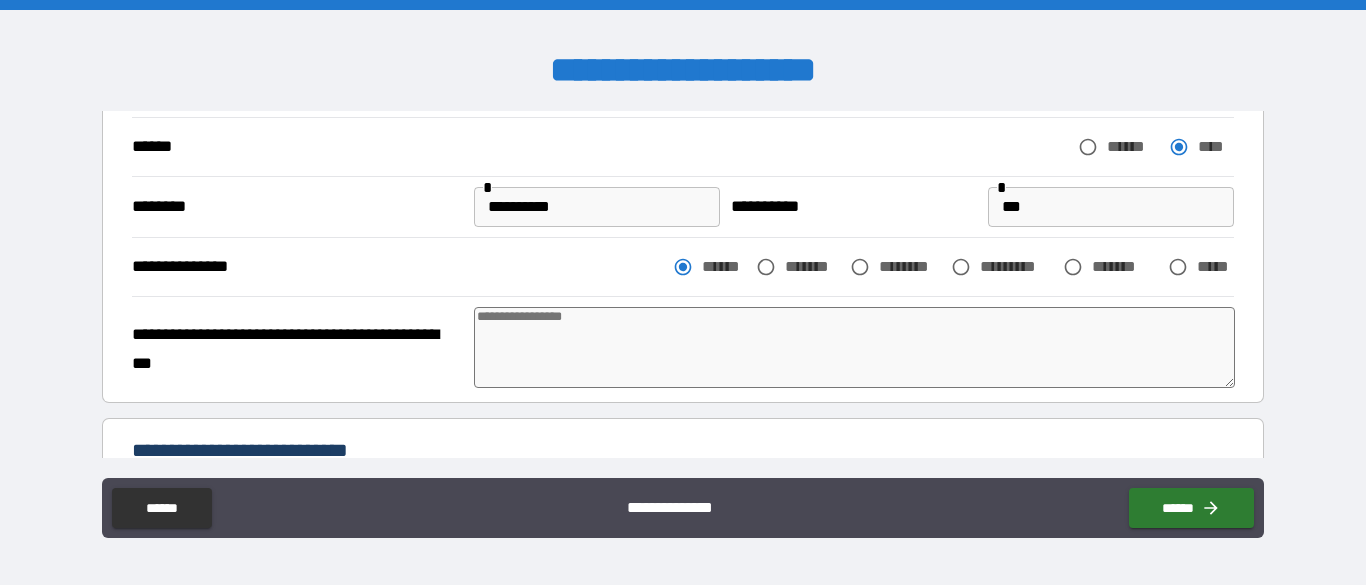 click at bounding box center (854, 347) 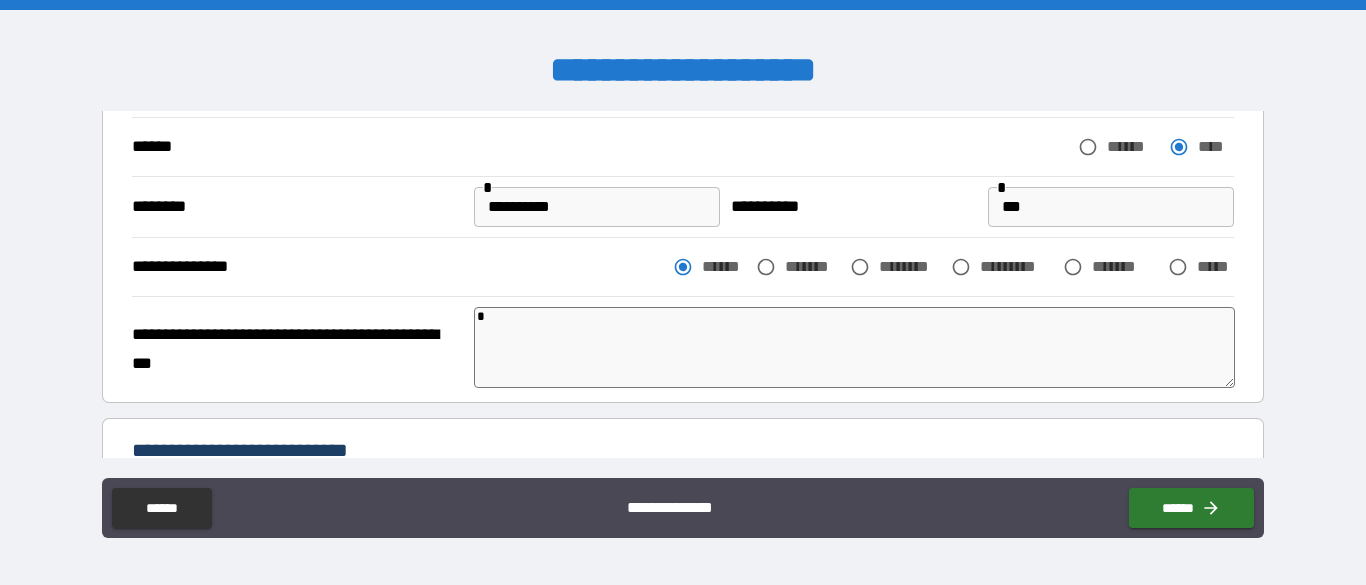 type on "**" 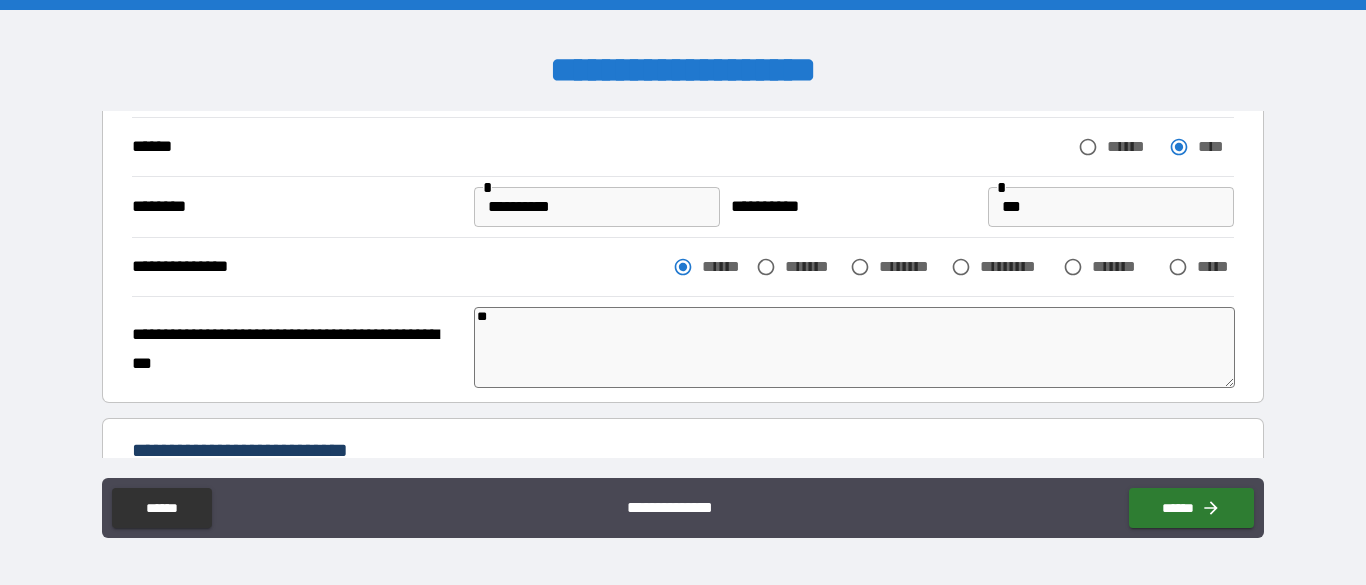 type on "*" 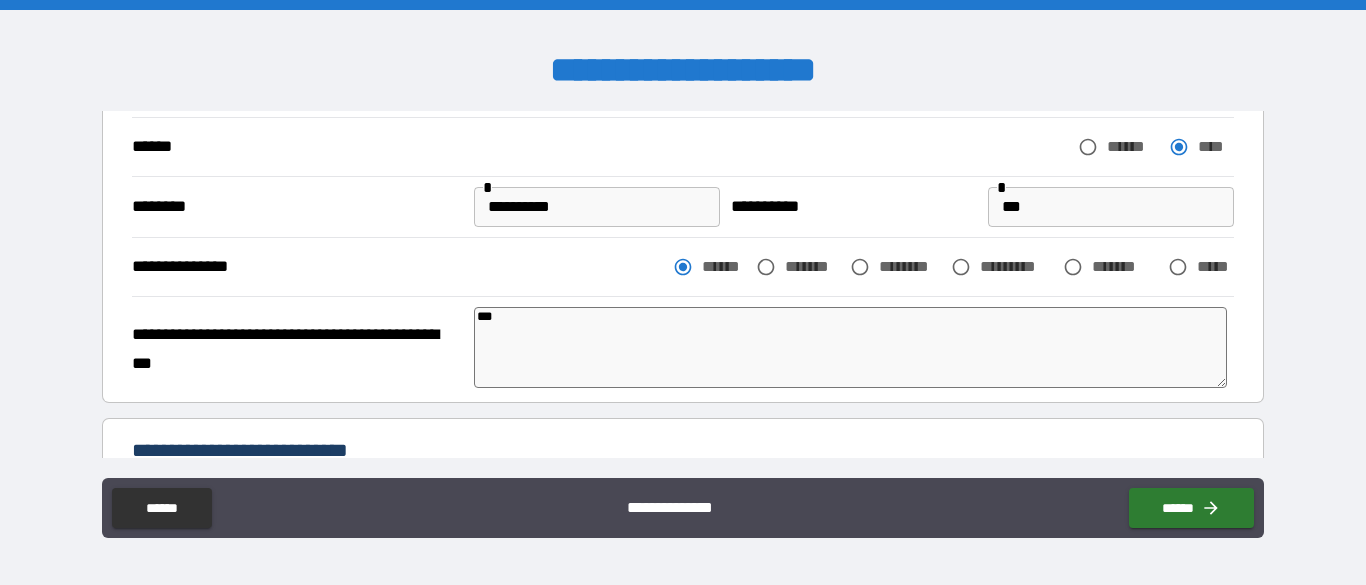 type on "****" 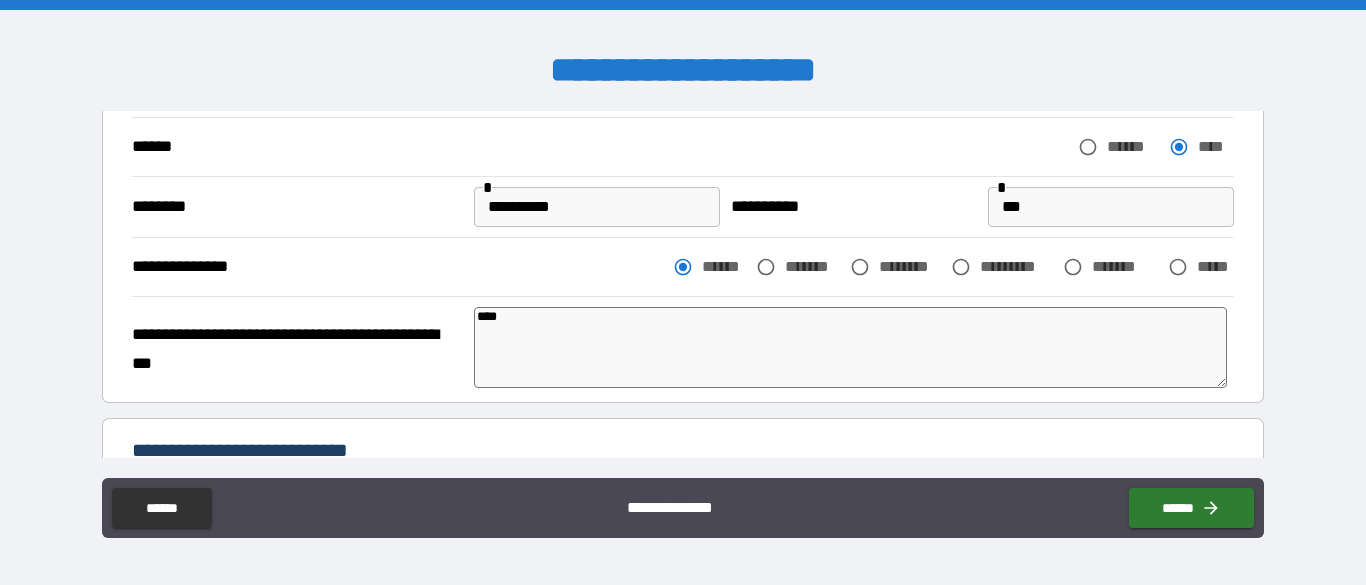 type on "*" 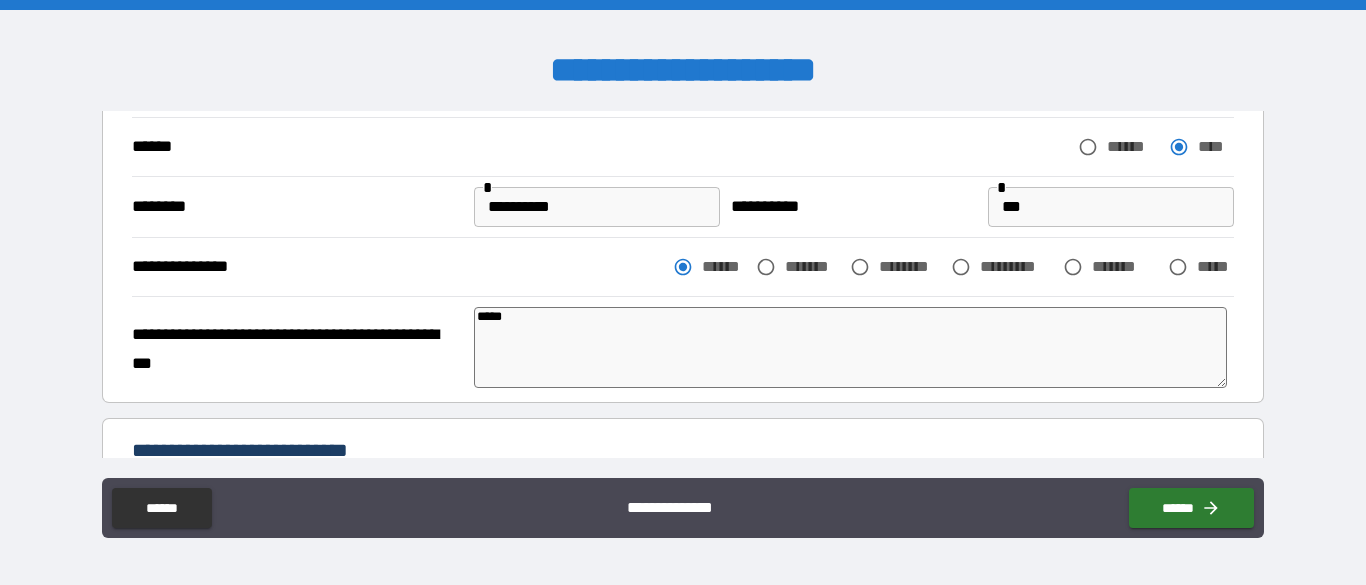 type on "*" 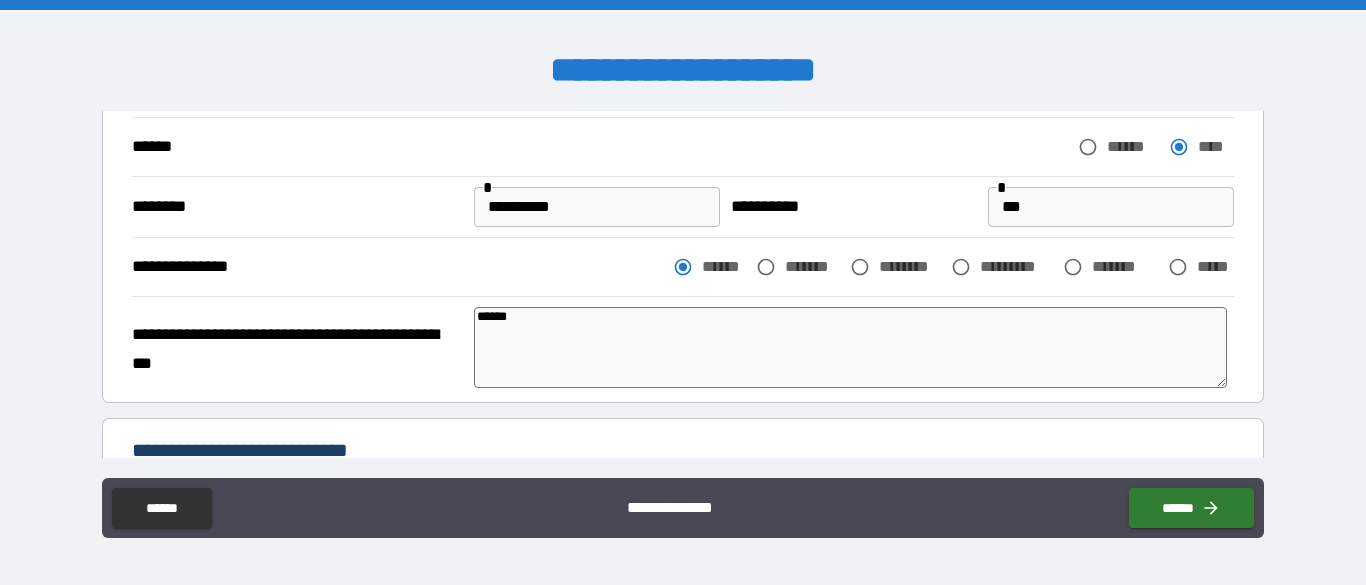 type on "*******" 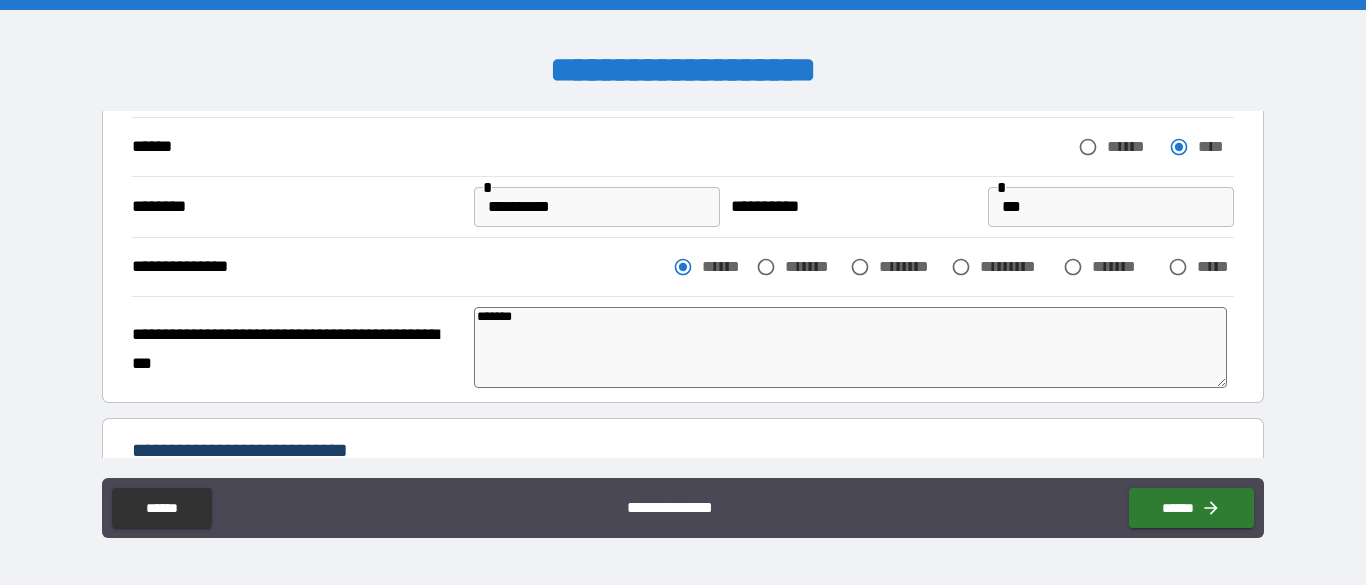 type on "*" 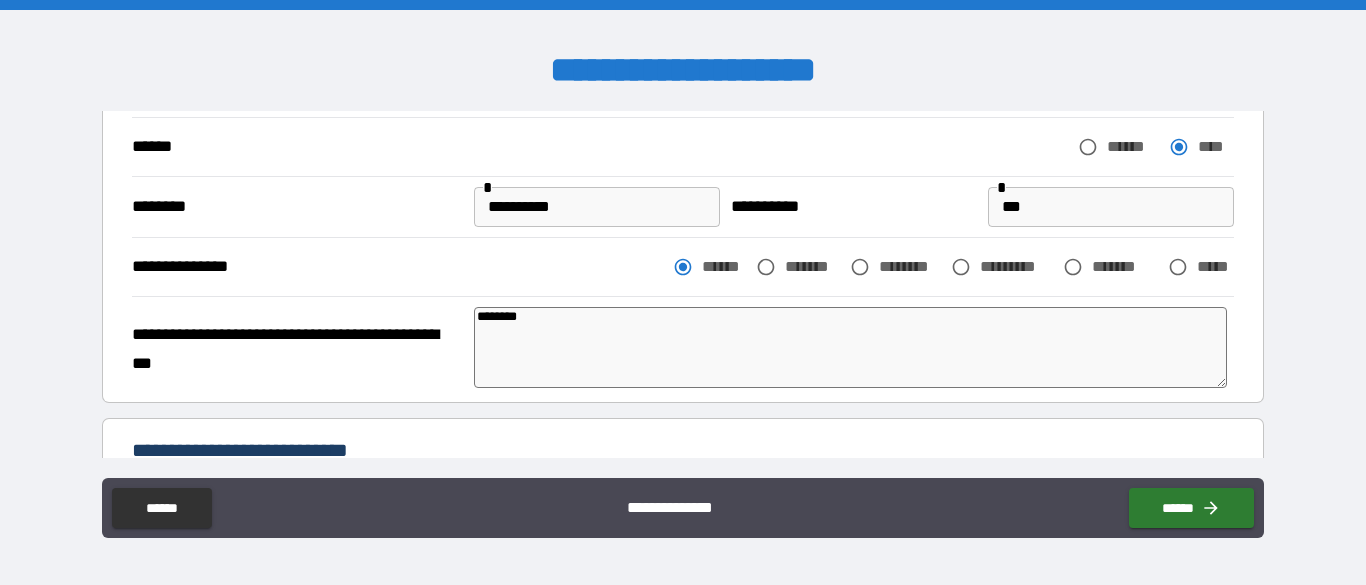 type on "********" 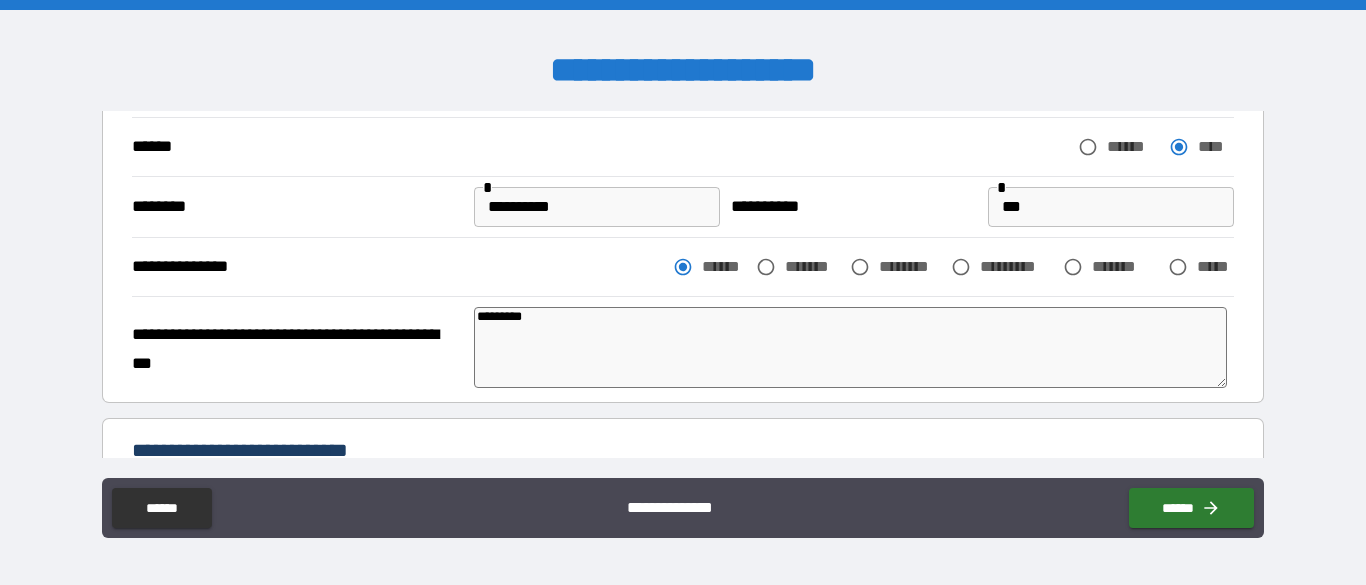 type on "**********" 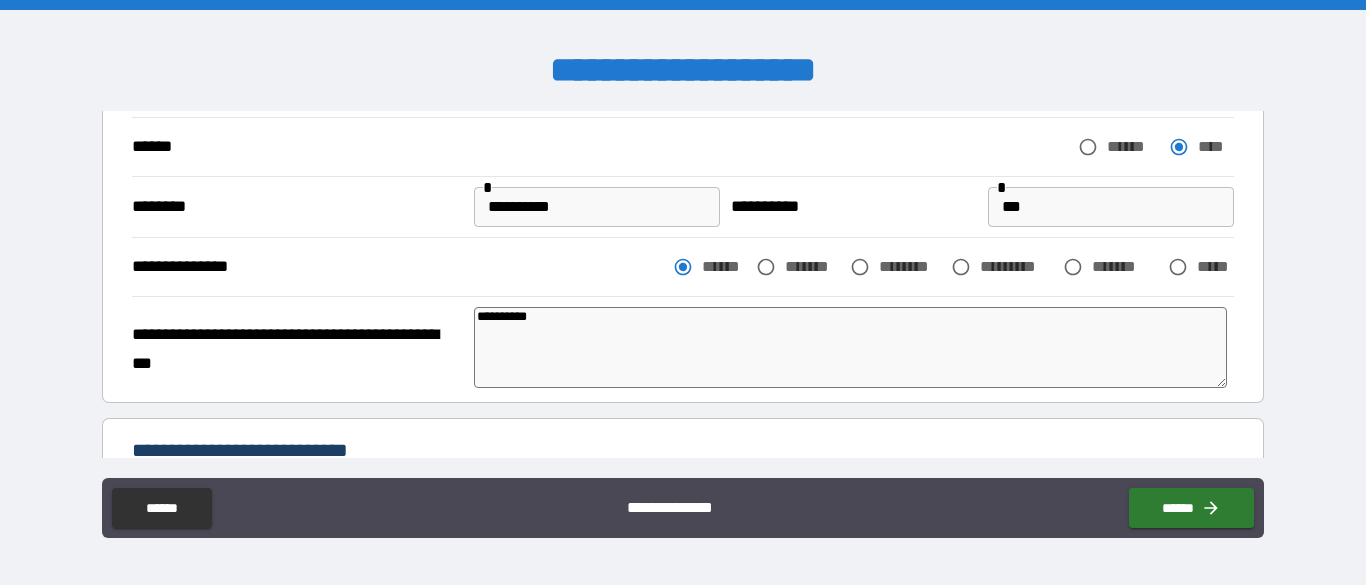 type on "*" 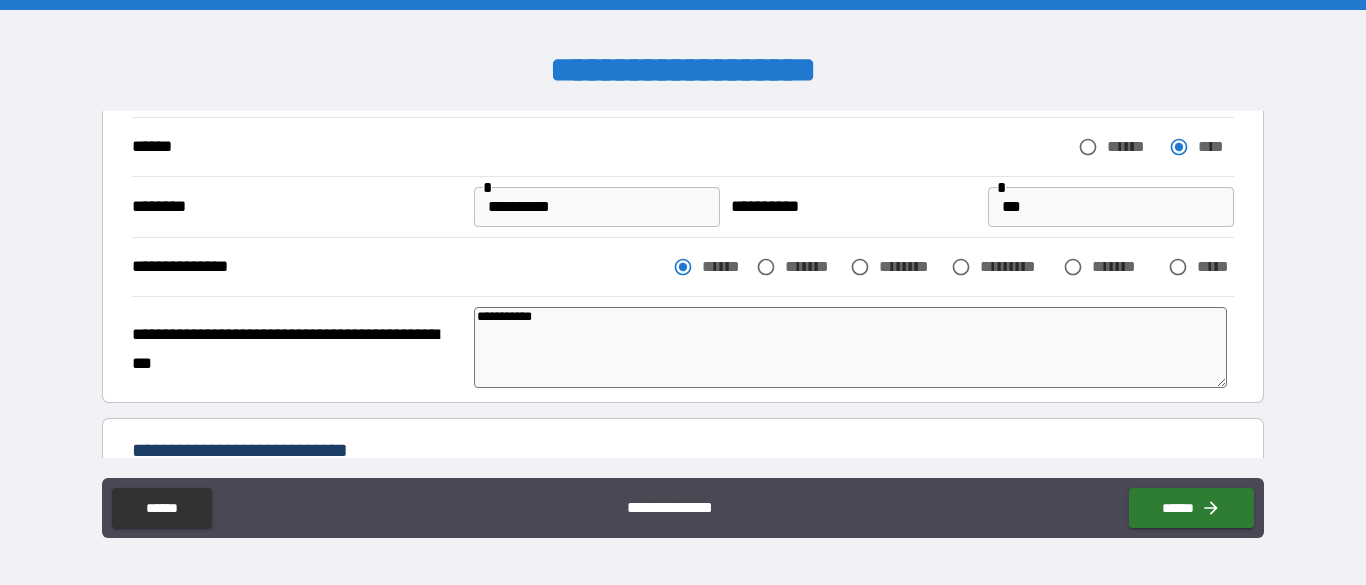type on "**********" 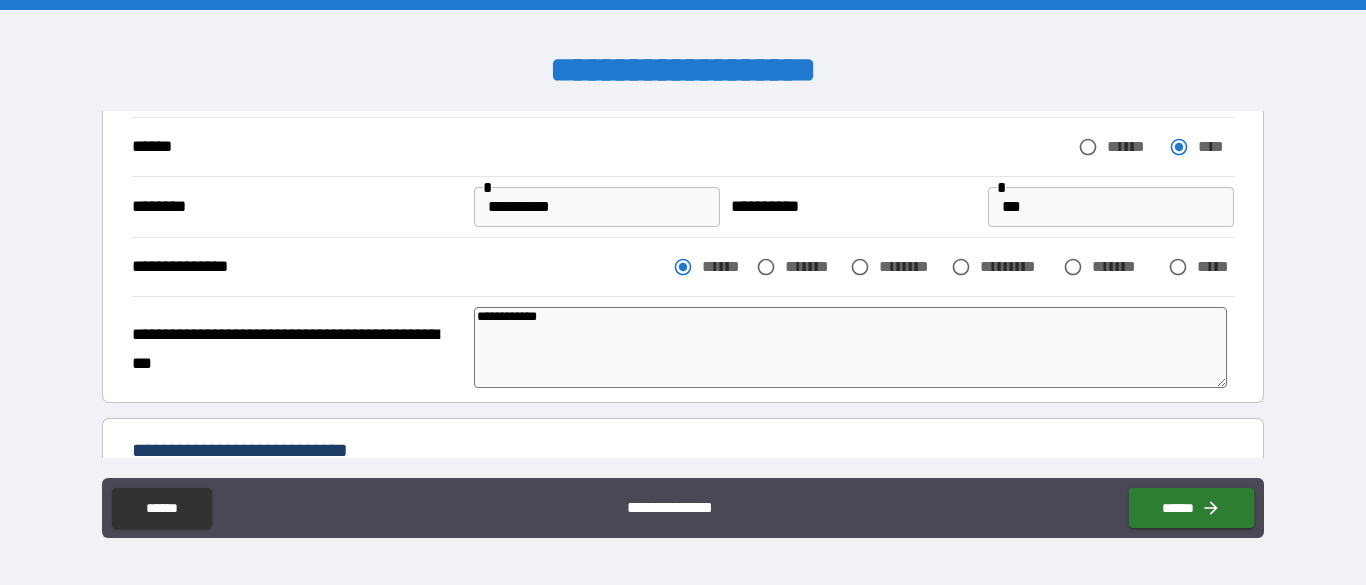 type on "*" 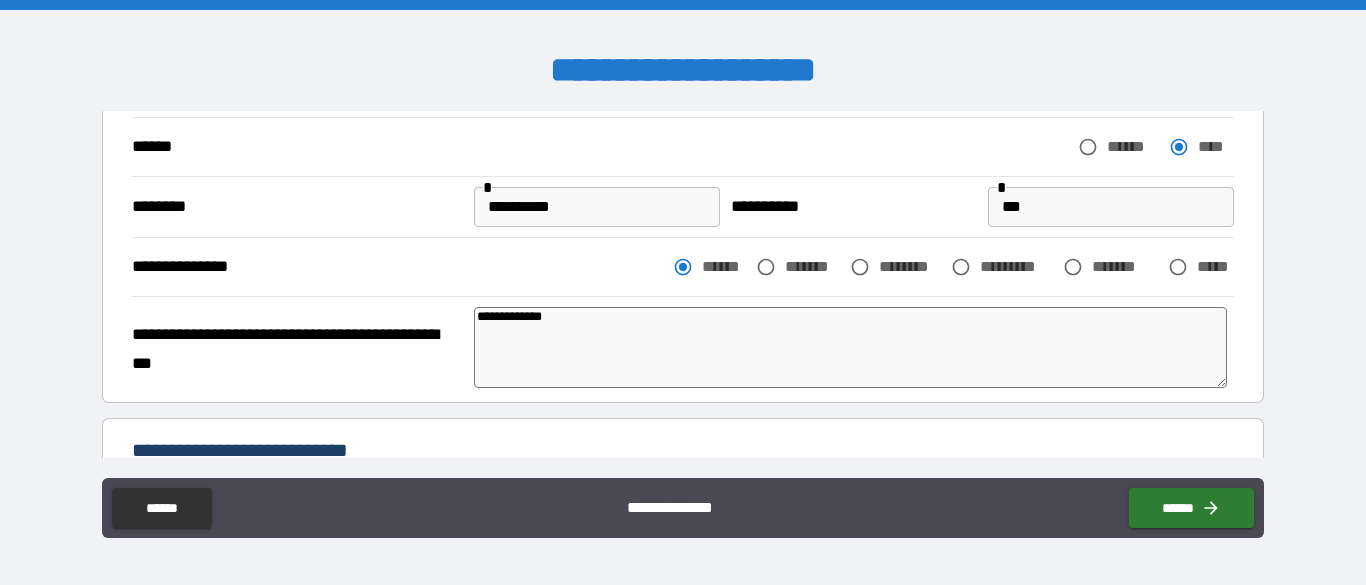 type on "*" 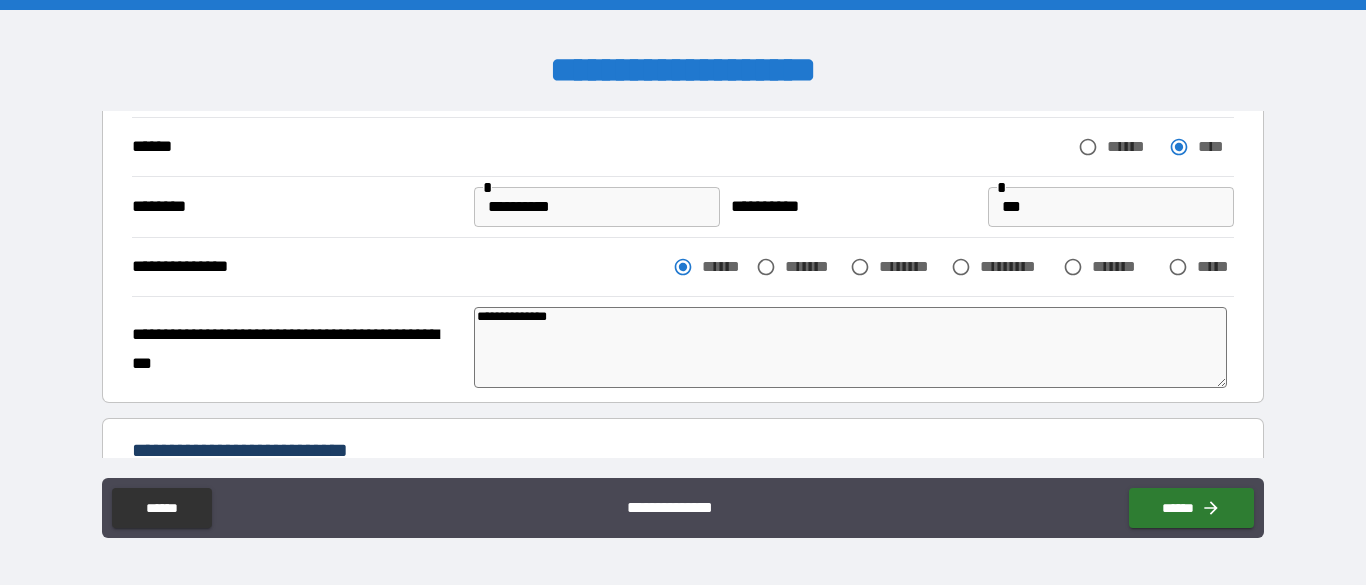 type on "**********" 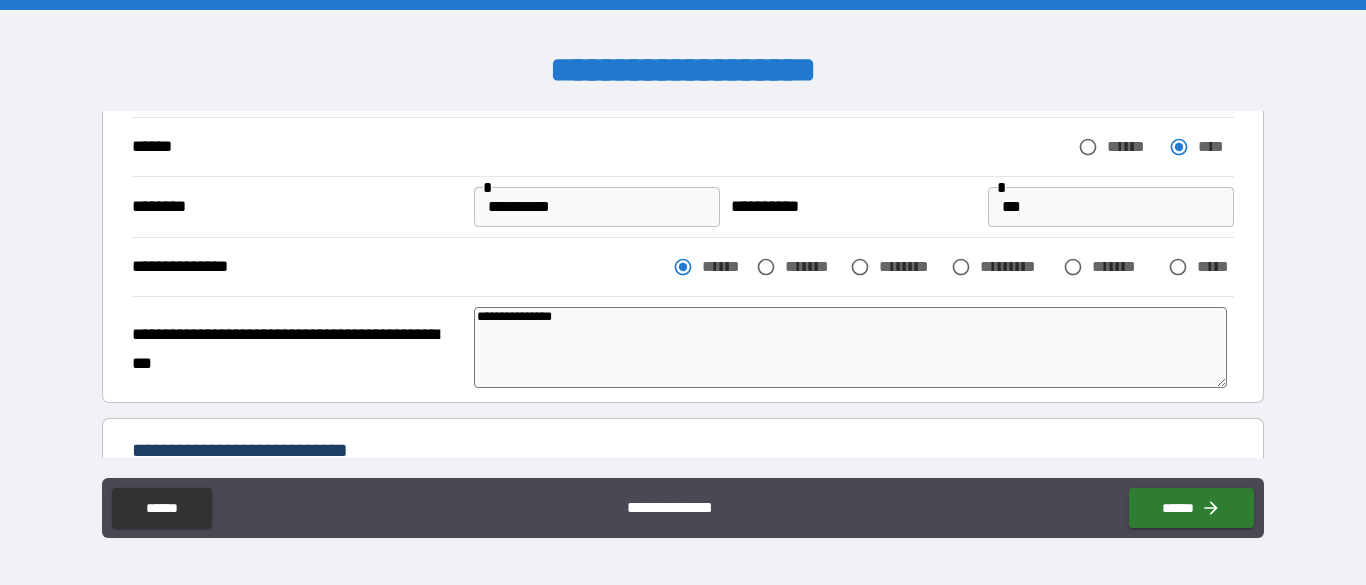 type on "*" 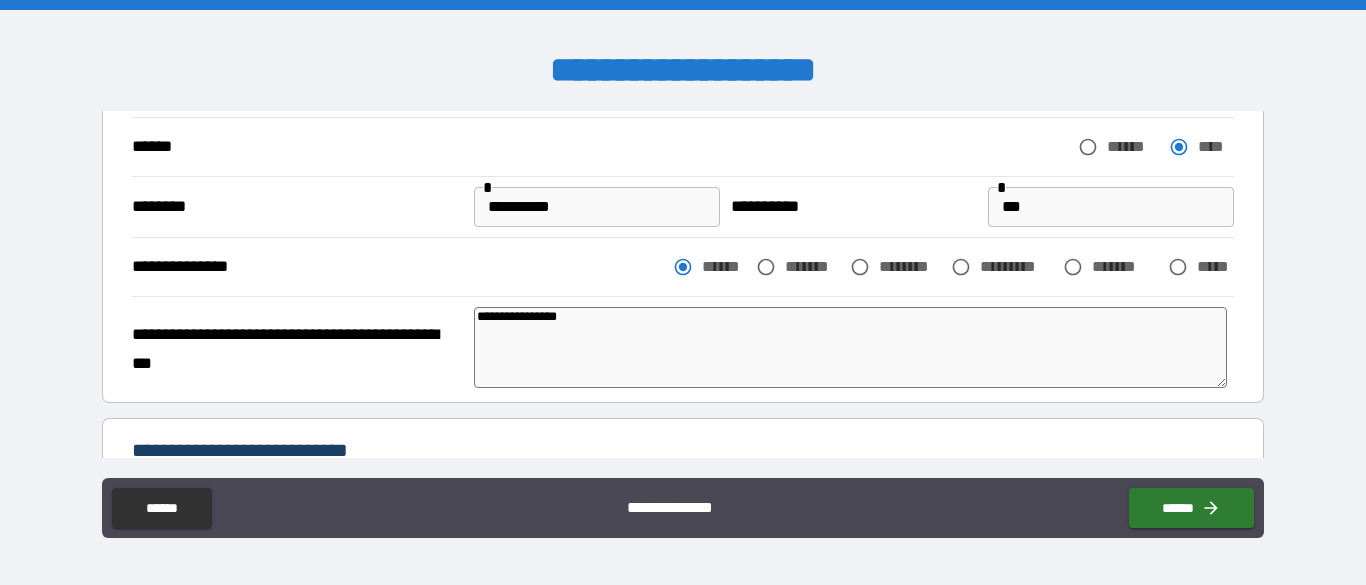type on "*" 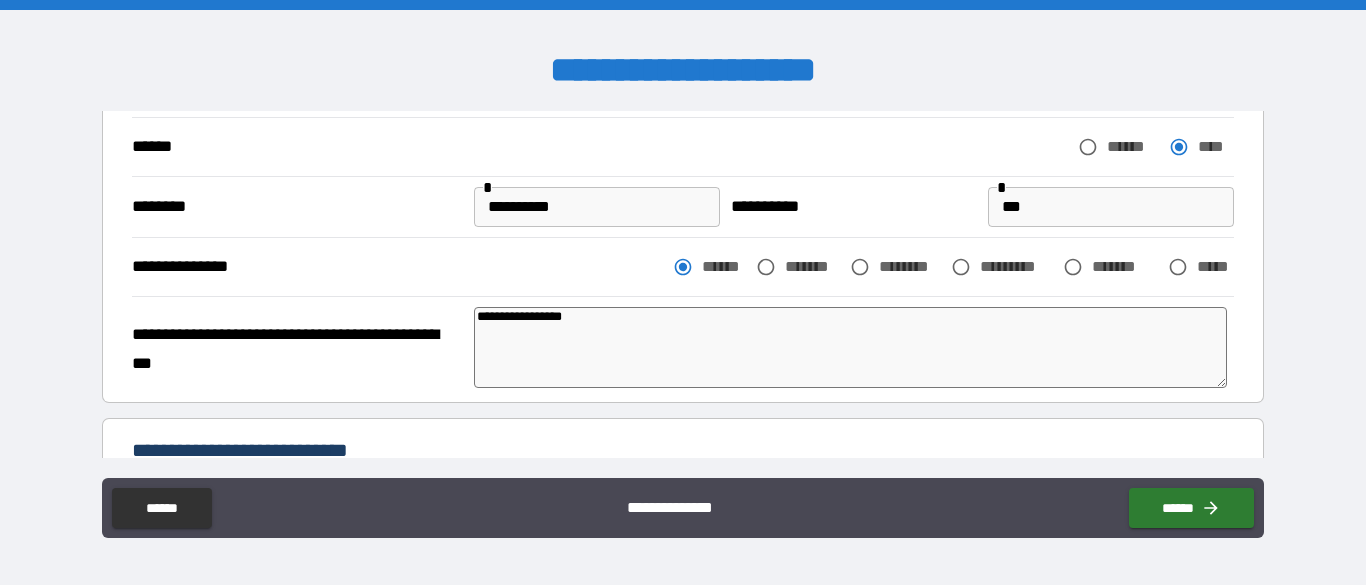 type on "*" 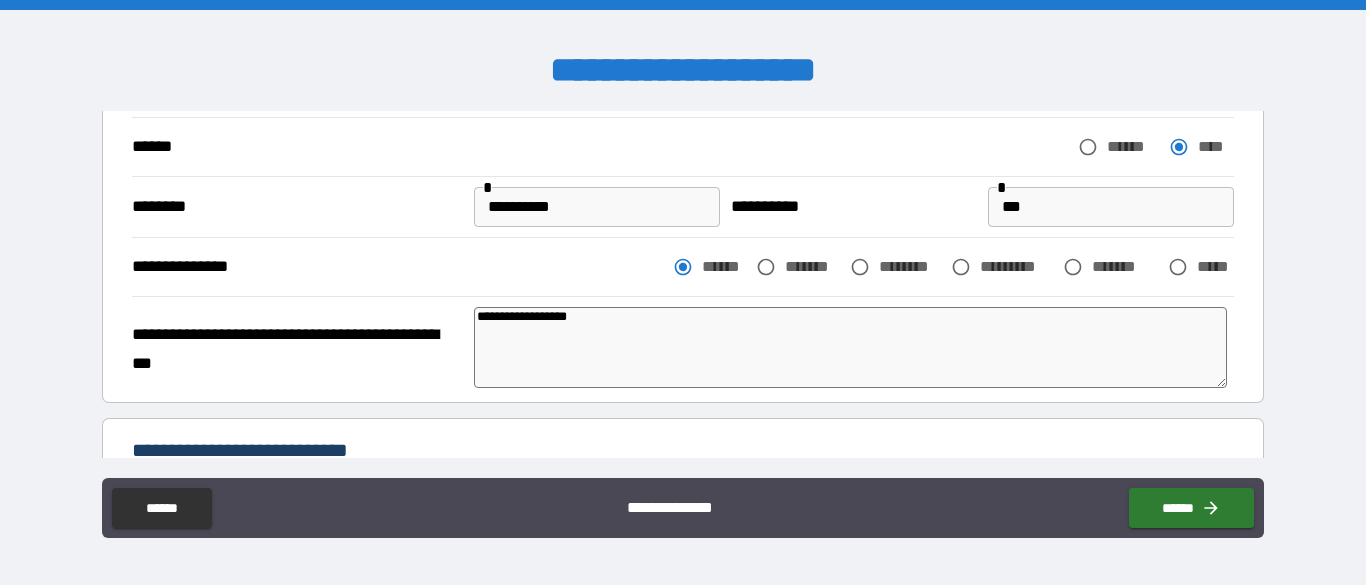 type on "**********" 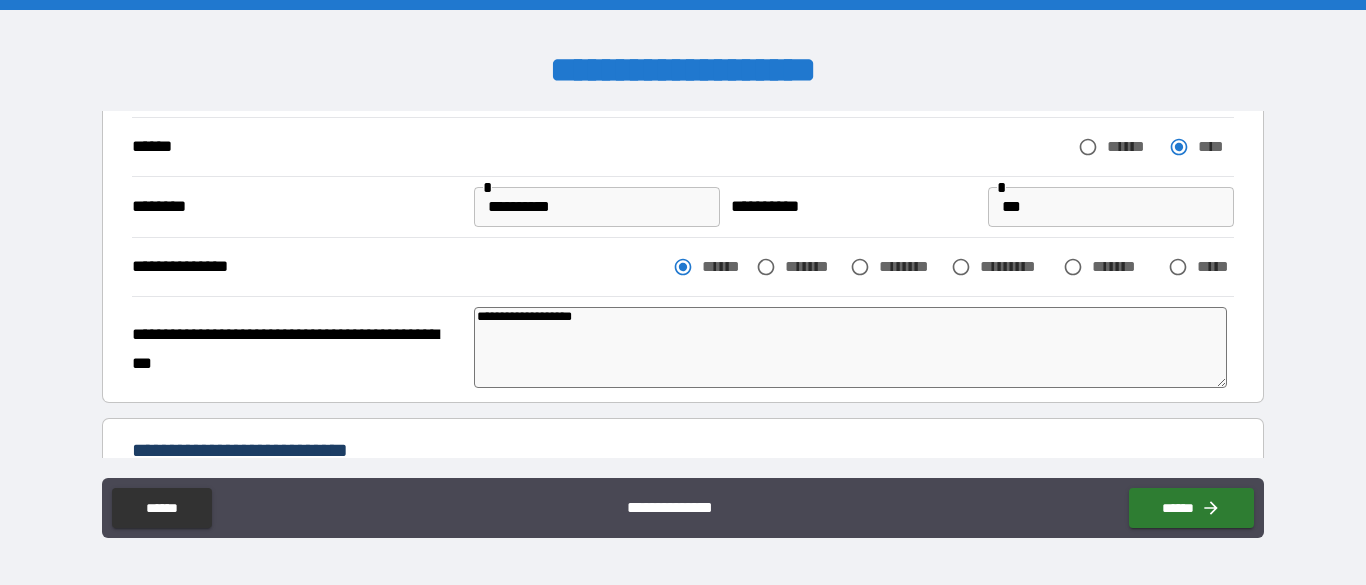 type on "*" 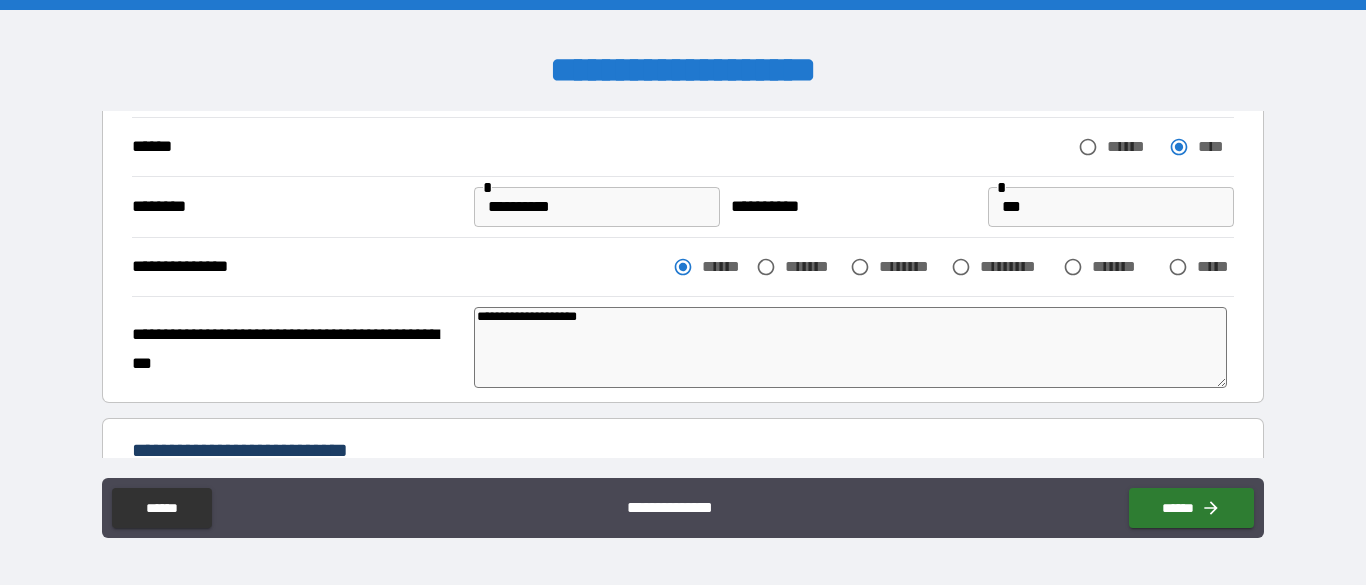 type on "*" 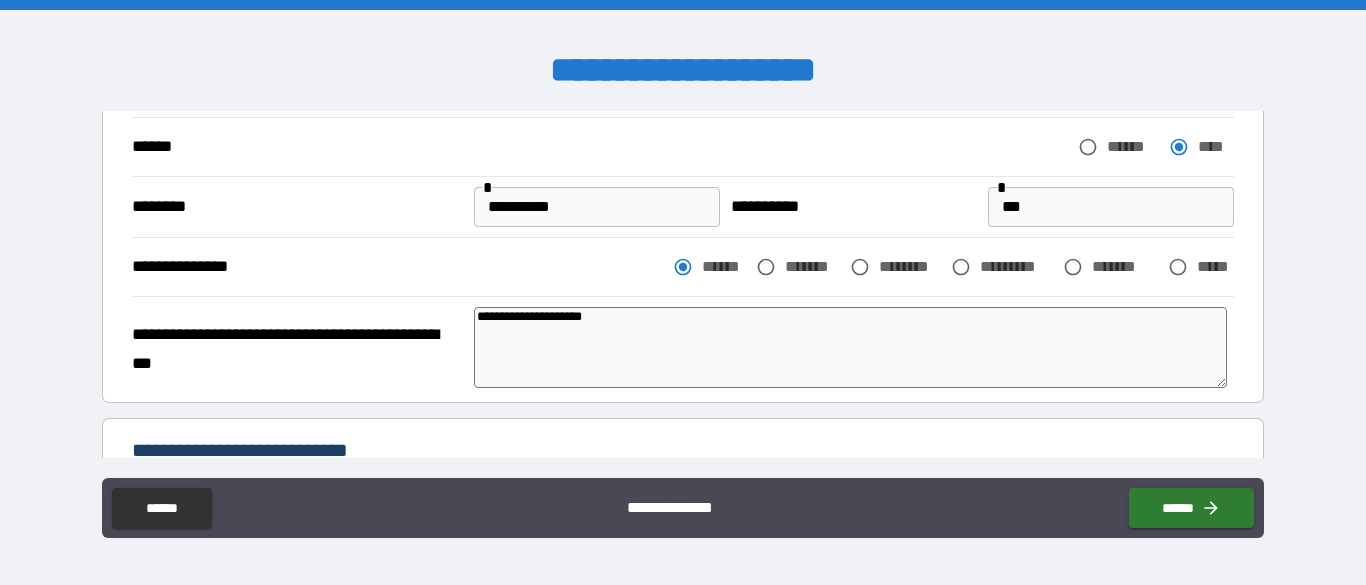 type on "**********" 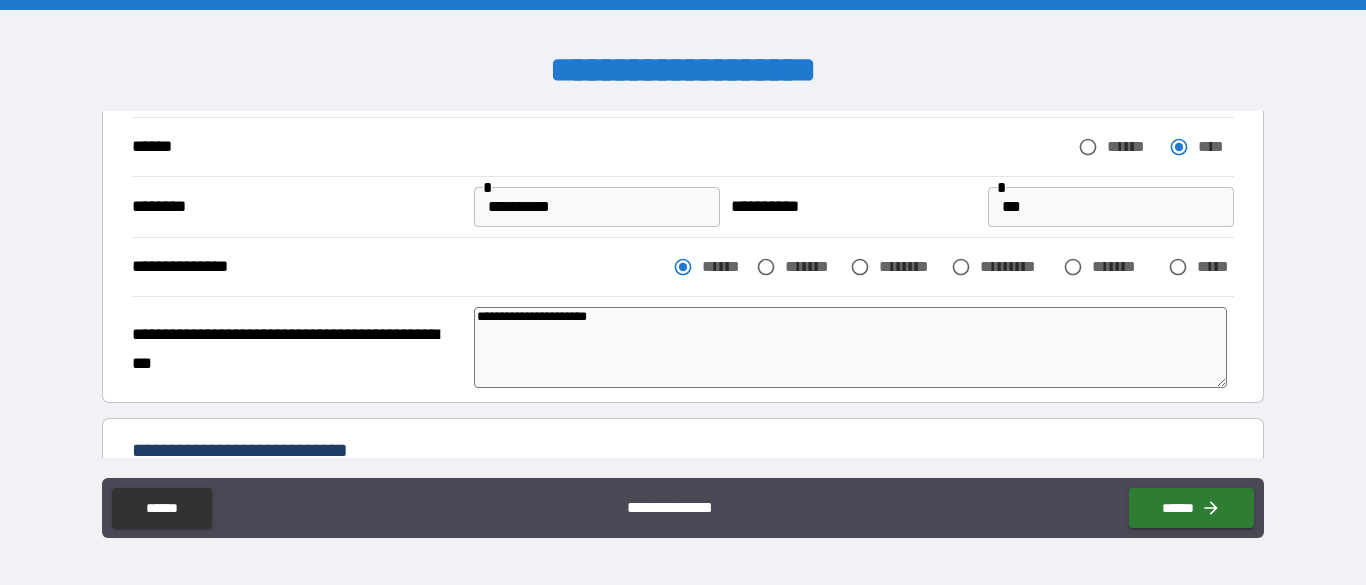 type on "*" 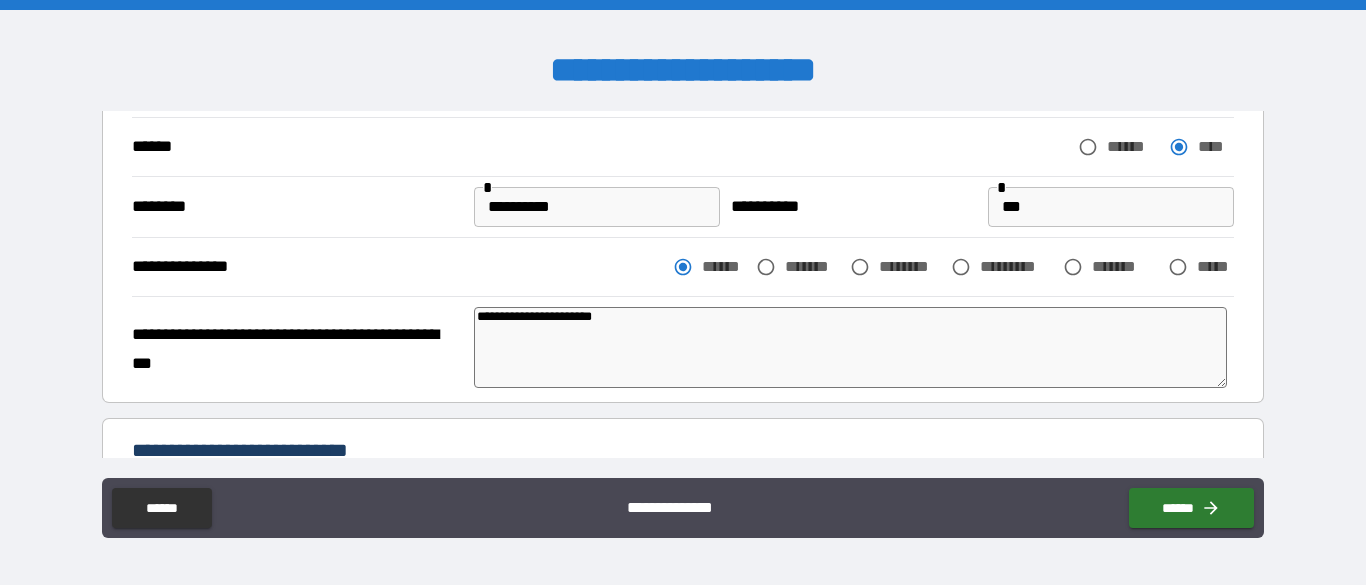 type on "*" 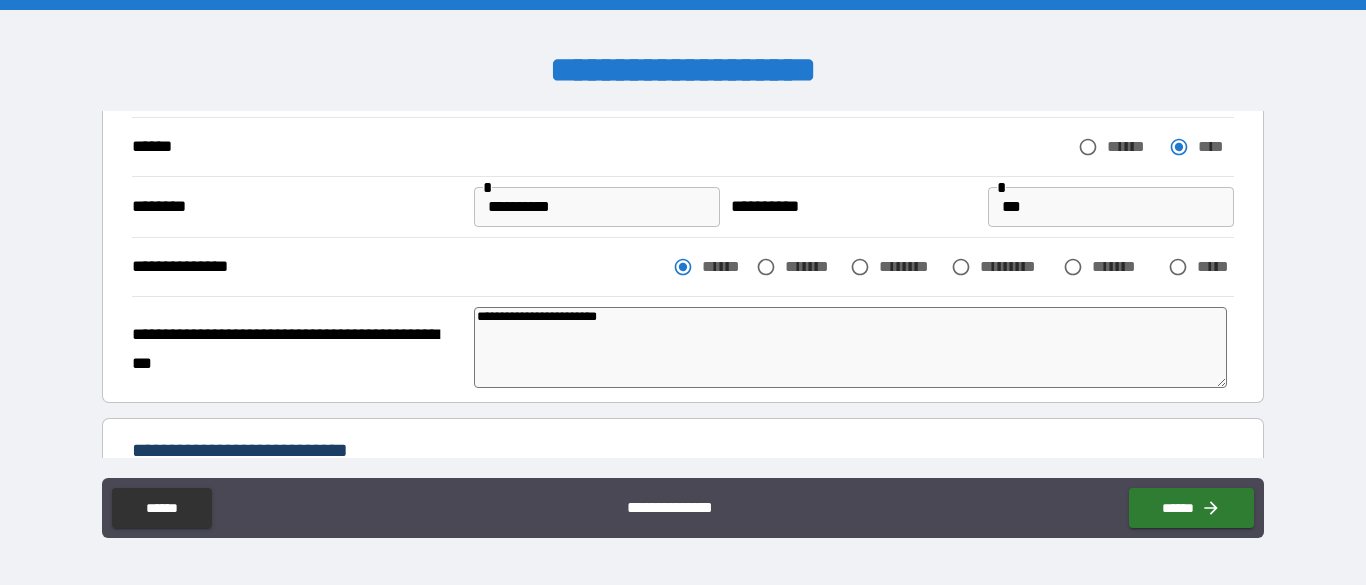 type on "*" 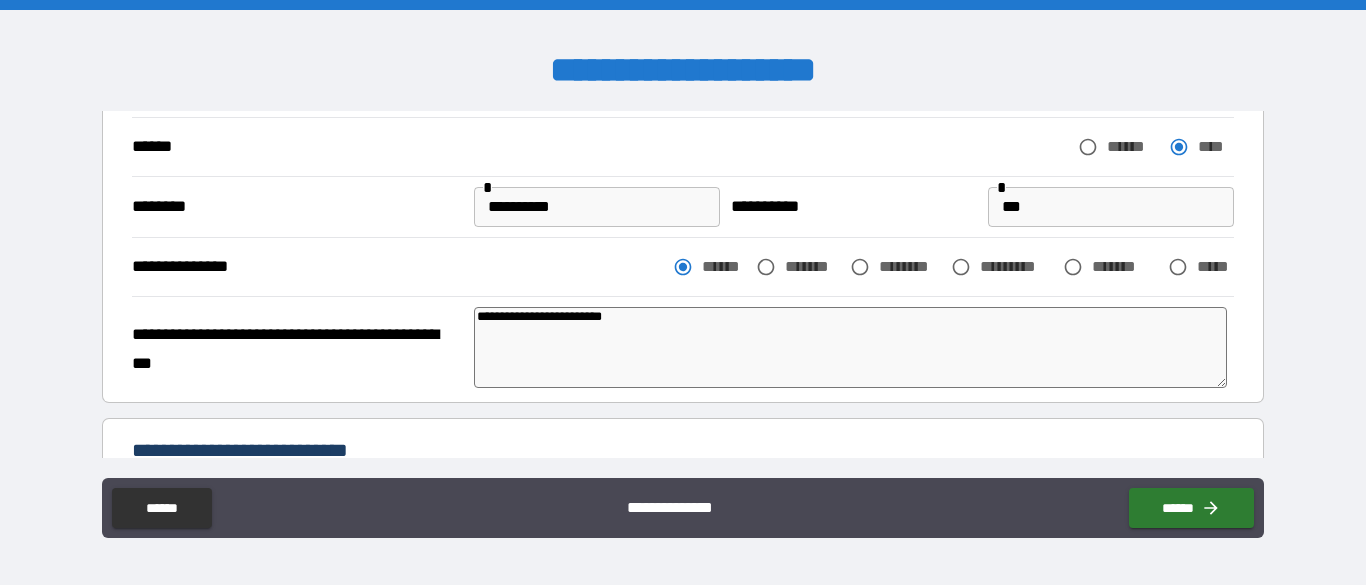 type on "**********" 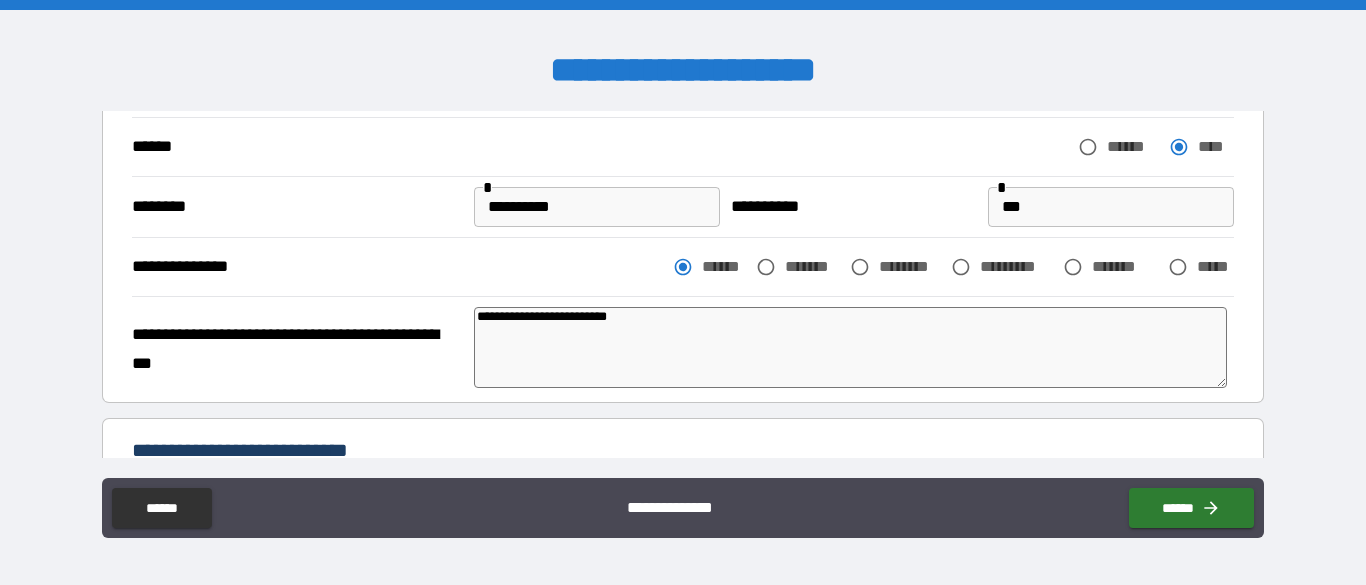 type on "**********" 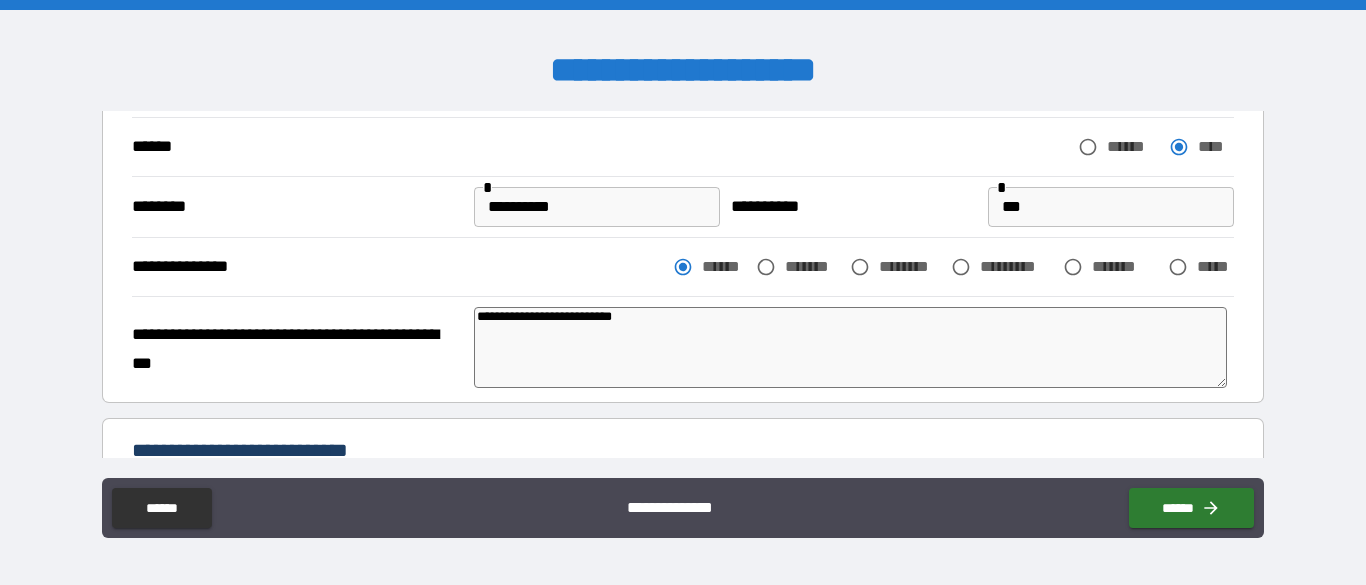 type on "*" 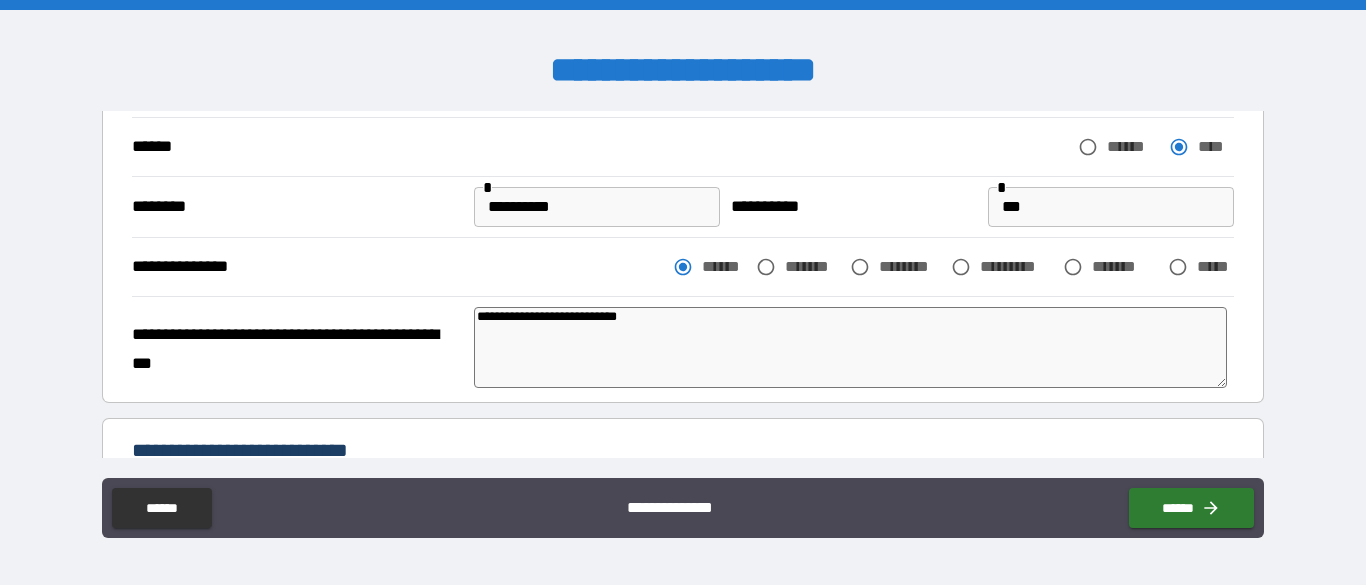 type on "*" 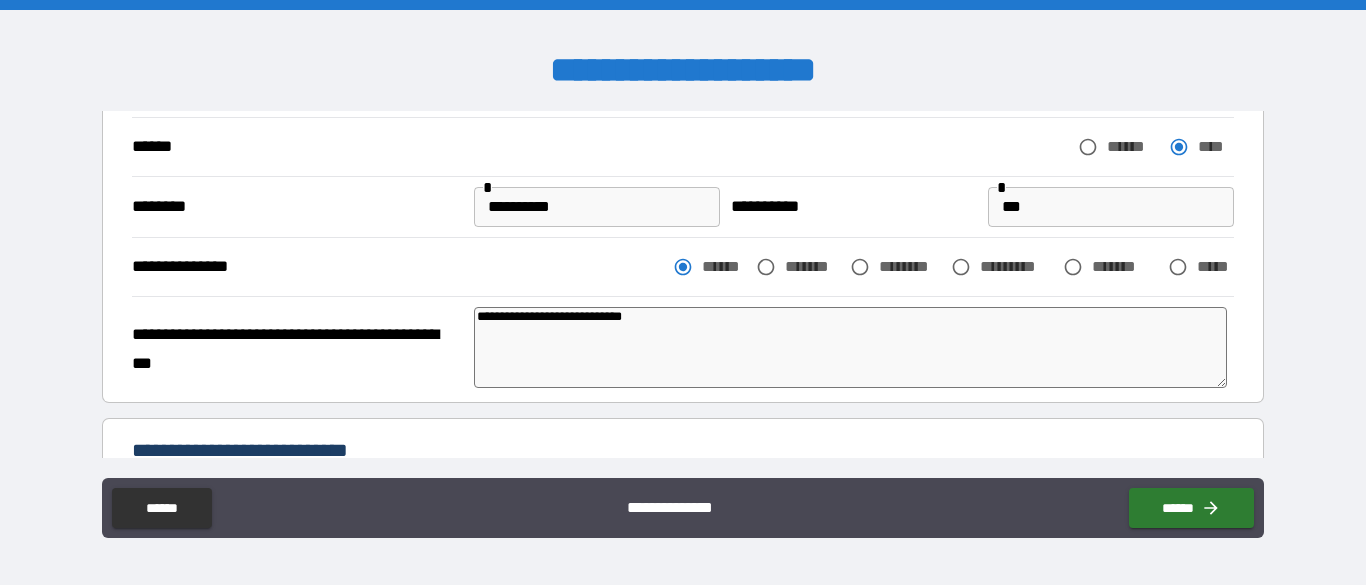 type on "*" 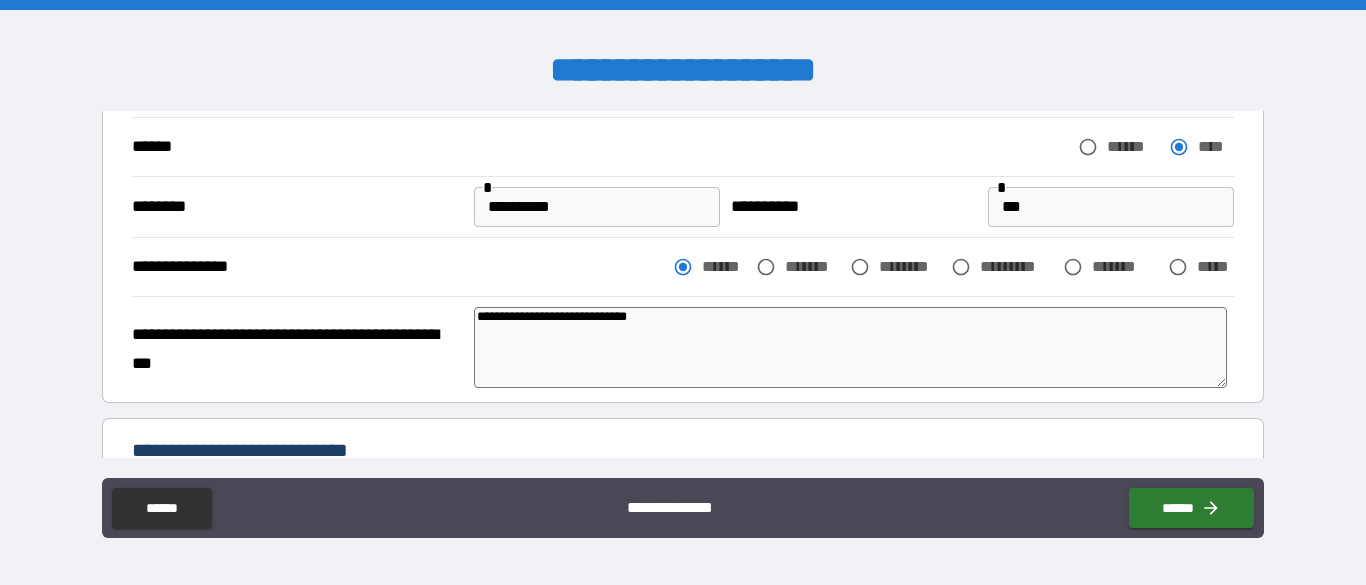 type on "**********" 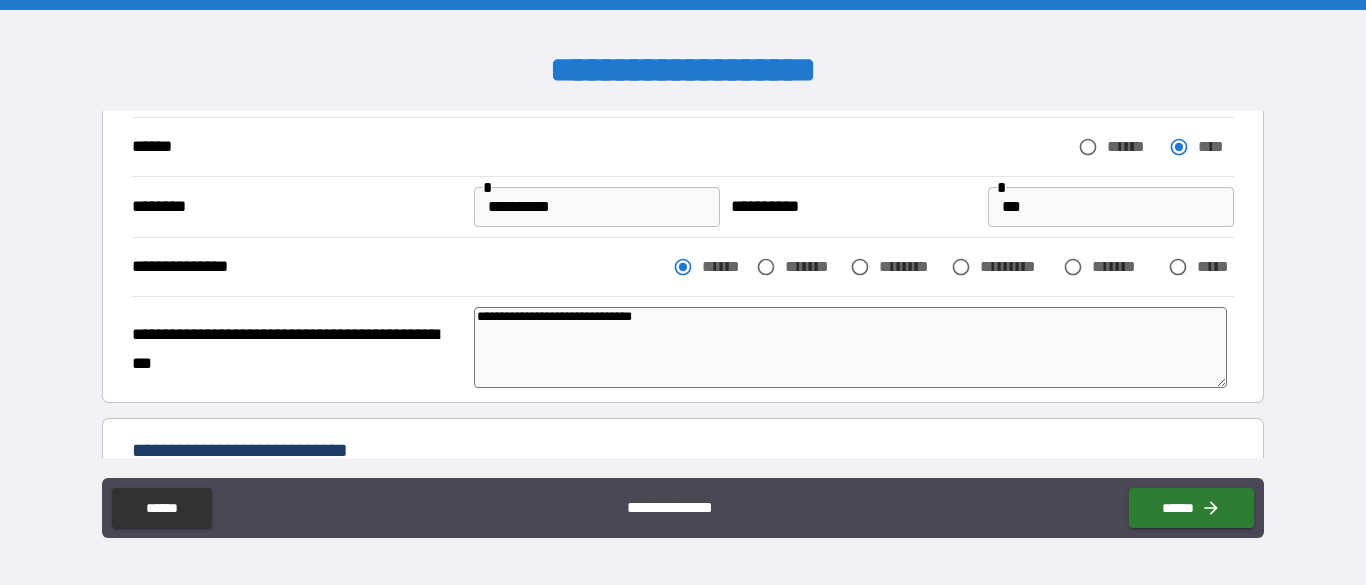 type on "**********" 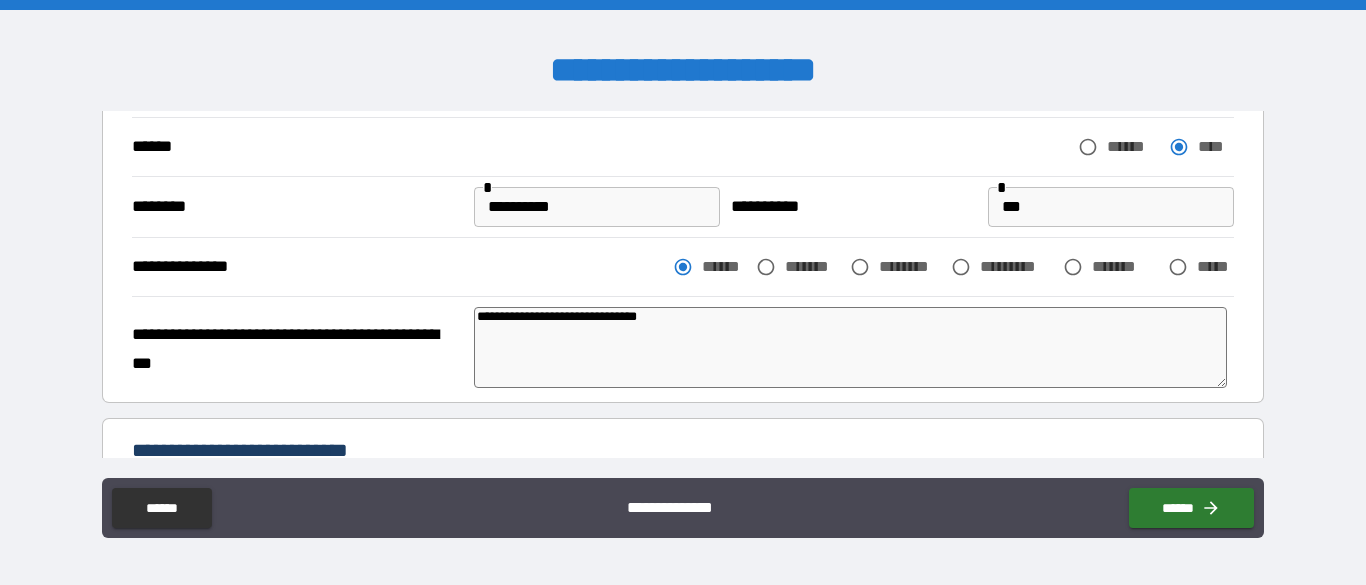 type on "*" 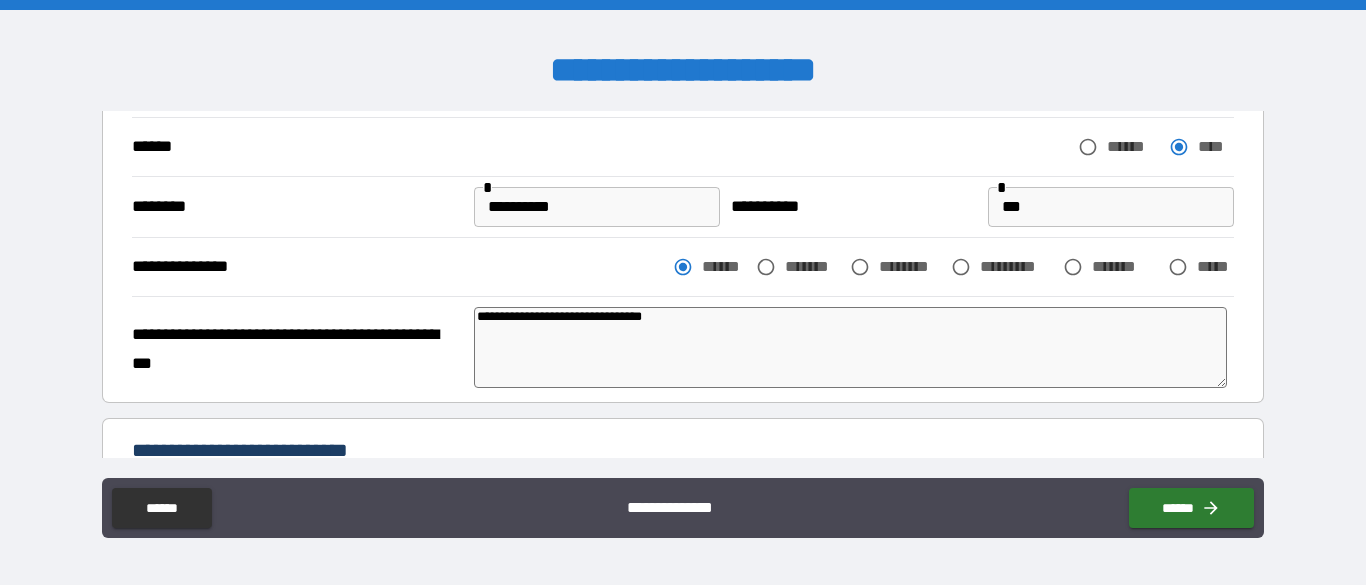 type on "*" 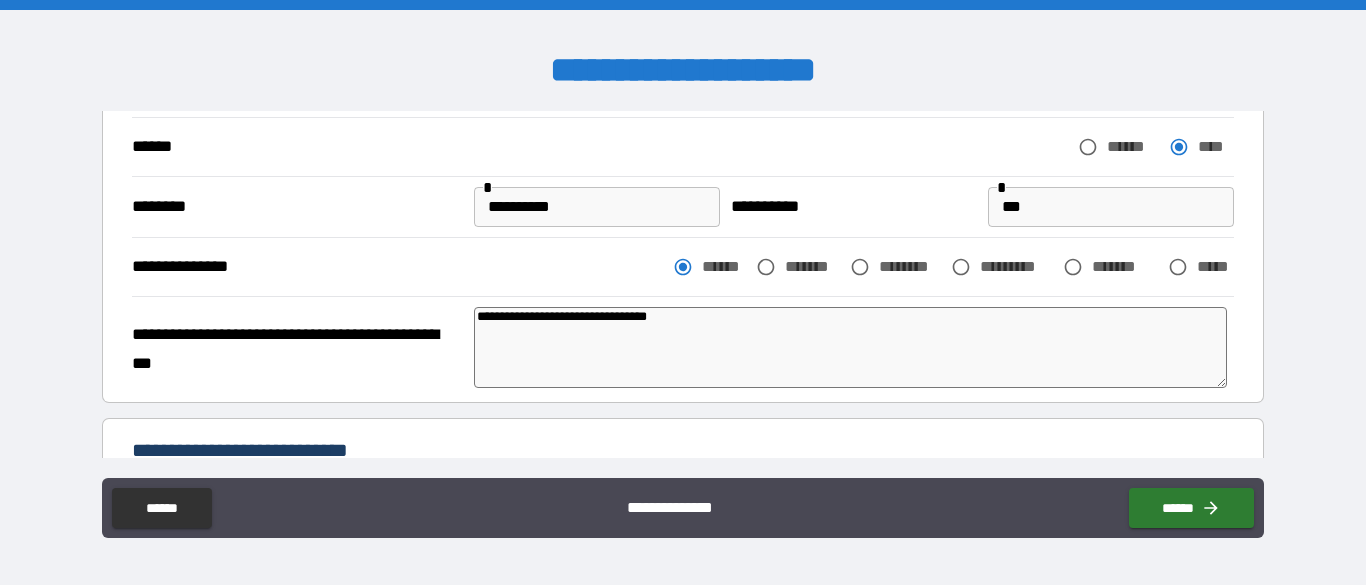 type on "*" 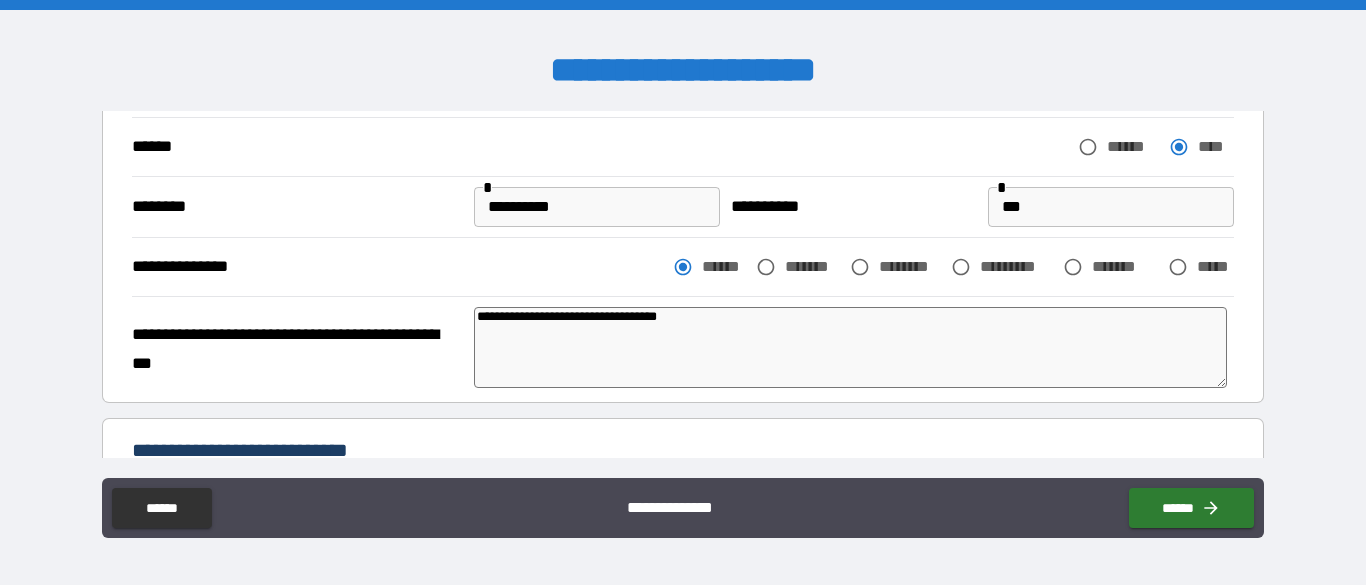 type on "**********" 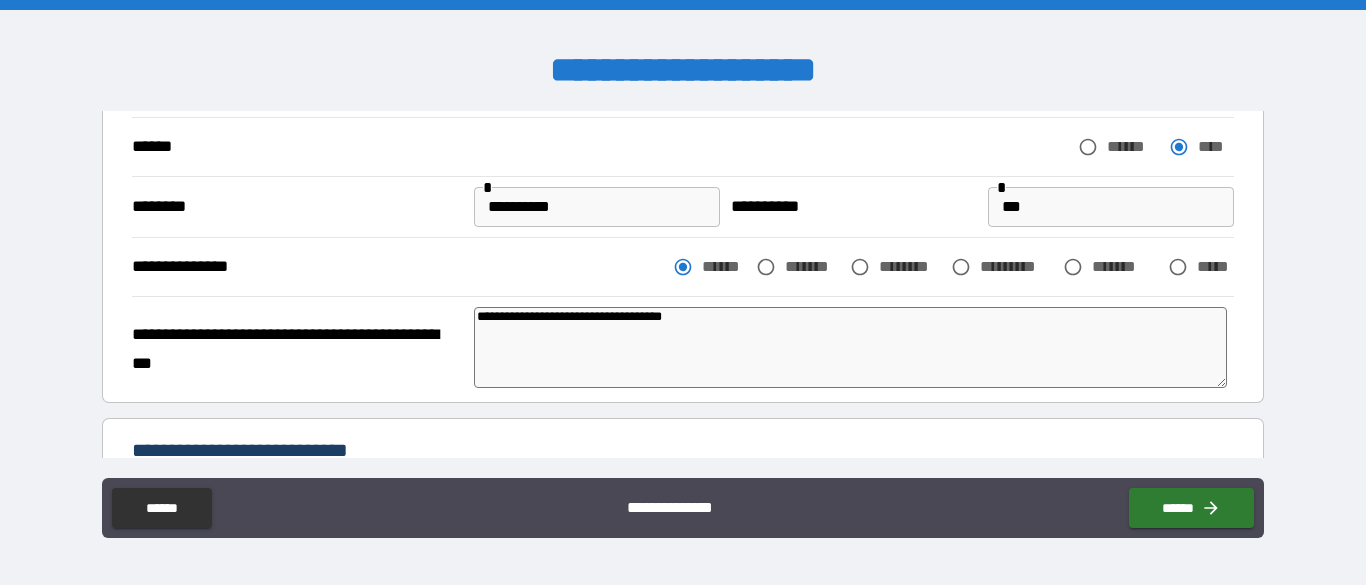 type on "*" 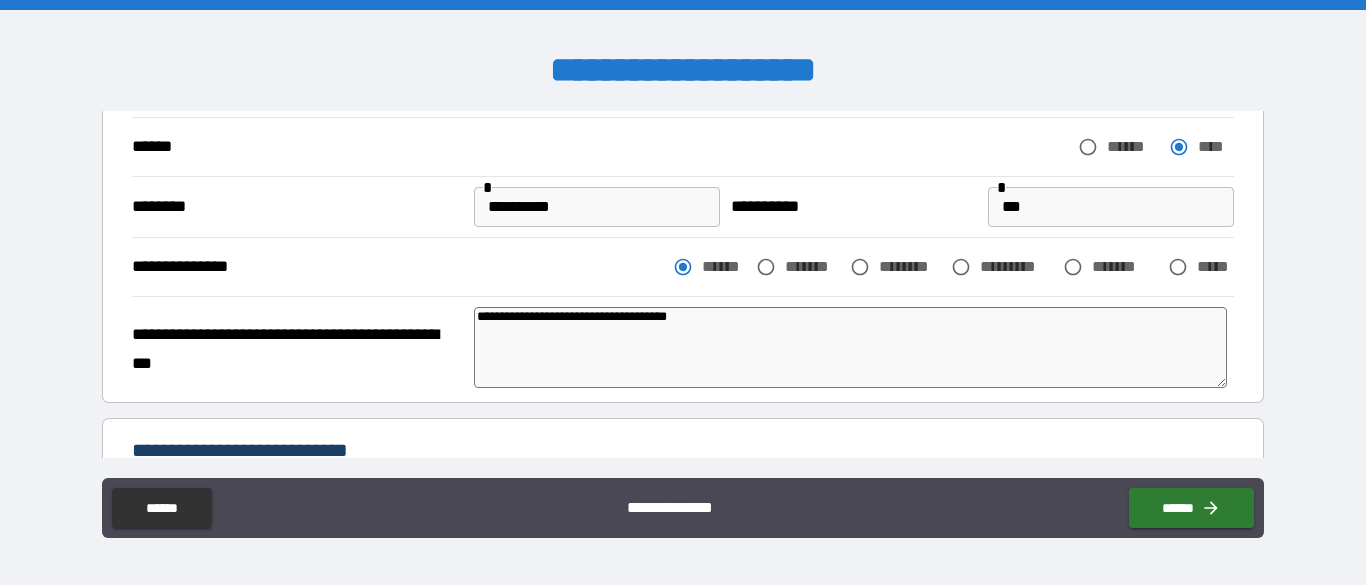 type on "**********" 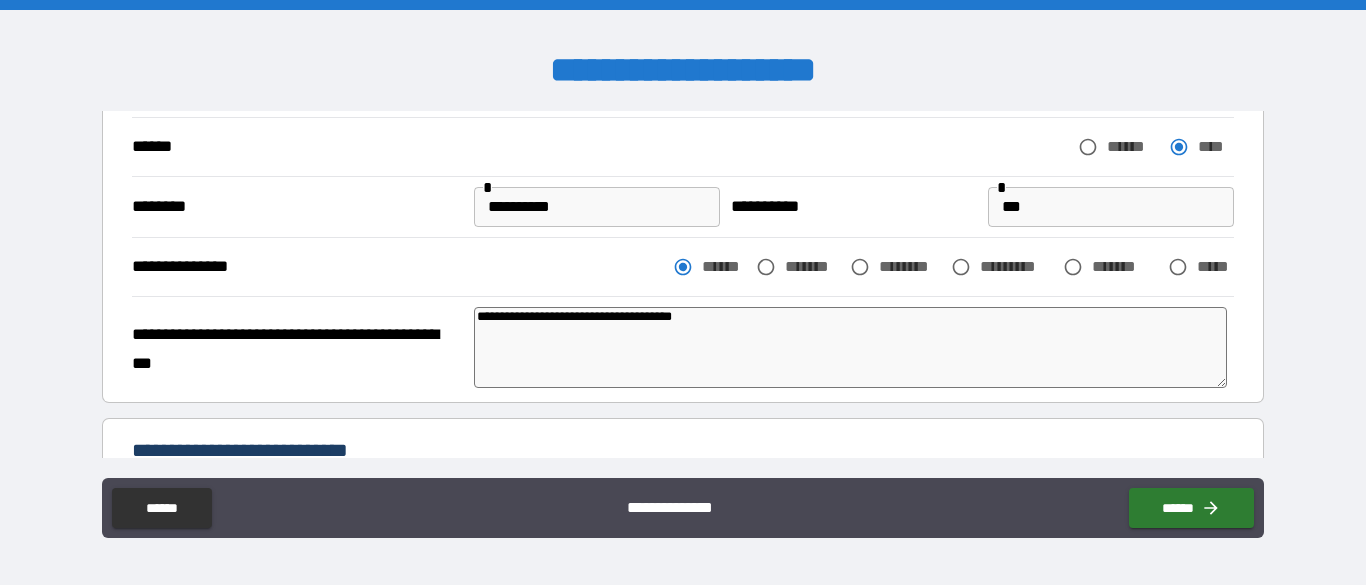 type on "*" 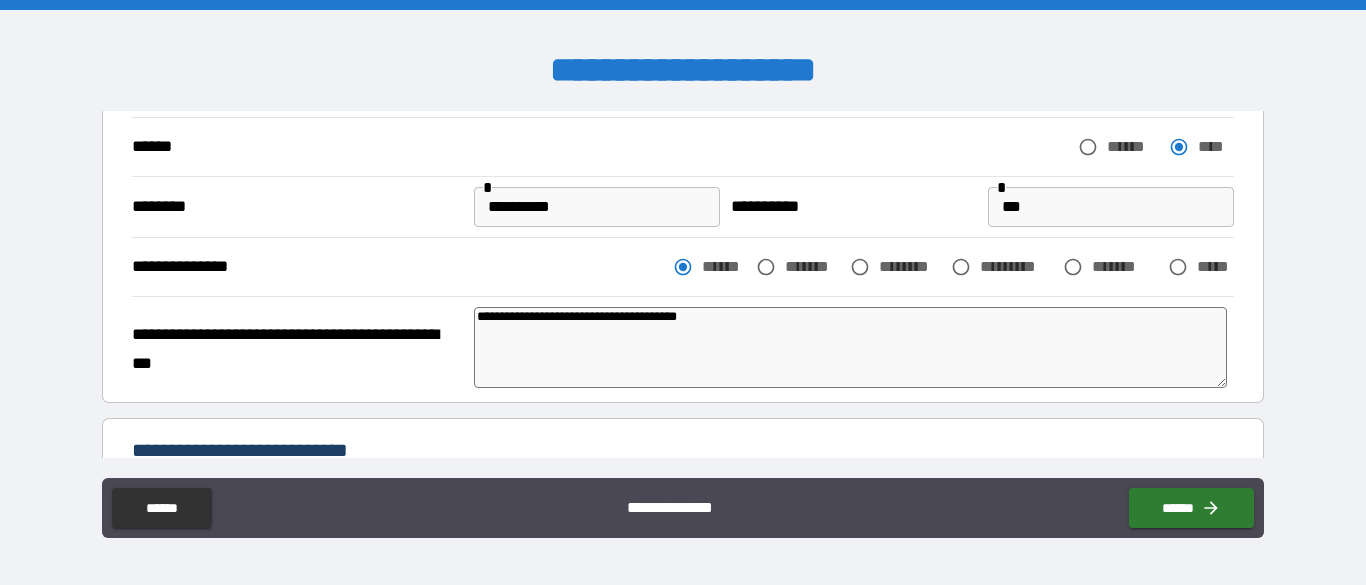 type on "**********" 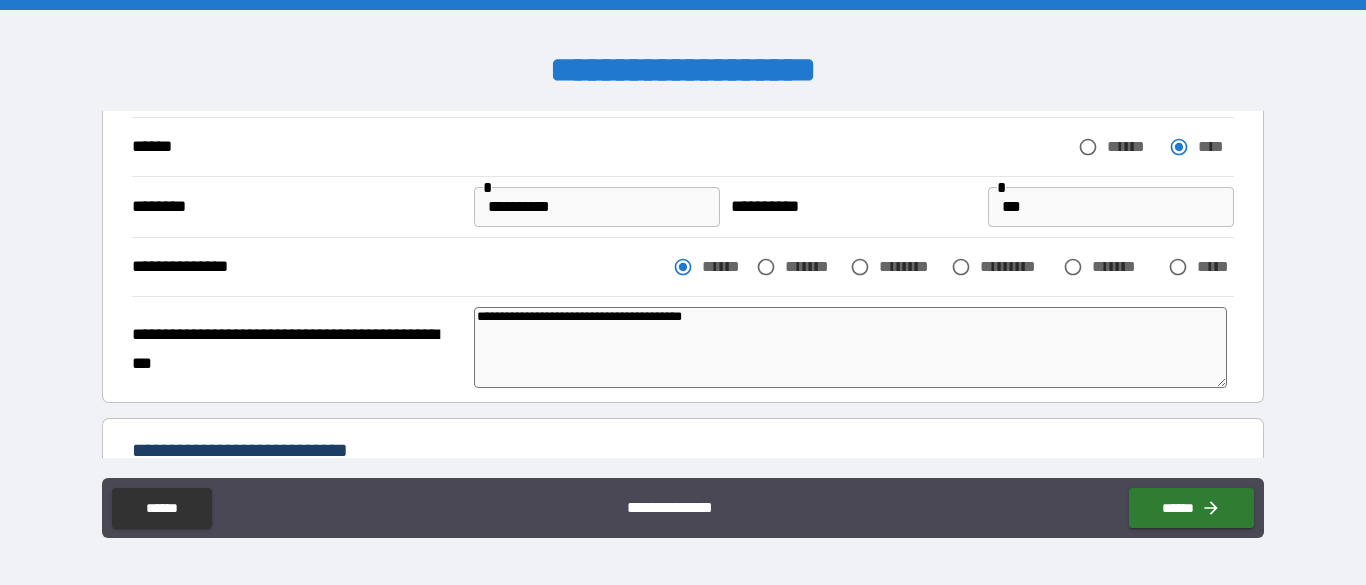 type on "*" 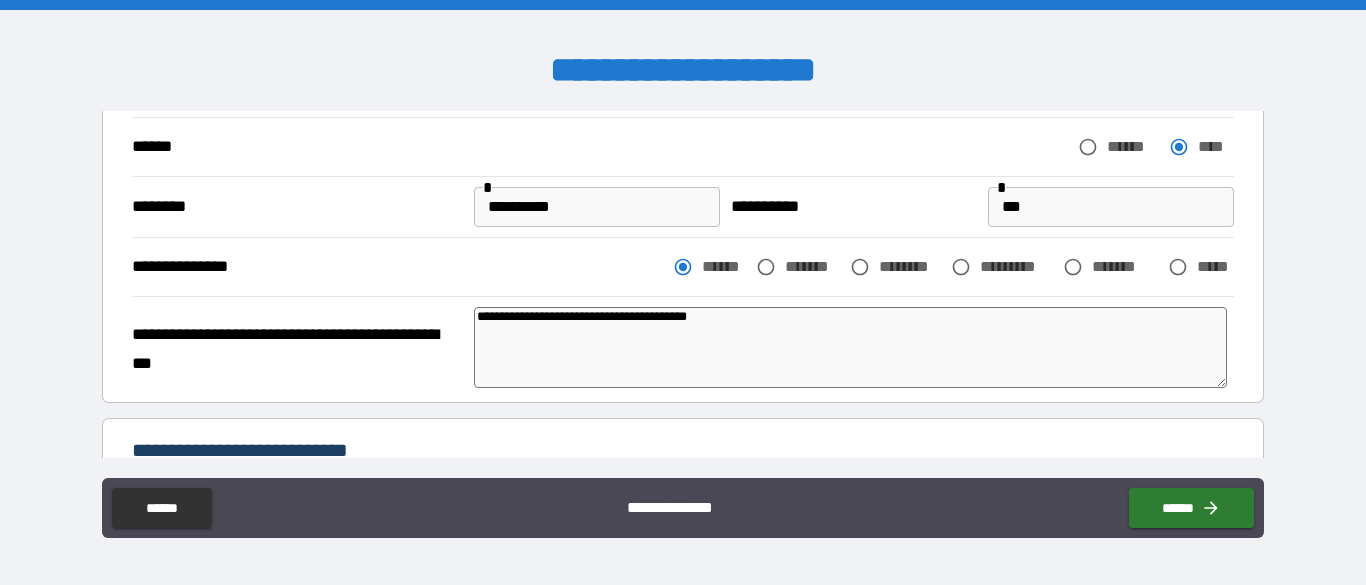 type on "*" 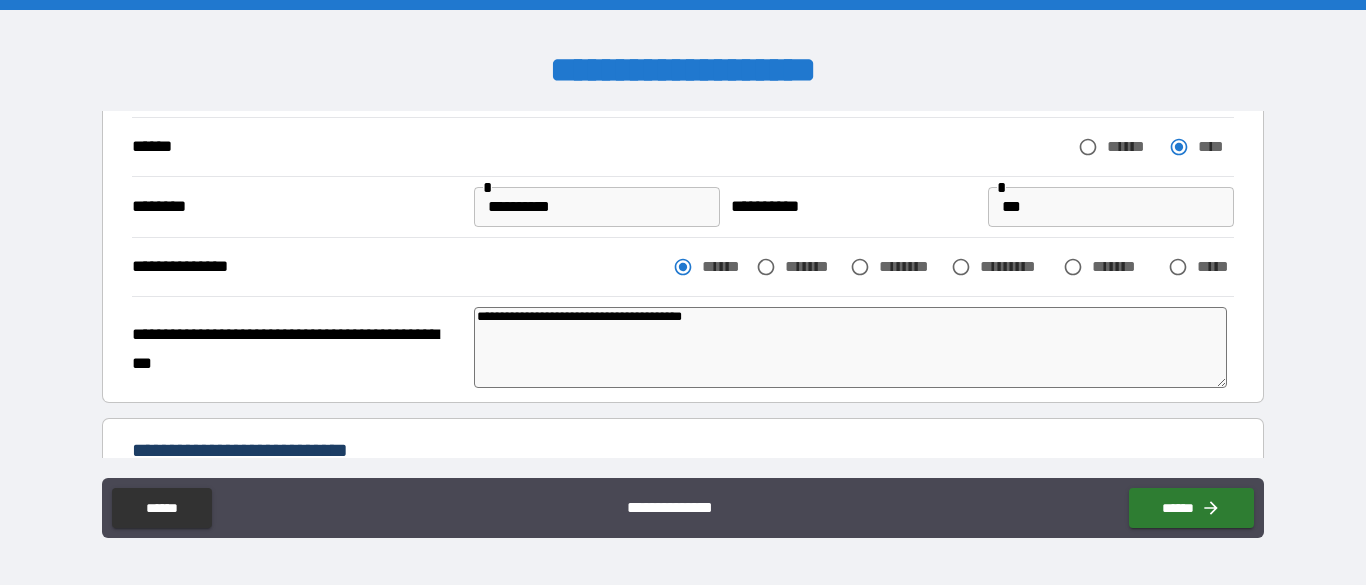 type on "*" 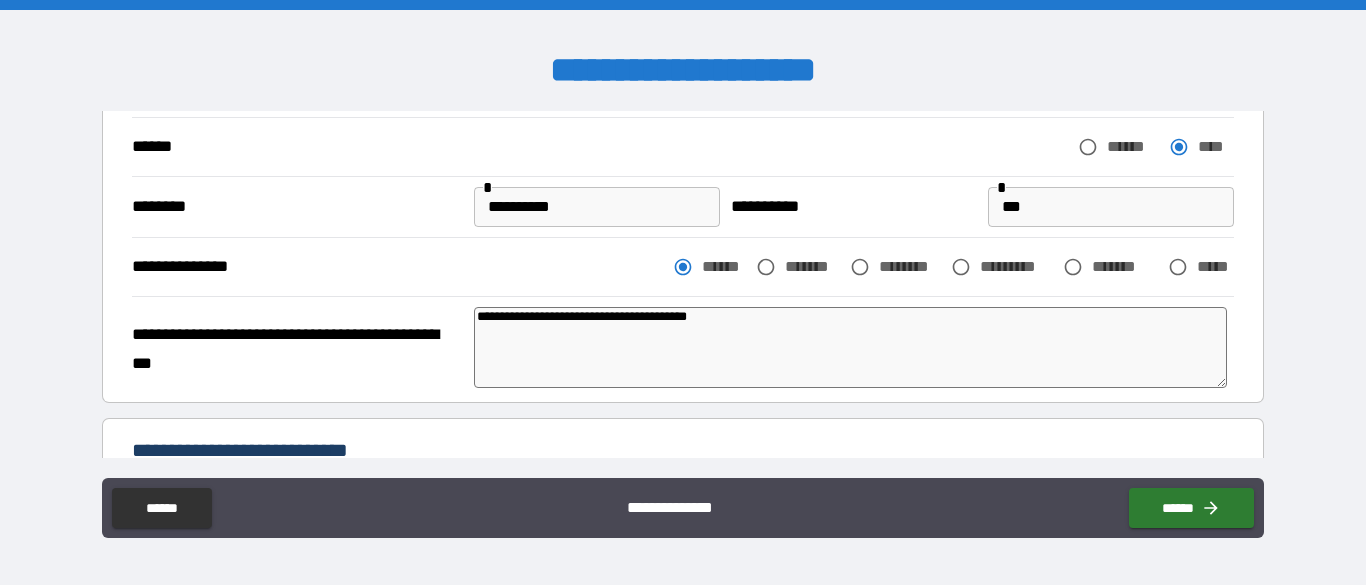 type on "*" 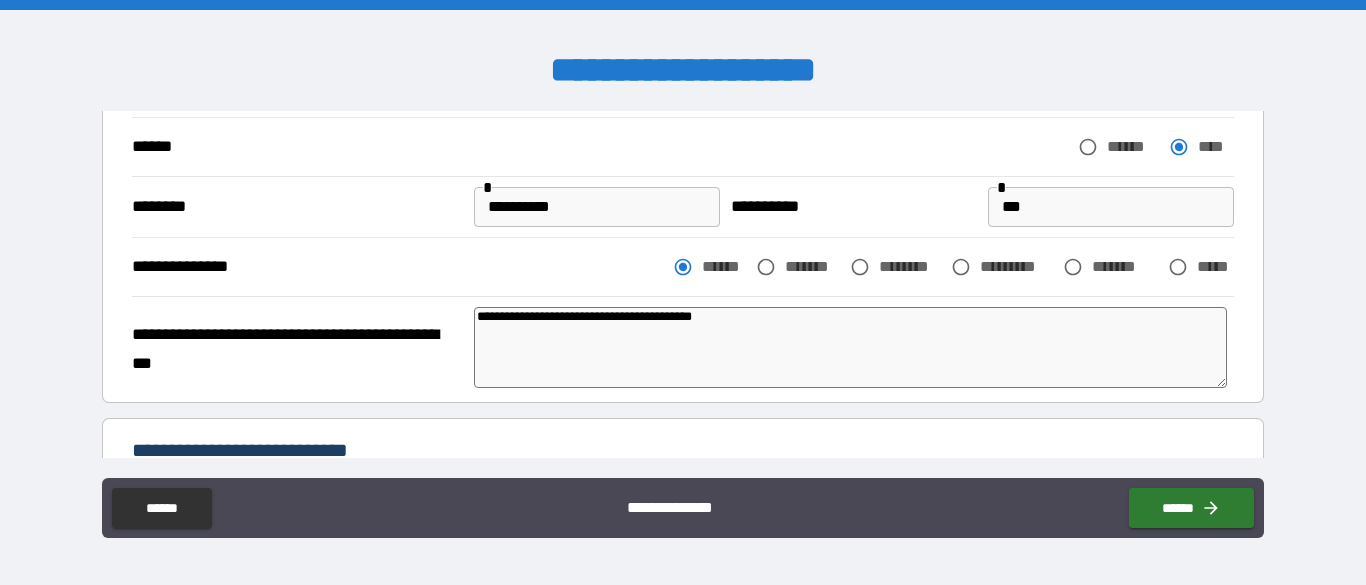 type on "**********" 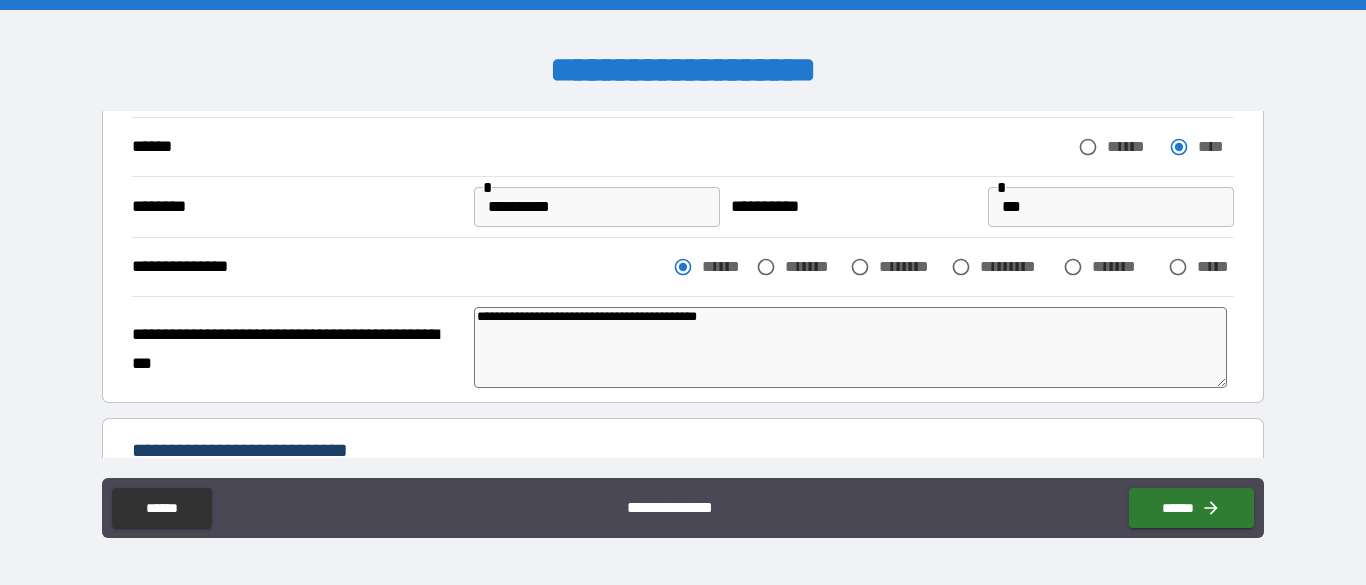 type on "**********" 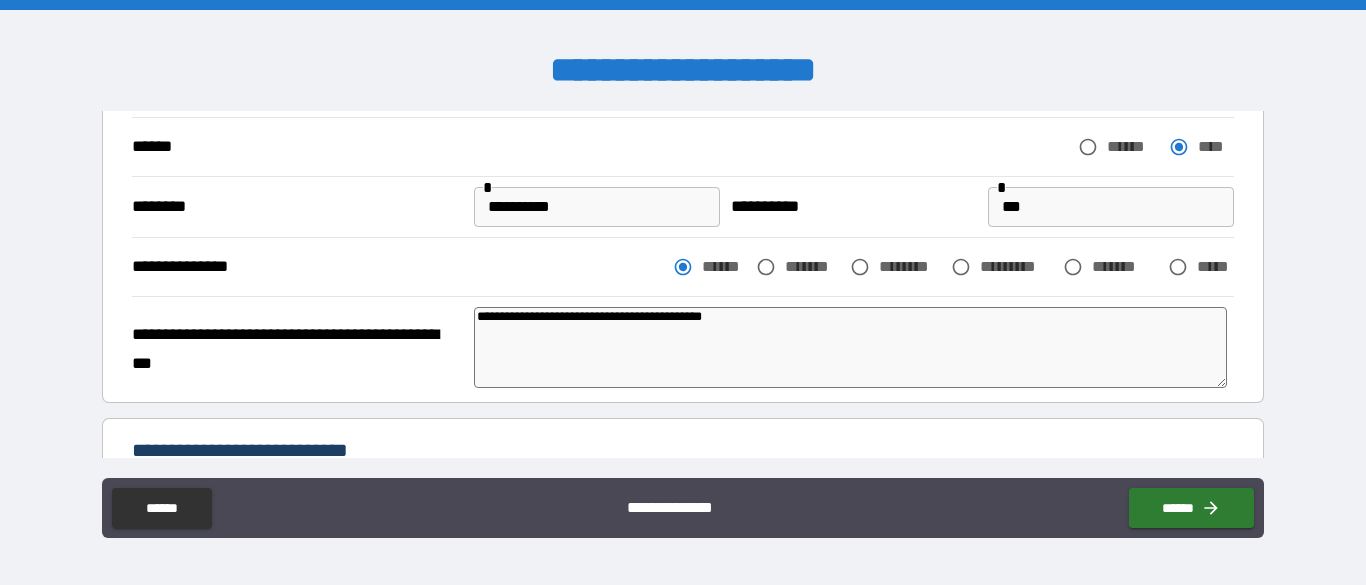 type on "*" 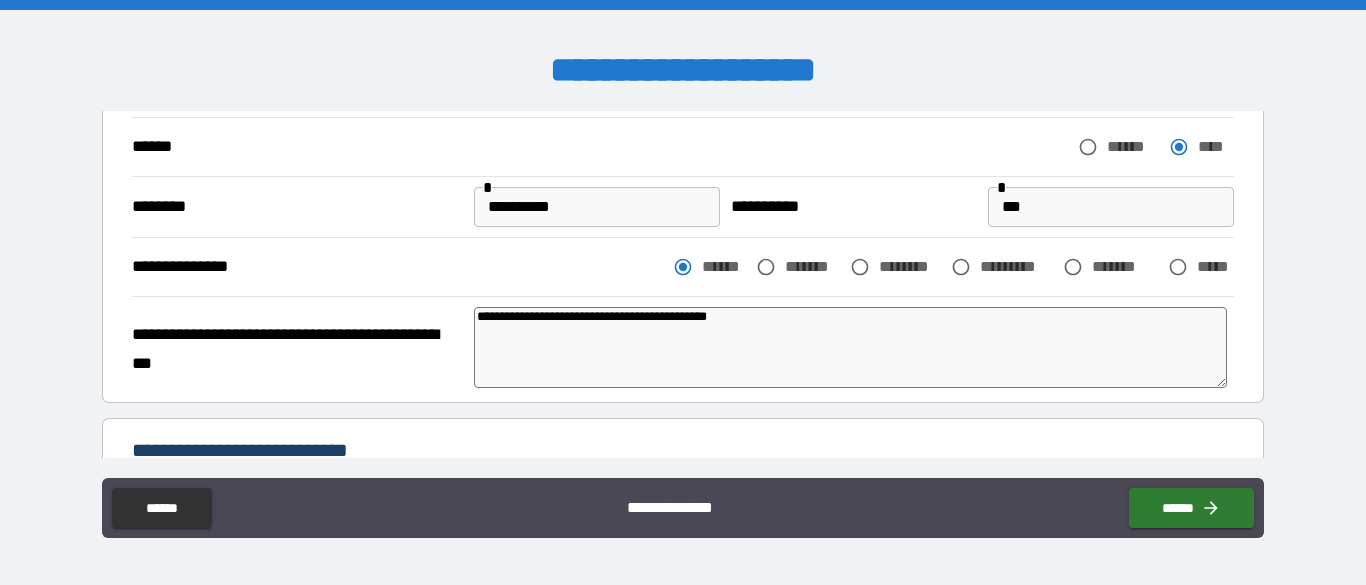 type on "*" 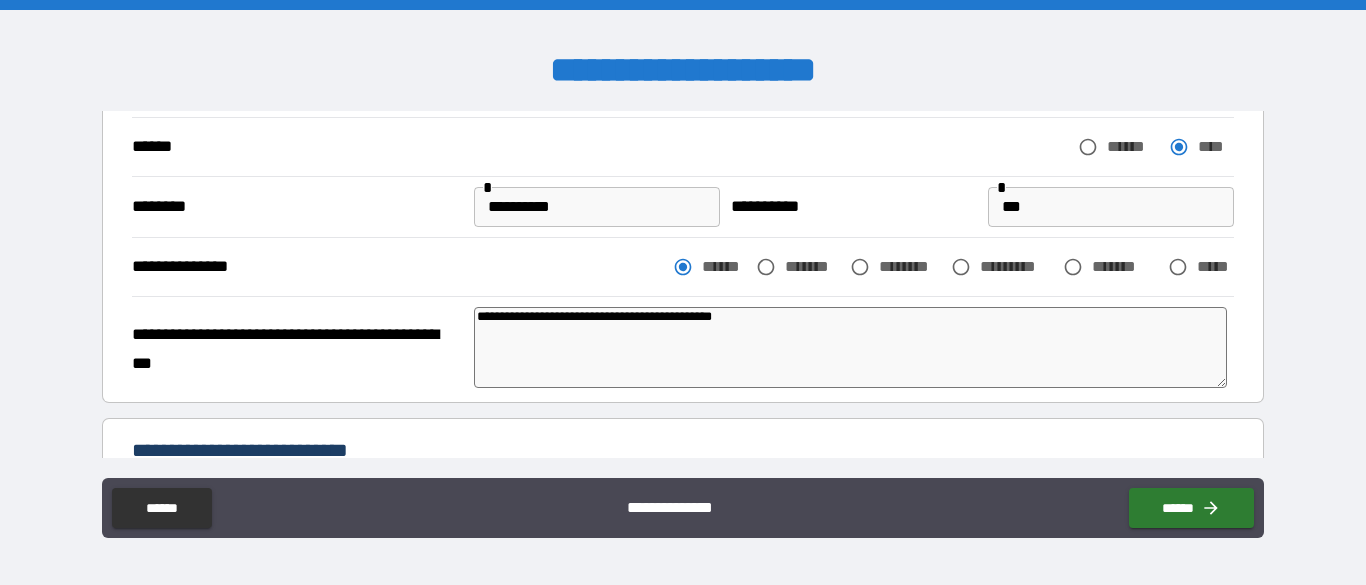 type on "*" 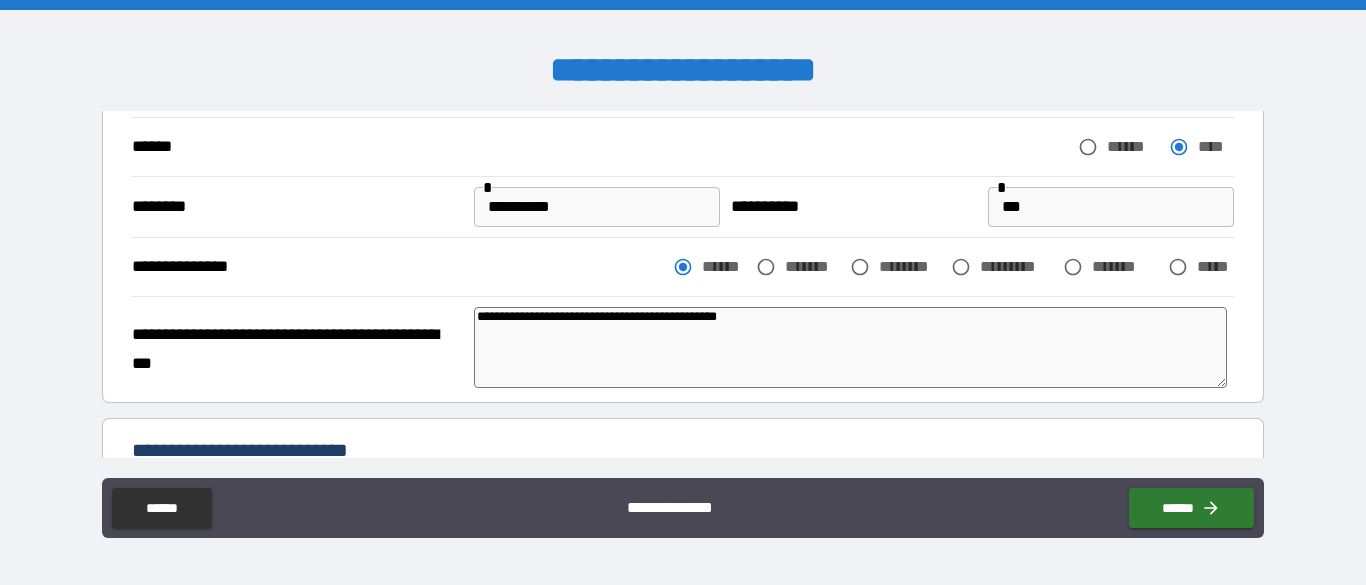 type on "**********" 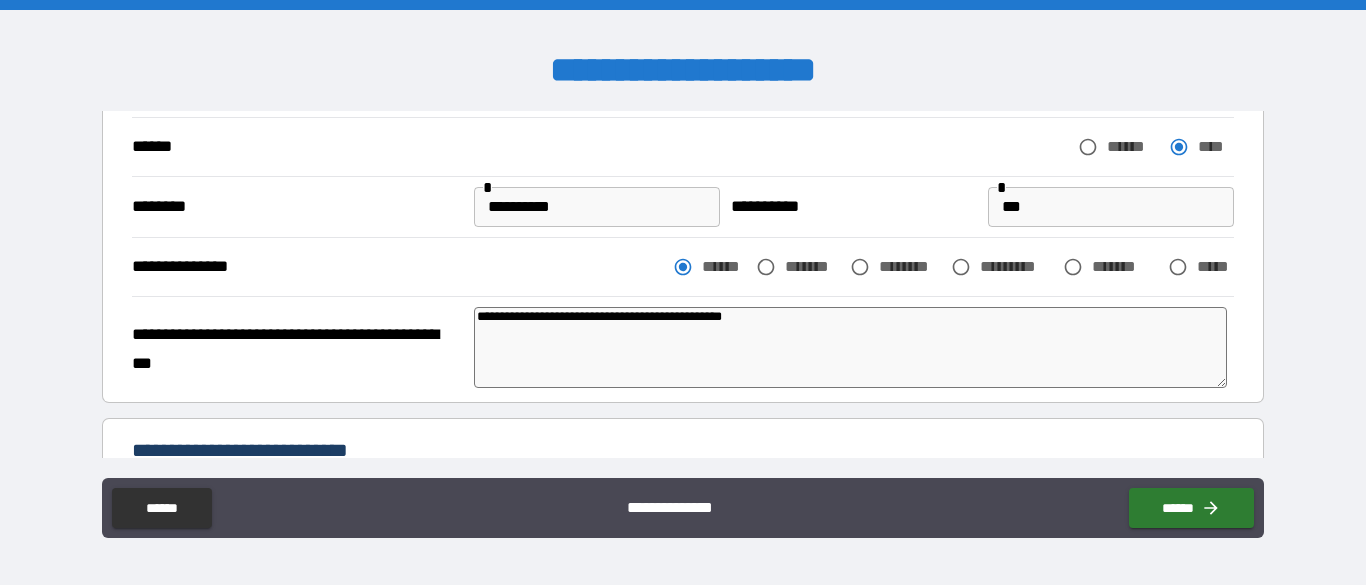 type on "*" 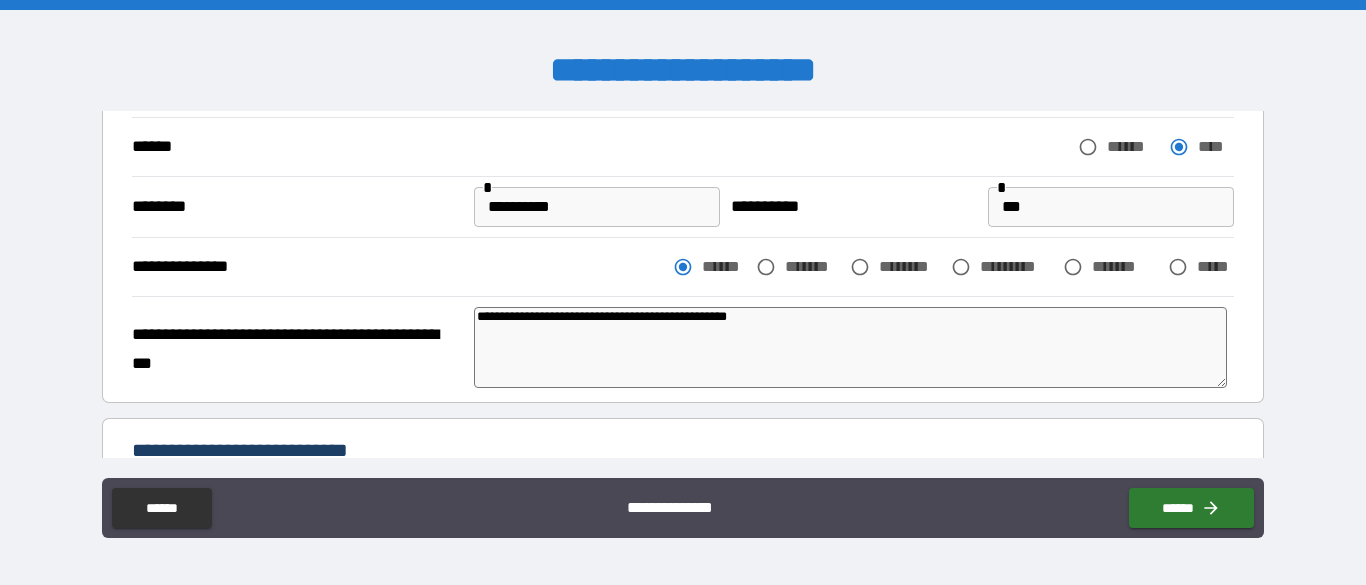 type on "**********" 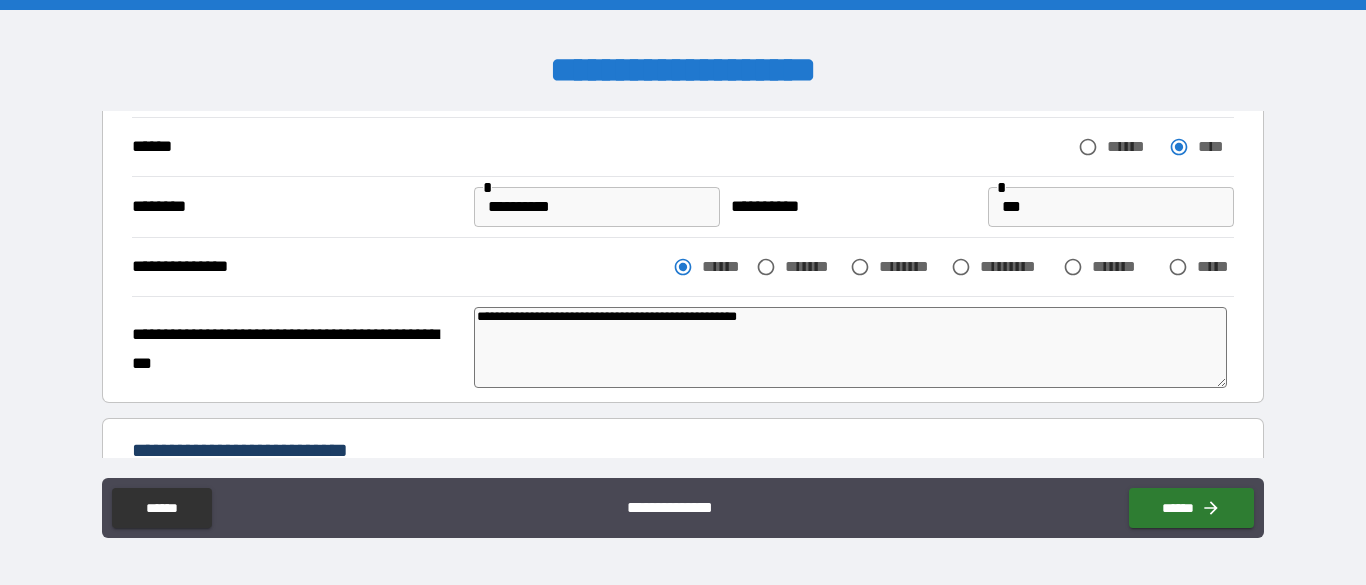 type on "**********" 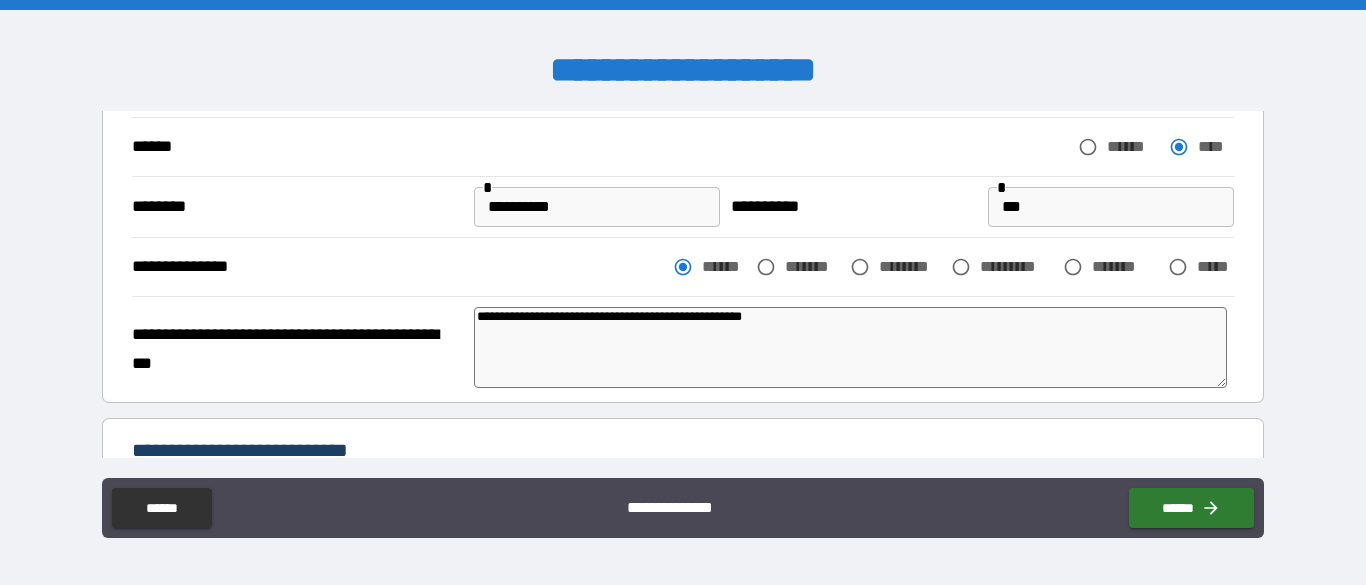 type on "*" 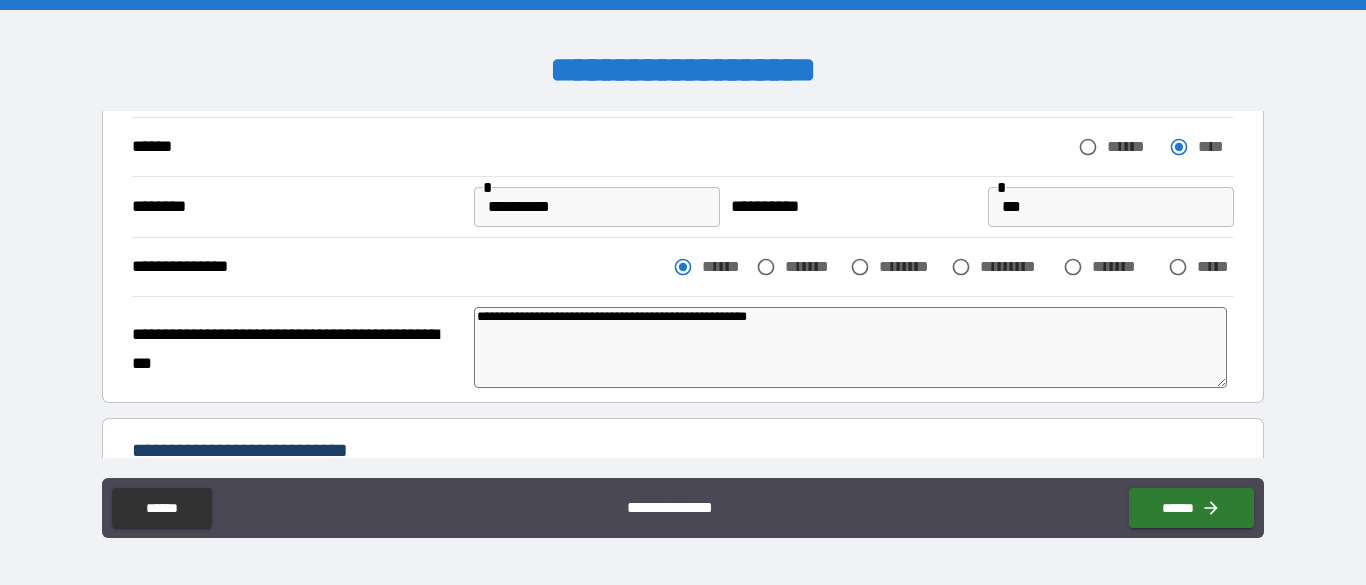 type on "*" 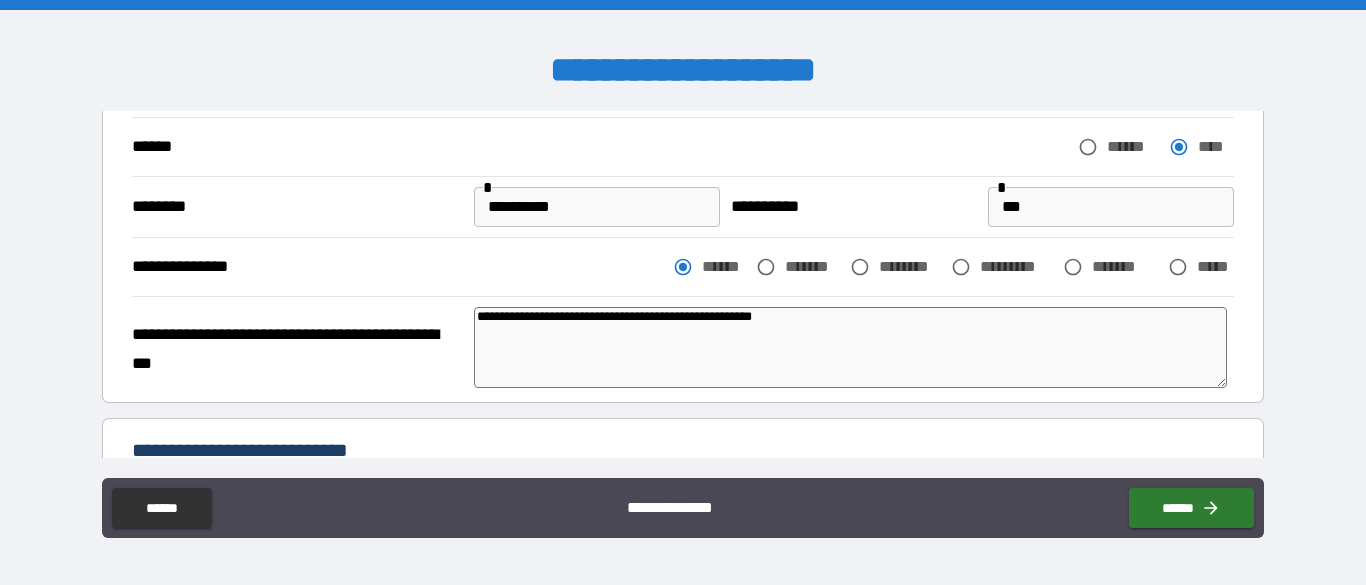 type on "*" 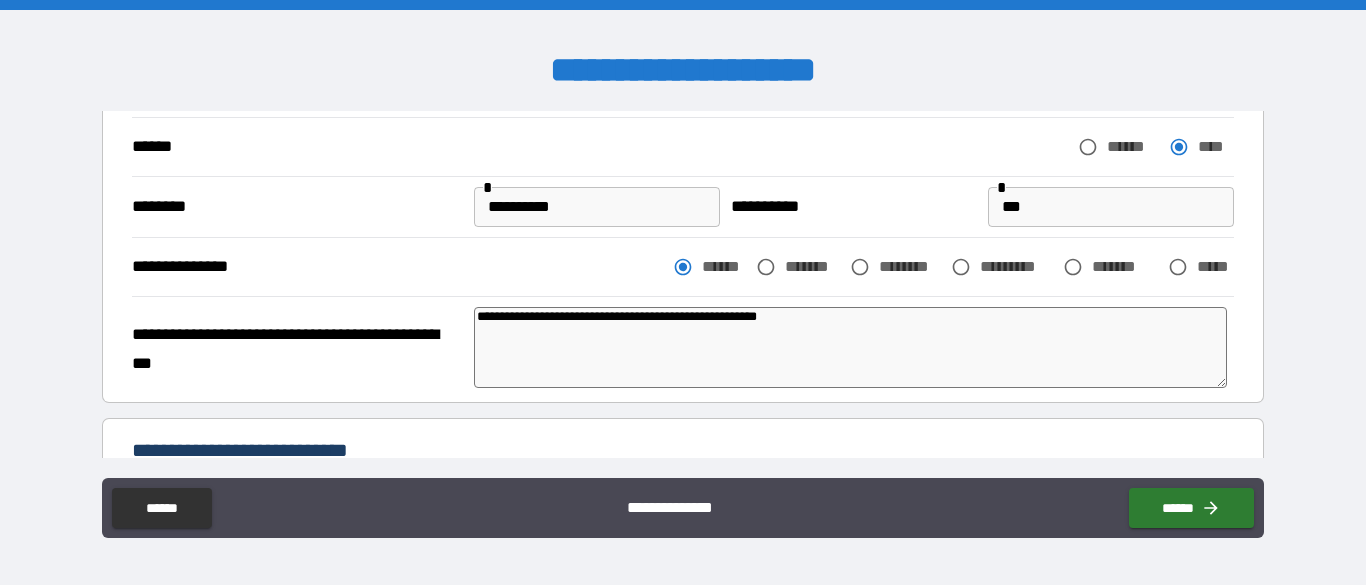type on "*" 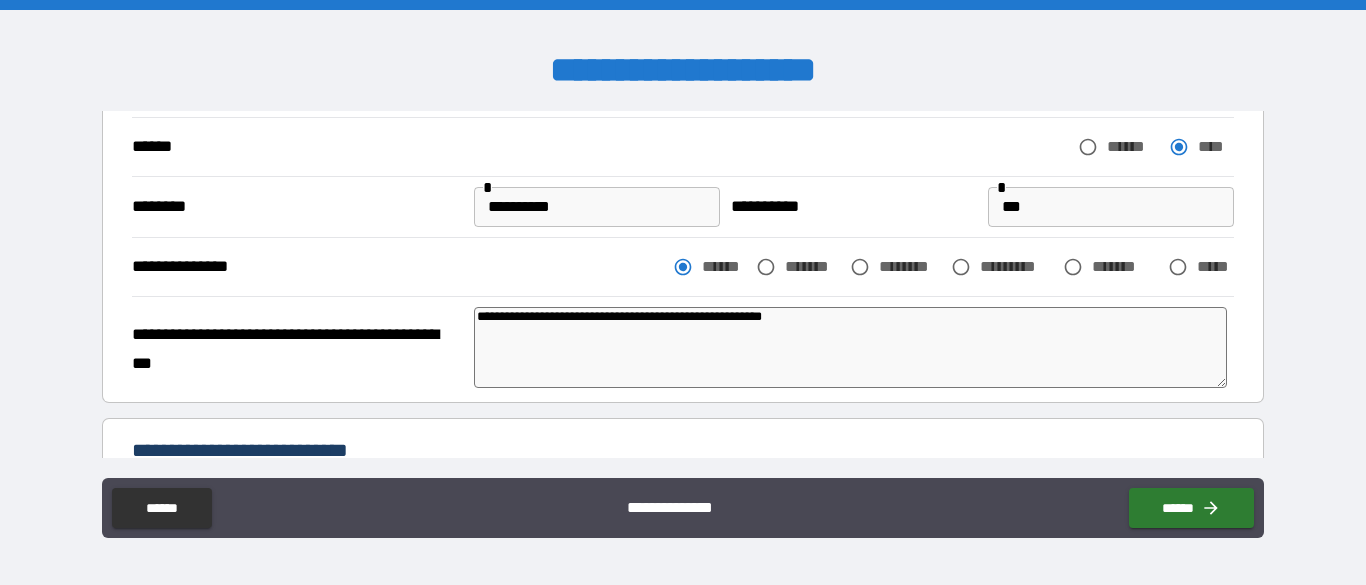 type on "**********" 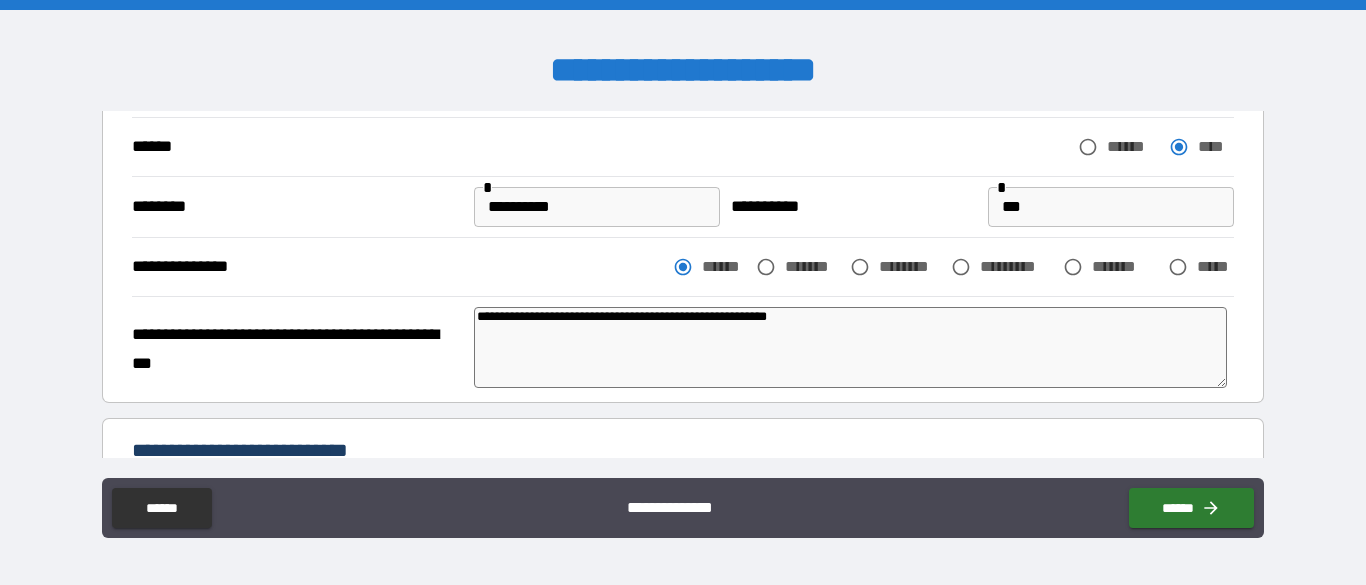 type on "*" 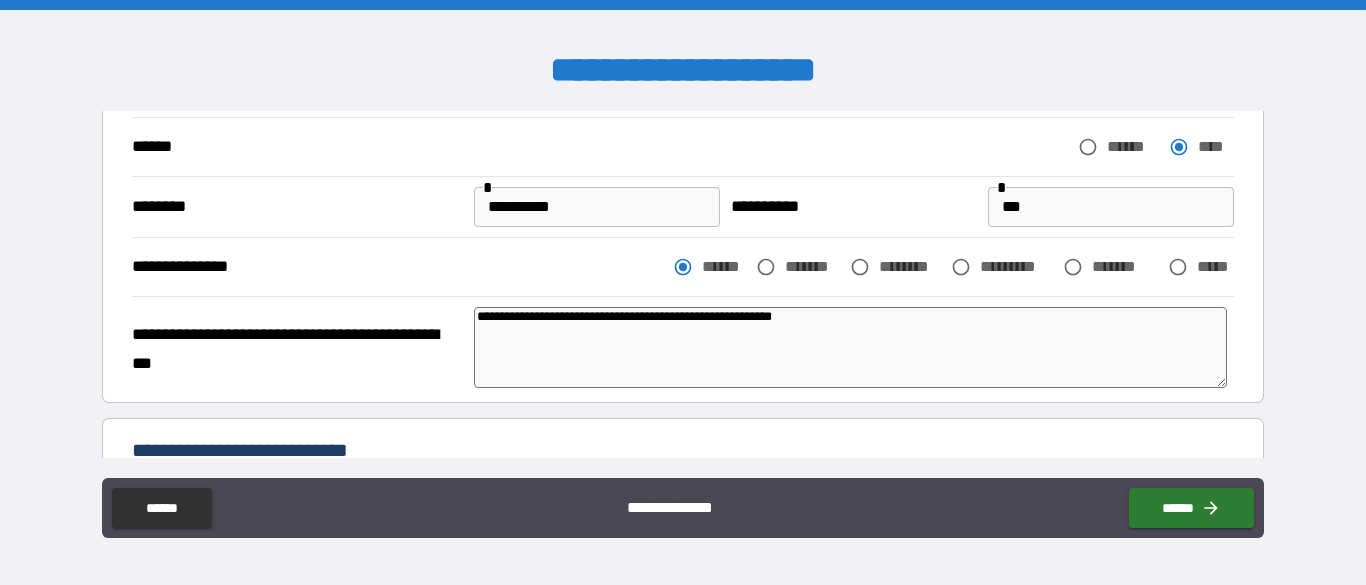 type on "*" 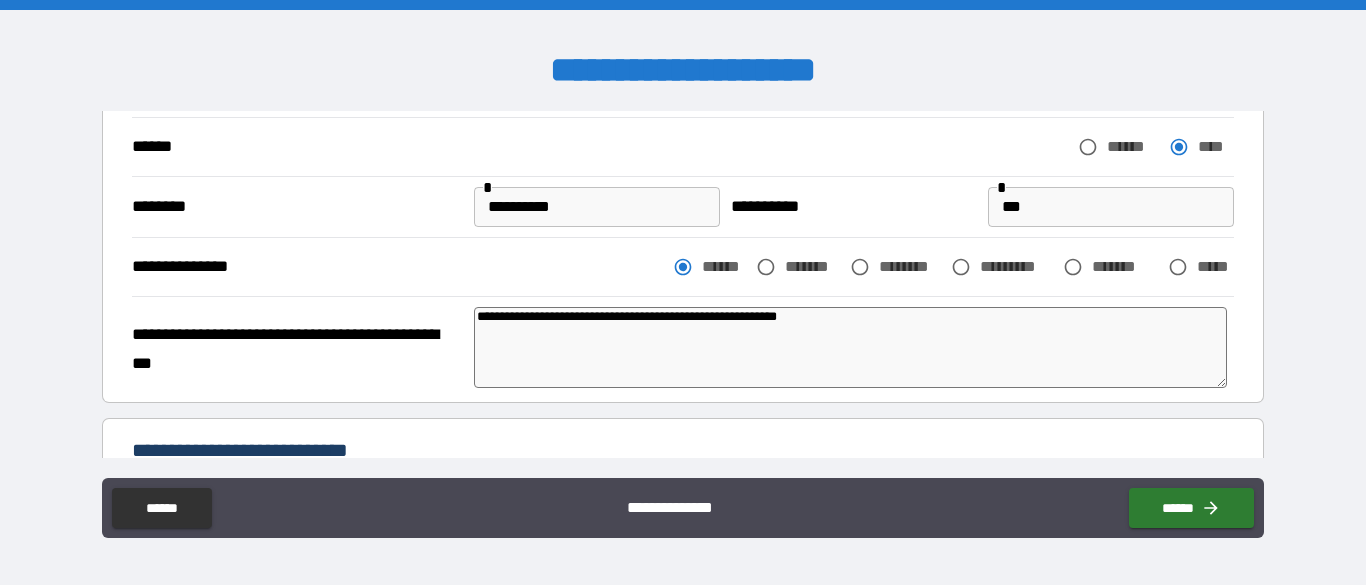 type on "*" 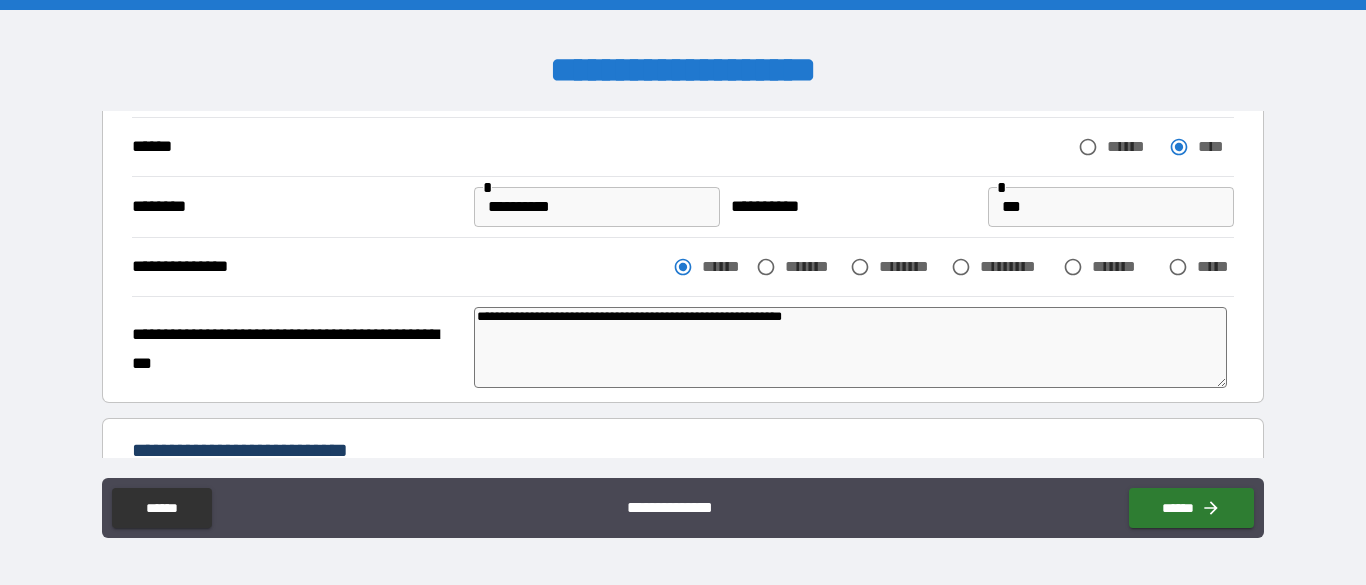 type on "*" 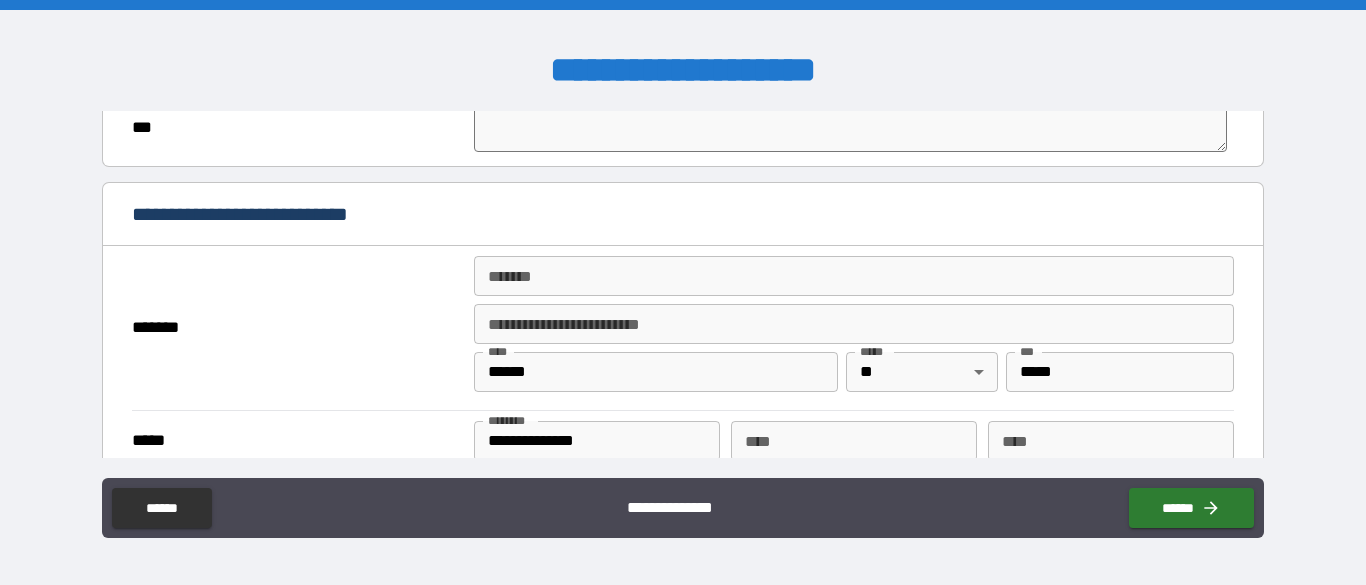 scroll, scrollTop: 495, scrollLeft: 0, axis: vertical 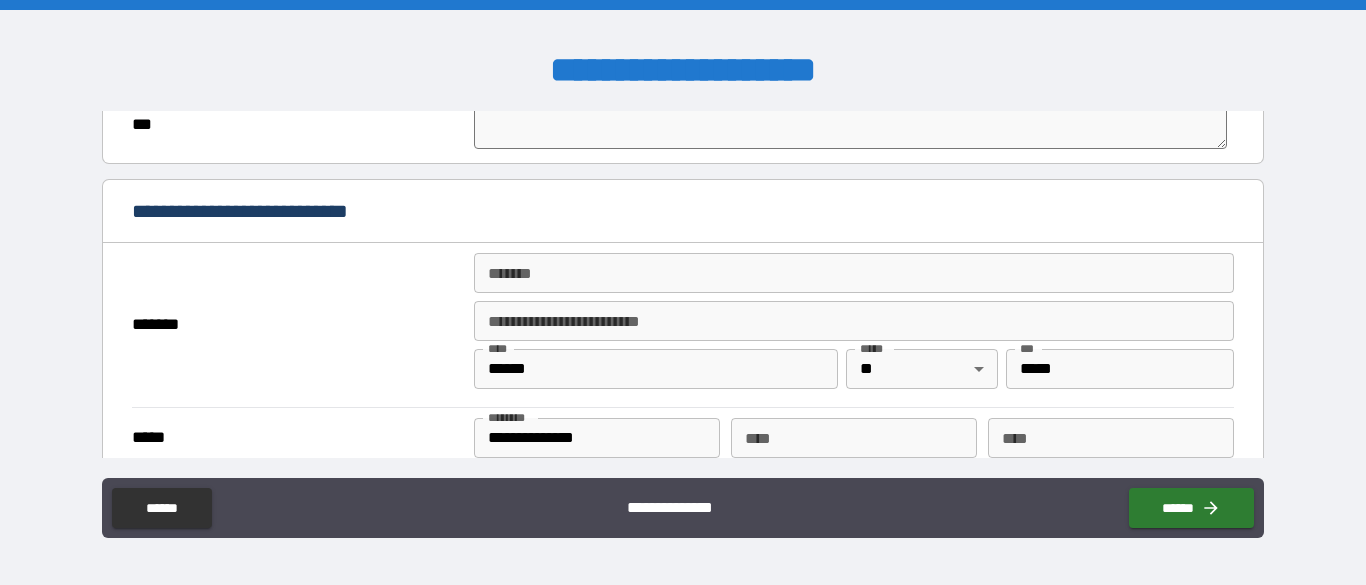type on "**********" 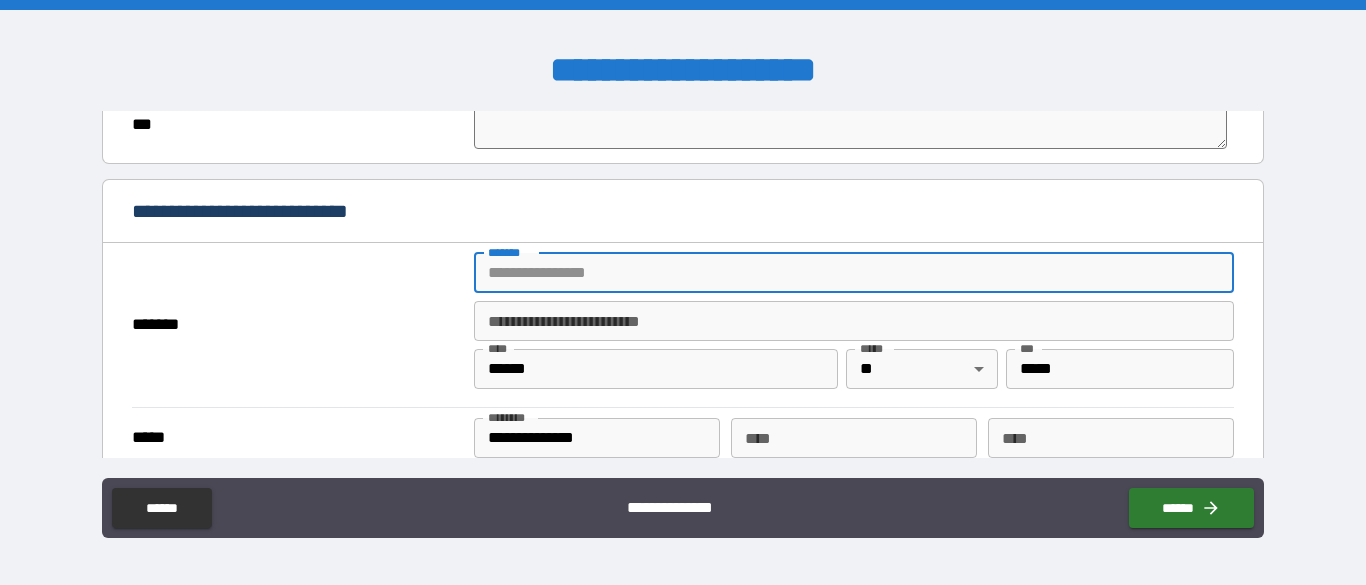 type on "**********" 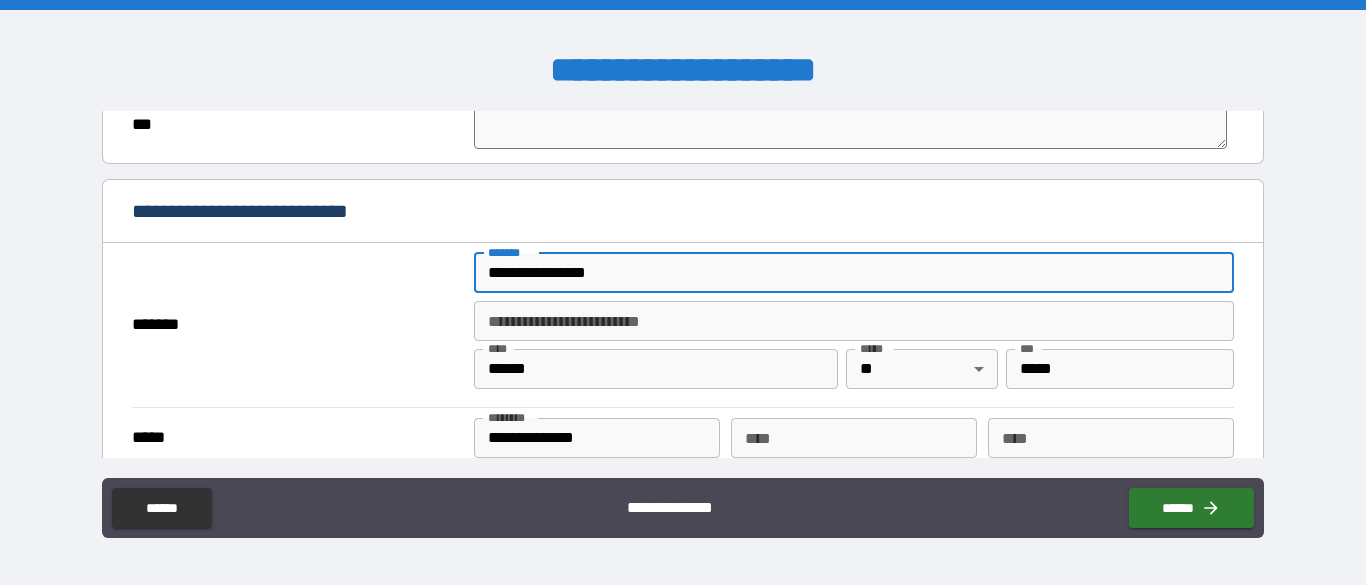 type on "********" 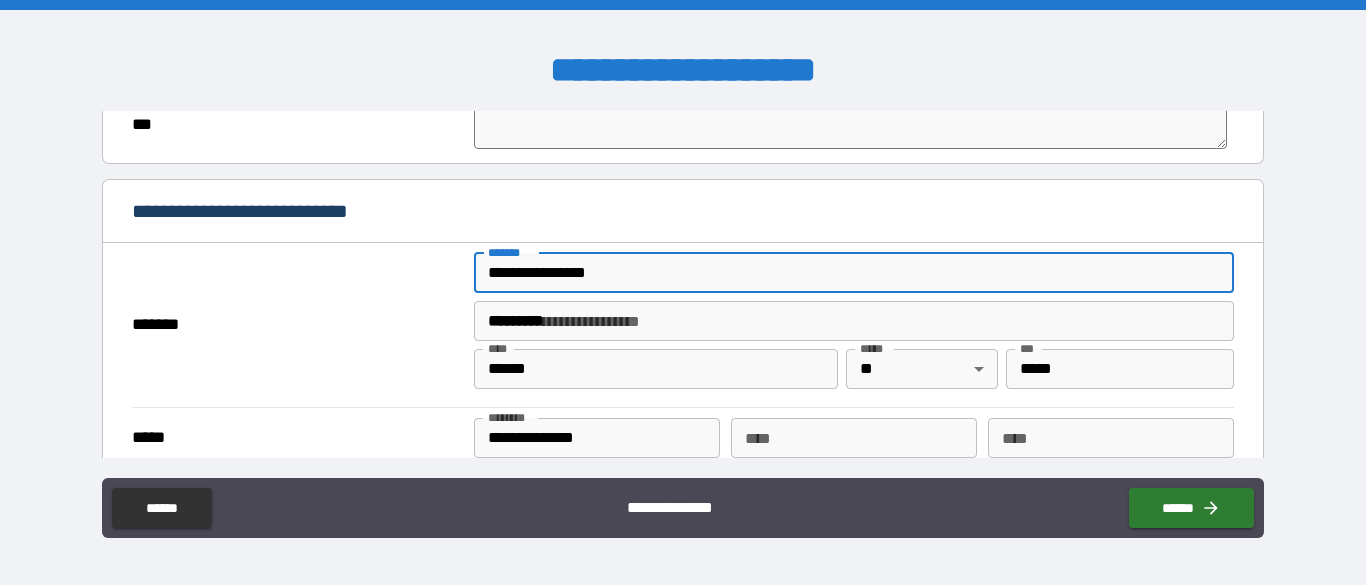 type on "*****" 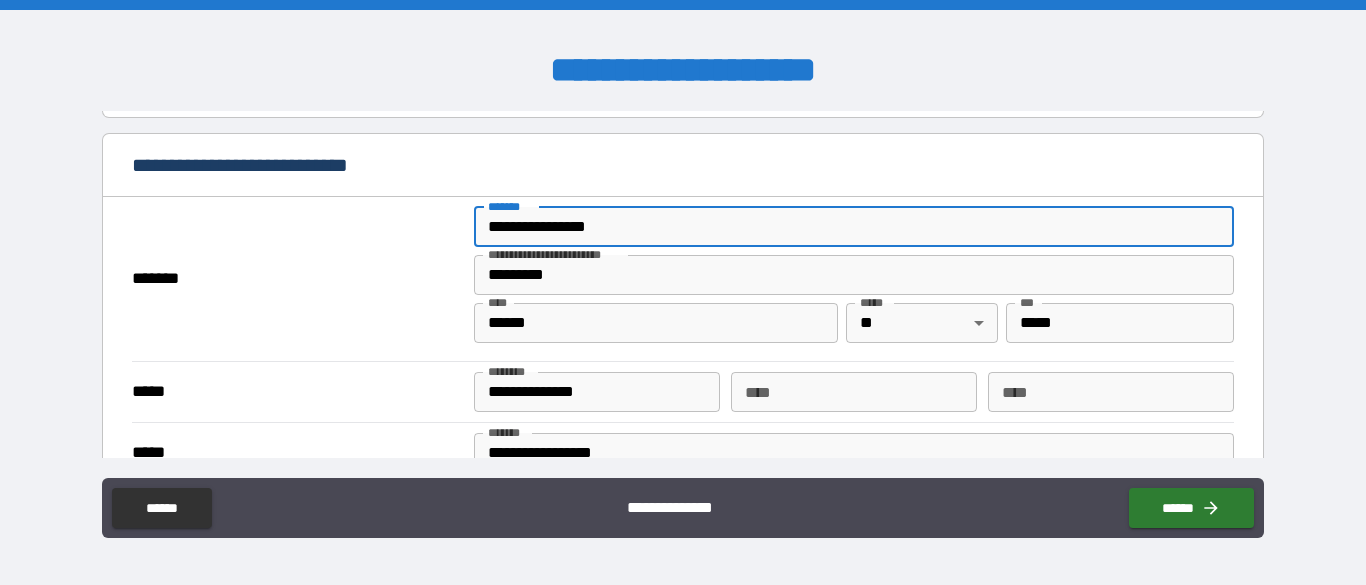 scroll, scrollTop: 542, scrollLeft: 0, axis: vertical 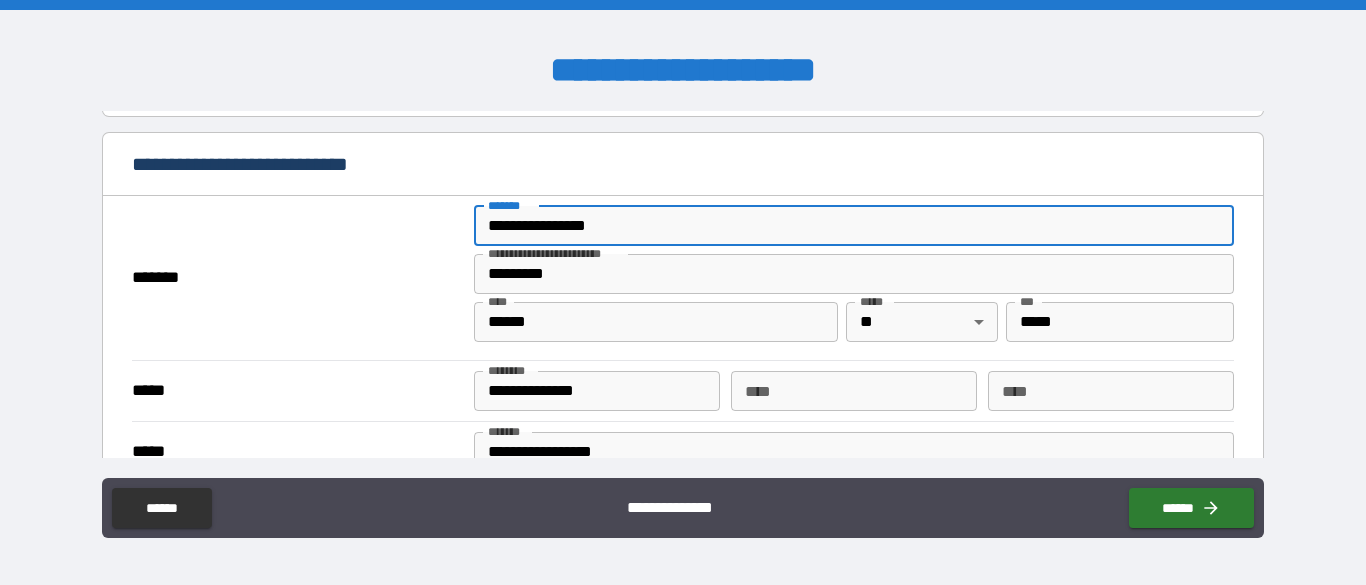 click on "****" at bounding box center (854, 391) 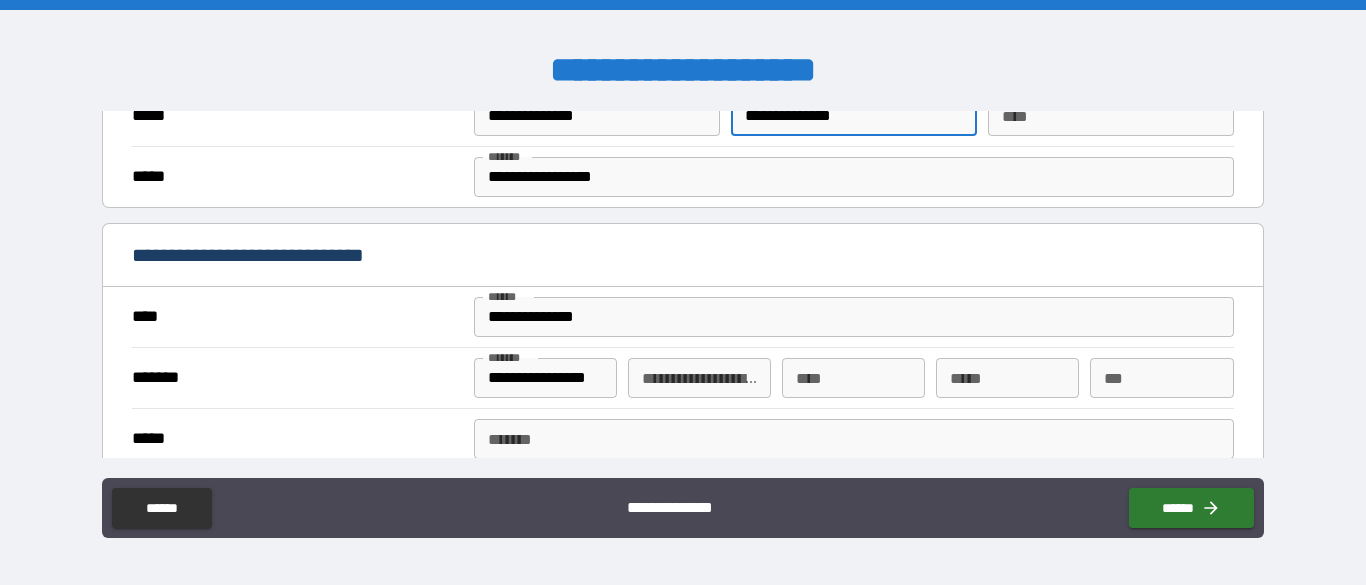 scroll, scrollTop: 835, scrollLeft: 0, axis: vertical 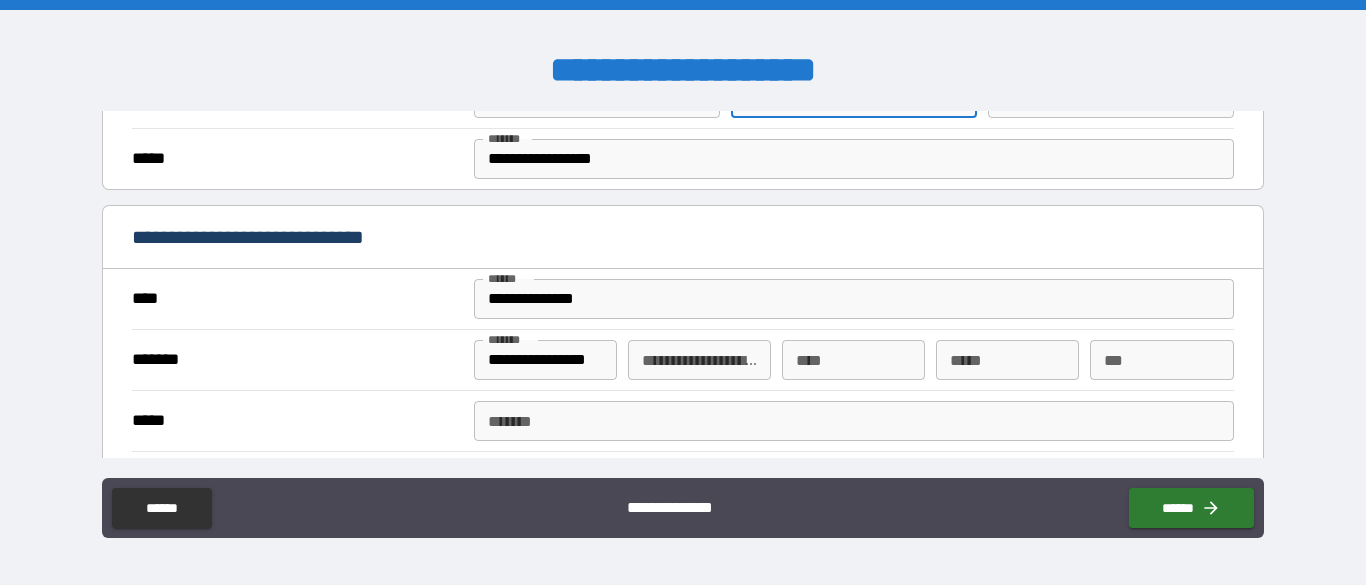 click on "**********" at bounding box center (699, 360) 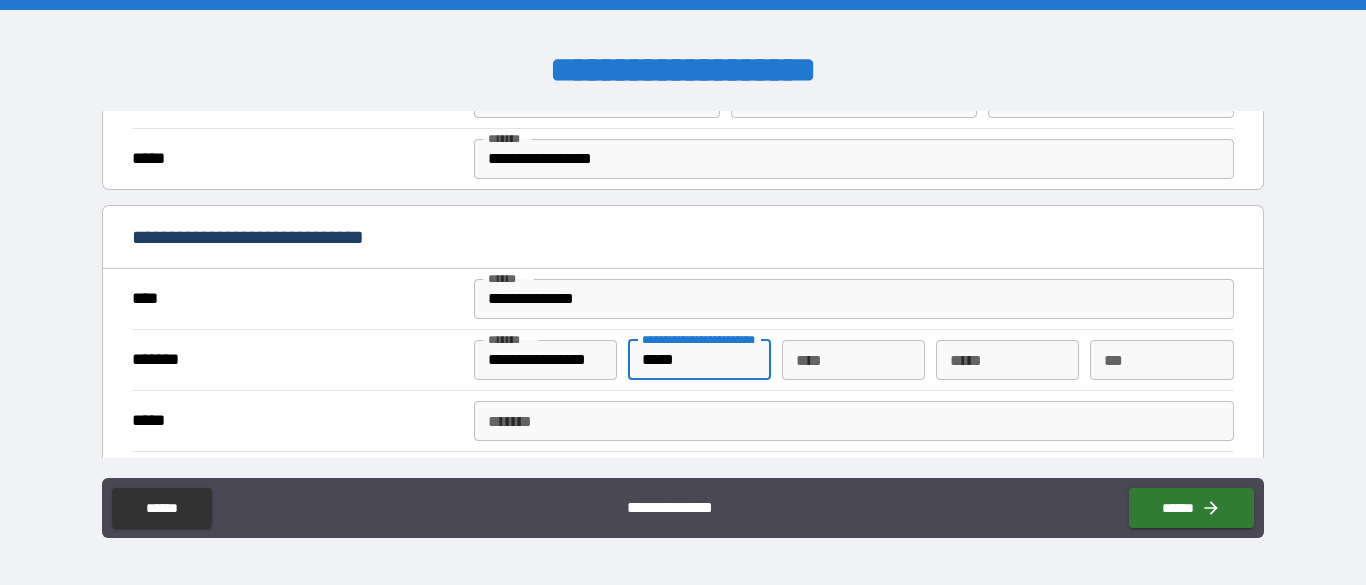 click on "**** ****" at bounding box center (853, 360) 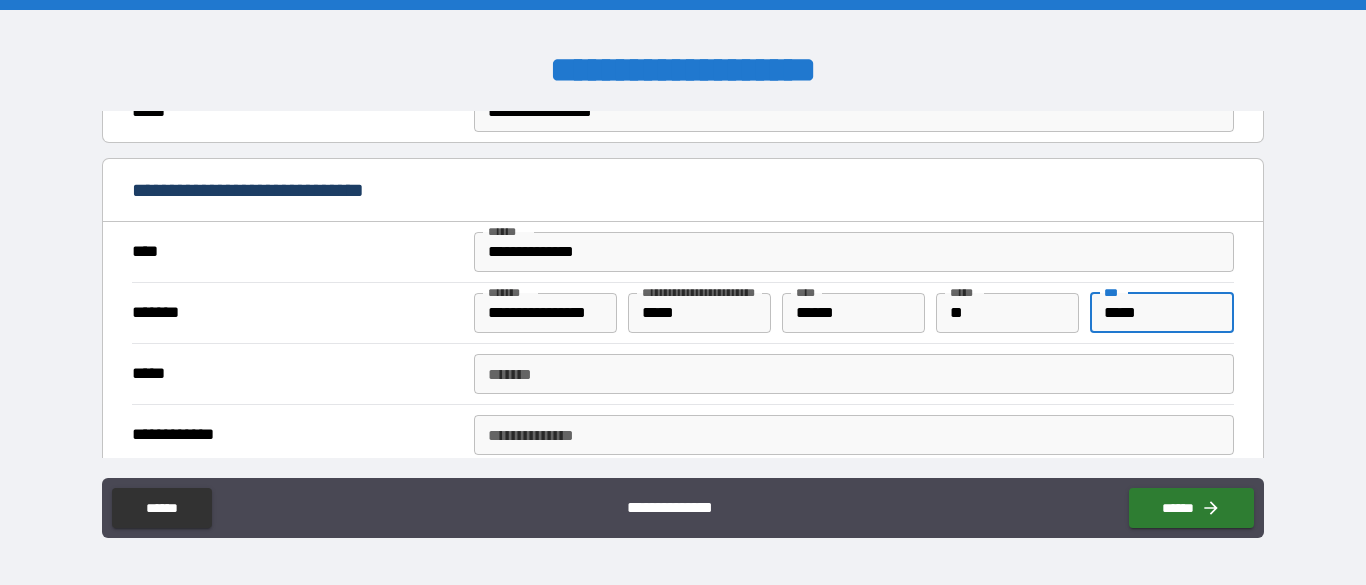 scroll, scrollTop: 886, scrollLeft: 0, axis: vertical 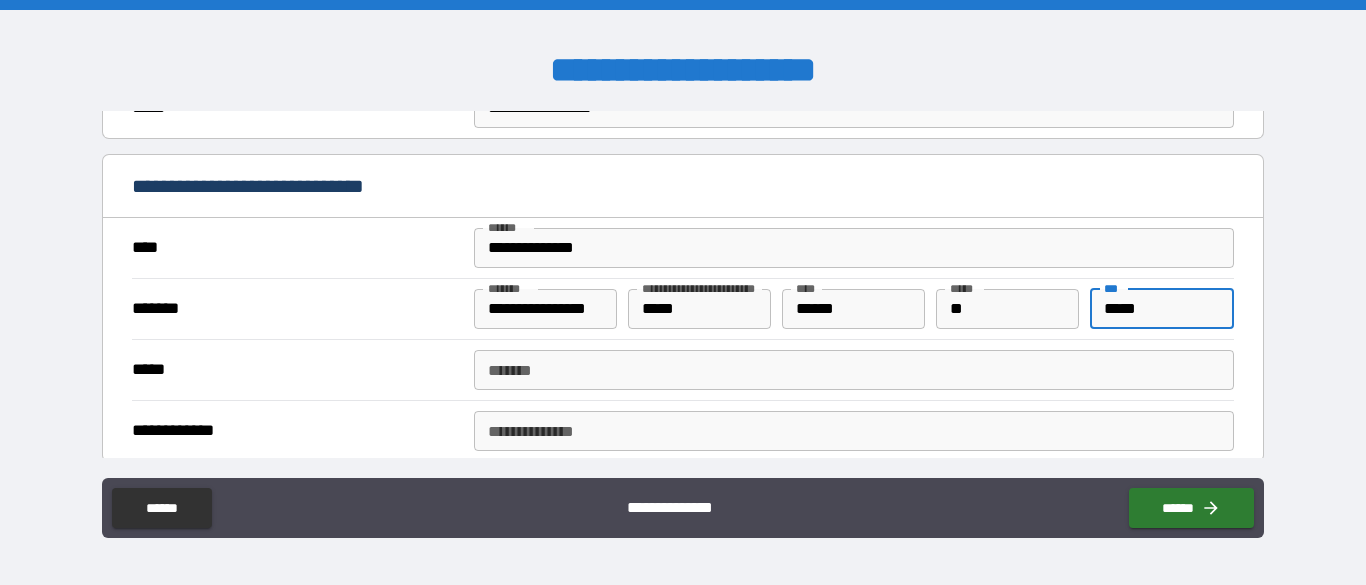 click on "*****   *" at bounding box center [854, 370] 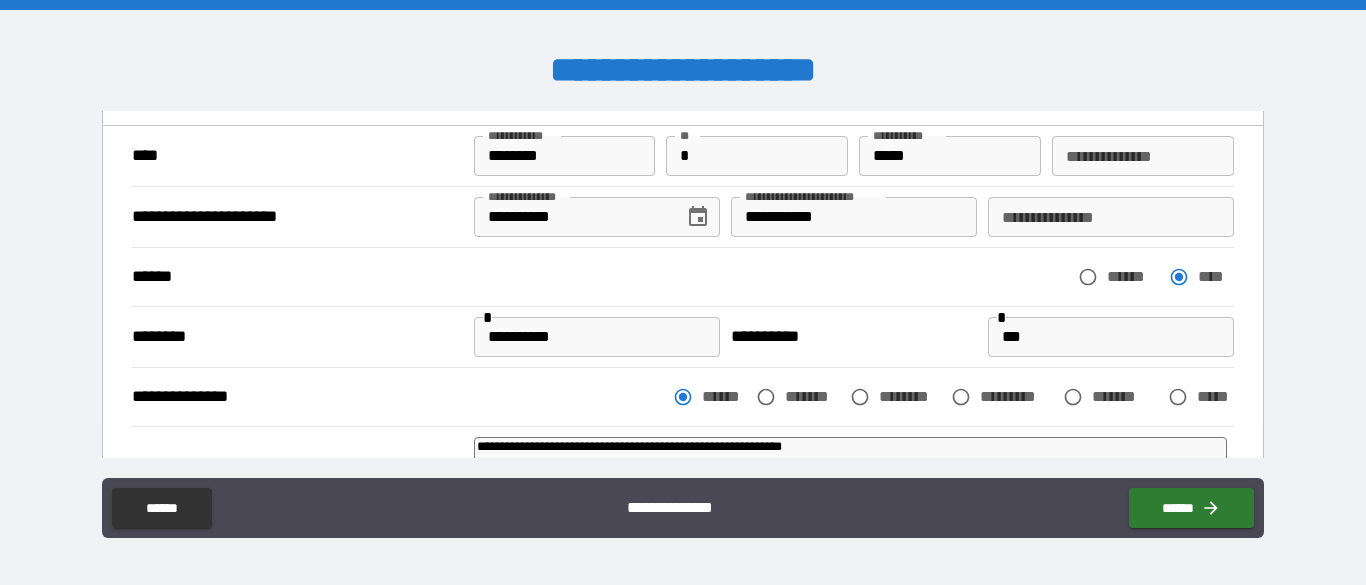 scroll, scrollTop: 117, scrollLeft: 0, axis: vertical 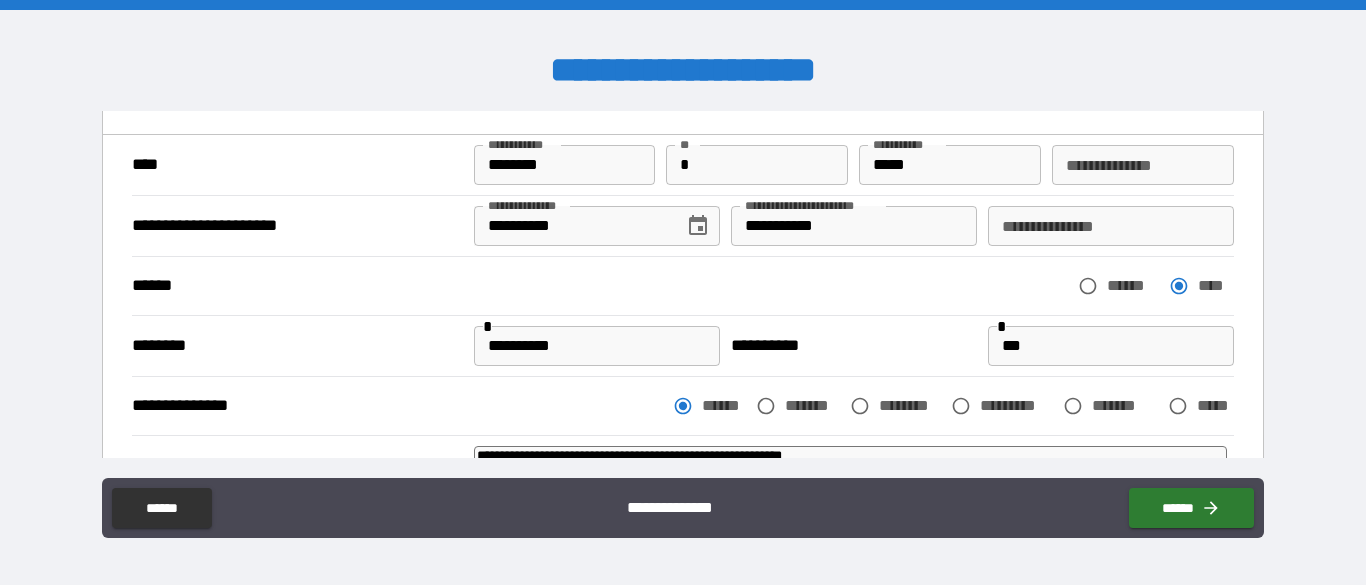click on "**********" at bounding box center [1111, 226] 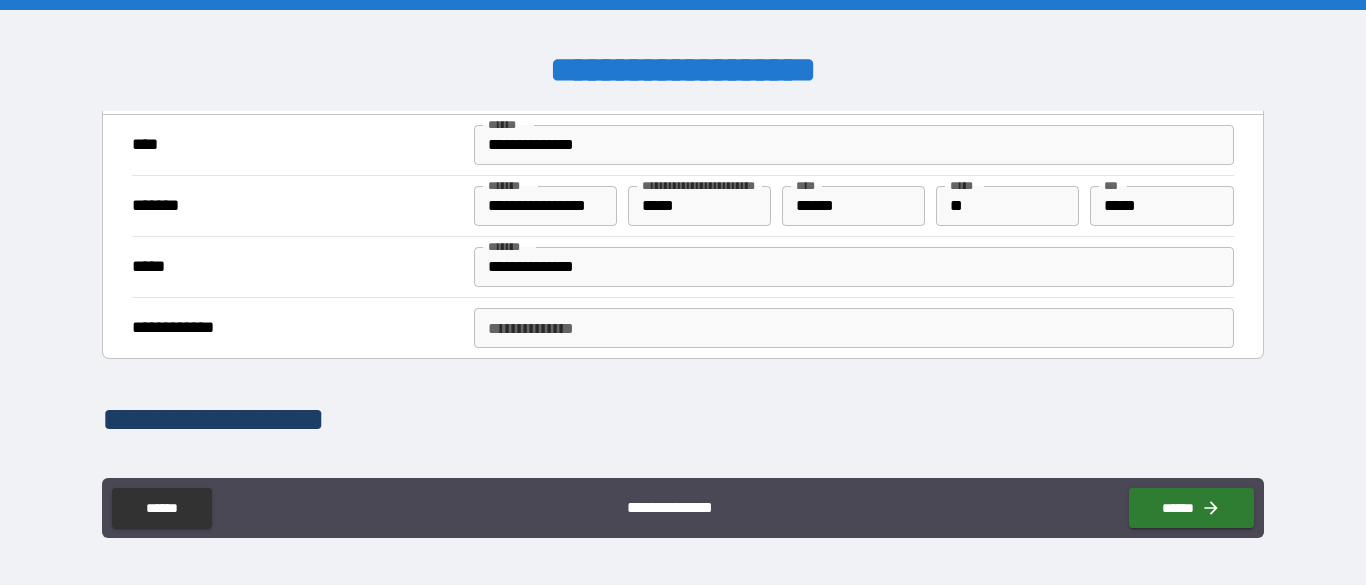 scroll, scrollTop: 994, scrollLeft: 0, axis: vertical 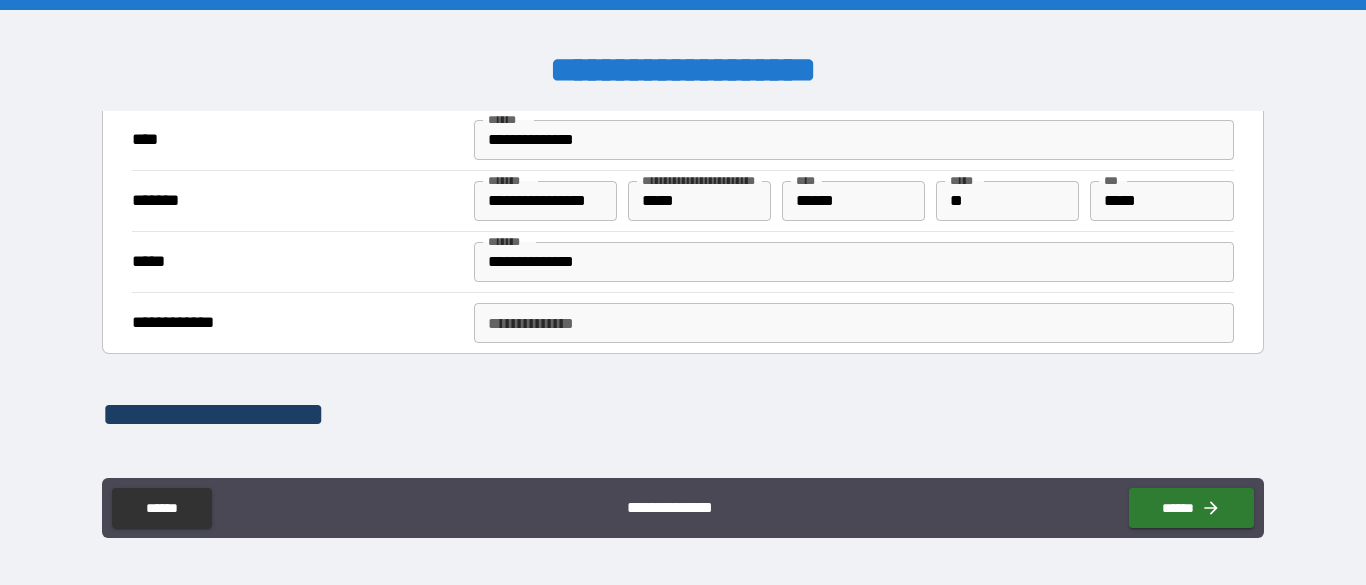 click on "**********" at bounding box center [854, 323] 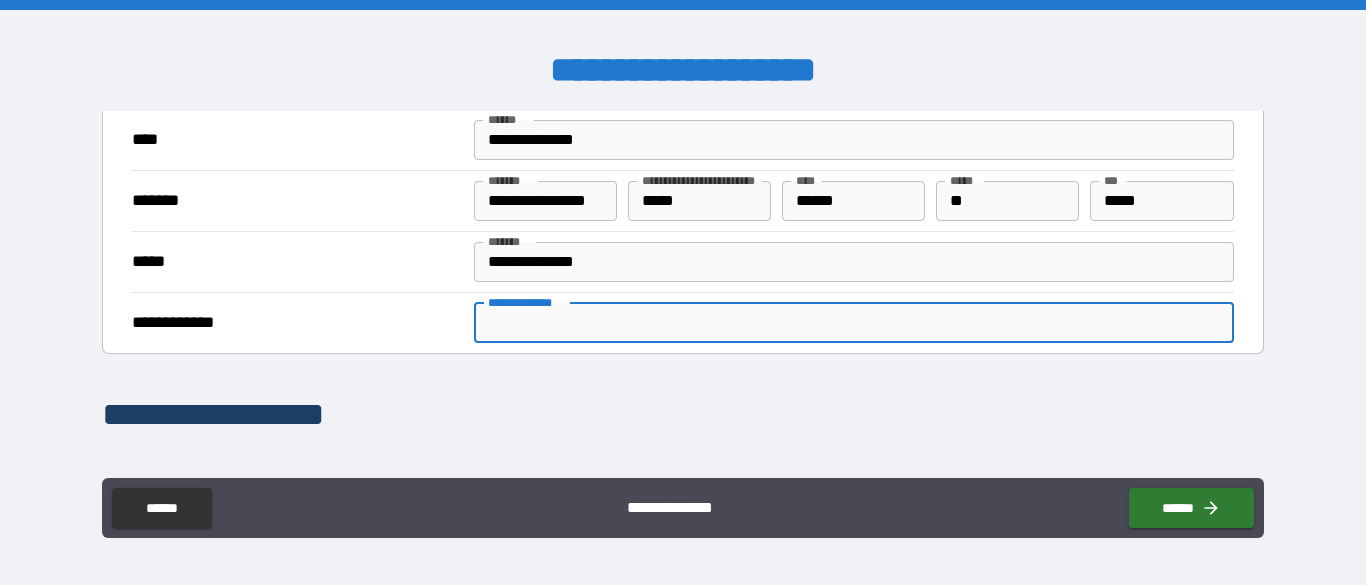 click on "**********" at bounding box center [854, 323] 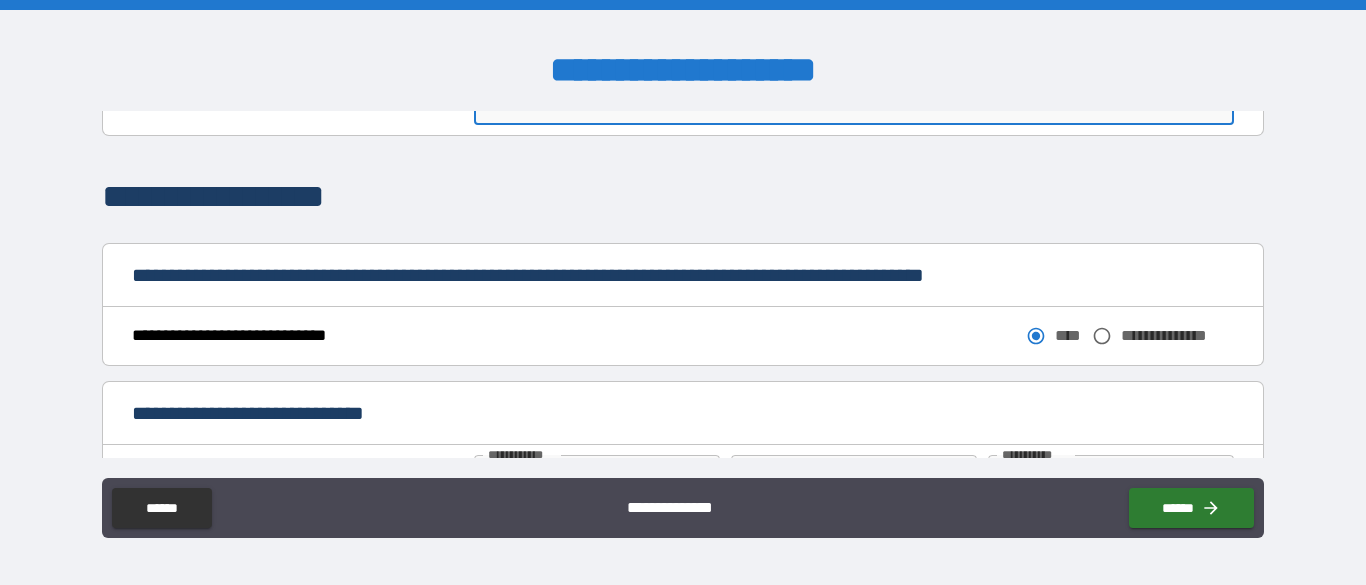 scroll, scrollTop: 1217, scrollLeft: 0, axis: vertical 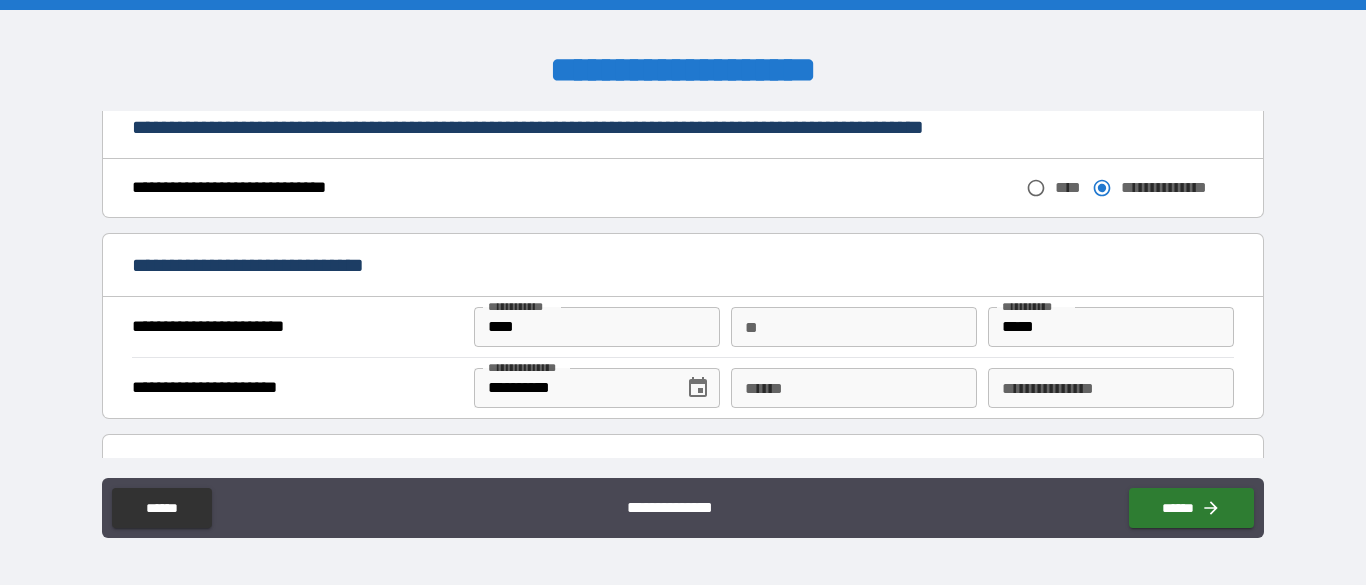 click on "****" at bounding box center (597, 327) 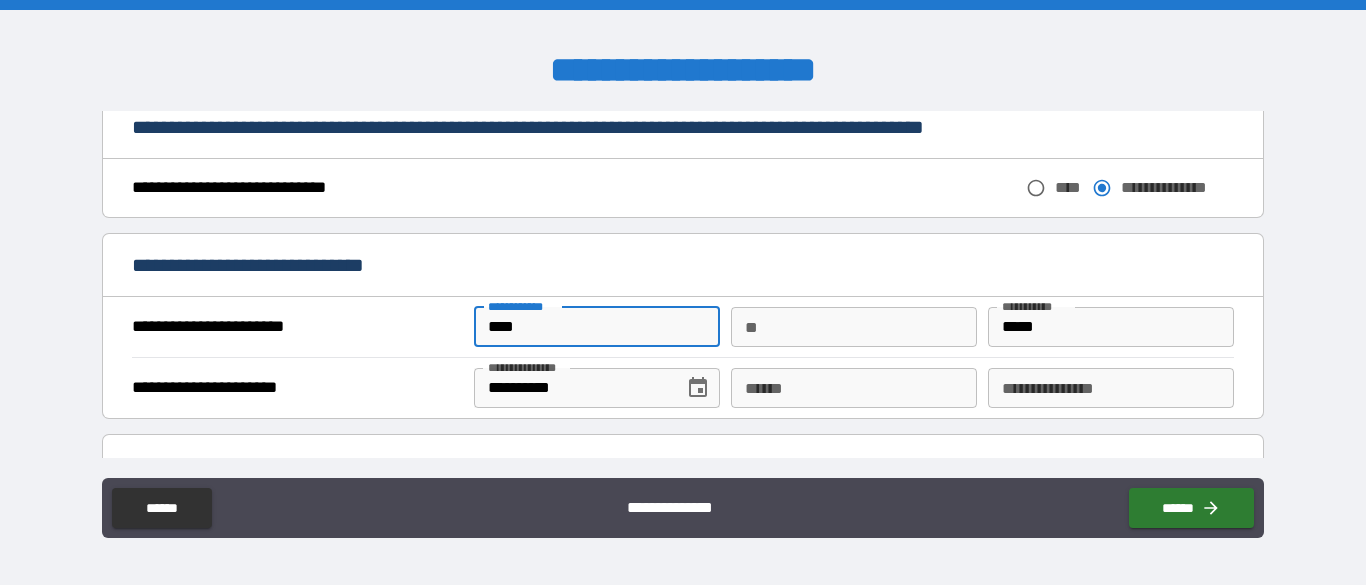 click on "****" at bounding box center [597, 327] 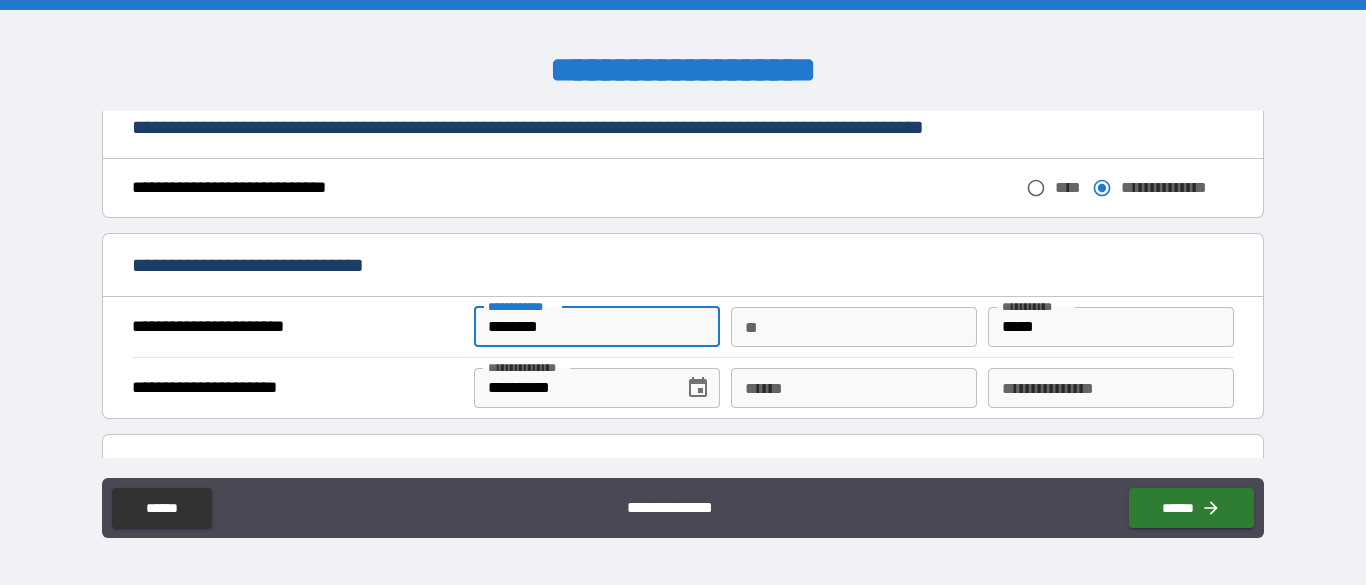 click on "**********" at bounding box center (682, 265) 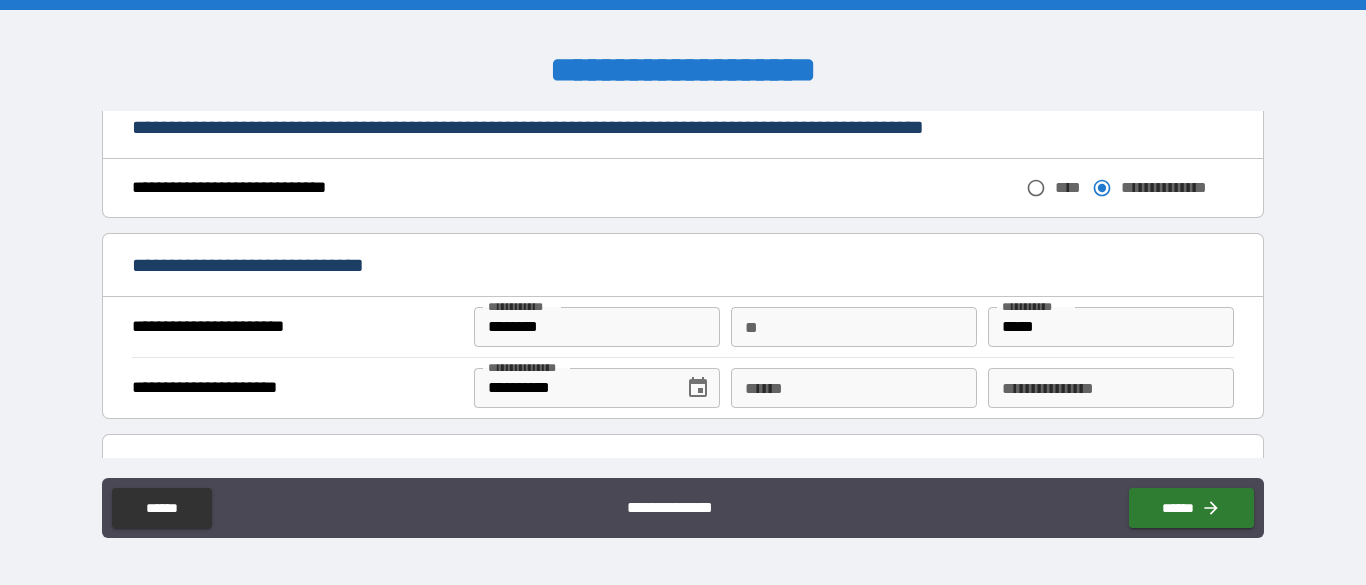 click on "**********" at bounding box center (572, 388) 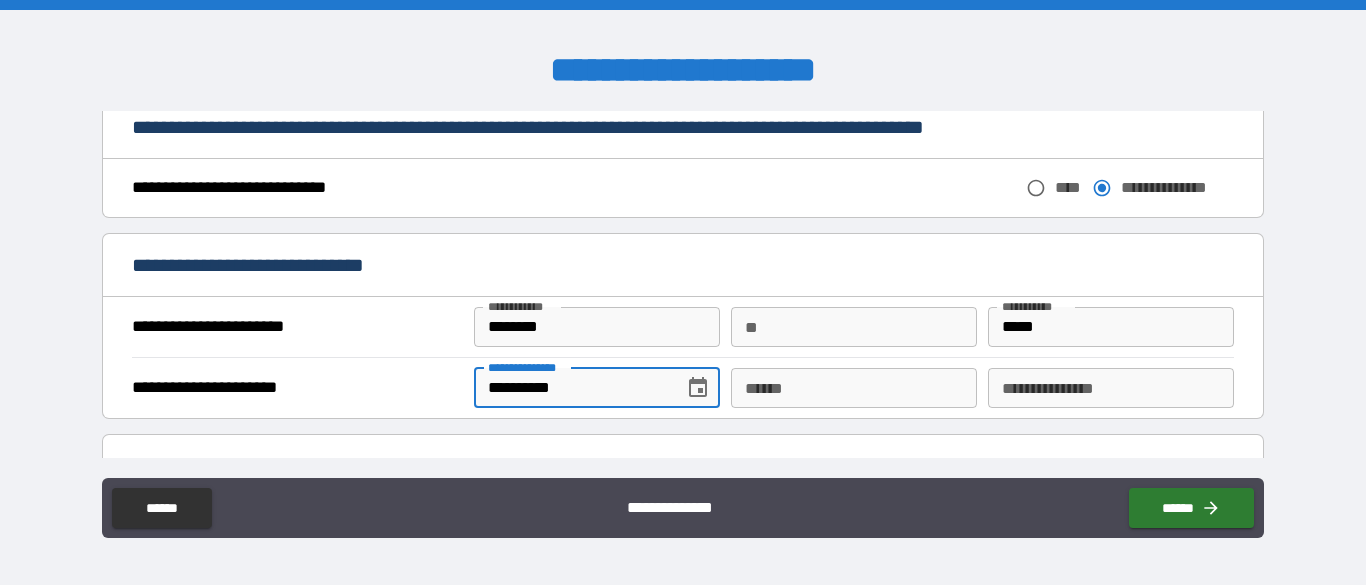 click on "**********" at bounding box center (572, 388) 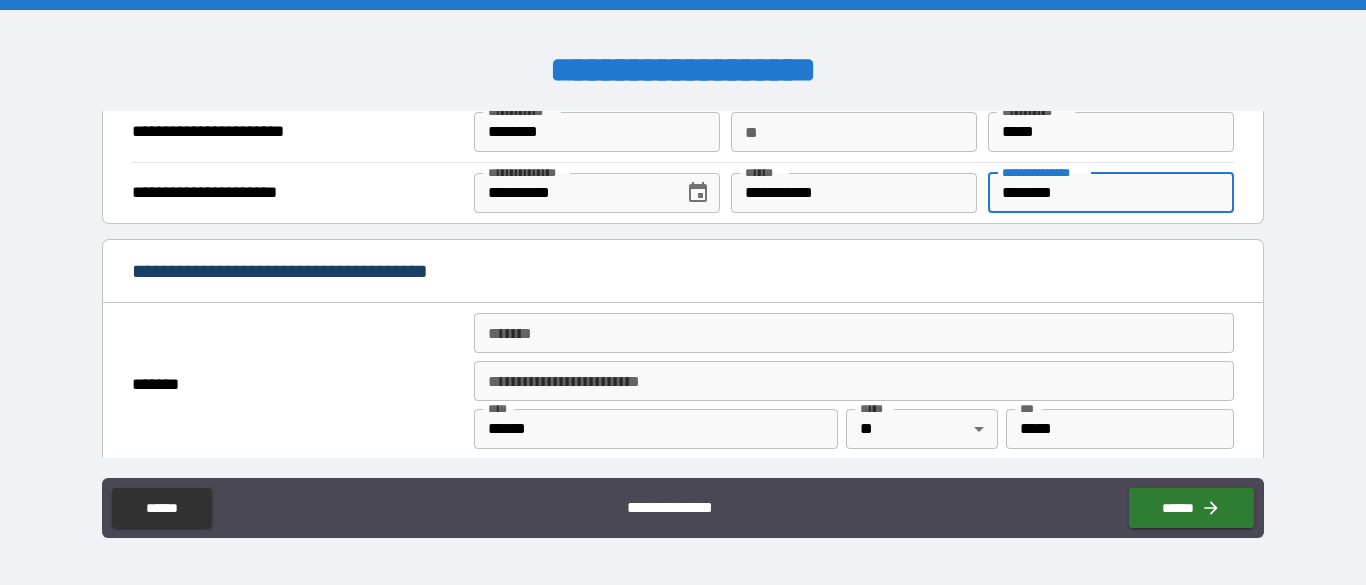 scroll, scrollTop: 1556, scrollLeft: 0, axis: vertical 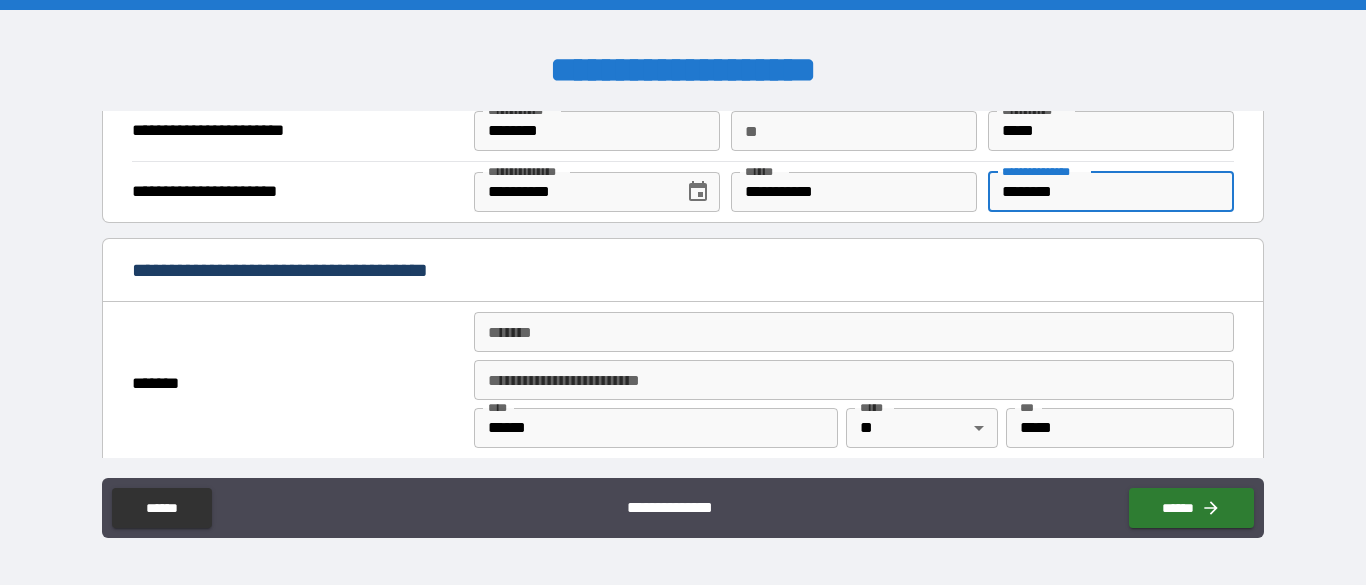 click on "*******" at bounding box center (854, 332) 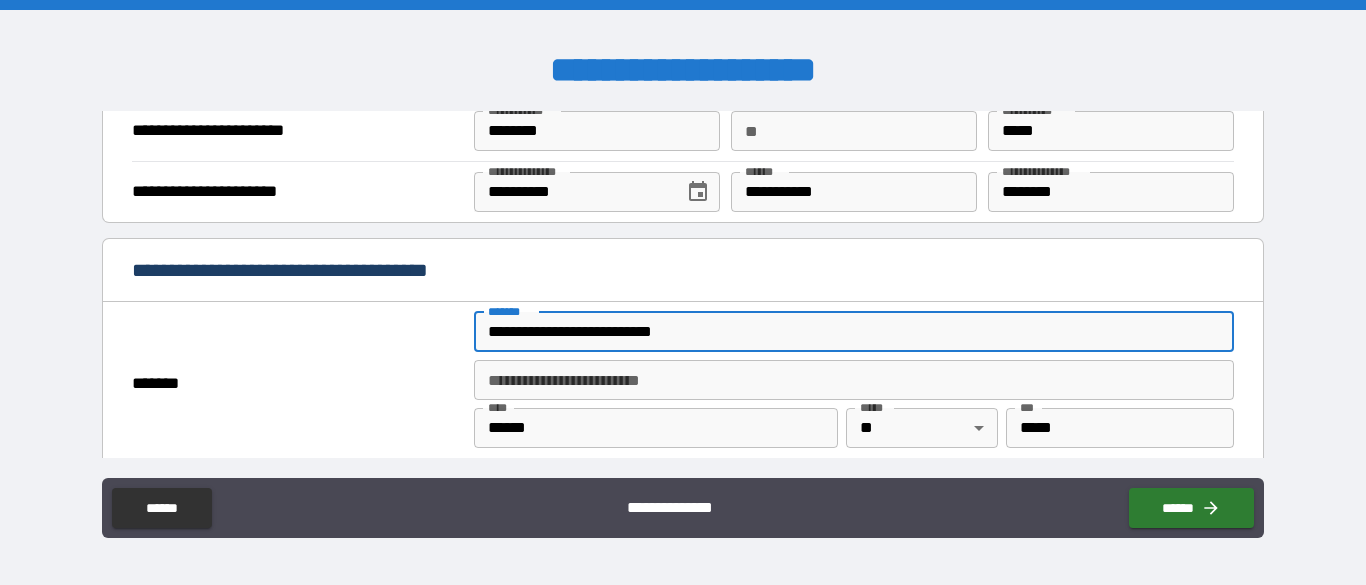 click on "**********" at bounding box center [854, 380] 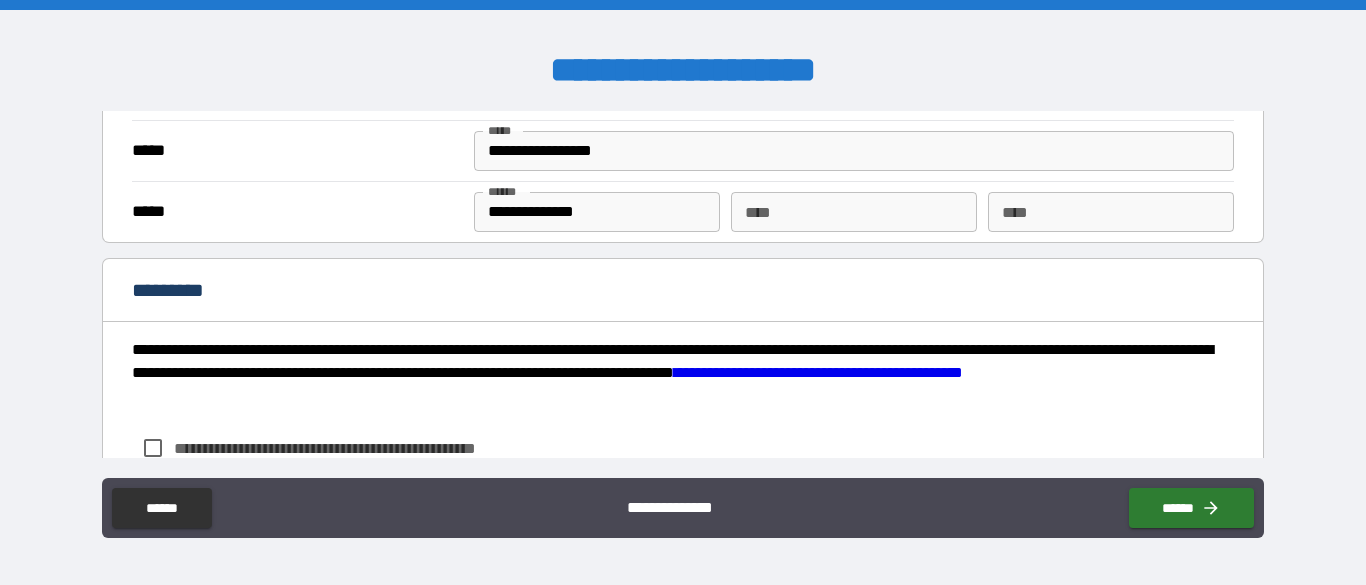 scroll, scrollTop: 2045, scrollLeft: 0, axis: vertical 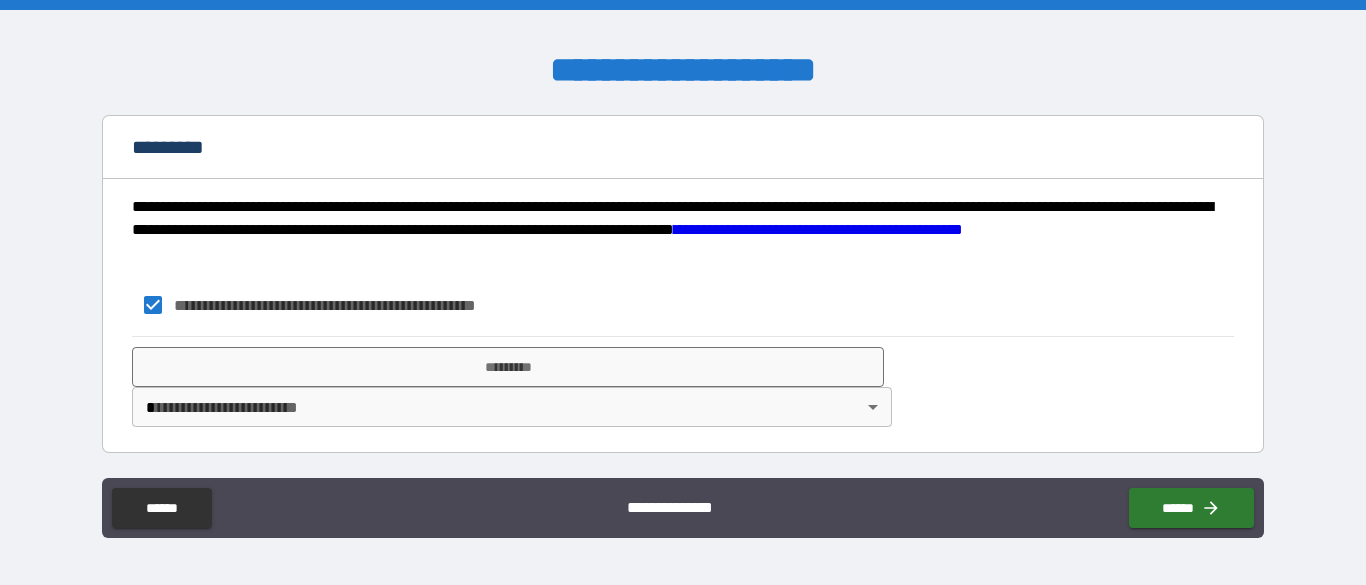 click on "*********" at bounding box center [508, 367] 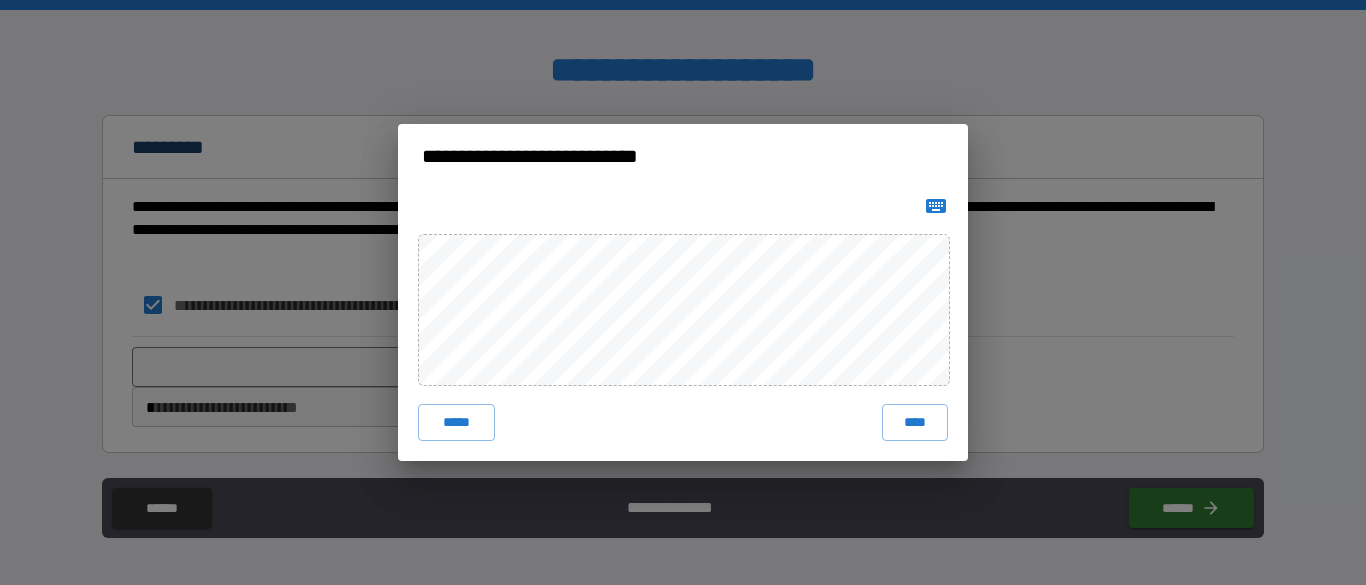 click 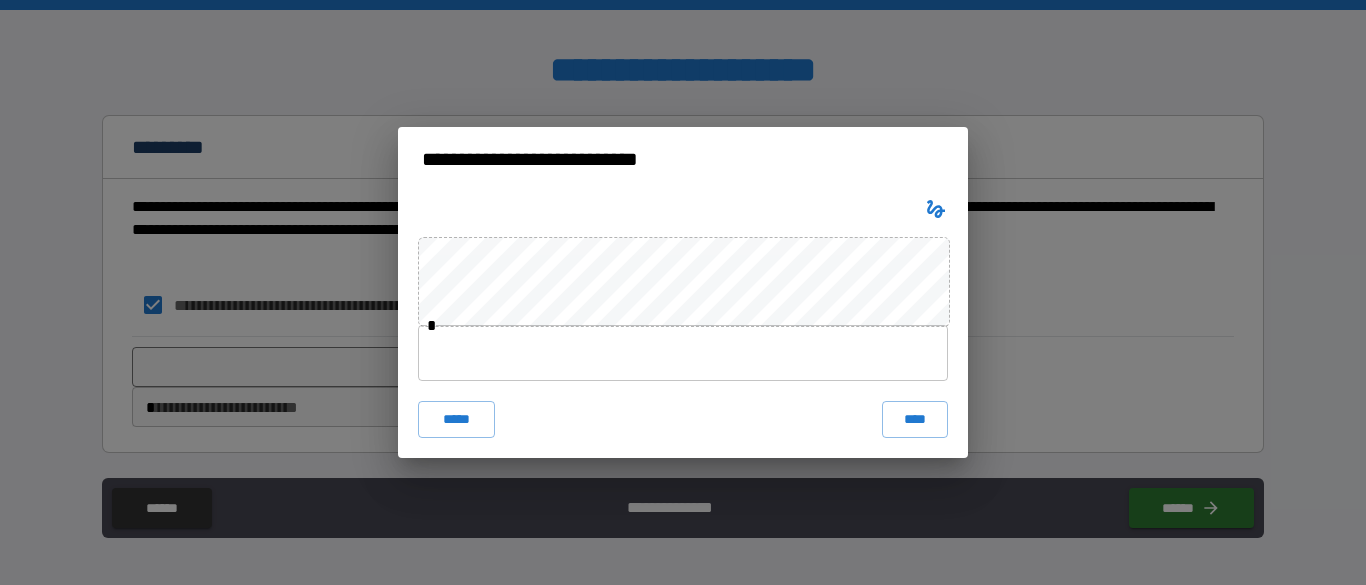 click on "*****" at bounding box center (456, 419) 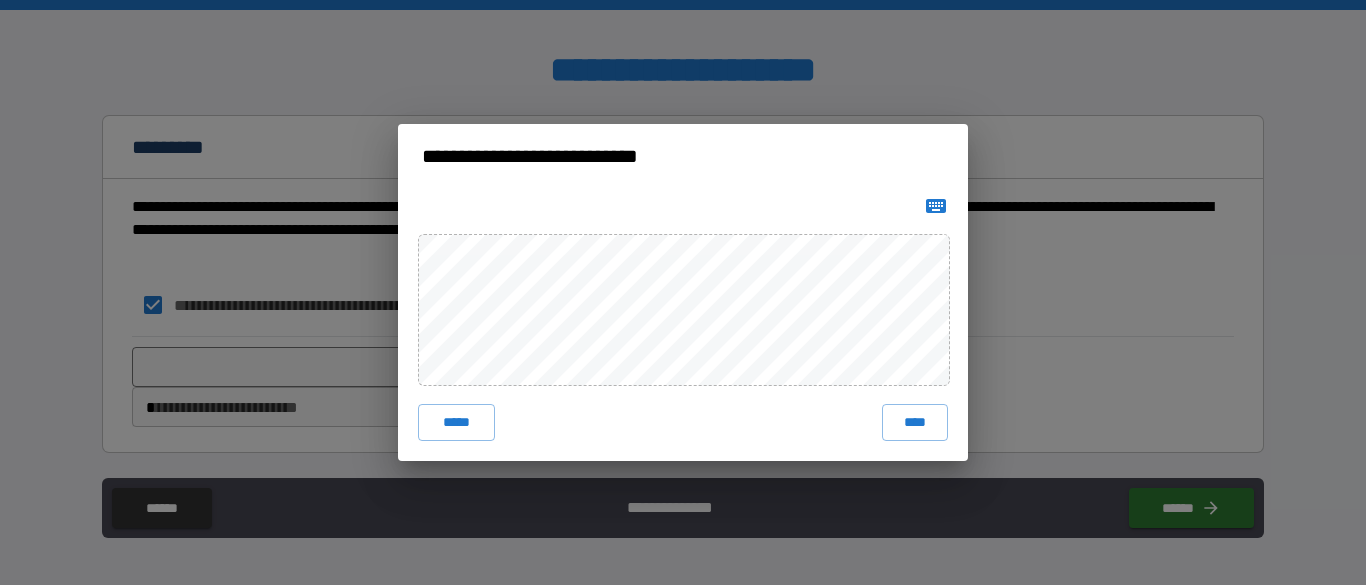 click on "****" at bounding box center (915, 422) 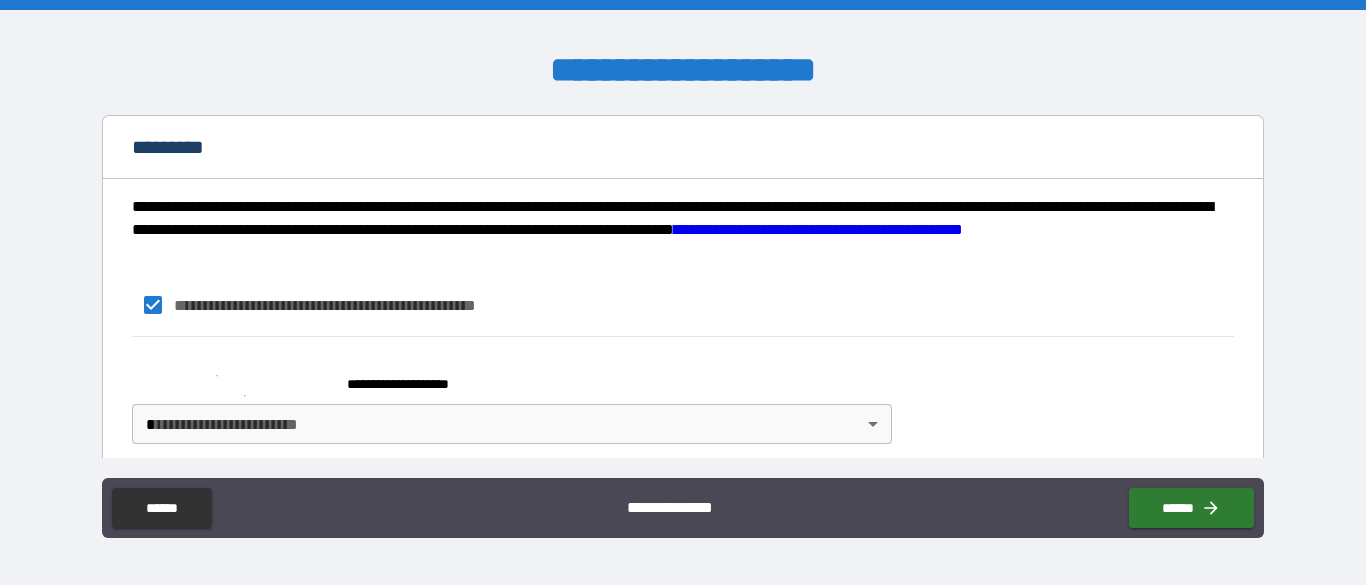 scroll, scrollTop: 2062, scrollLeft: 0, axis: vertical 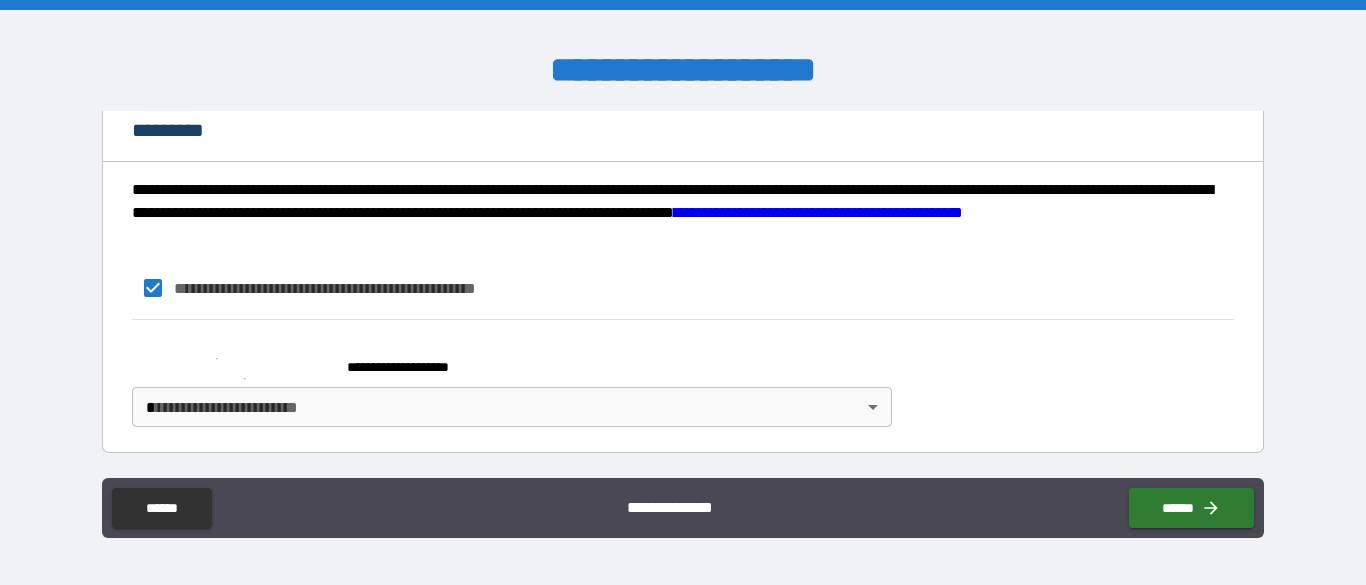 click on "**********" at bounding box center (683, 292) 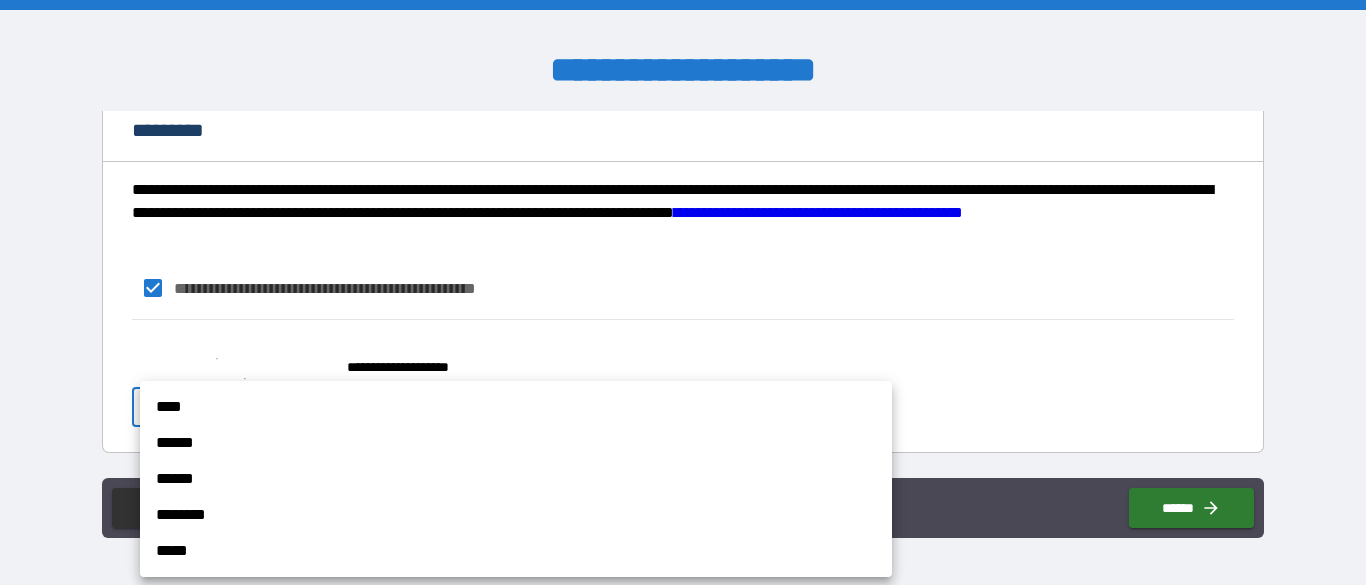 click on "****" at bounding box center [516, 407] 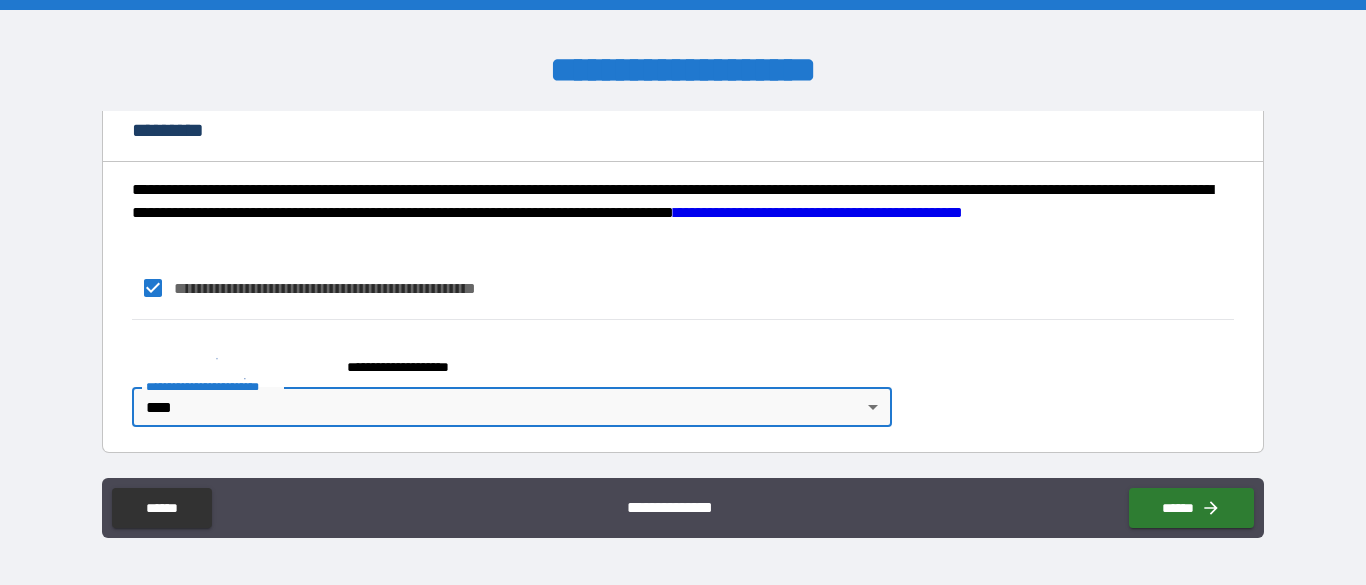 click on "******" at bounding box center [1191, 508] 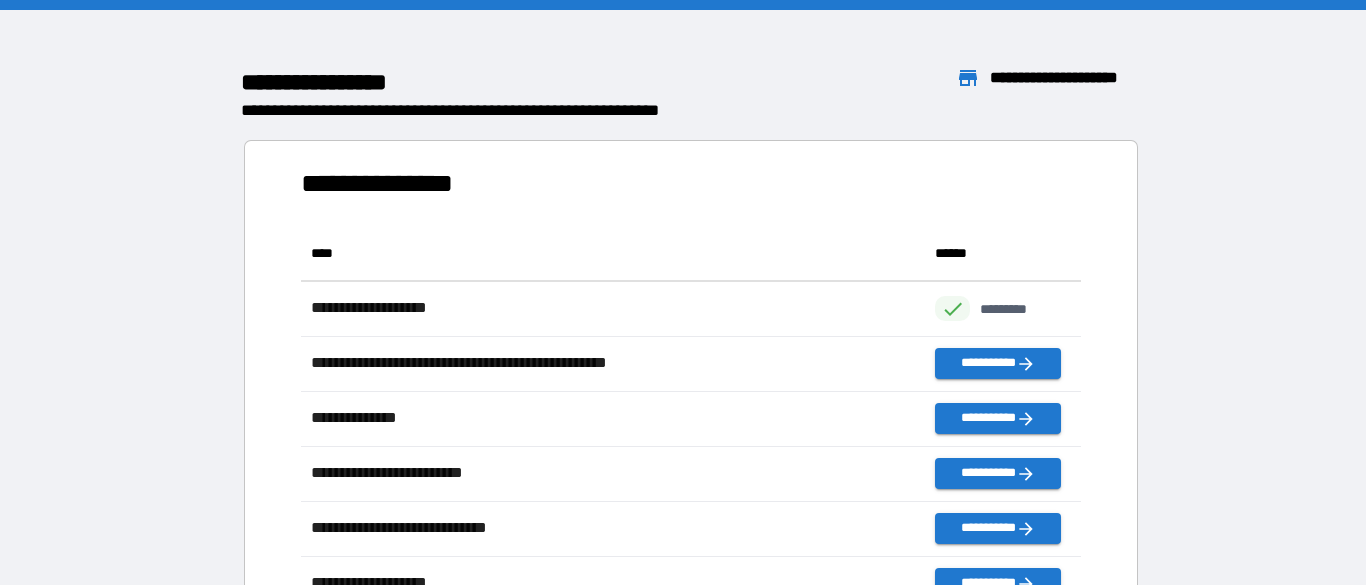 scroll, scrollTop: 1, scrollLeft: 1, axis: both 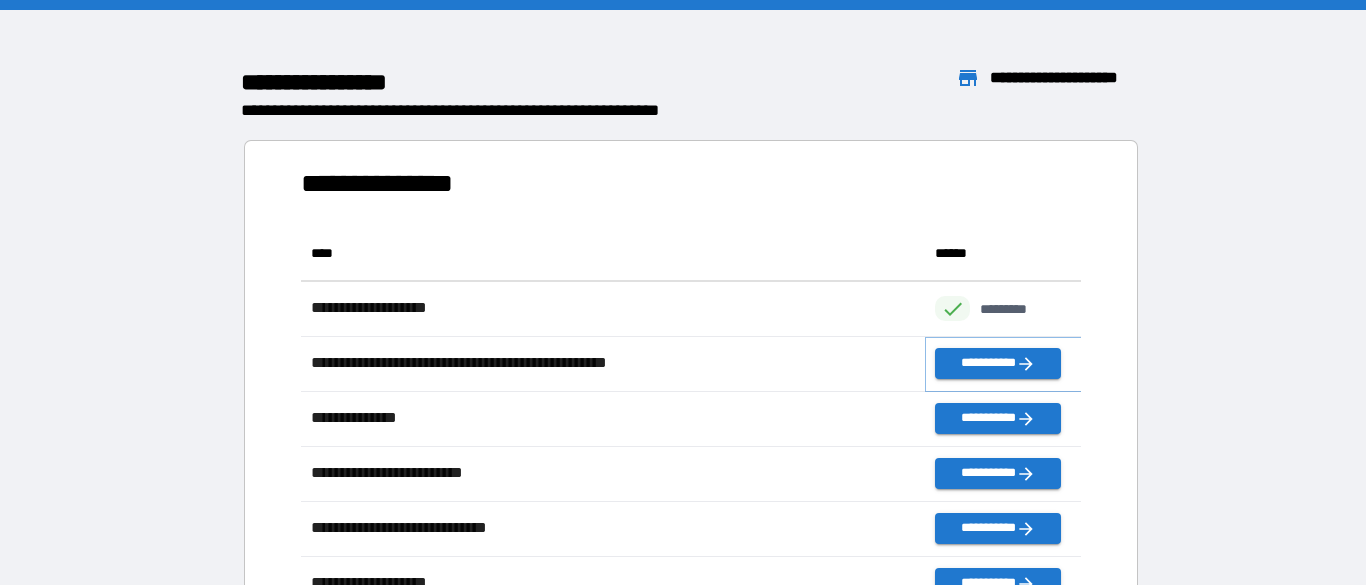 click on "**********" at bounding box center [997, 363] 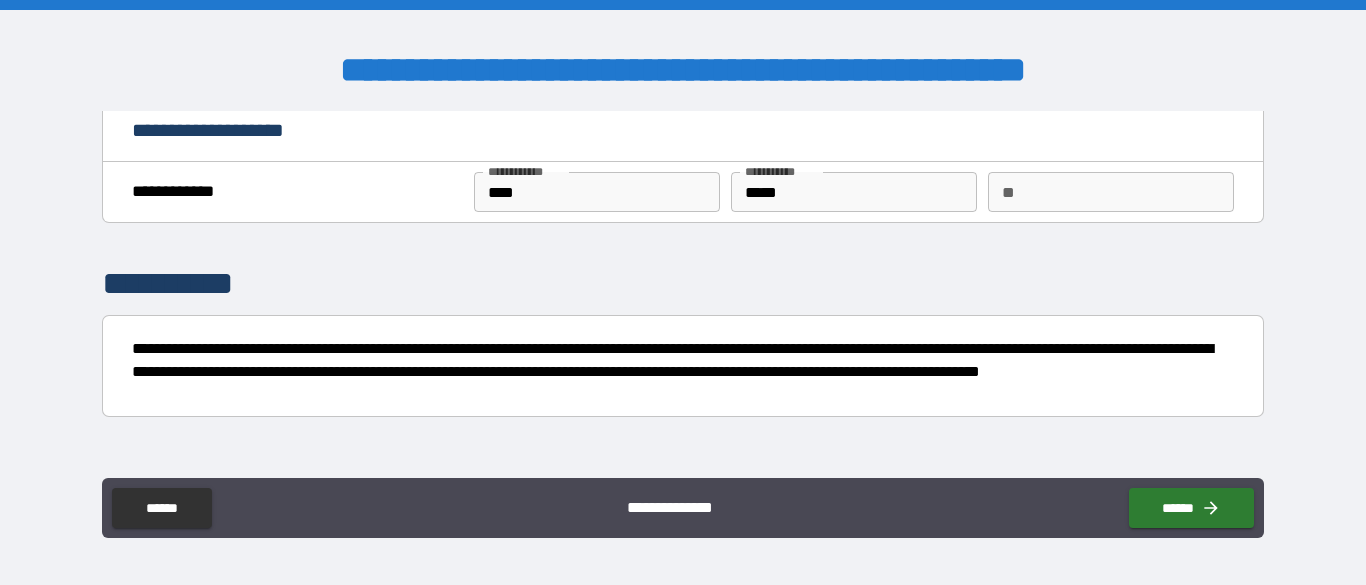 scroll, scrollTop: 10, scrollLeft: 0, axis: vertical 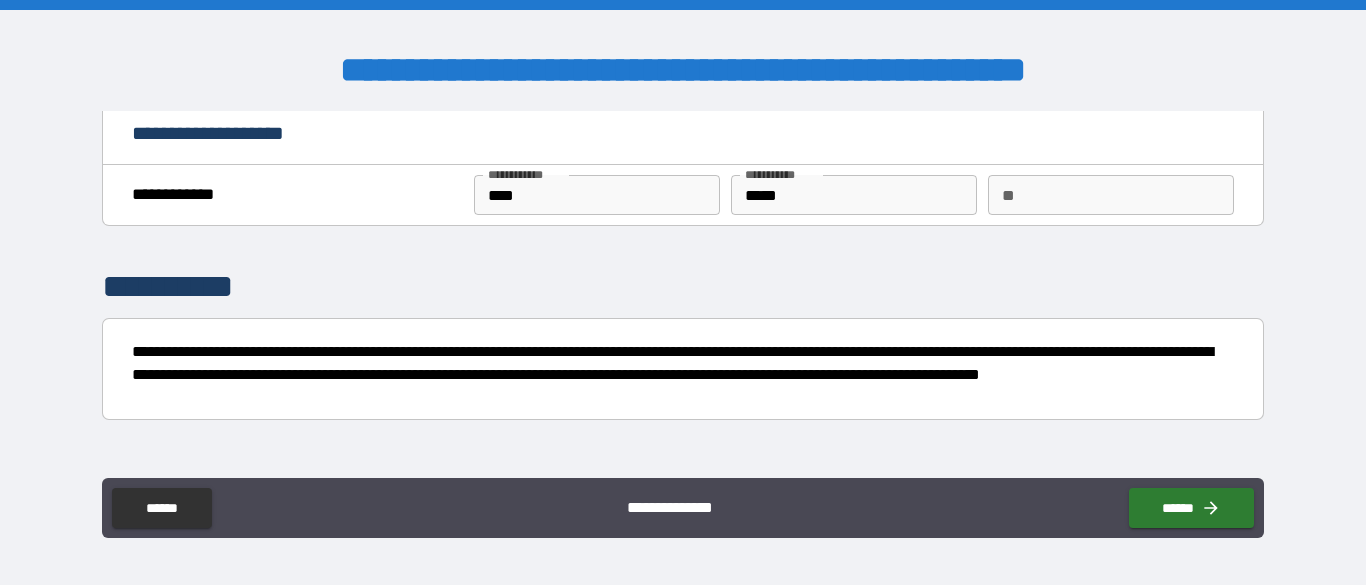 click on "**" at bounding box center [1111, 195] 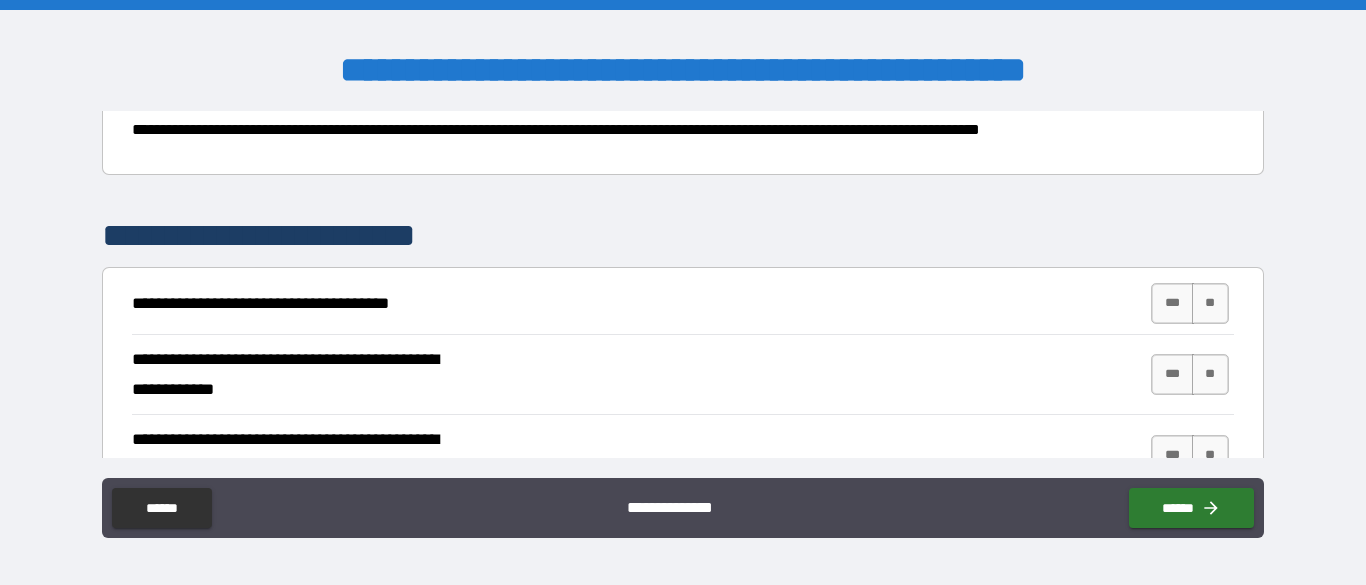 scroll, scrollTop: 256, scrollLeft: 0, axis: vertical 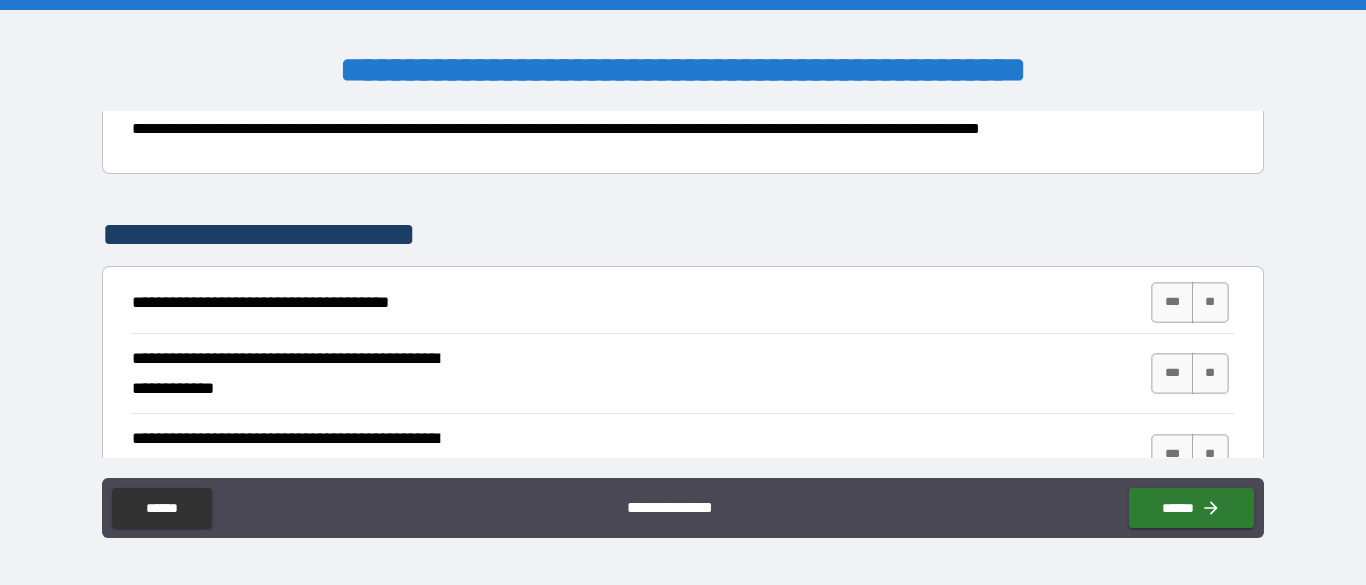 click on "***" at bounding box center (1172, 302) 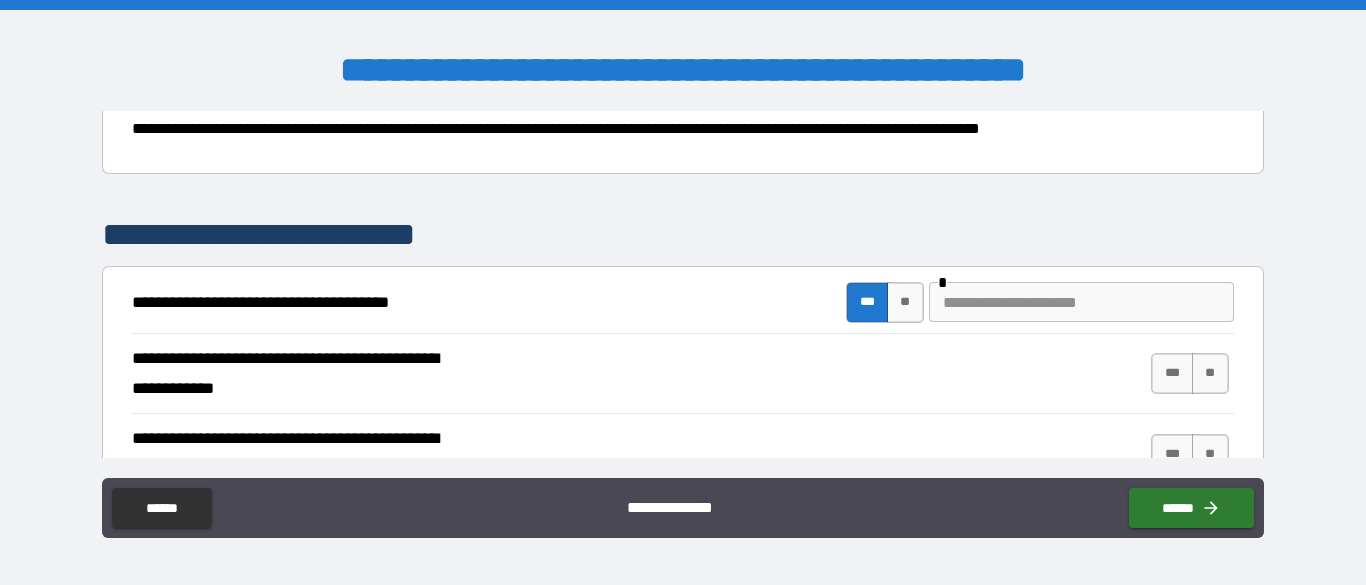 click at bounding box center (1081, 302) 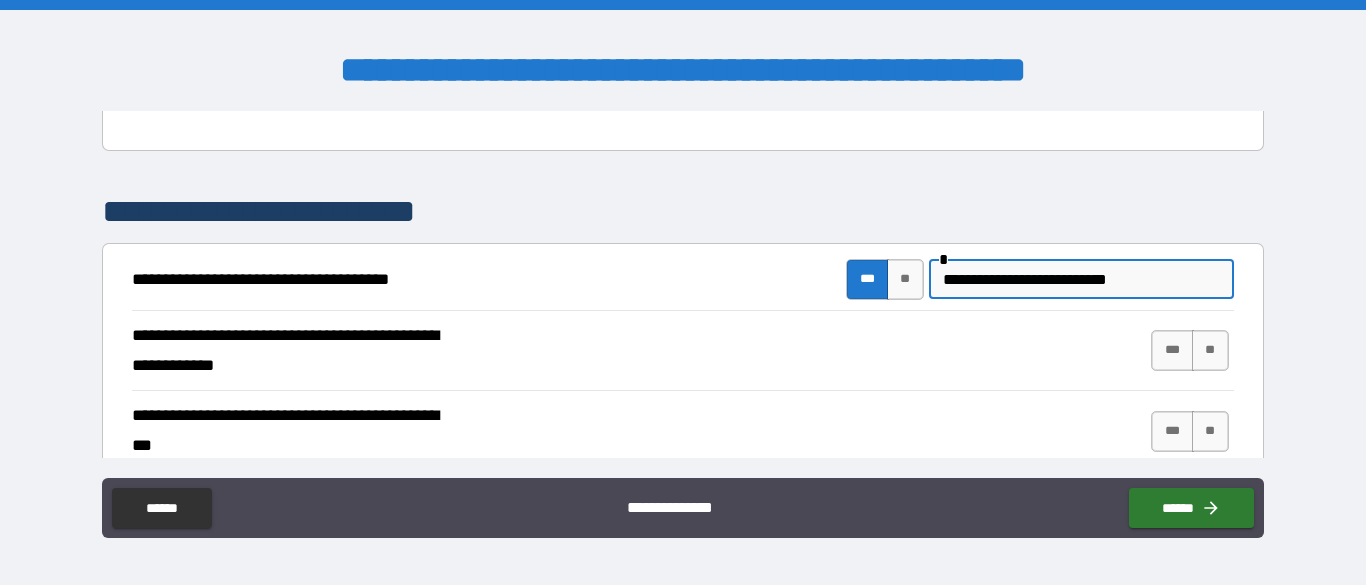 scroll, scrollTop: 286, scrollLeft: 0, axis: vertical 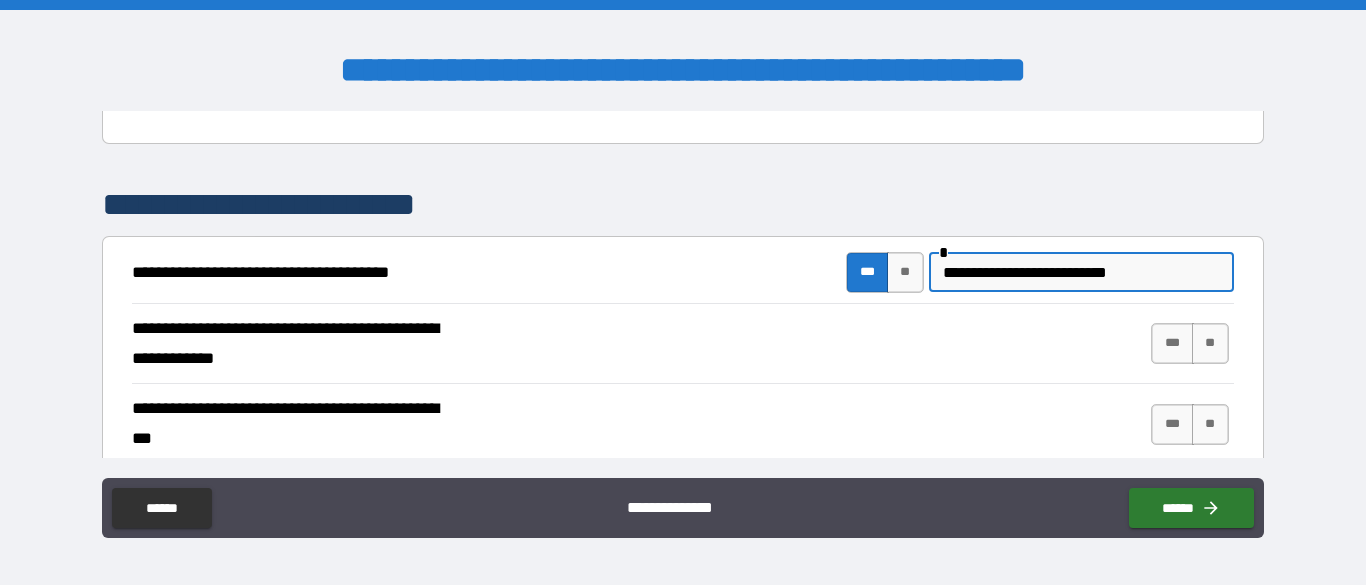 click on "***" at bounding box center [1172, 343] 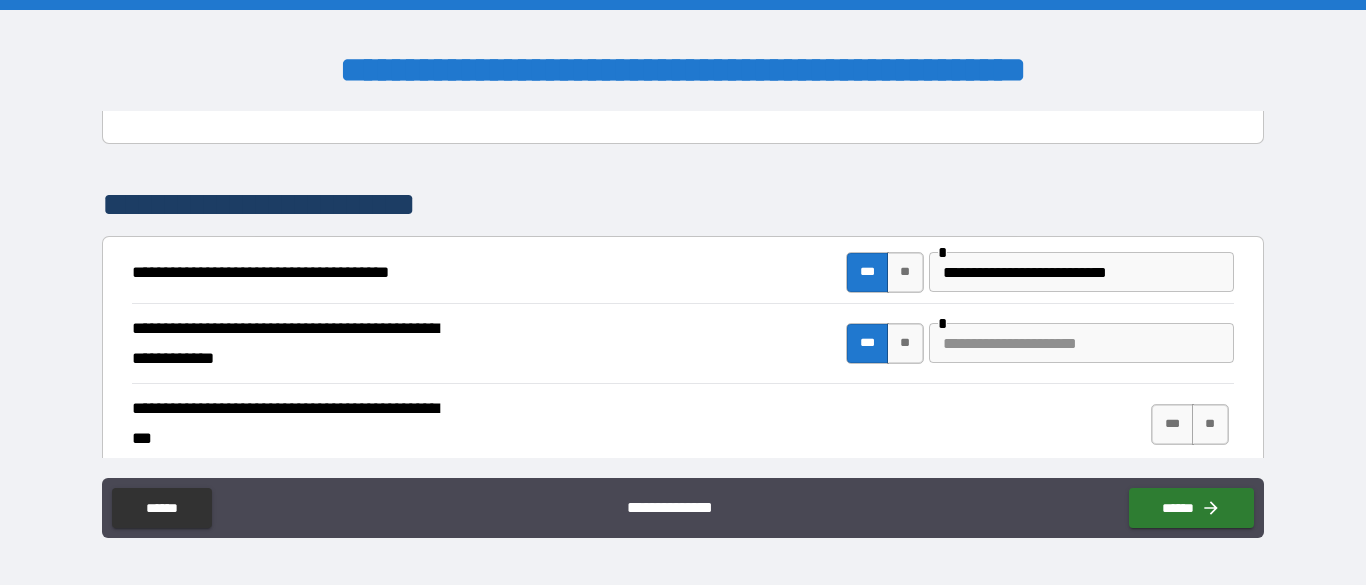 click at bounding box center [1081, 343] 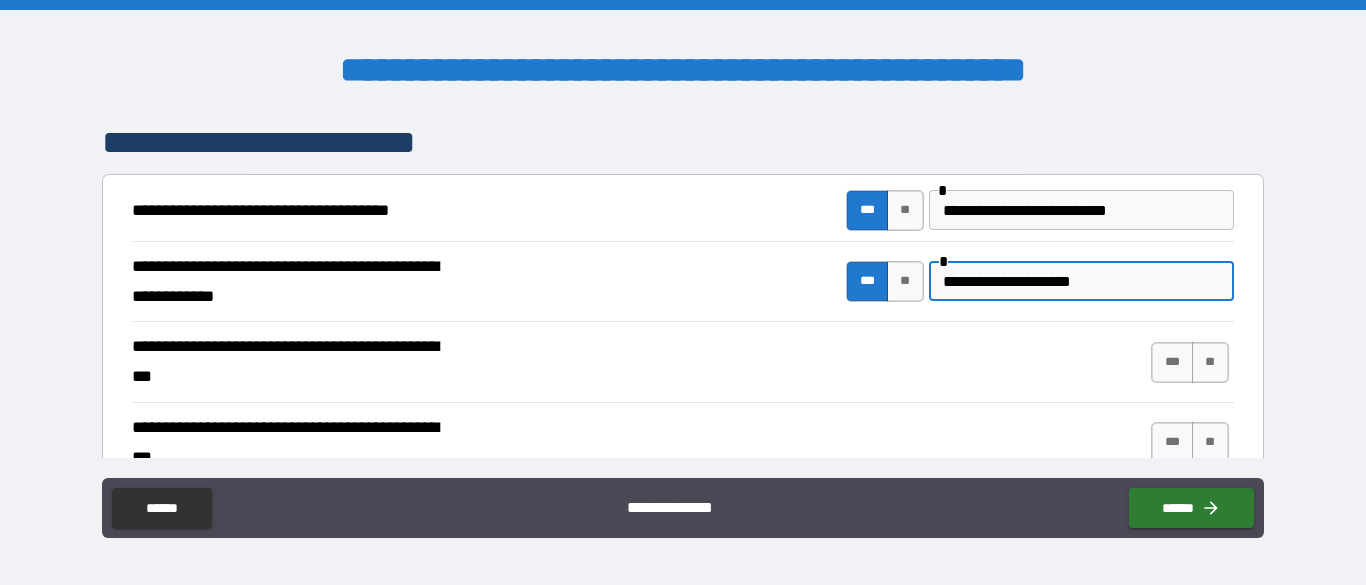 scroll, scrollTop: 349, scrollLeft: 0, axis: vertical 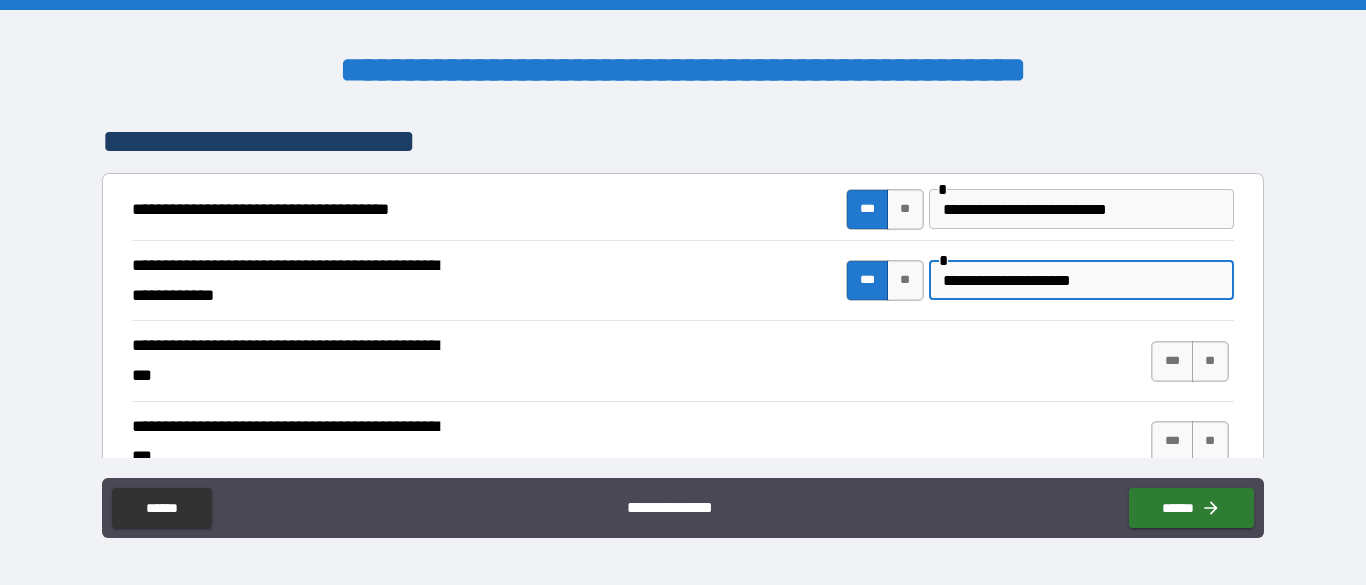 click on "**" at bounding box center [1210, 361] 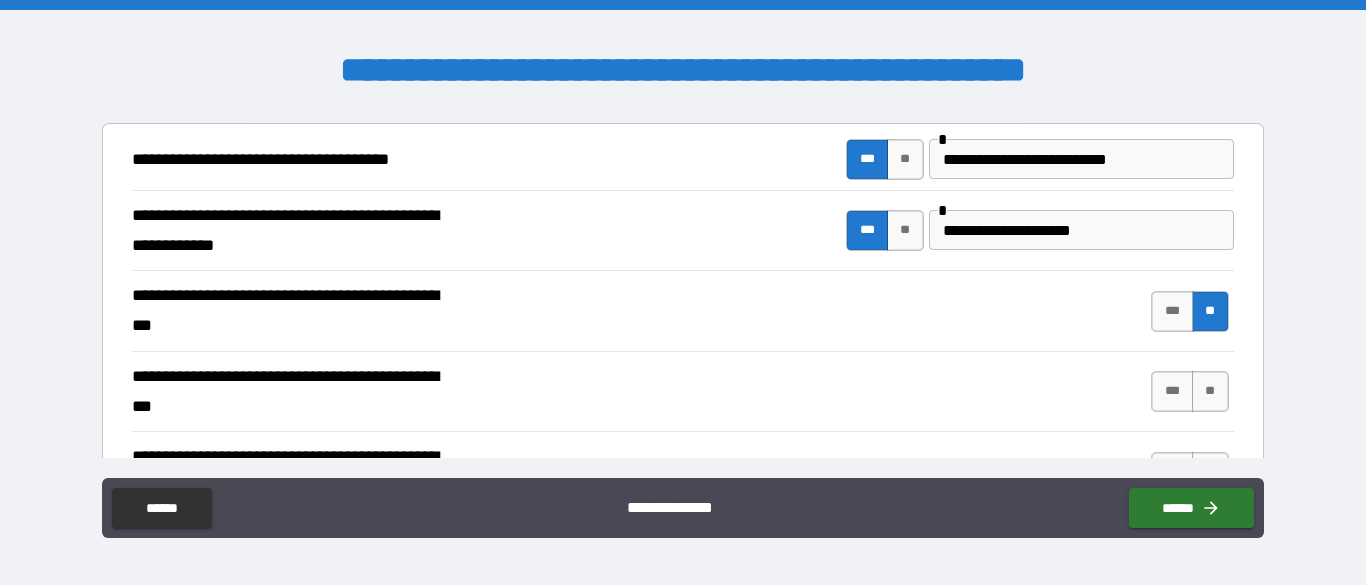 scroll, scrollTop: 431, scrollLeft: 0, axis: vertical 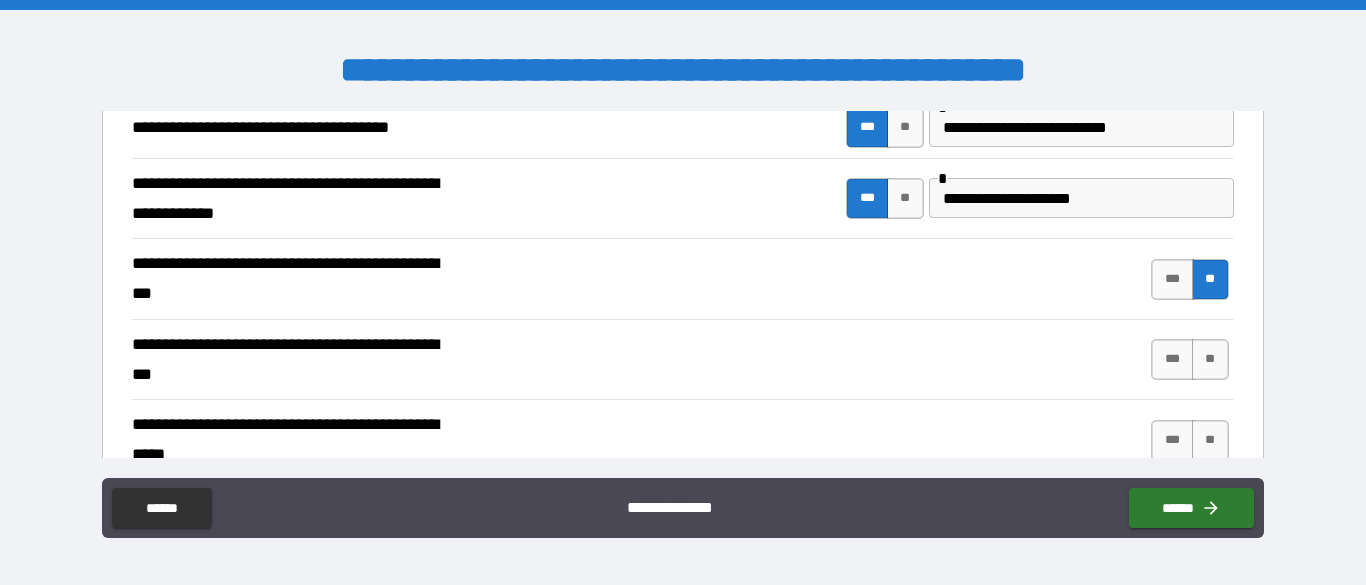click on "***" at bounding box center [1172, 359] 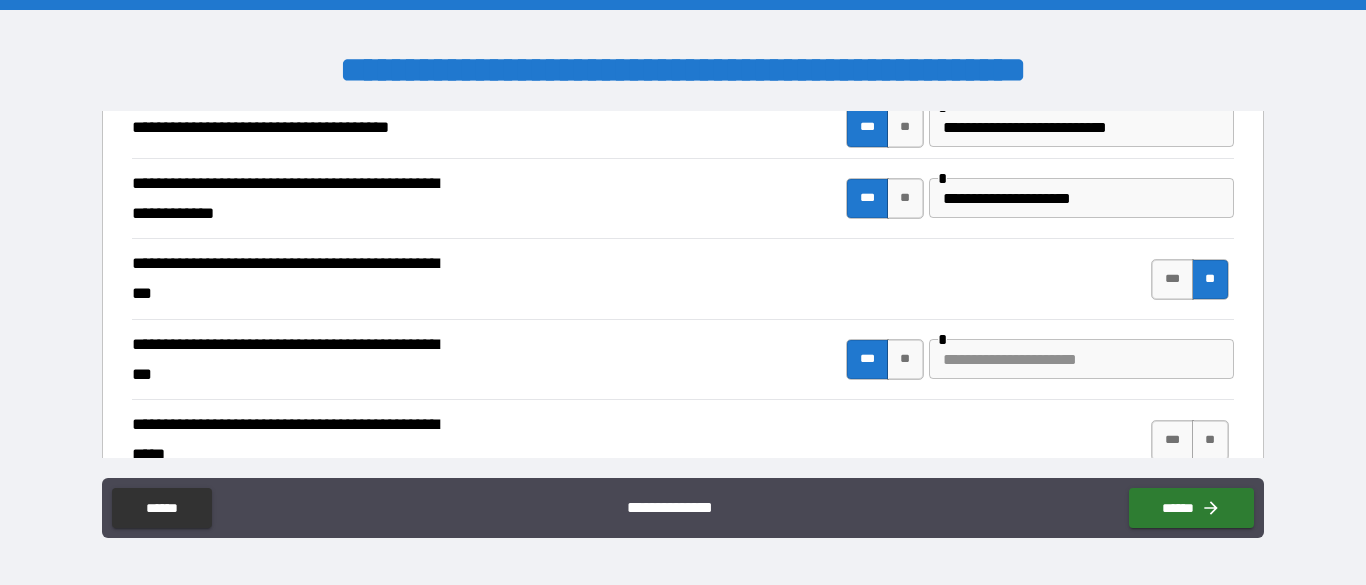 click at bounding box center (1081, 359) 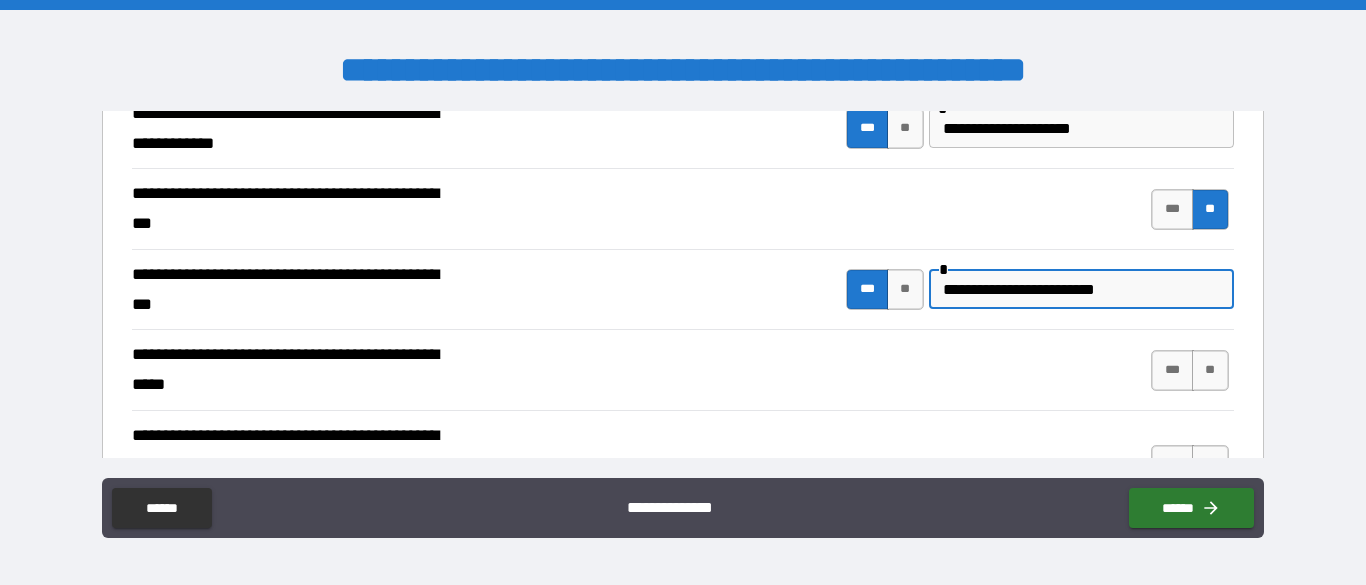 scroll, scrollTop: 519, scrollLeft: 0, axis: vertical 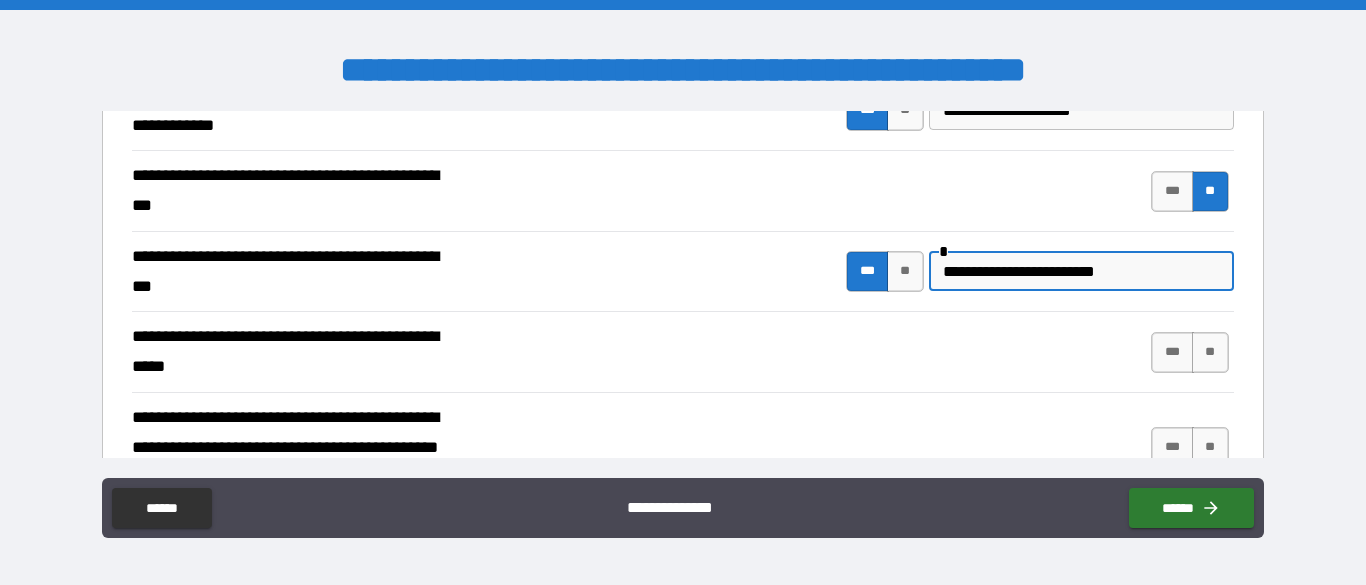 click on "**" at bounding box center (1210, 352) 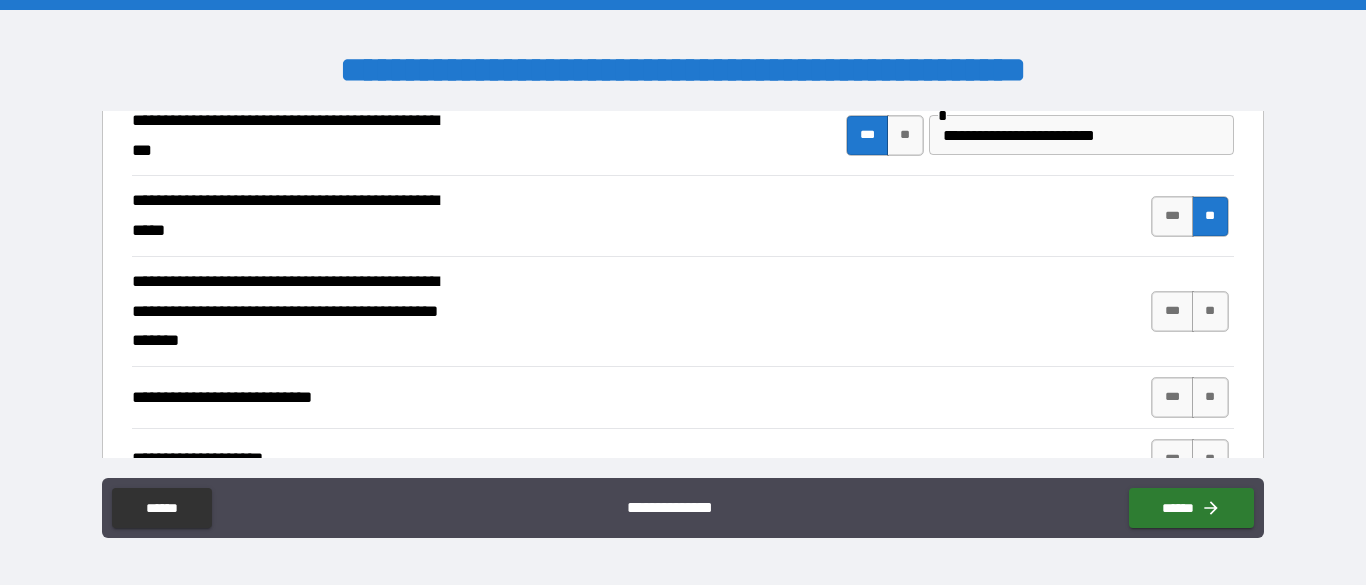 scroll, scrollTop: 665, scrollLeft: 0, axis: vertical 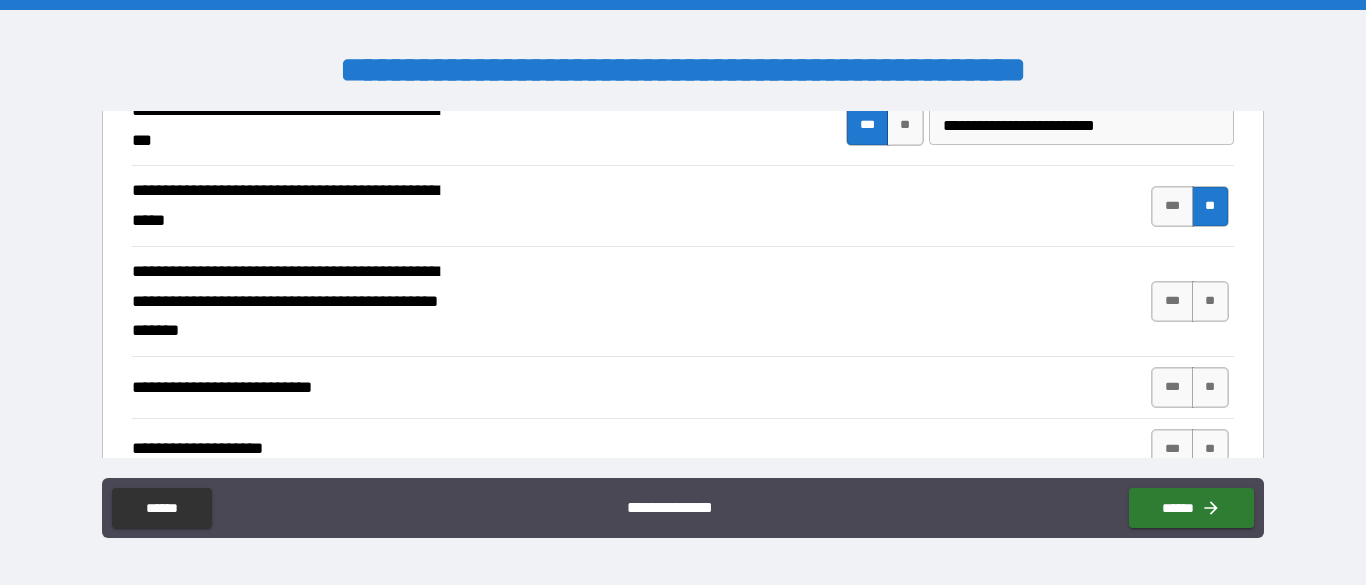 click on "**" at bounding box center [1210, 301] 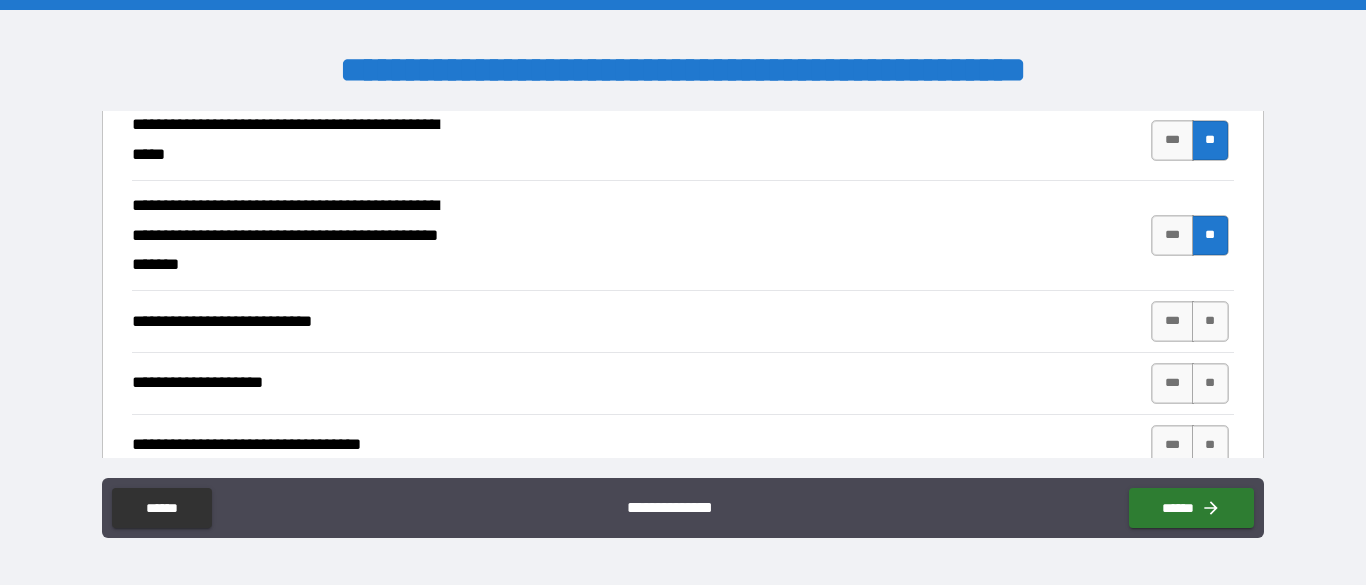 scroll, scrollTop: 734, scrollLeft: 0, axis: vertical 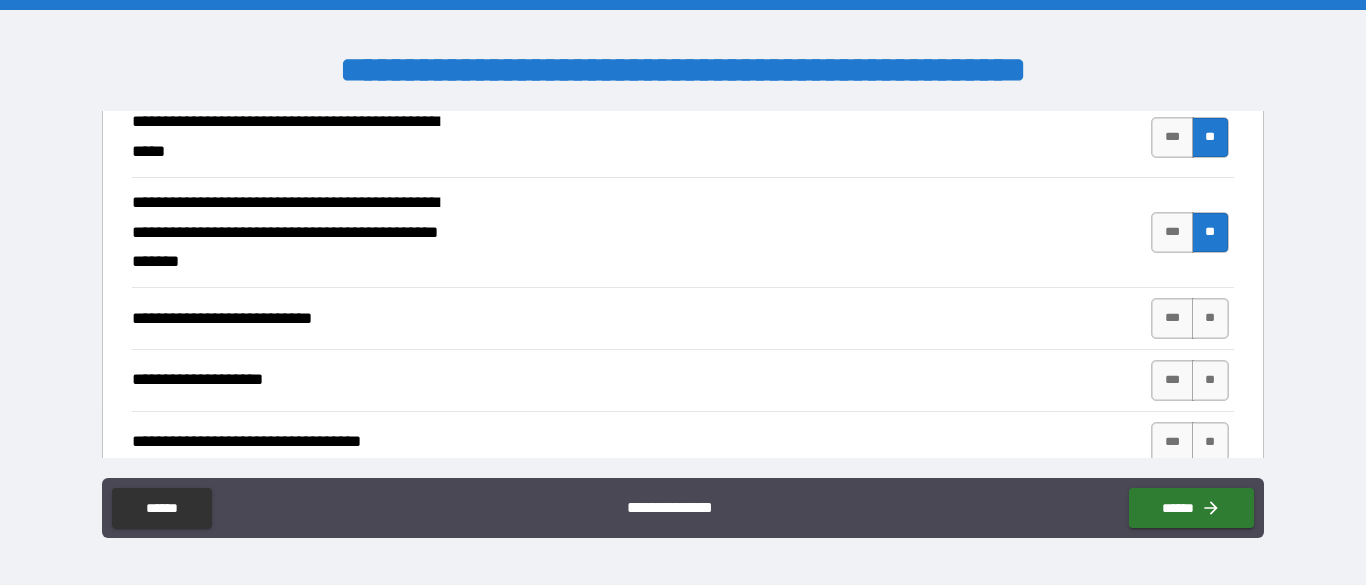 click on "**" at bounding box center [1210, 318] 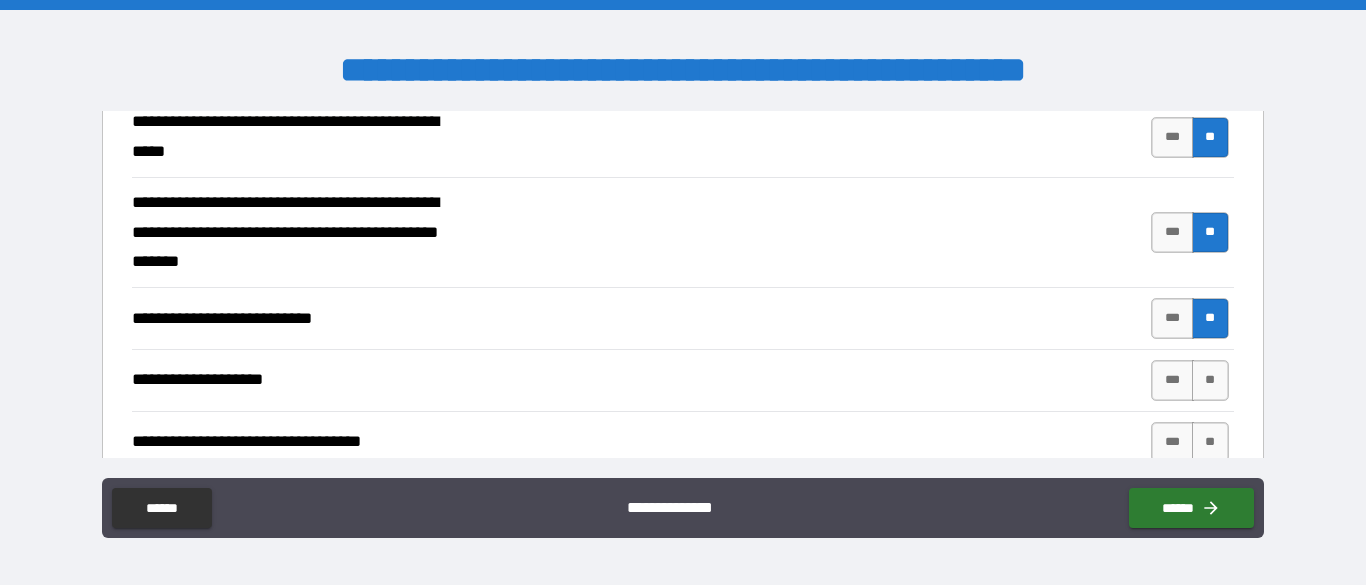 click on "**" at bounding box center [1210, 380] 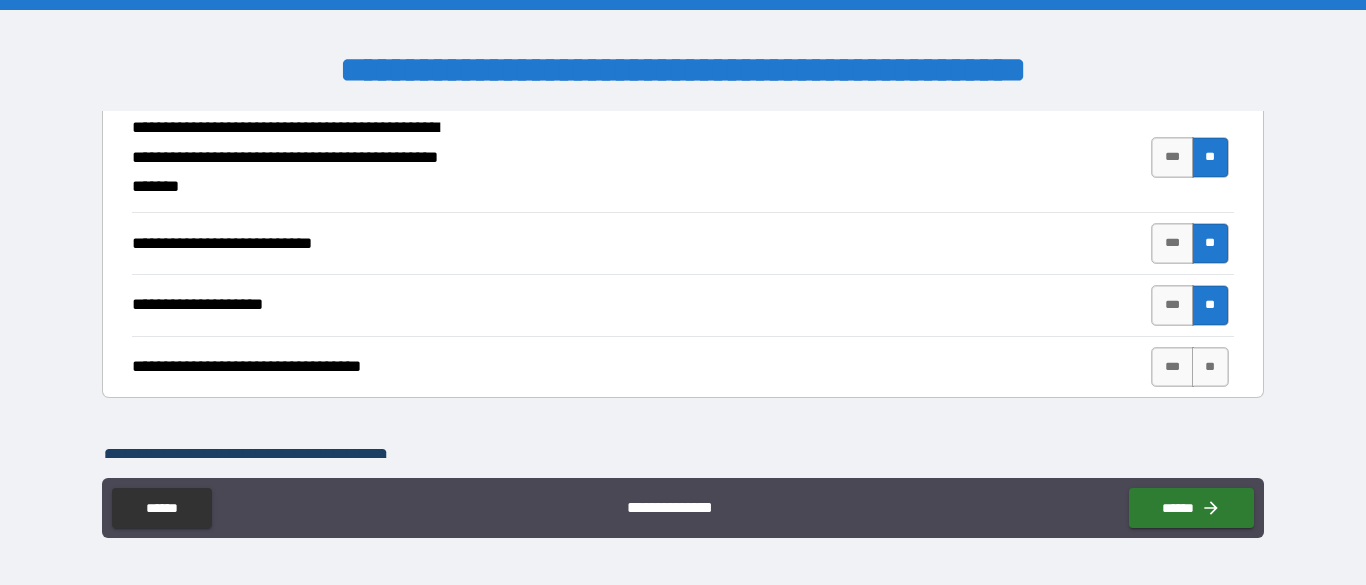 scroll, scrollTop: 812, scrollLeft: 0, axis: vertical 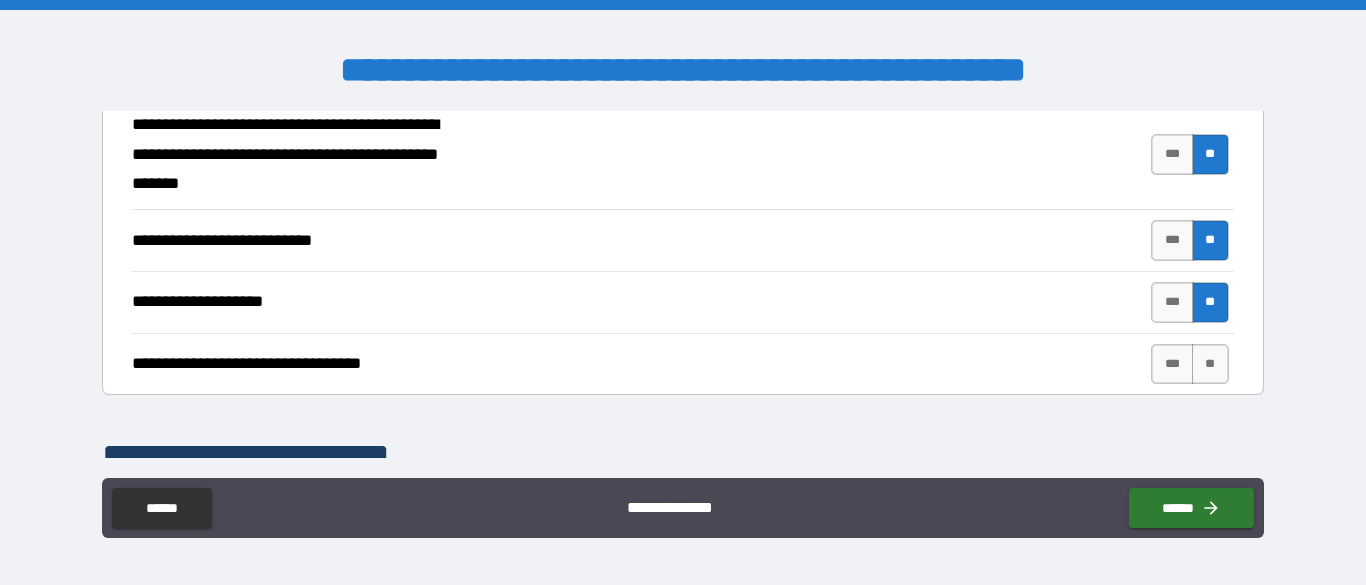 click on "**" at bounding box center (1210, 364) 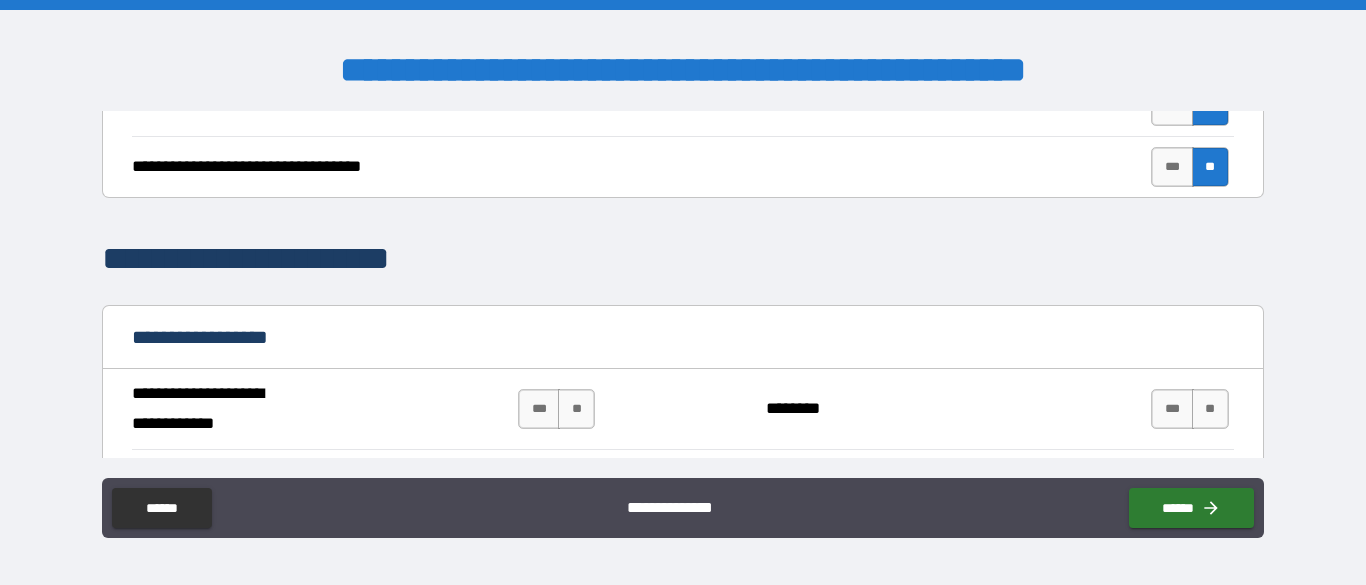 scroll, scrollTop: 1010, scrollLeft: 0, axis: vertical 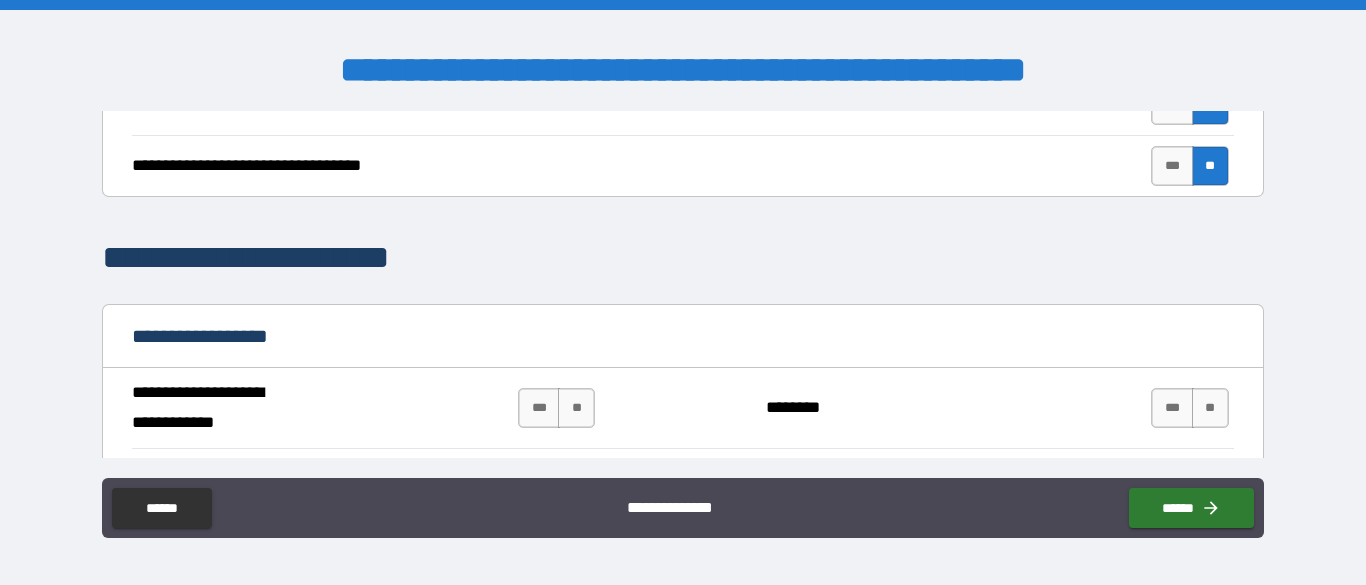 click on "******" at bounding box center [1191, 508] 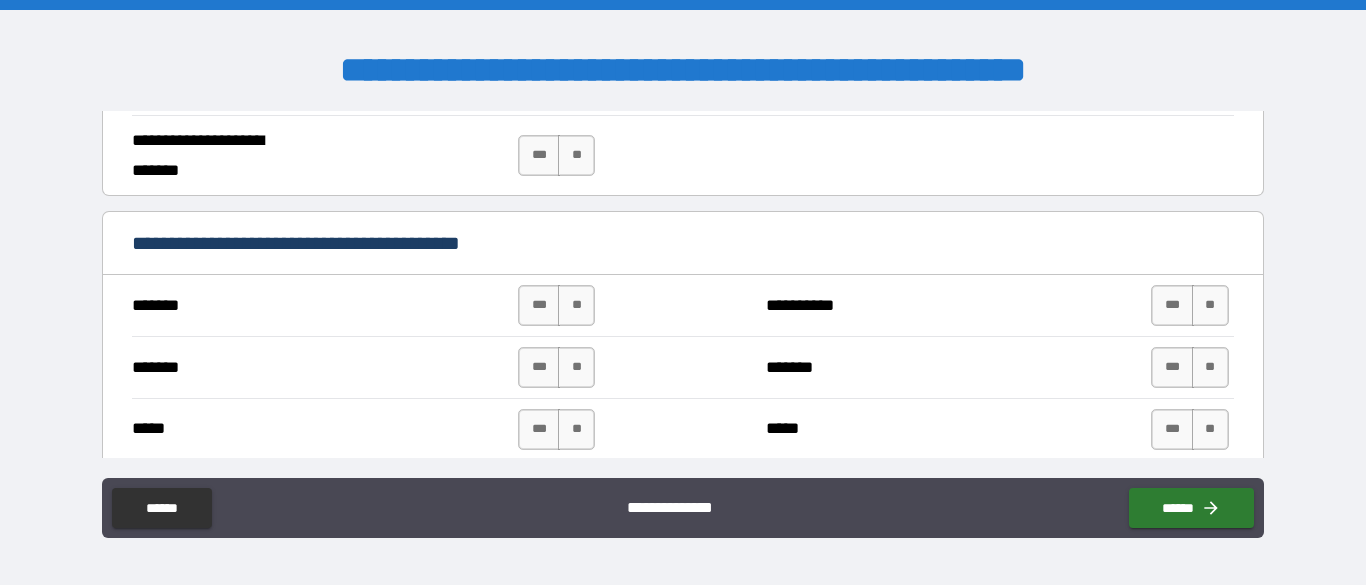 scroll, scrollTop: 1368, scrollLeft: 0, axis: vertical 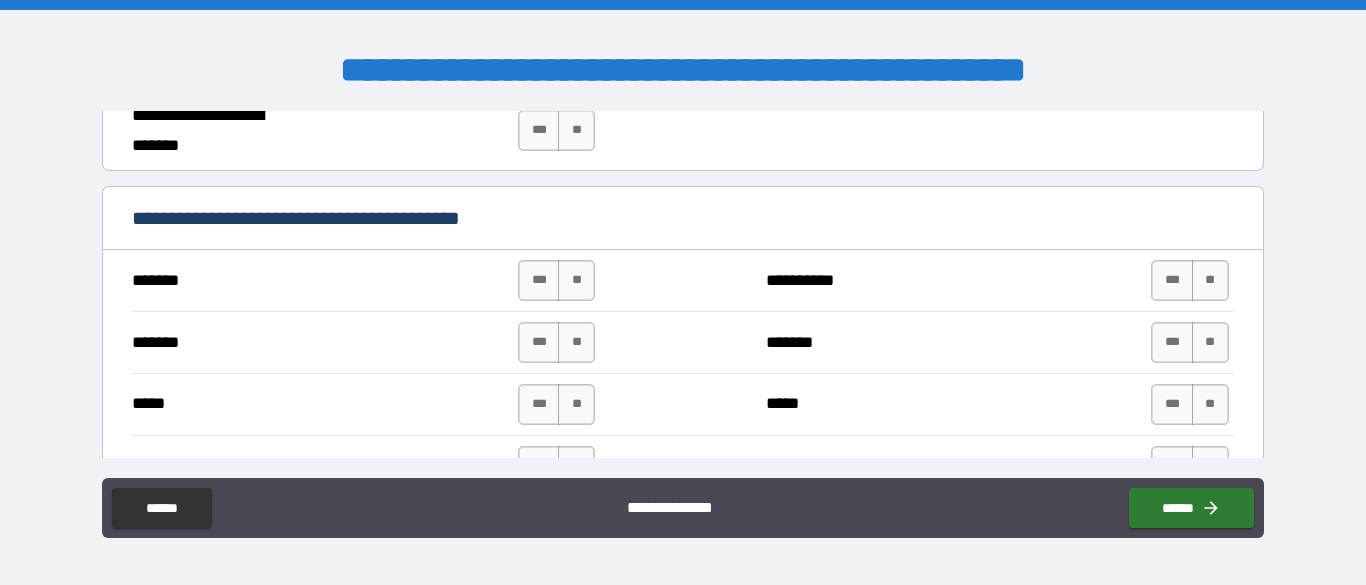 click on "**" at bounding box center (576, 280) 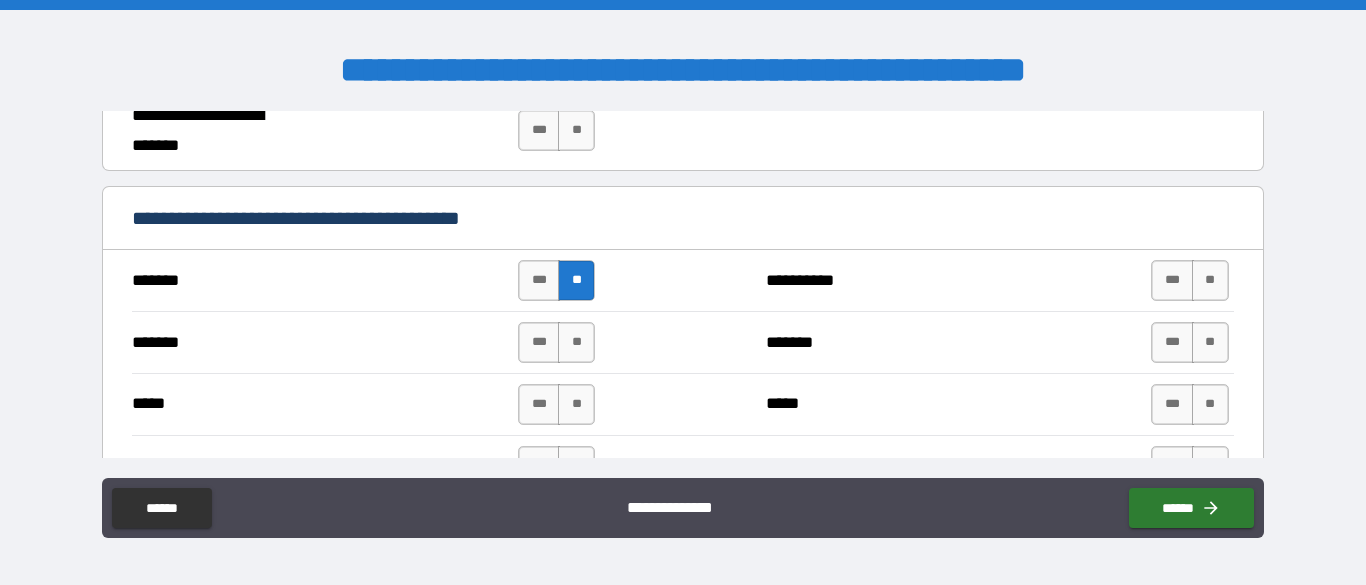 click on "**" at bounding box center (576, 342) 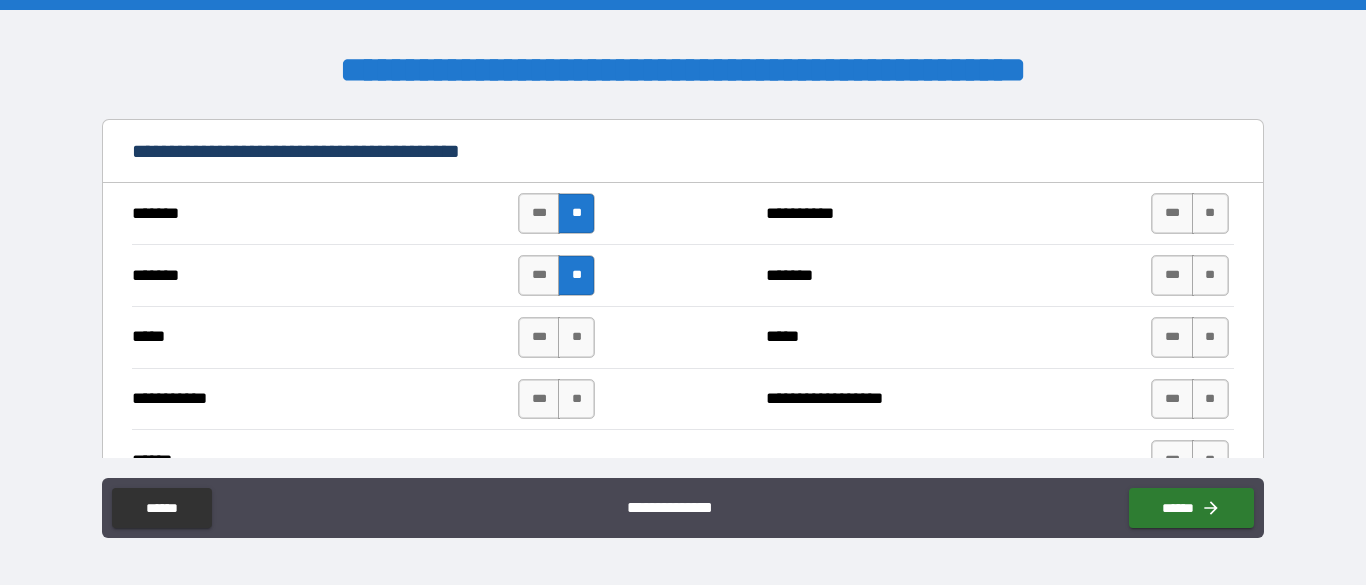 scroll, scrollTop: 1441, scrollLeft: 0, axis: vertical 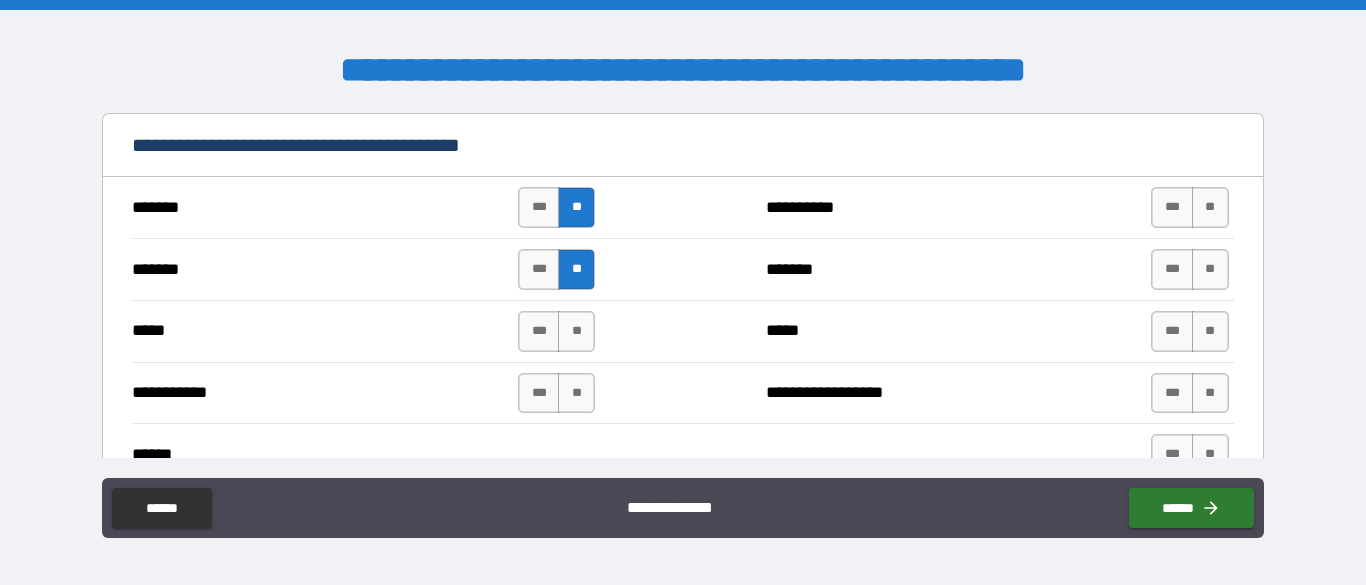 click on "**" at bounding box center (576, 331) 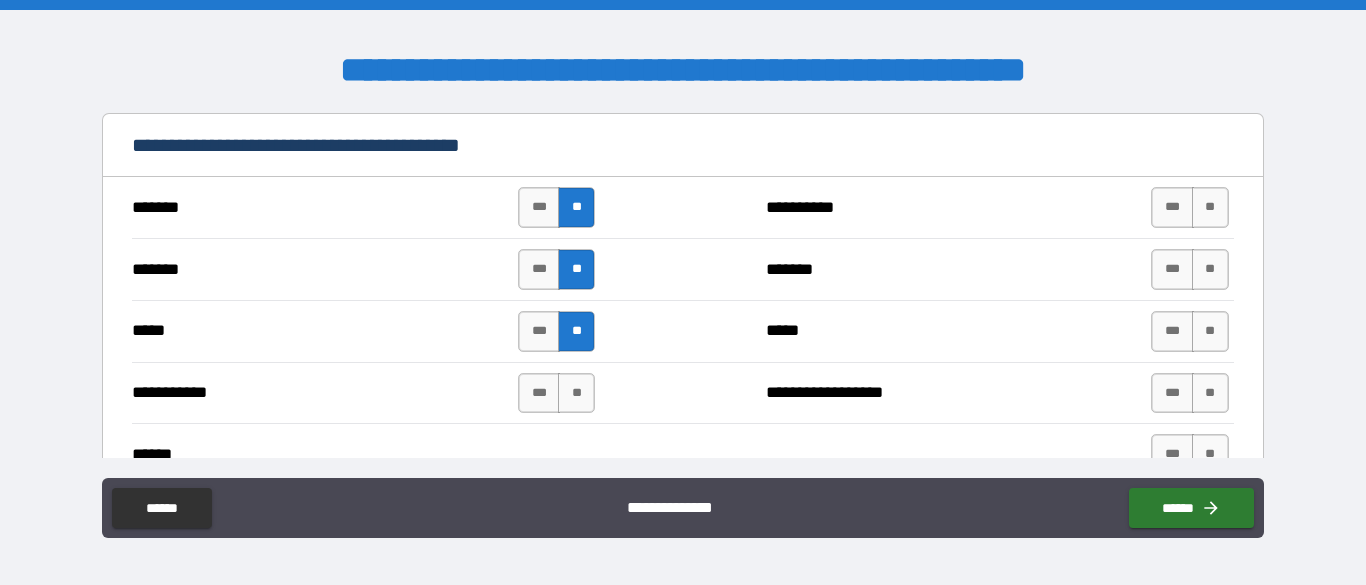 click on "**" at bounding box center [576, 393] 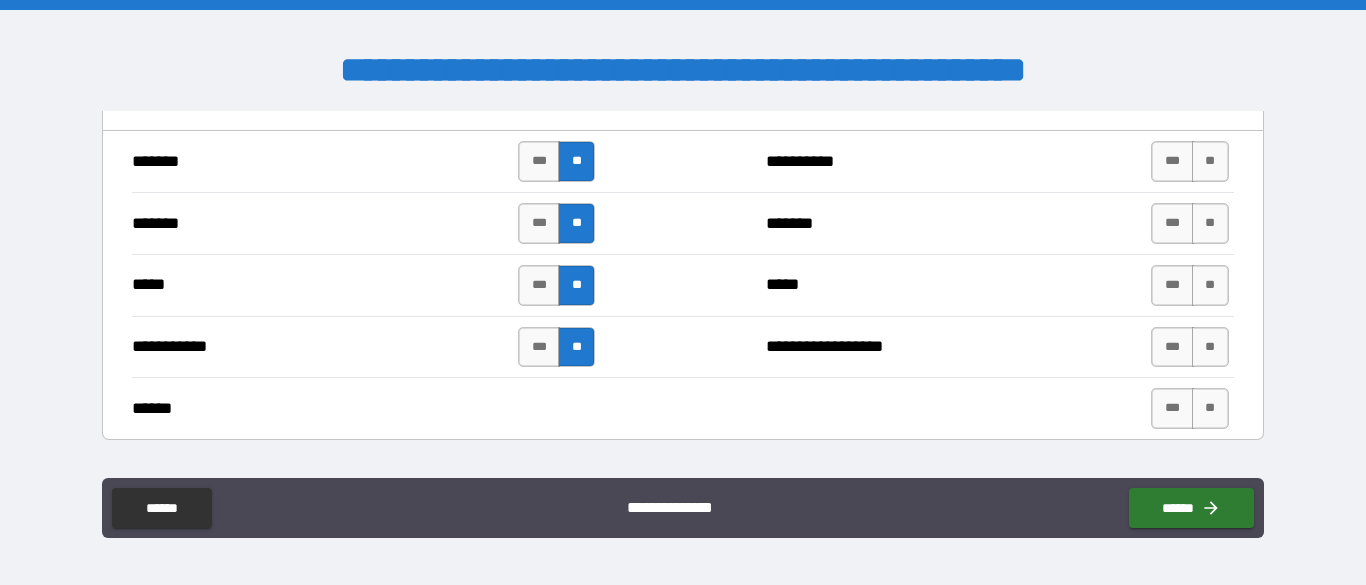 scroll, scrollTop: 1486, scrollLeft: 0, axis: vertical 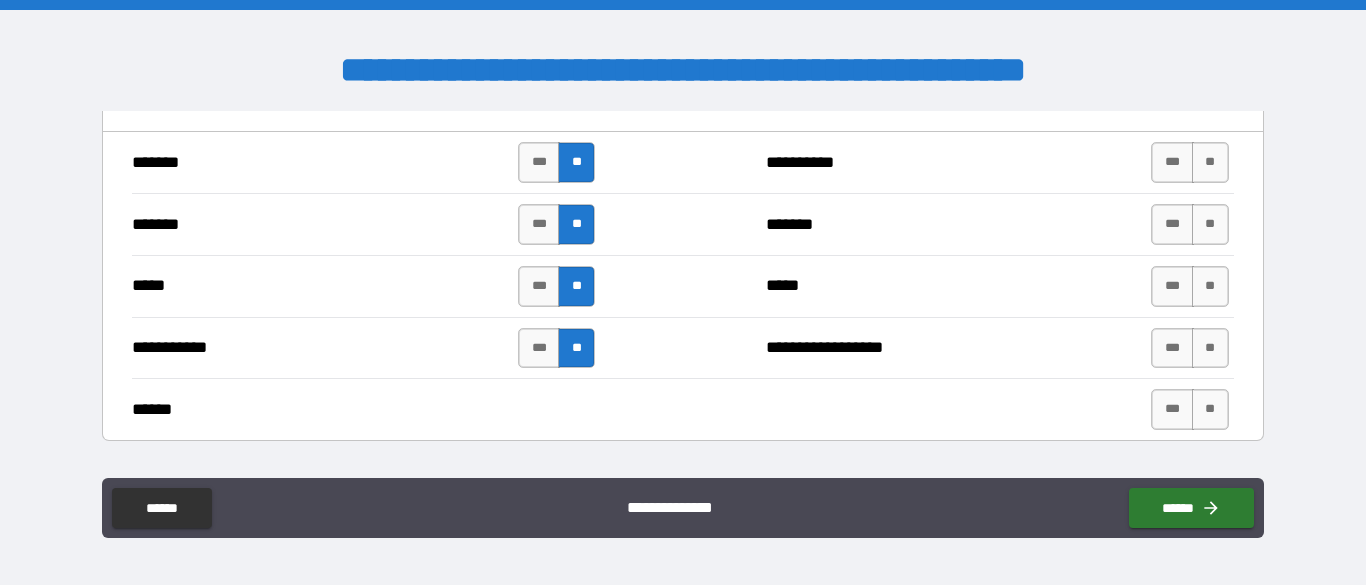 click on "**" at bounding box center (1210, 162) 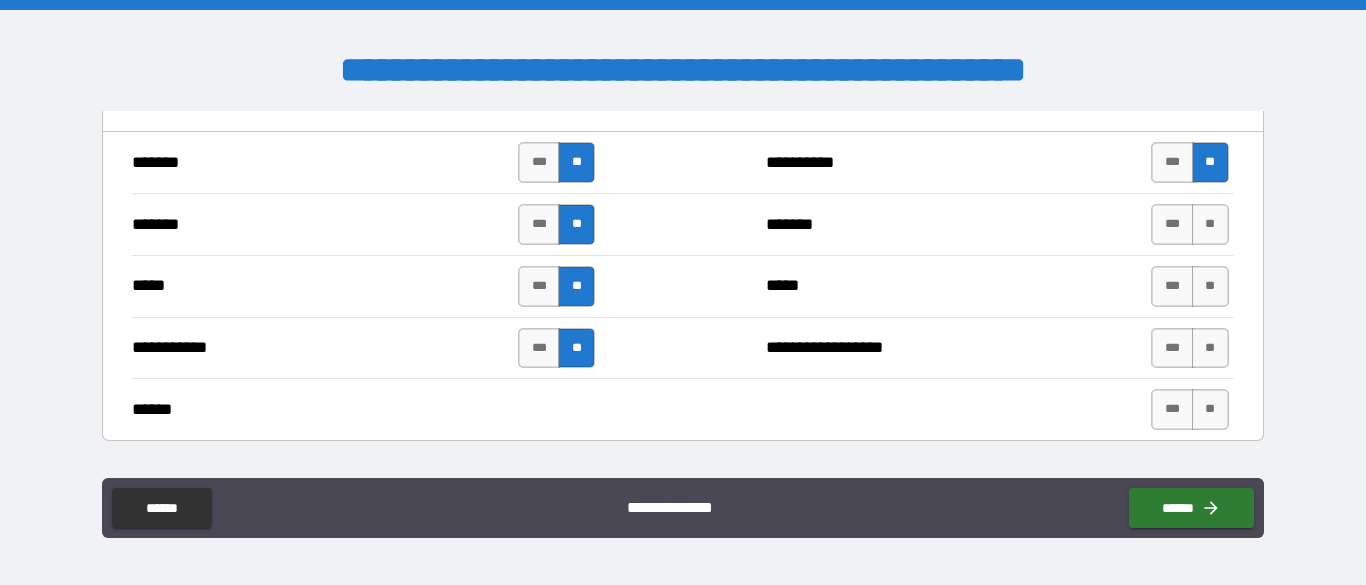 click on "**" at bounding box center (1210, 224) 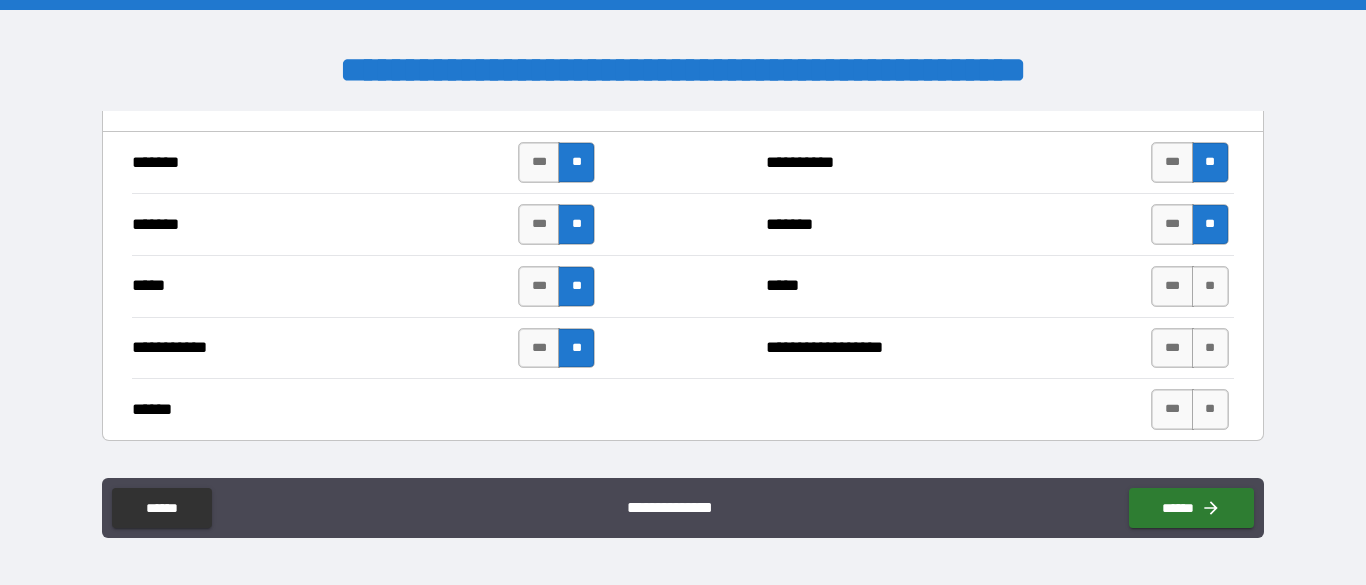 click on "**" at bounding box center (1210, 286) 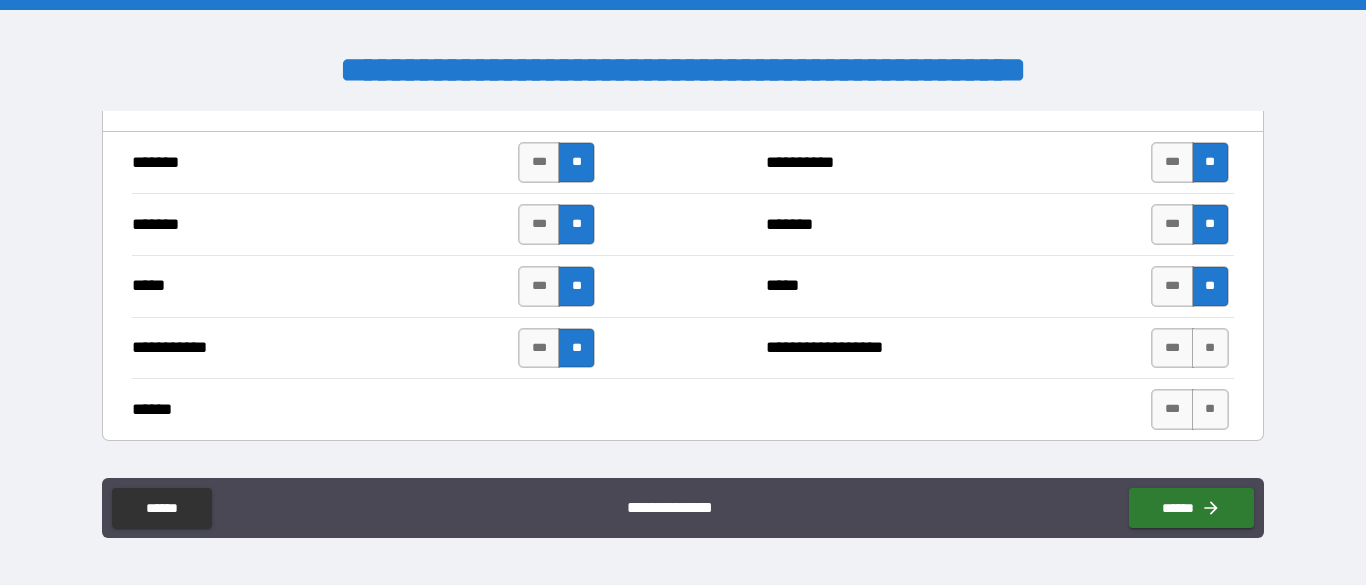 click on "**" at bounding box center (1210, 348) 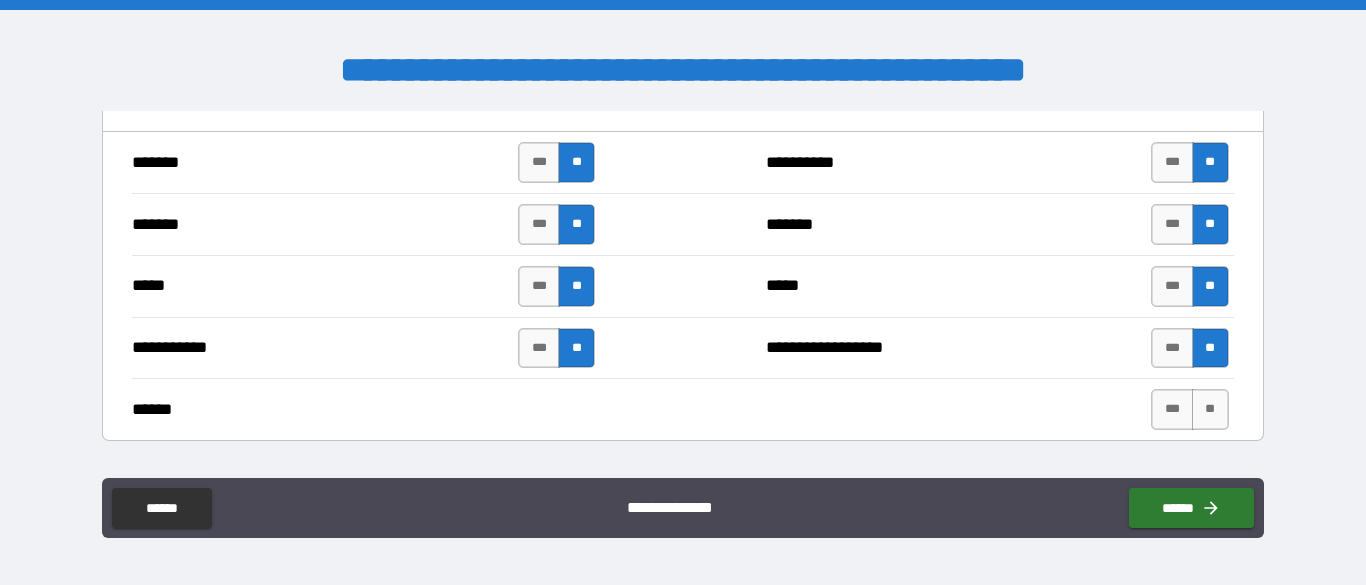 click on "***" at bounding box center [1172, 409] 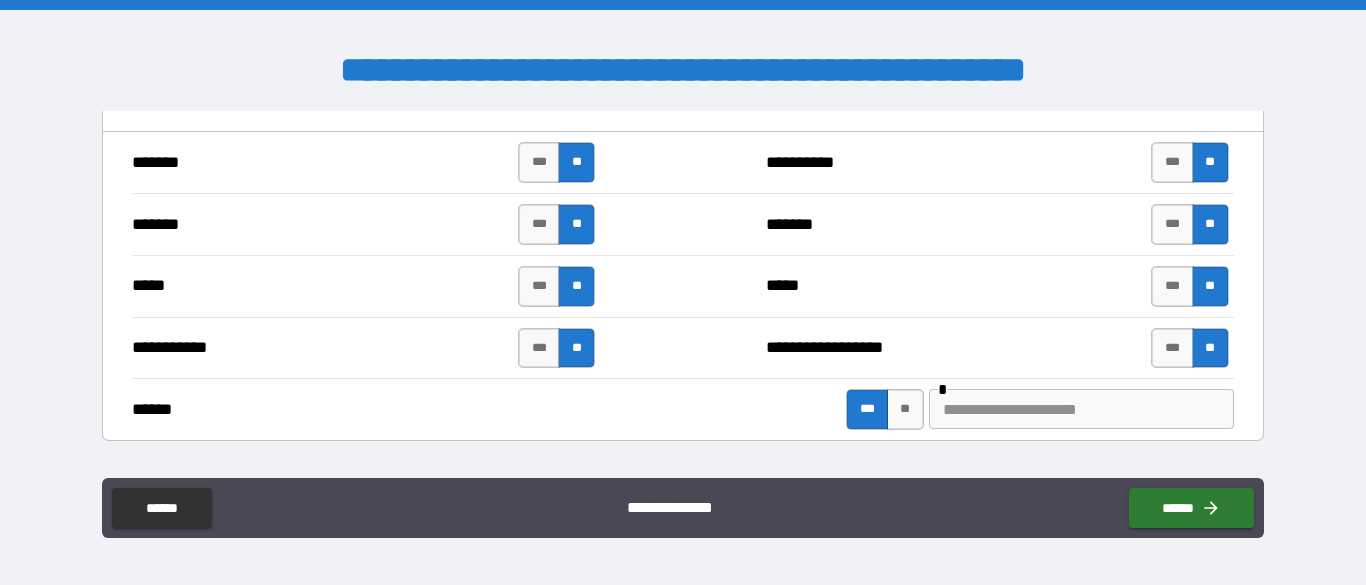 click at bounding box center [1081, 409] 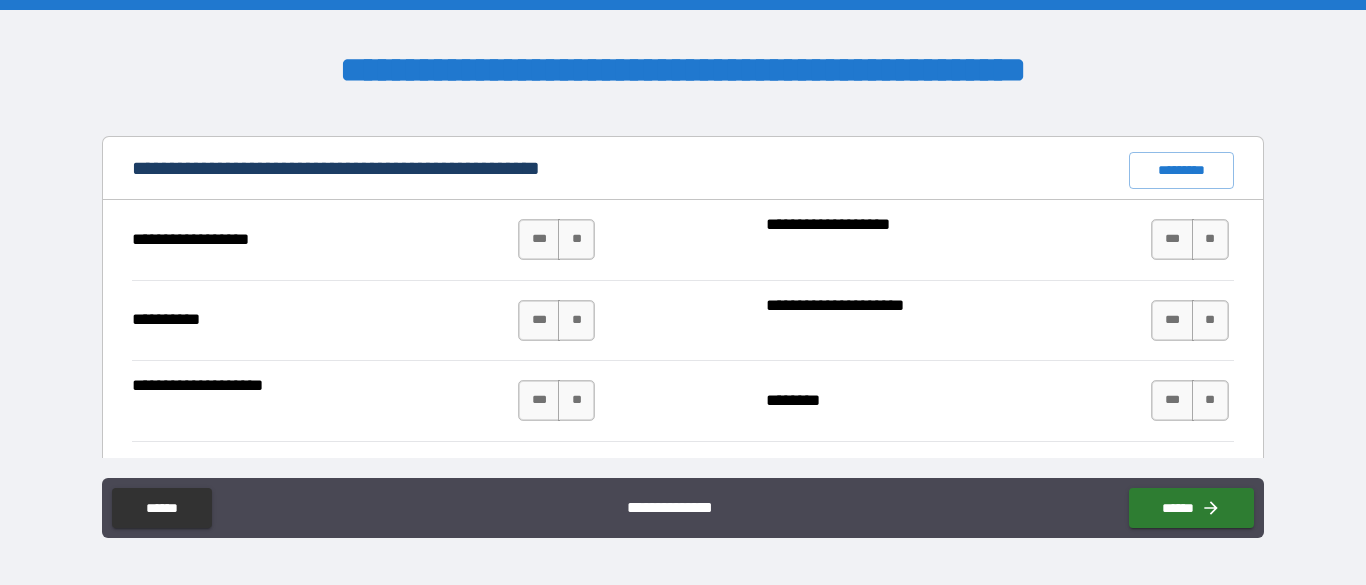 scroll, scrollTop: 1915, scrollLeft: 0, axis: vertical 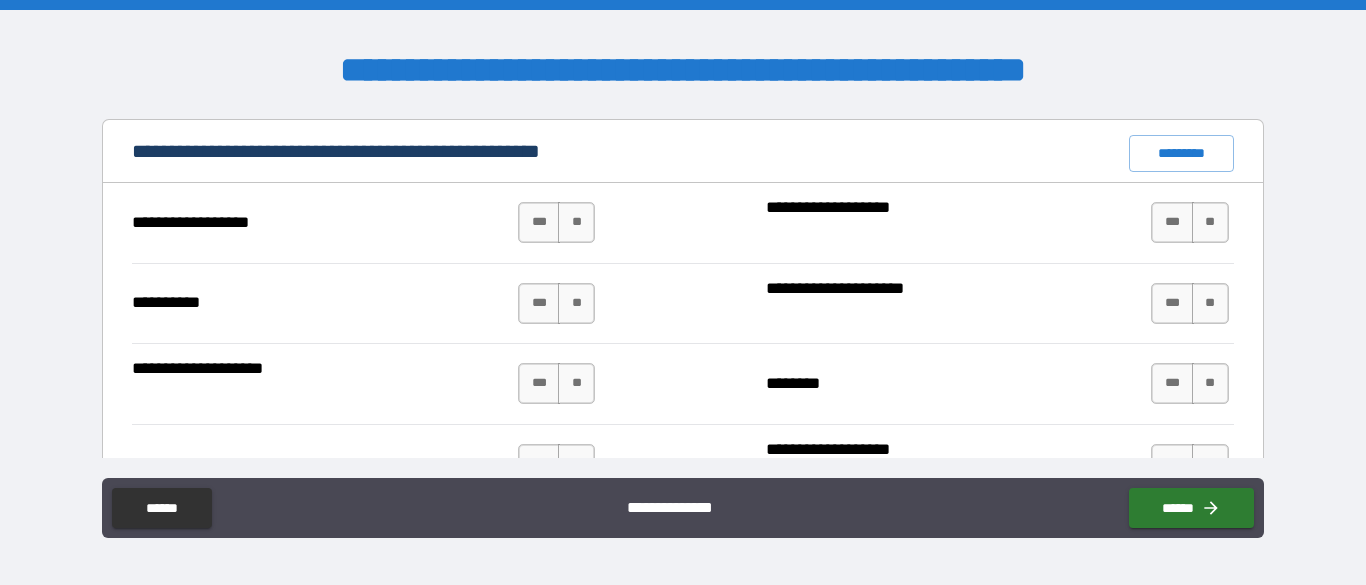 click on "**" at bounding box center [576, 222] 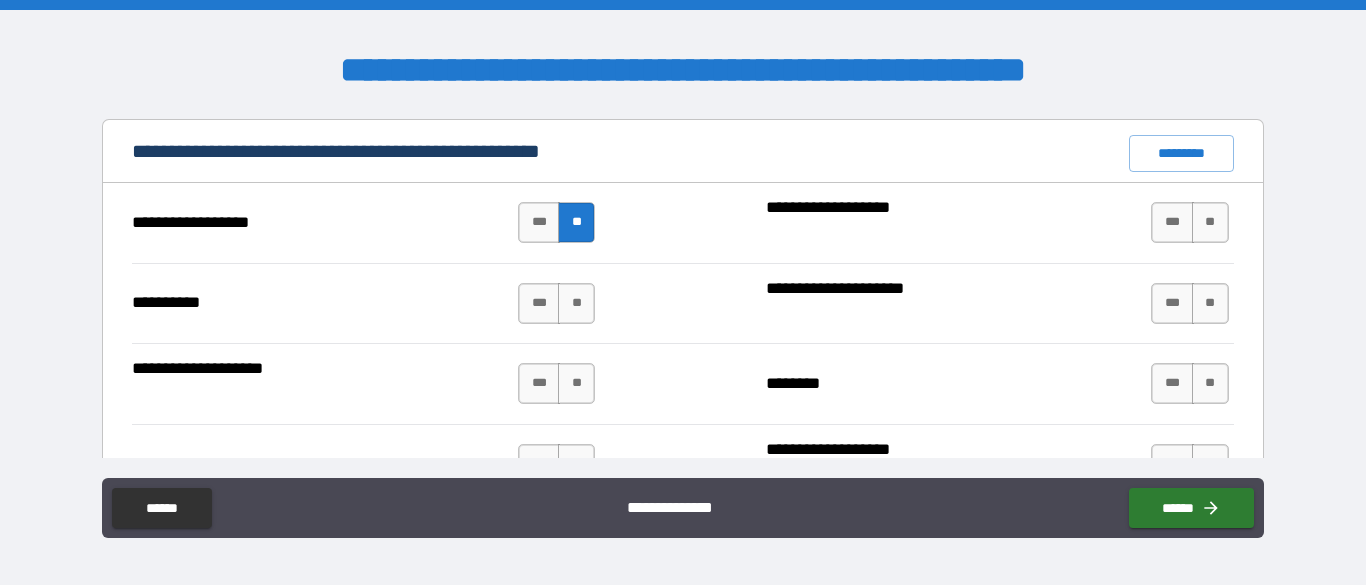 click on "**" at bounding box center (576, 303) 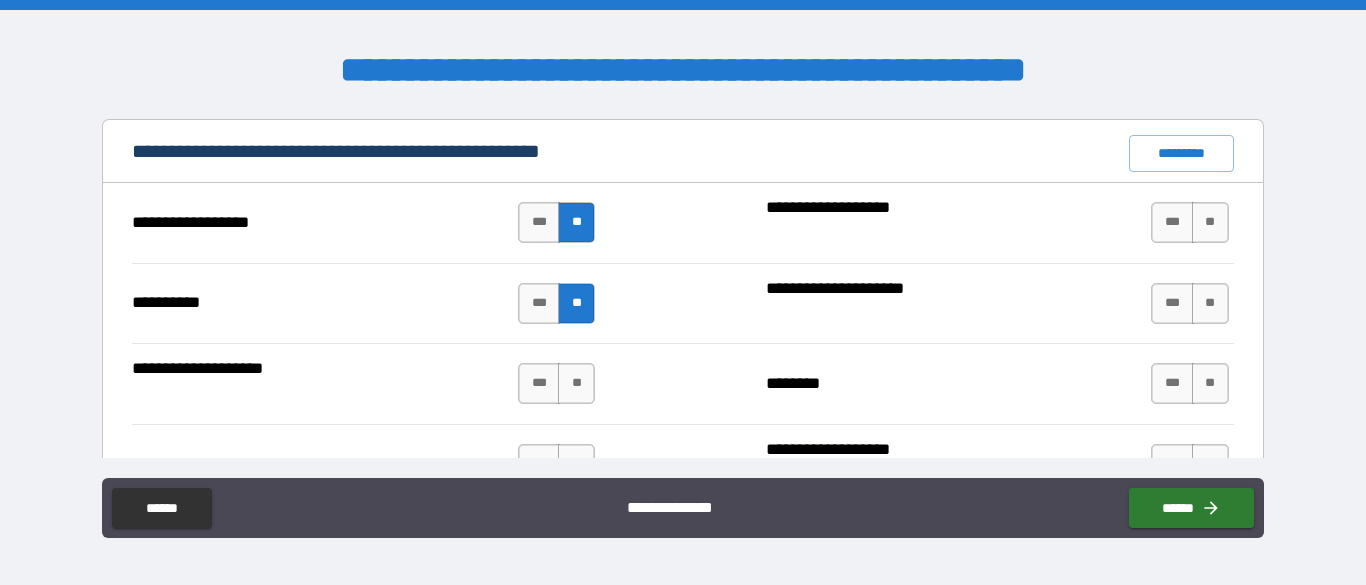 click on "**" at bounding box center (576, 383) 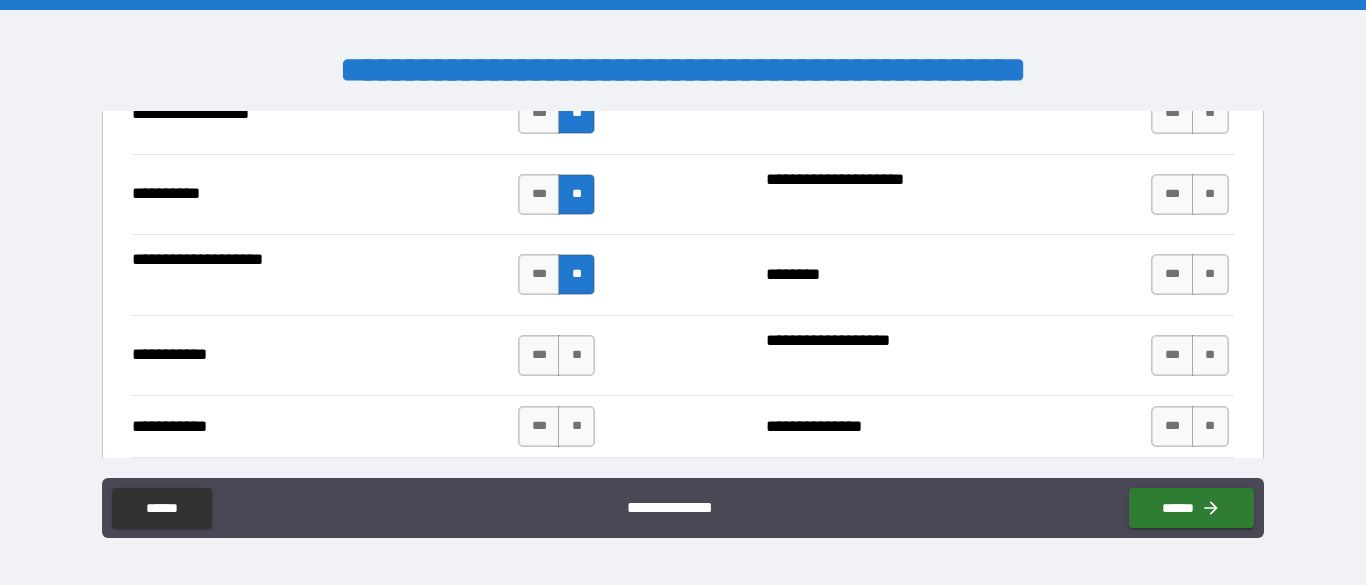 scroll, scrollTop: 2025, scrollLeft: 0, axis: vertical 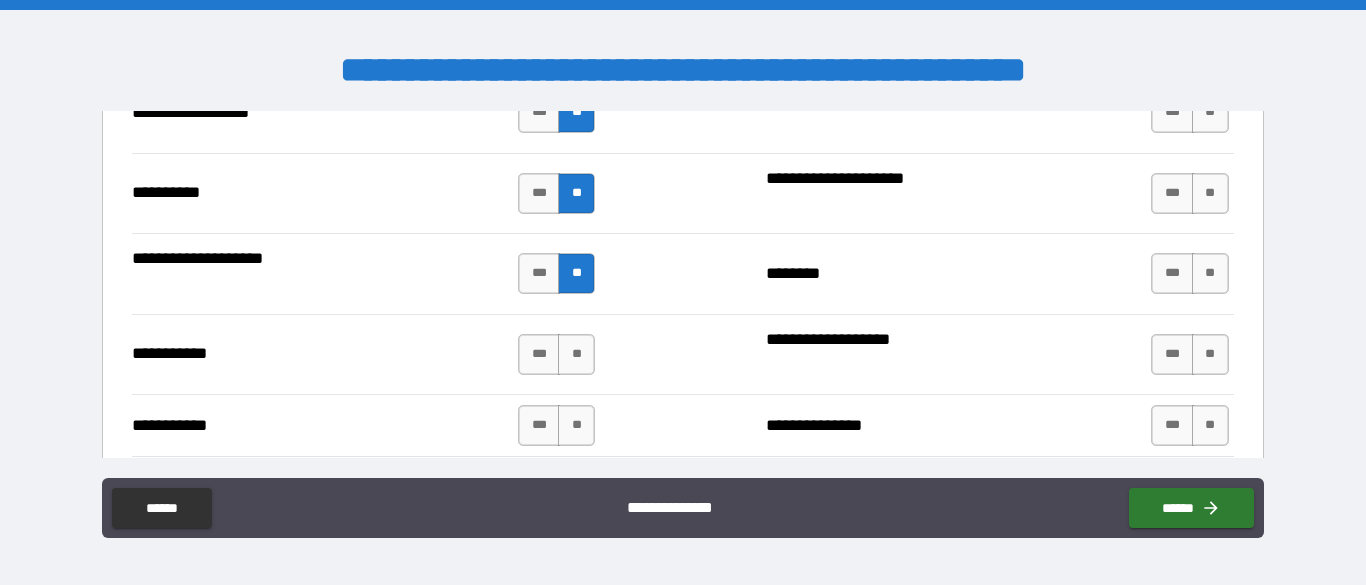 click on "**" at bounding box center [576, 354] 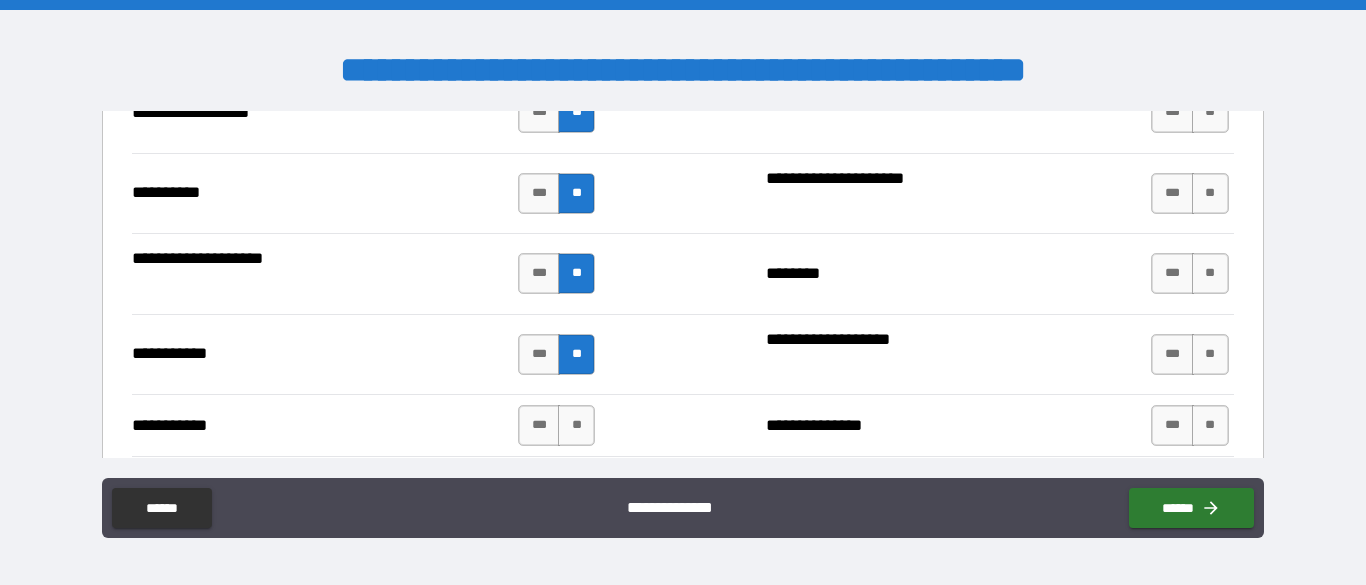 click on "**" at bounding box center [576, 425] 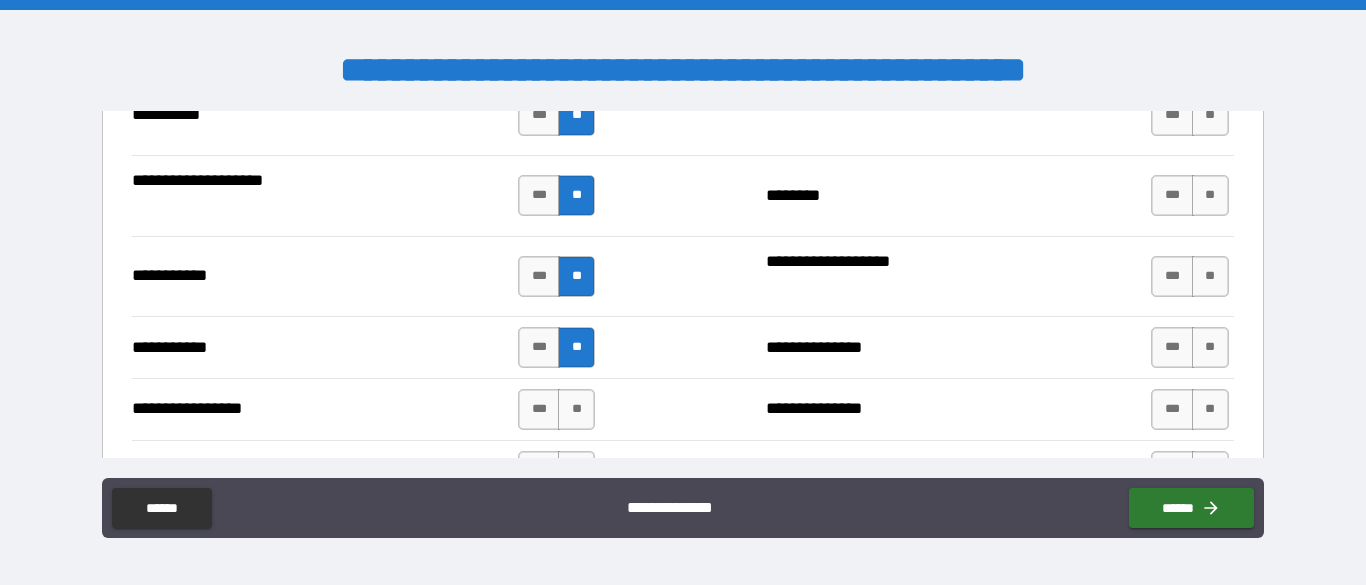 scroll, scrollTop: 2121, scrollLeft: 0, axis: vertical 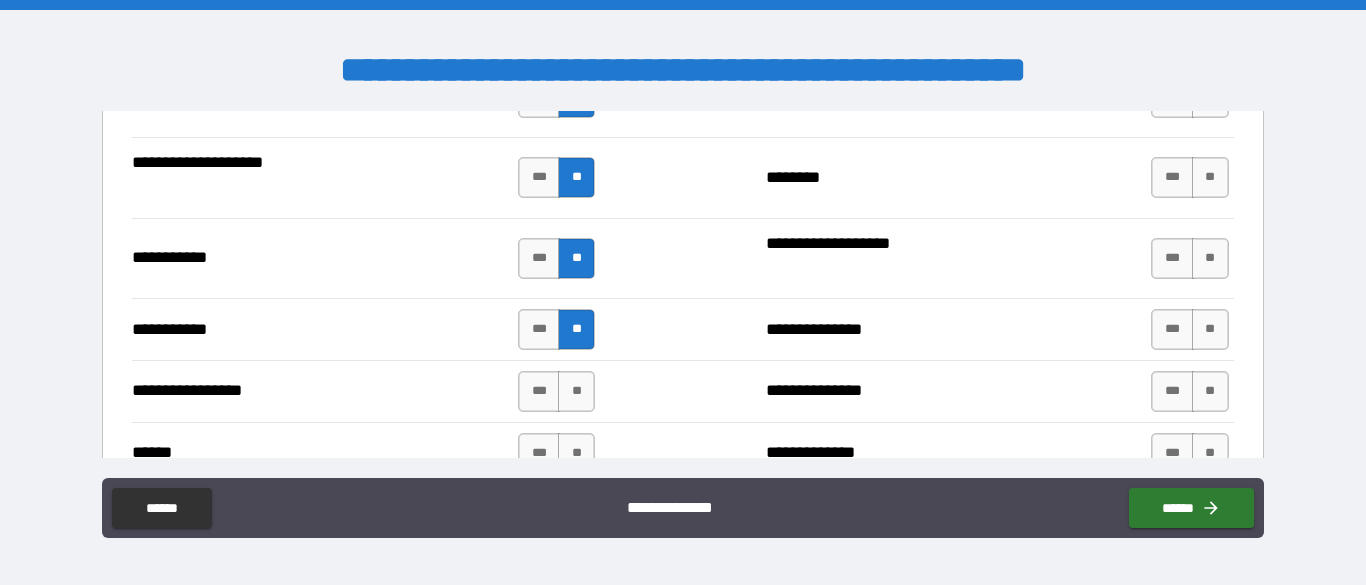 click on "**" at bounding box center (576, 391) 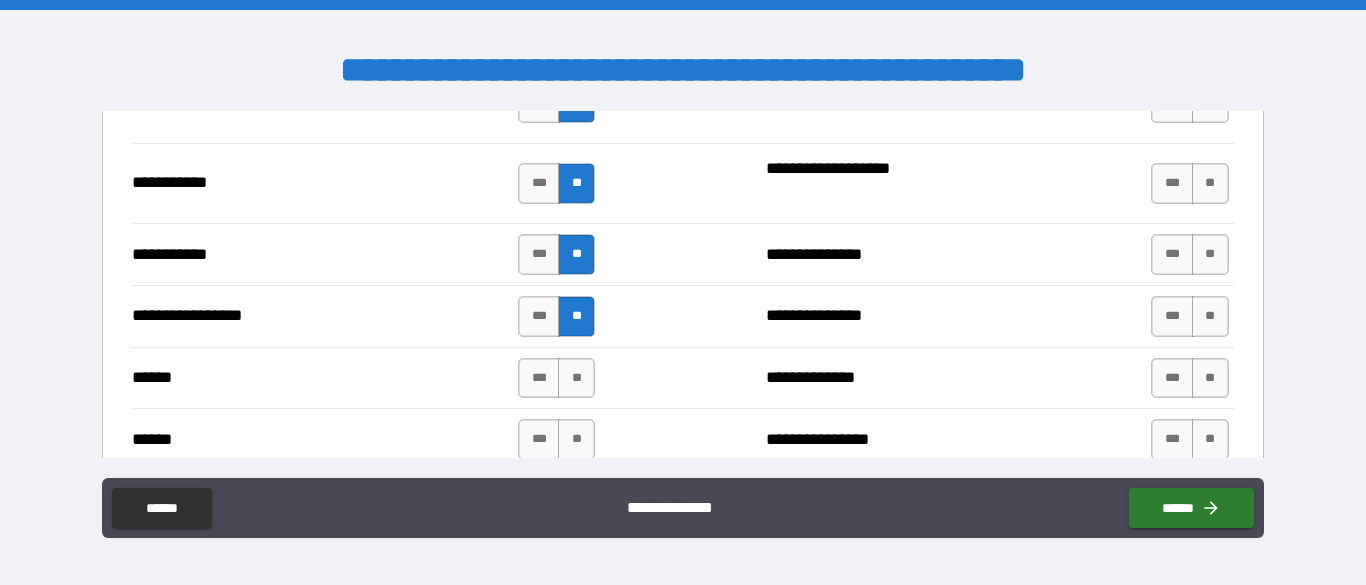 scroll, scrollTop: 2201, scrollLeft: 0, axis: vertical 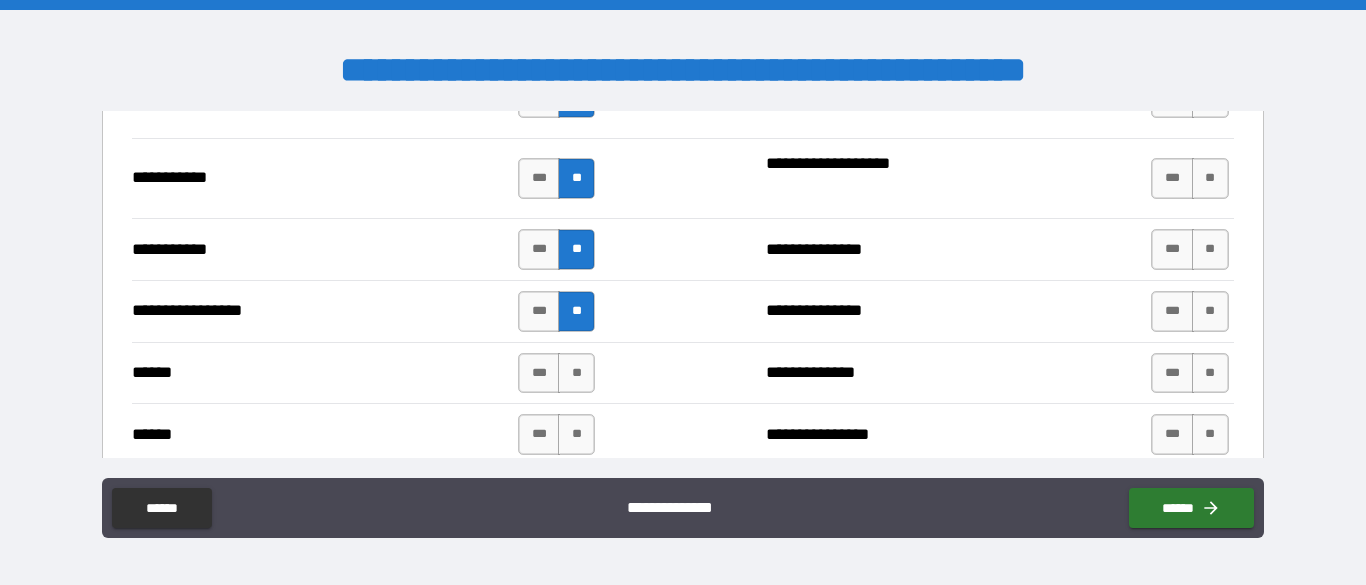 click on "**" at bounding box center (576, 373) 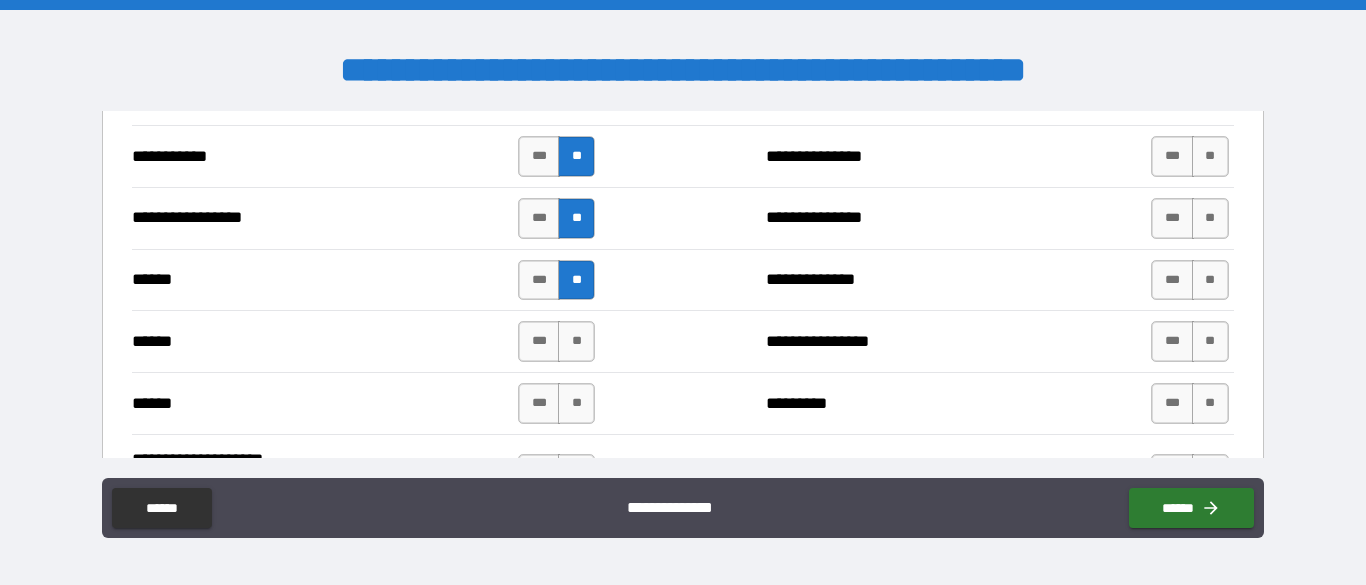 scroll, scrollTop: 2299, scrollLeft: 0, axis: vertical 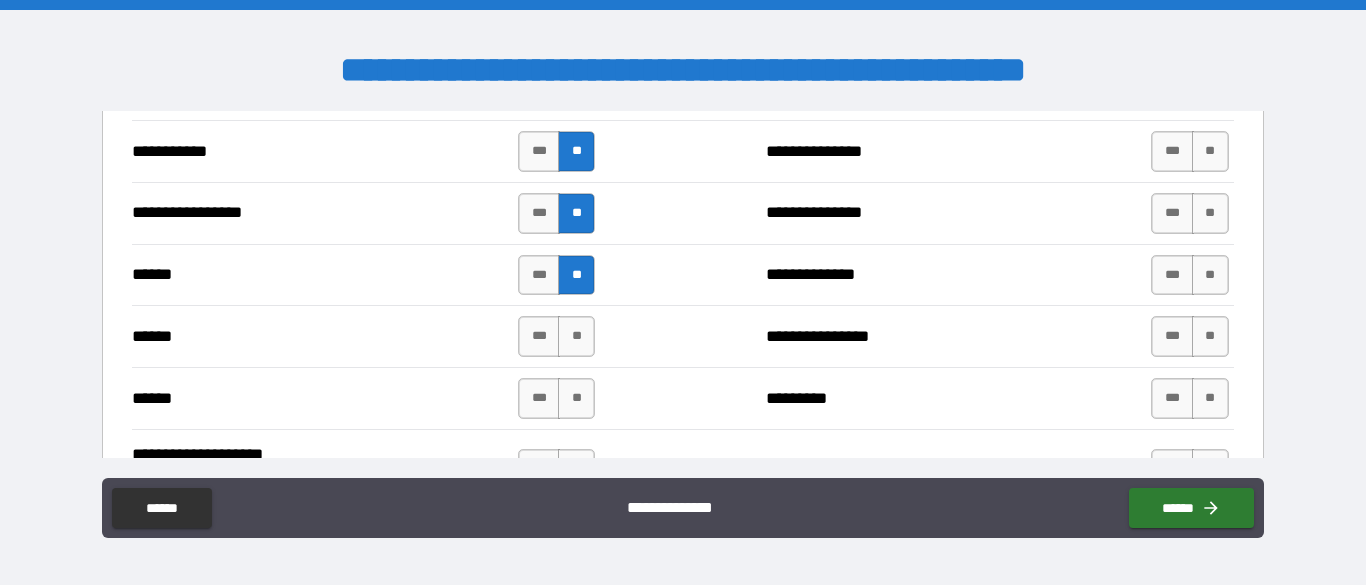 click on "**" at bounding box center [576, 336] 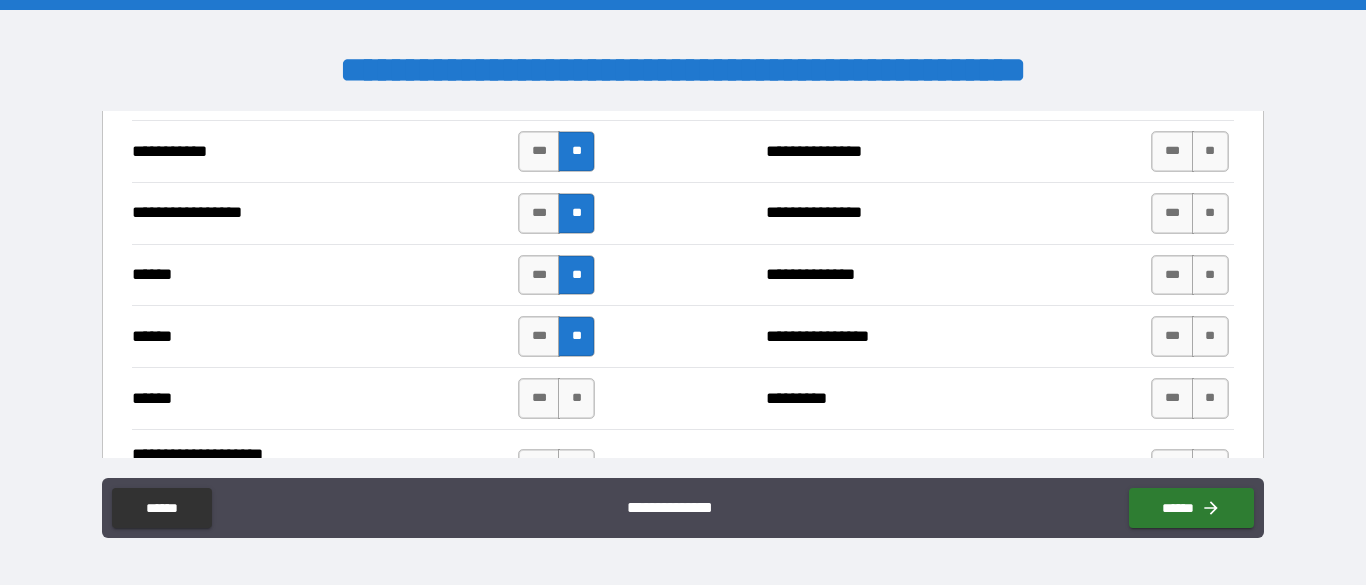 click on "**" at bounding box center (576, 398) 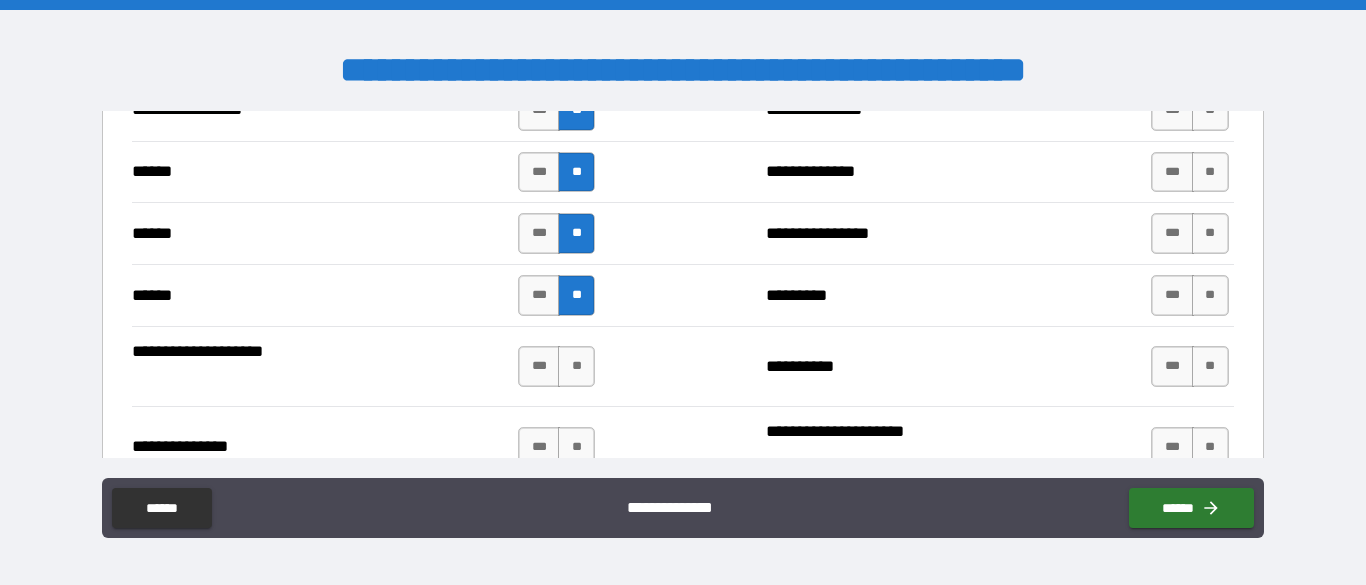 scroll, scrollTop: 2414, scrollLeft: 0, axis: vertical 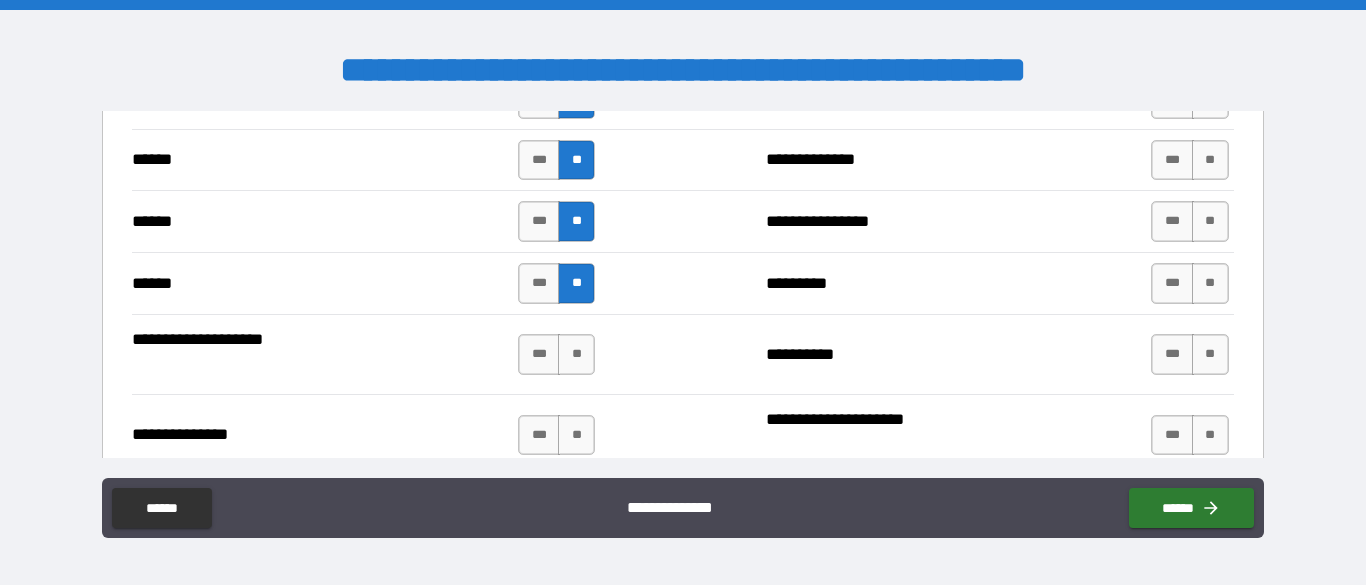 click on "**" at bounding box center [576, 354] 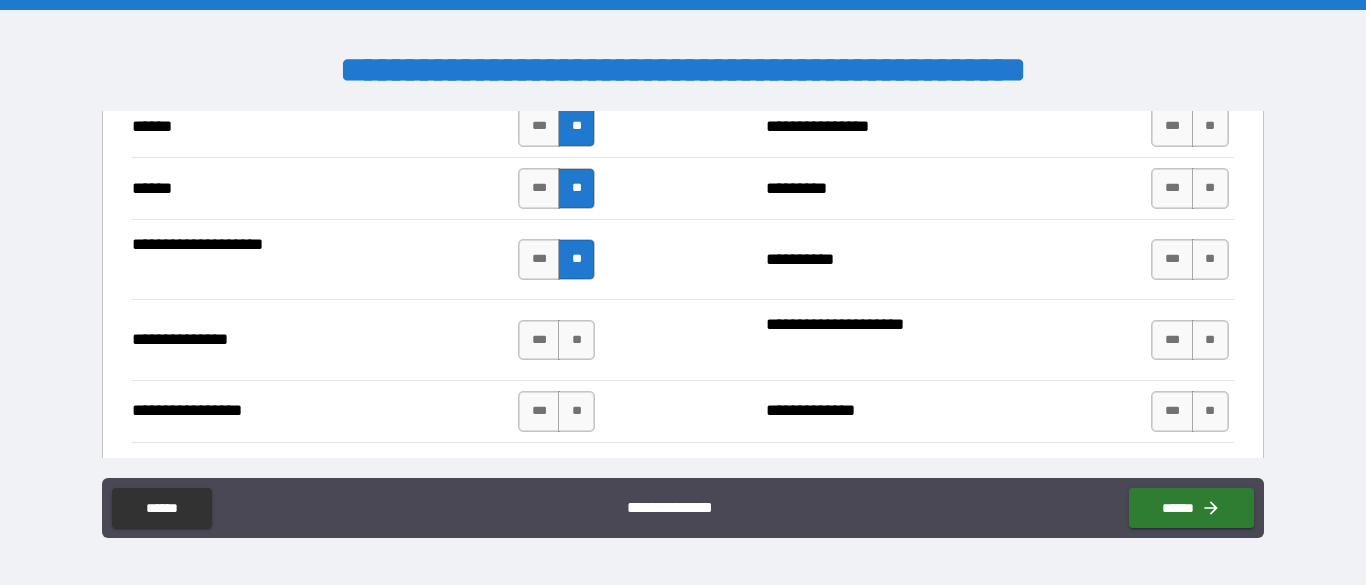 scroll, scrollTop: 2515, scrollLeft: 0, axis: vertical 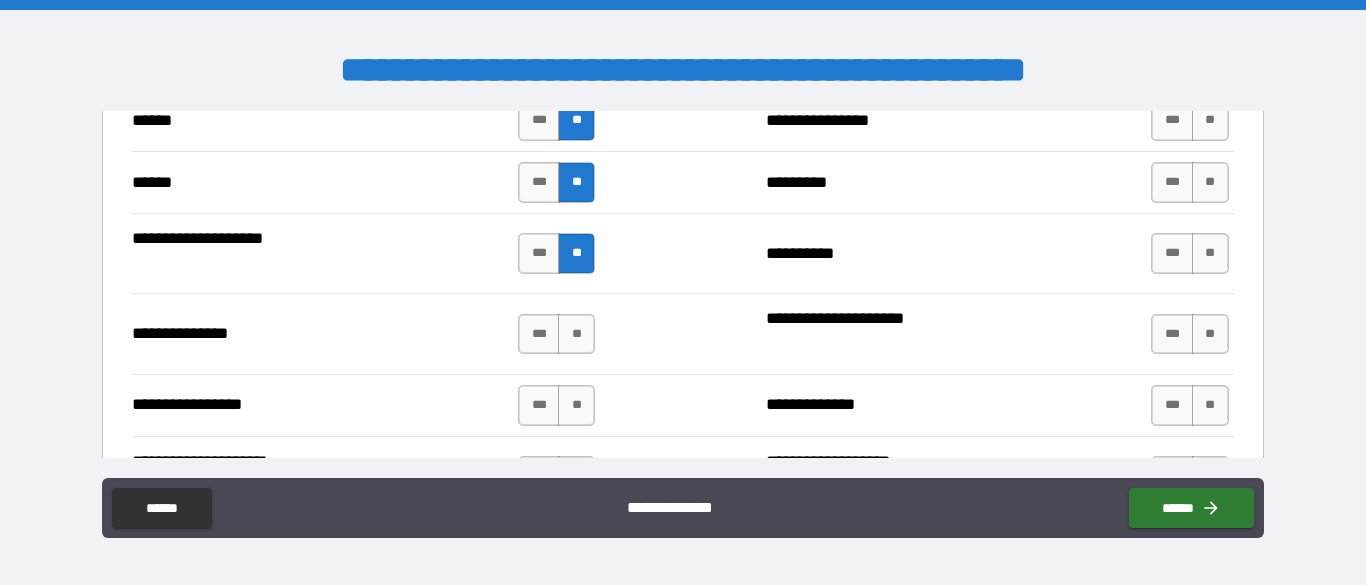 click on "**" at bounding box center (576, 334) 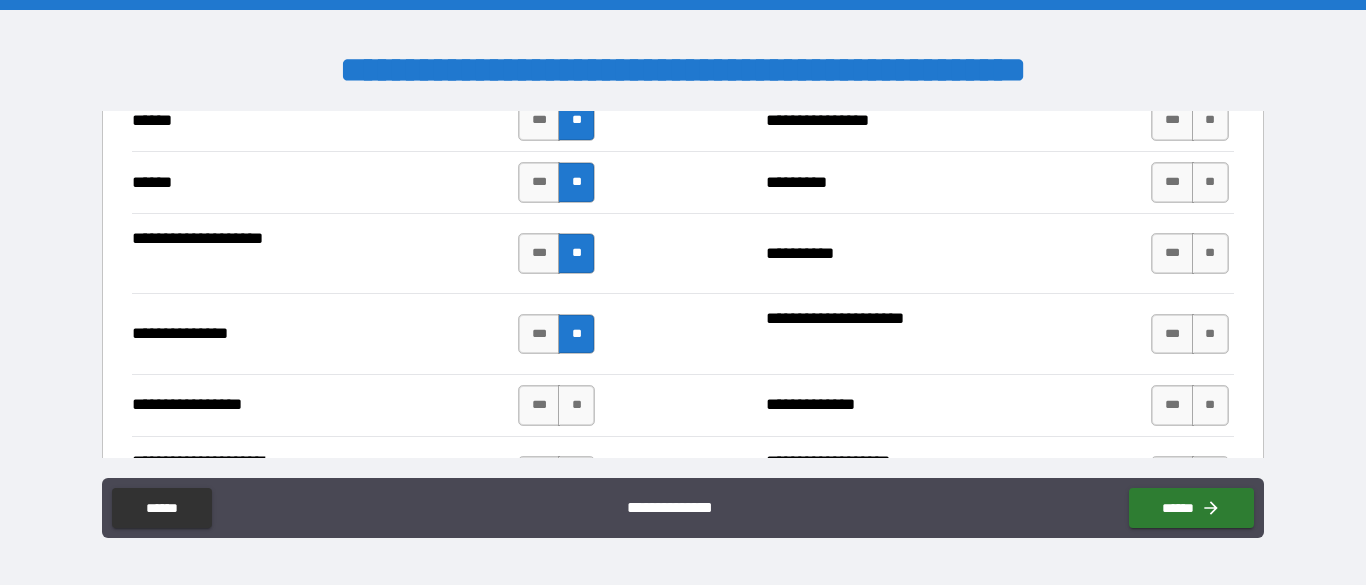 click on "**" at bounding box center (576, 405) 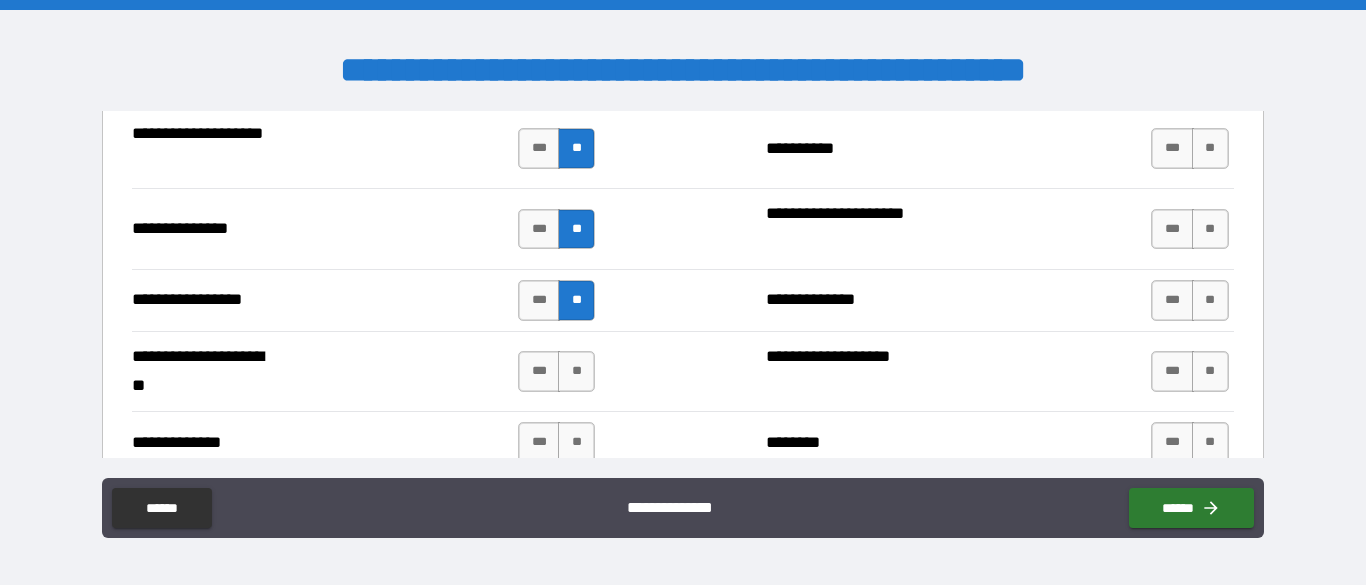 scroll, scrollTop: 2623, scrollLeft: 0, axis: vertical 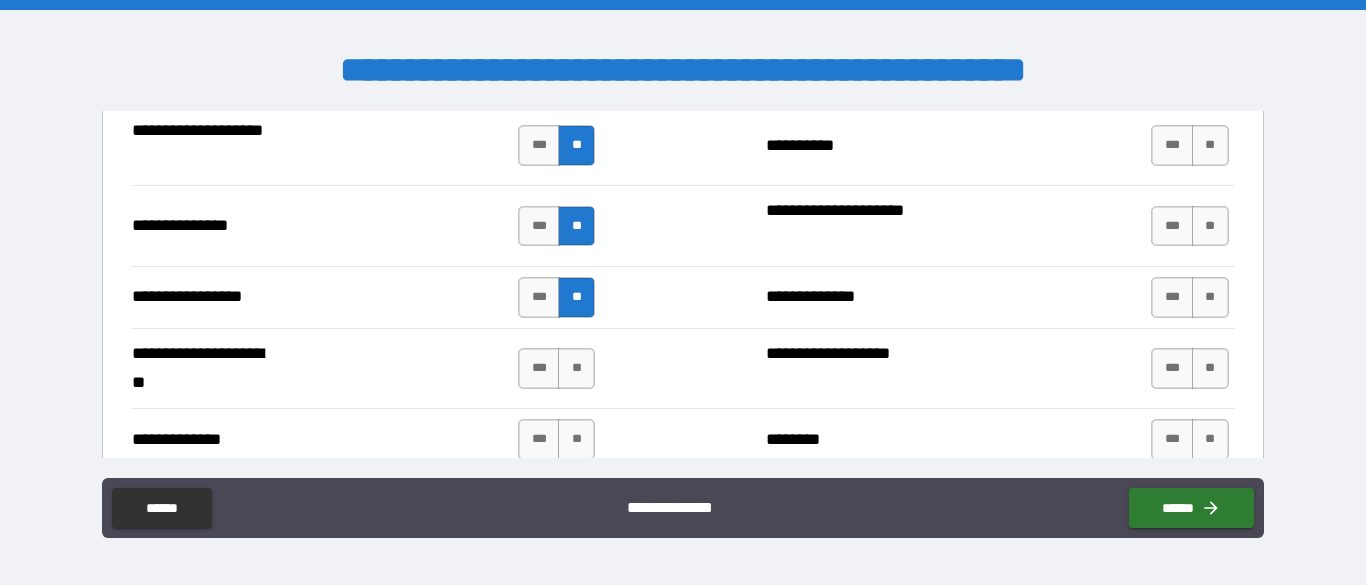 click on "**" at bounding box center (576, 368) 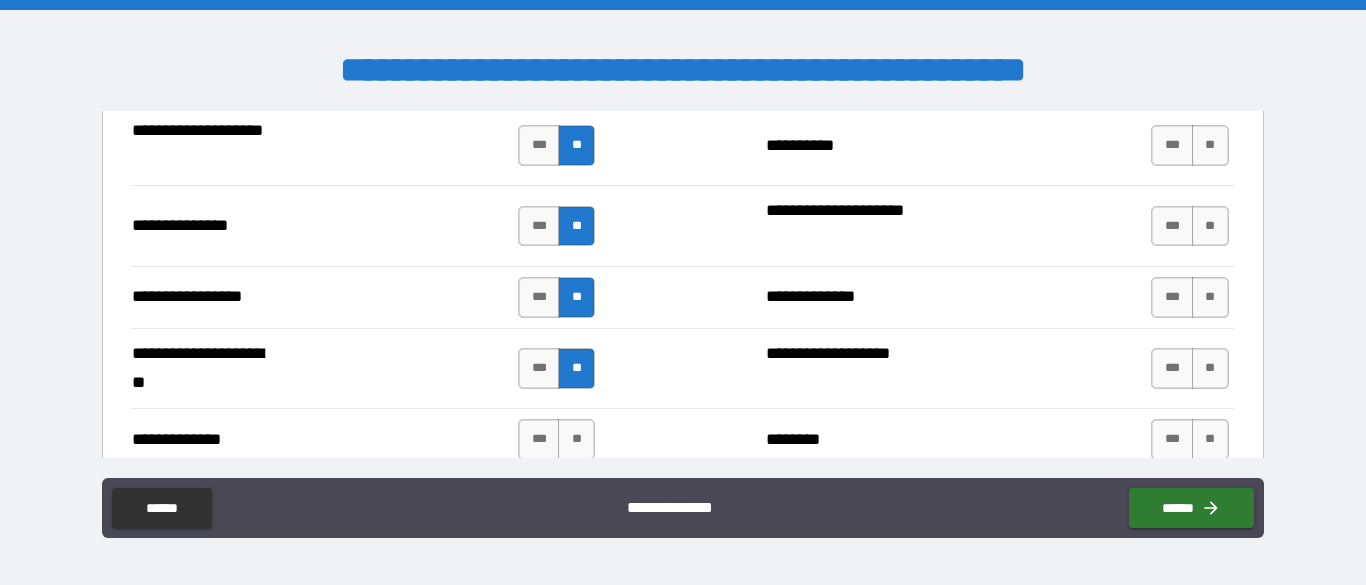 click on "**" at bounding box center (576, 439) 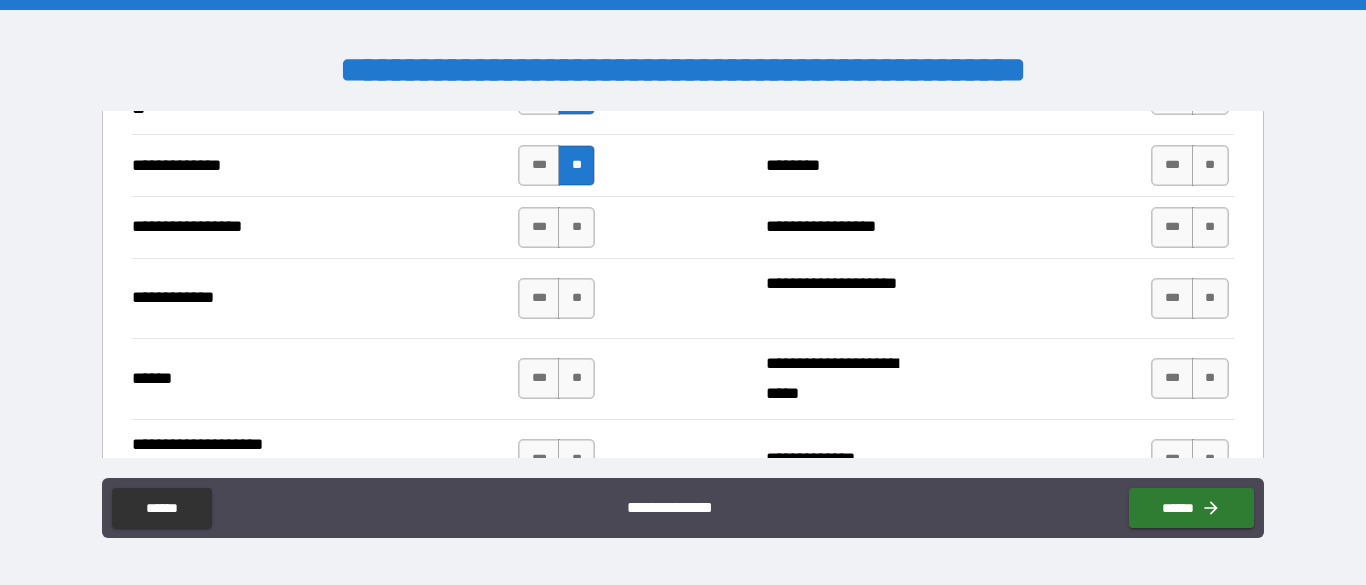scroll, scrollTop: 2922, scrollLeft: 0, axis: vertical 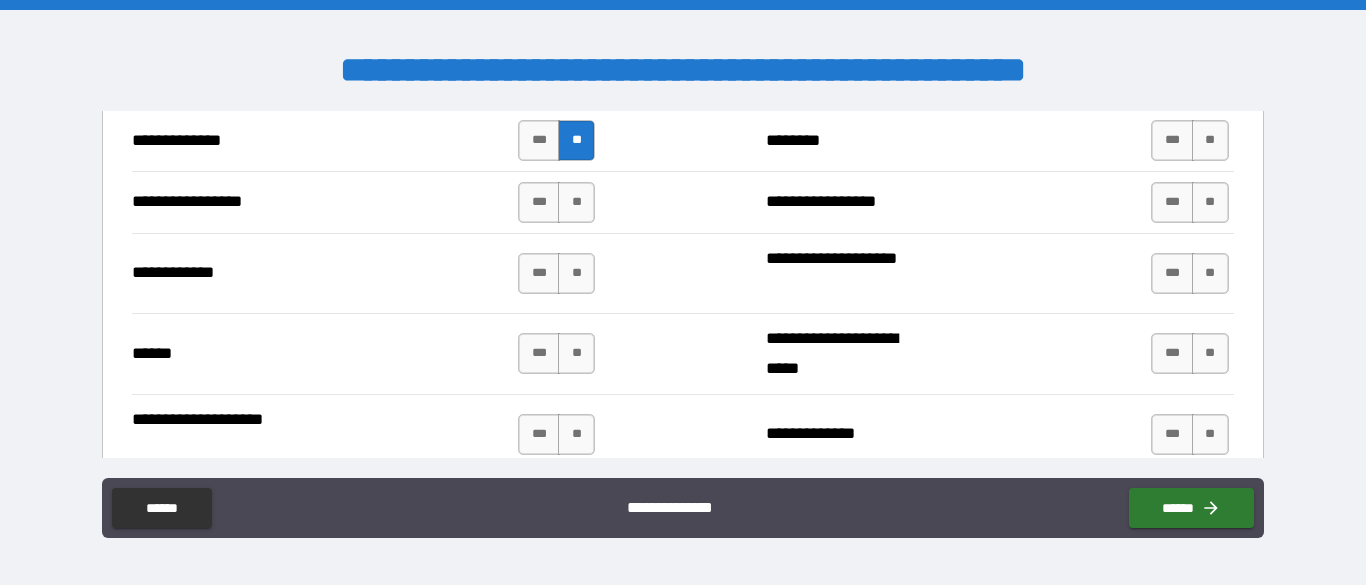 click on "**" at bounding box center [576, 202] 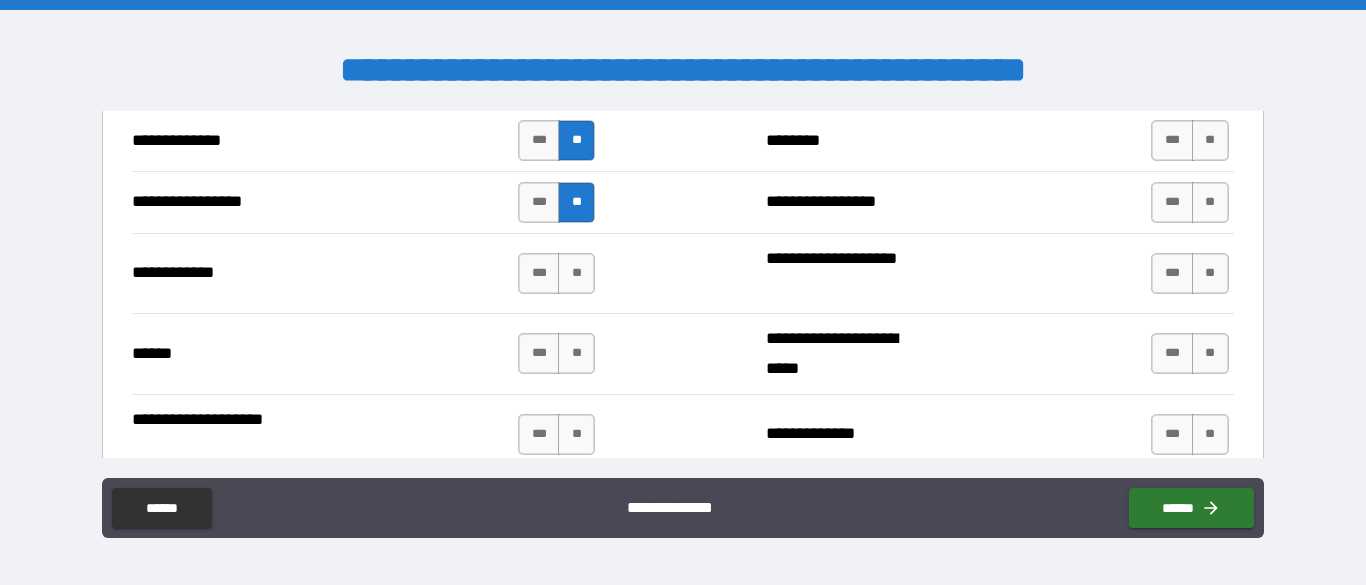 click on "**" at bounding box center (576, 273) 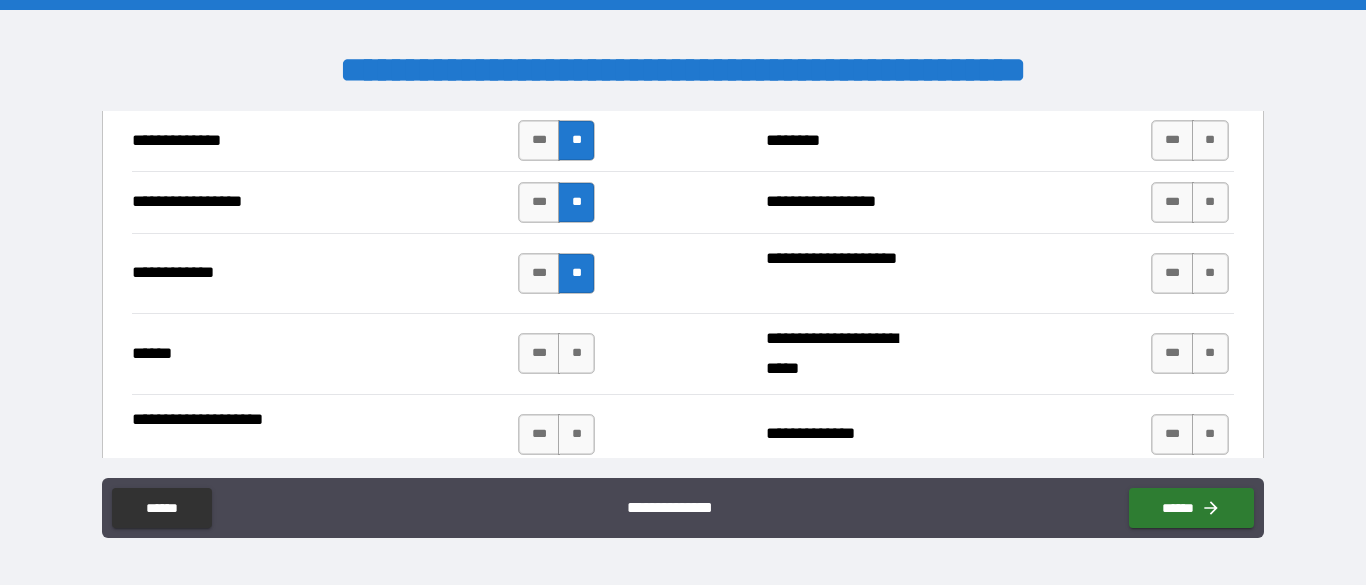 click on "**" at bounding box center (576, 353) 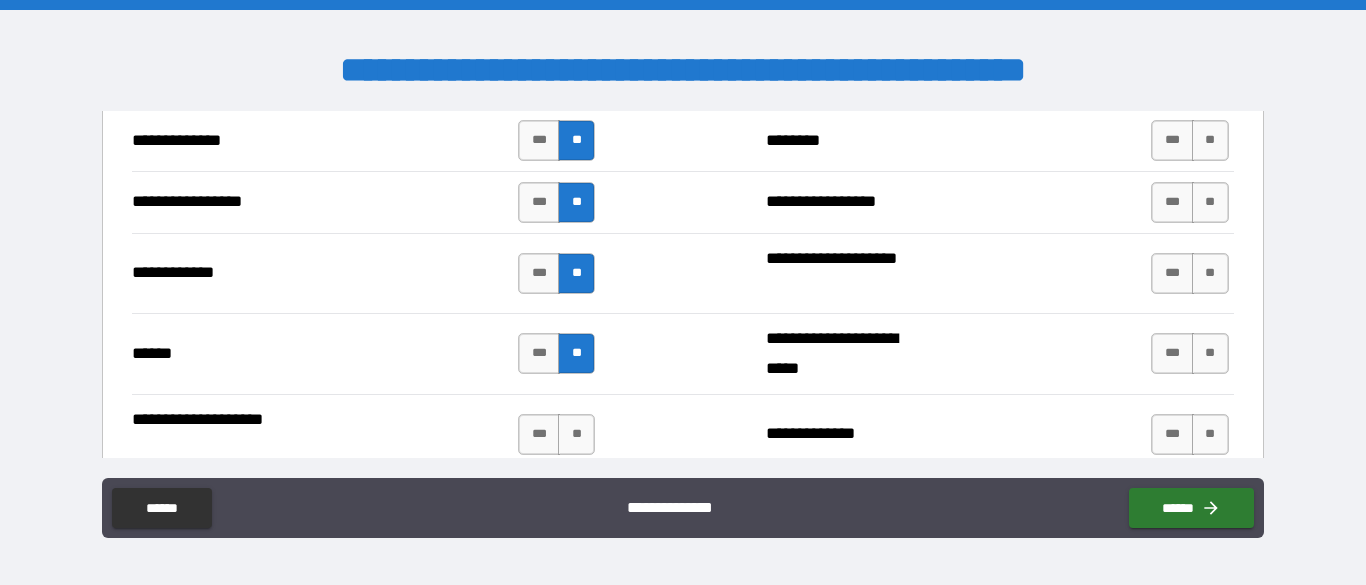 click on "**" at bounding box center [576, 434] 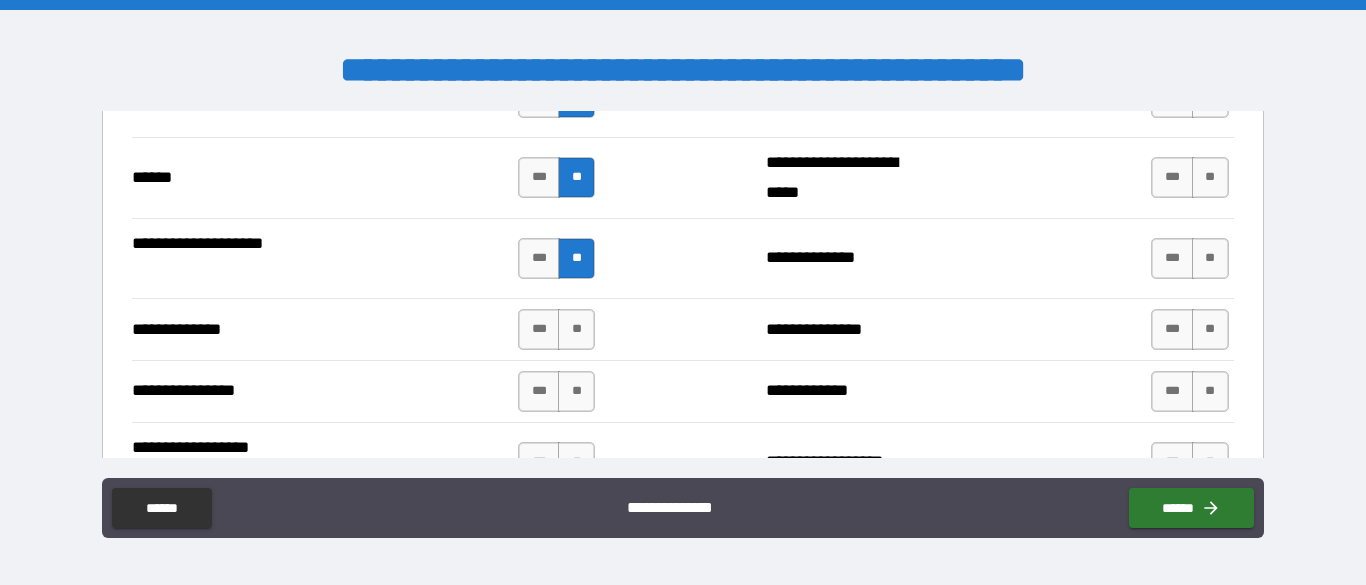 scroll, scrollTop: 3099, scrollLeft: 0, axis: vertical 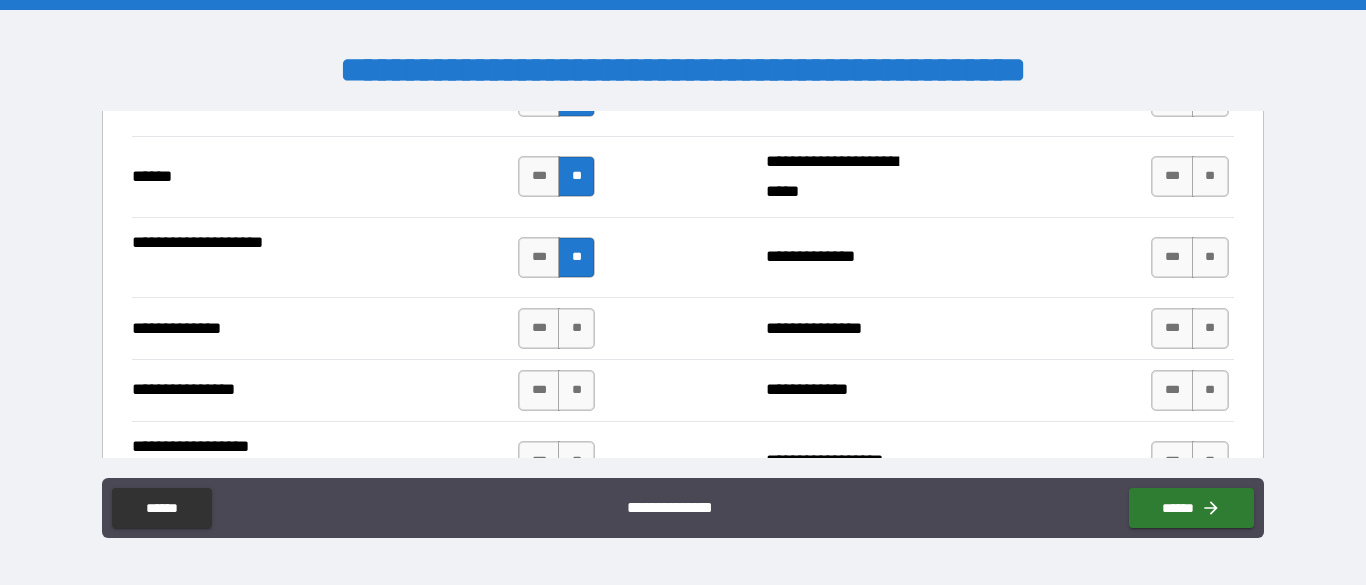 click on "**" at bounding box center [576, 328] 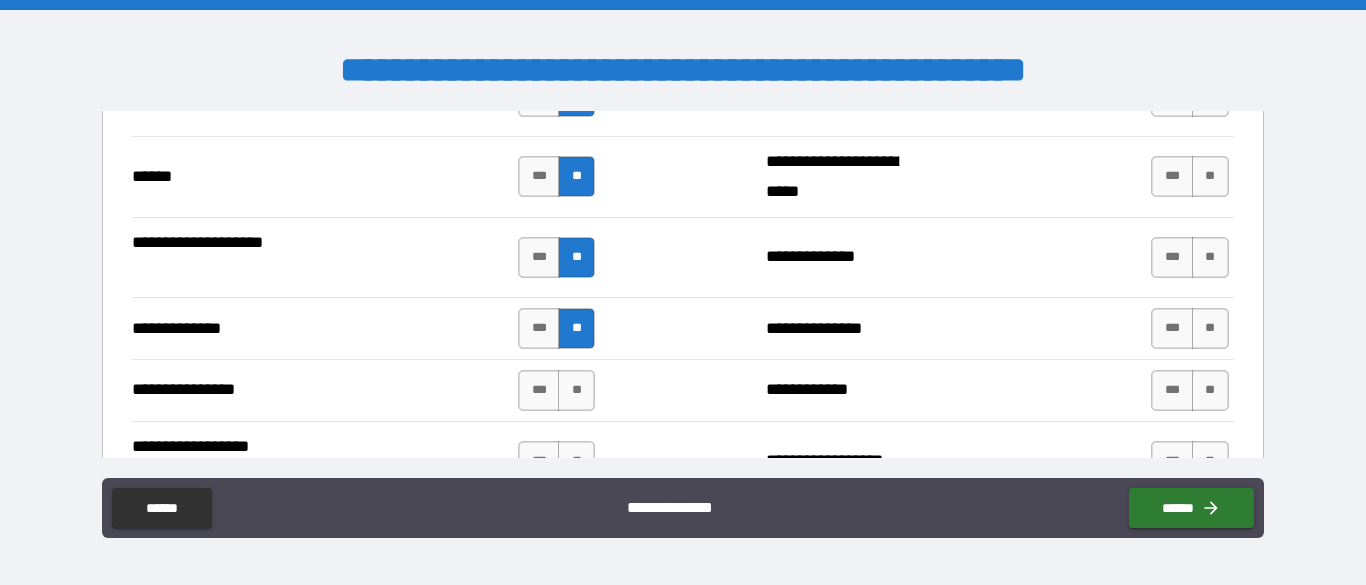 click on "**" at bounding box center [576, 390] 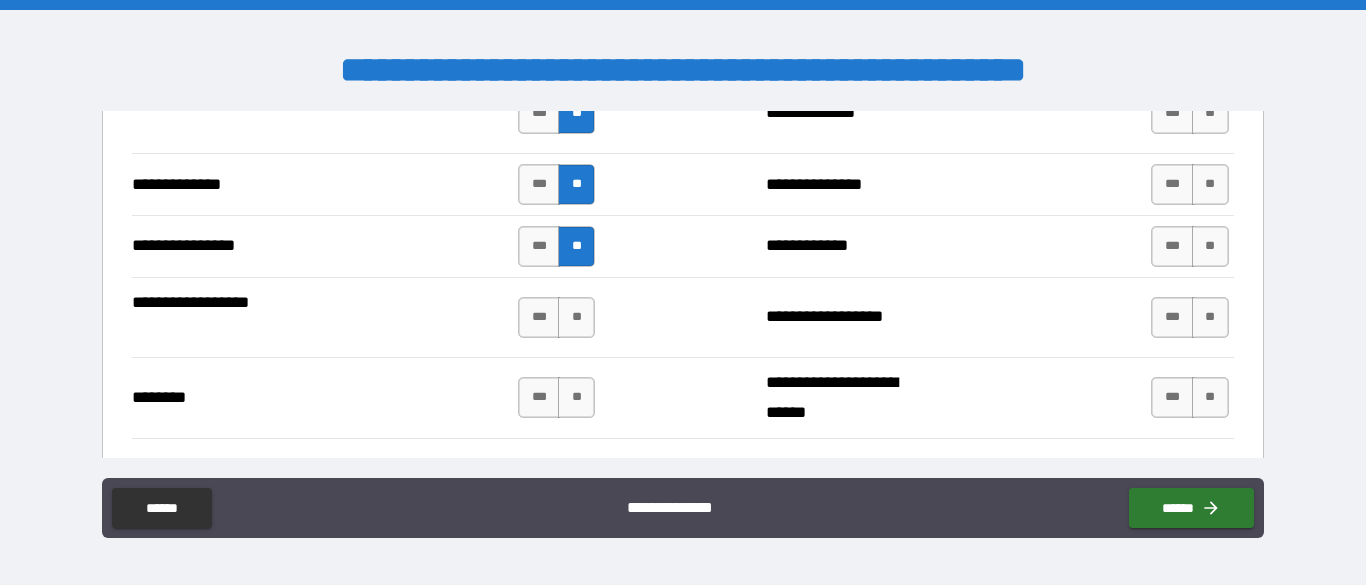 scroll, scrollTop: 3244, scrollLeft: 0, axis: vertical 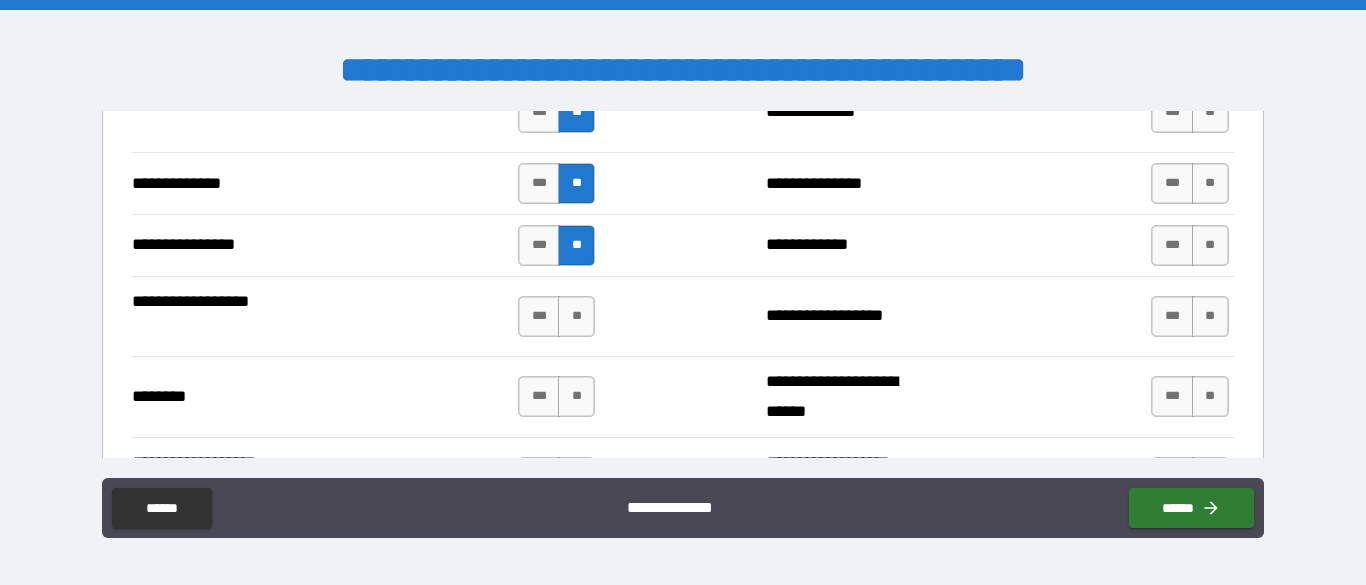click on "**" at bounding box center [576, 316] 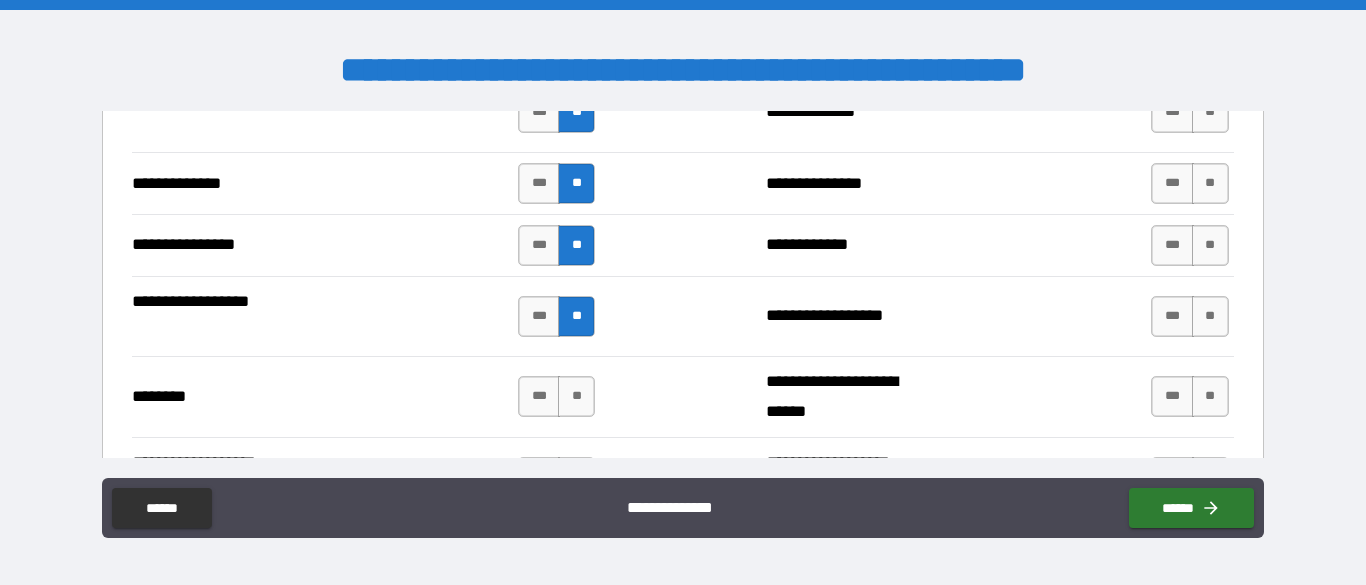 click on "**" at bounding box center [576, 396] 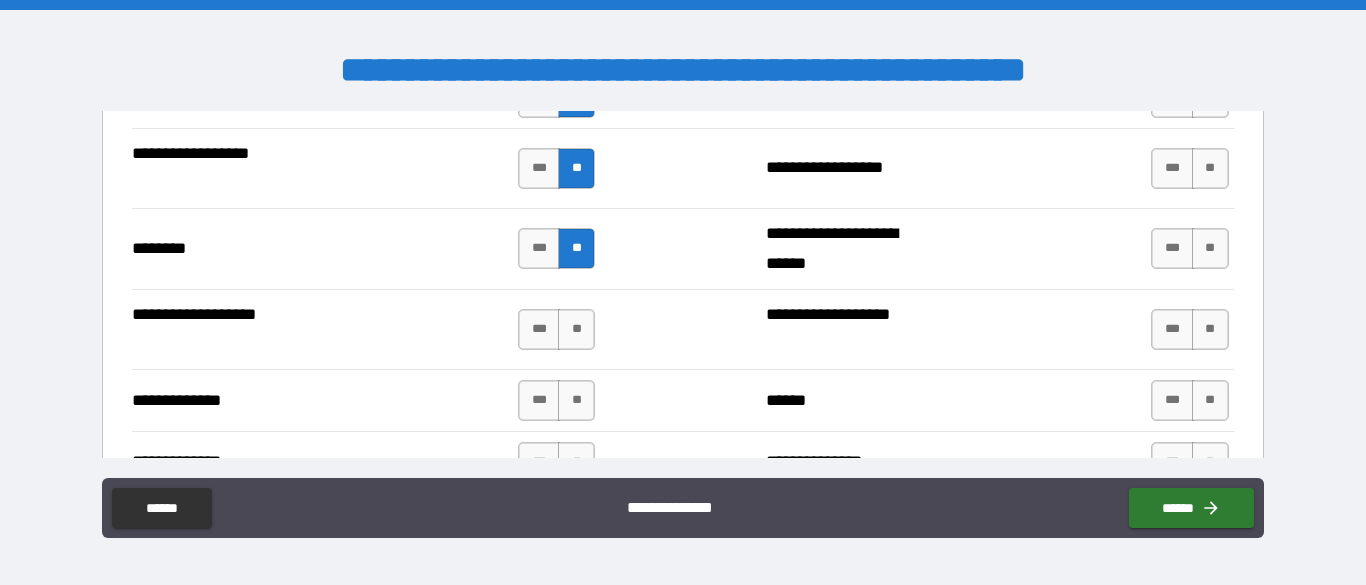 scroll, scrollTop: 3410, scrollLeft: 0, axis: vertical 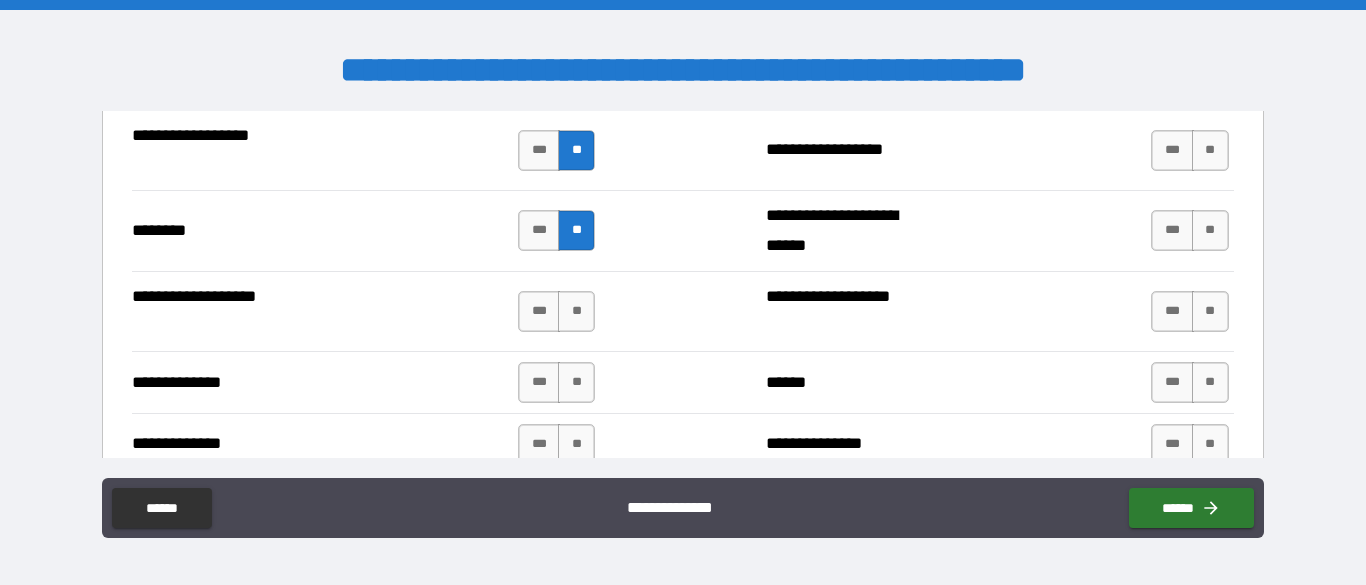 click on "**" at bounding box center [576, 311] 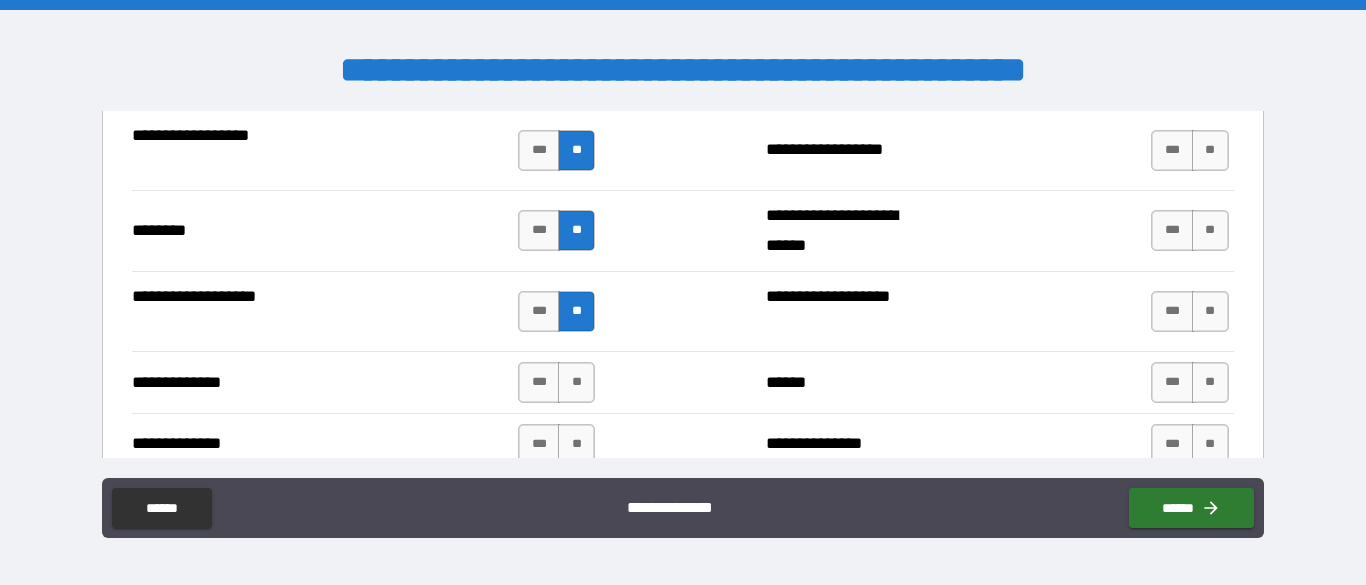click on "**" at bounding box center [576, 382] 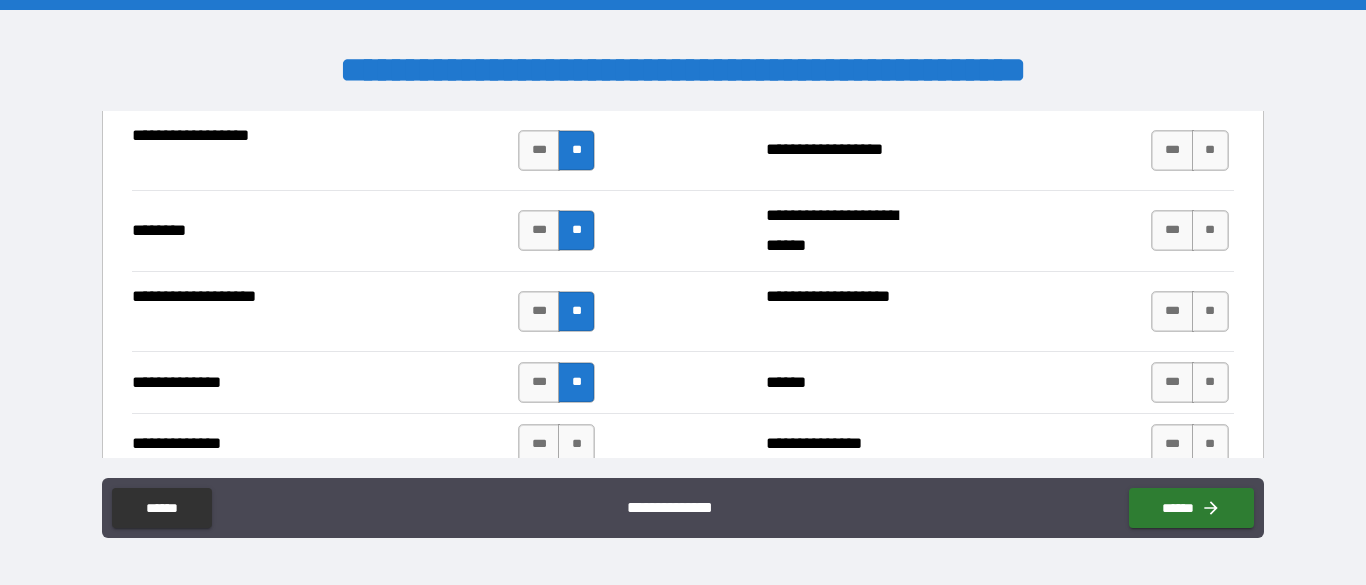 click on "**" at bounding box center (576, 444) 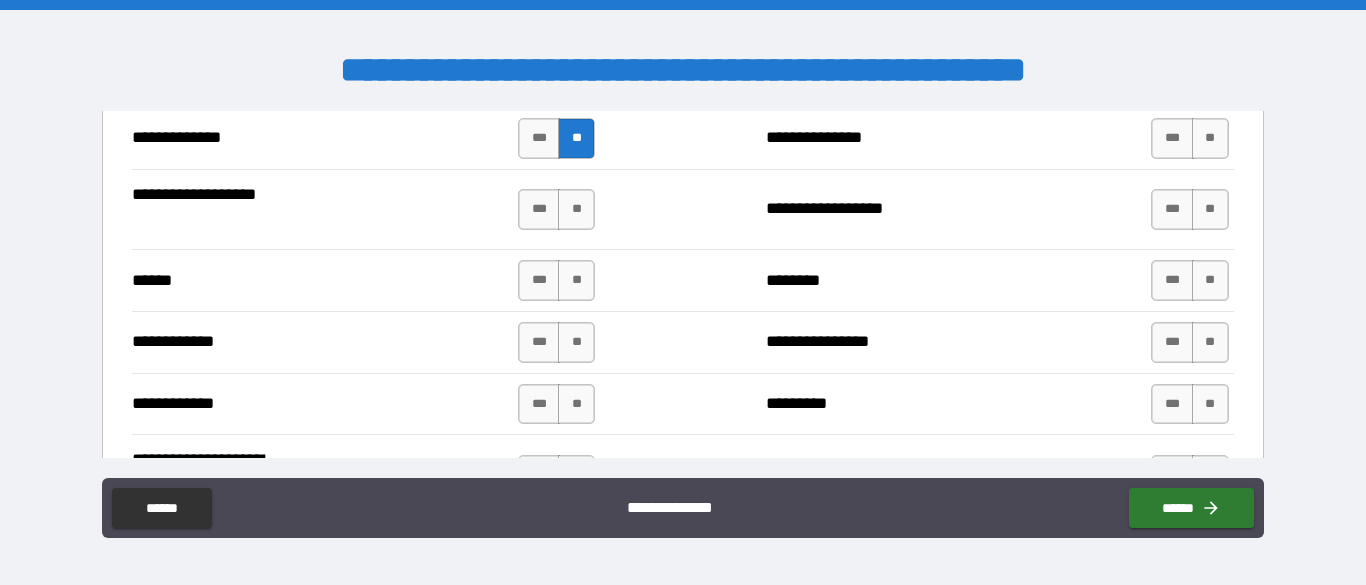 scroll, scrollTop: 3718, scrollLeft: 0, axis: vertical 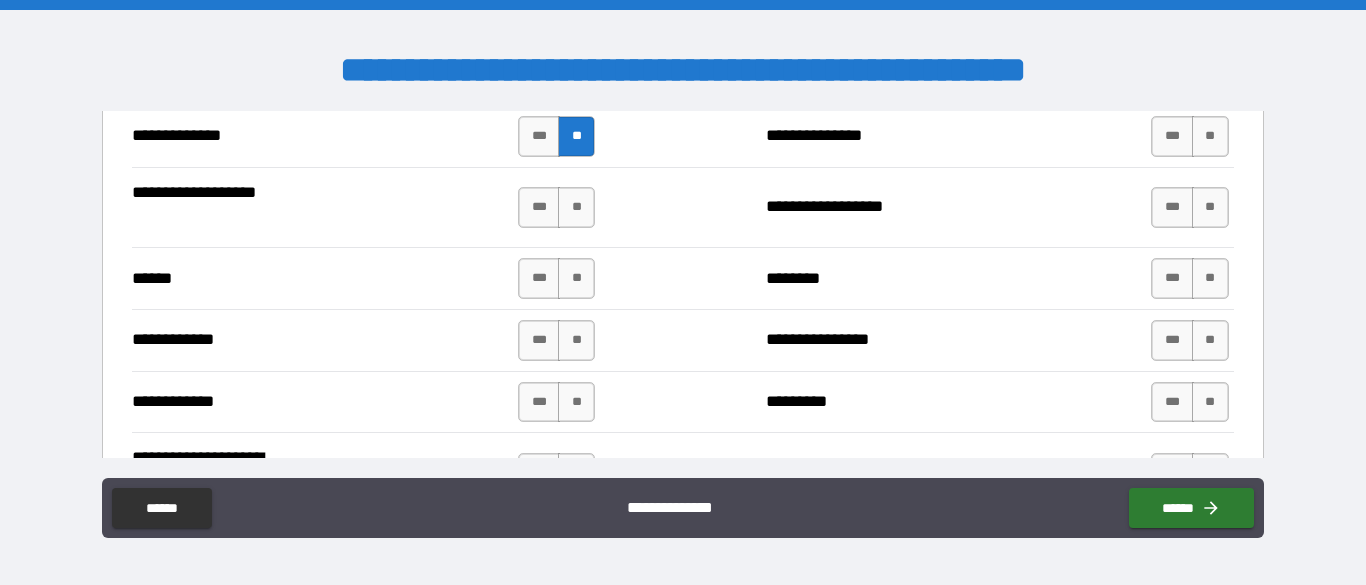 click on "**" at bounding box center [576, 207] 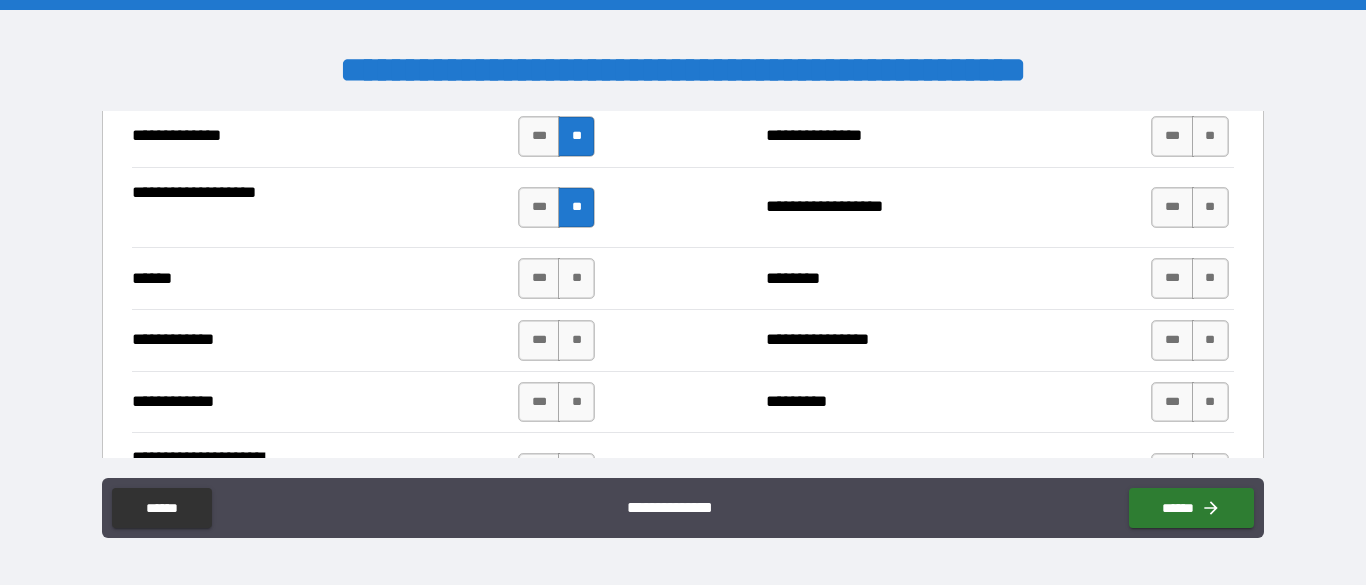 click on "**" at bounding box center (576, 278) 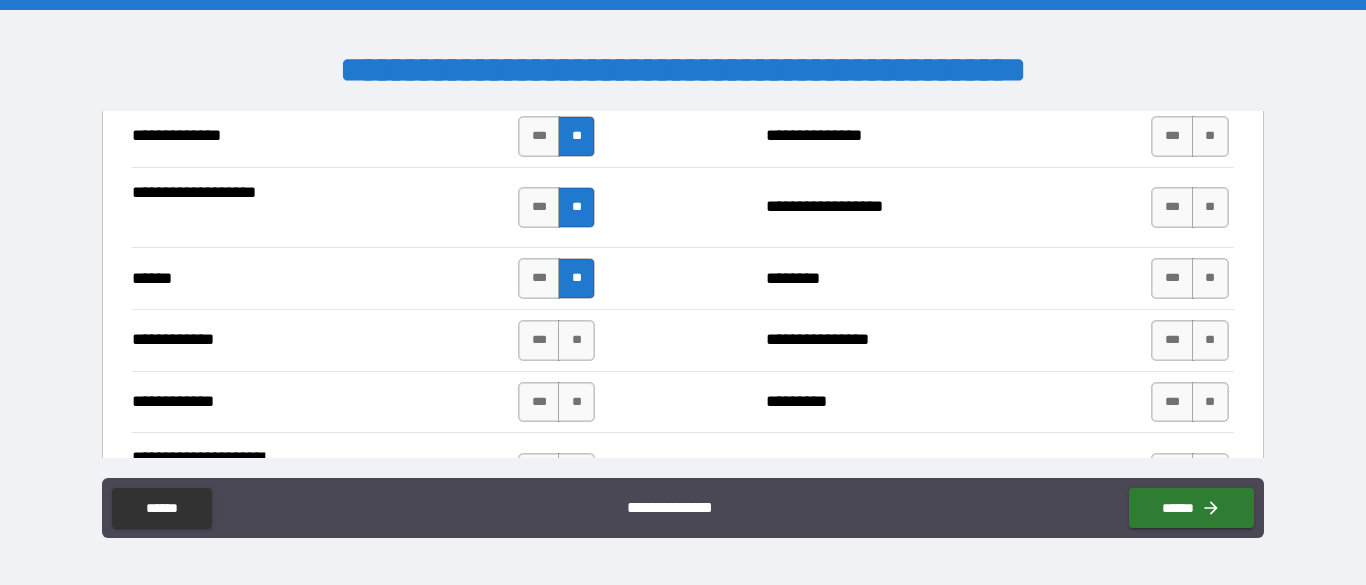 click on "**" at bounding box center (576, 340) 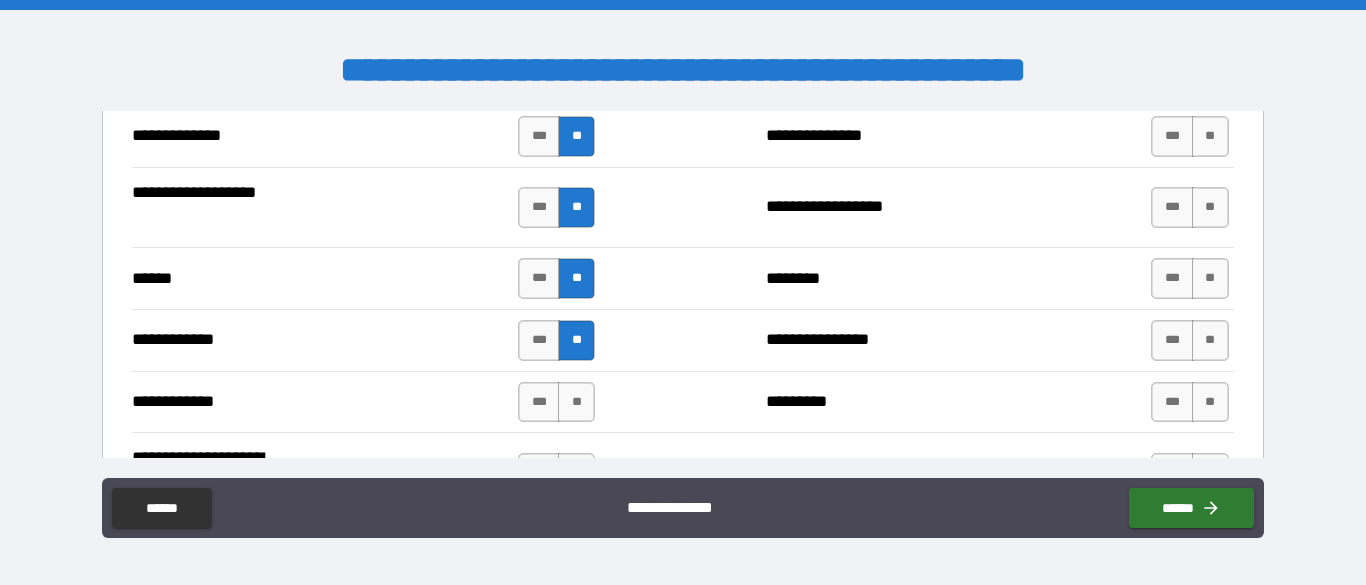 click on "**" at bounding box center [576, 402] 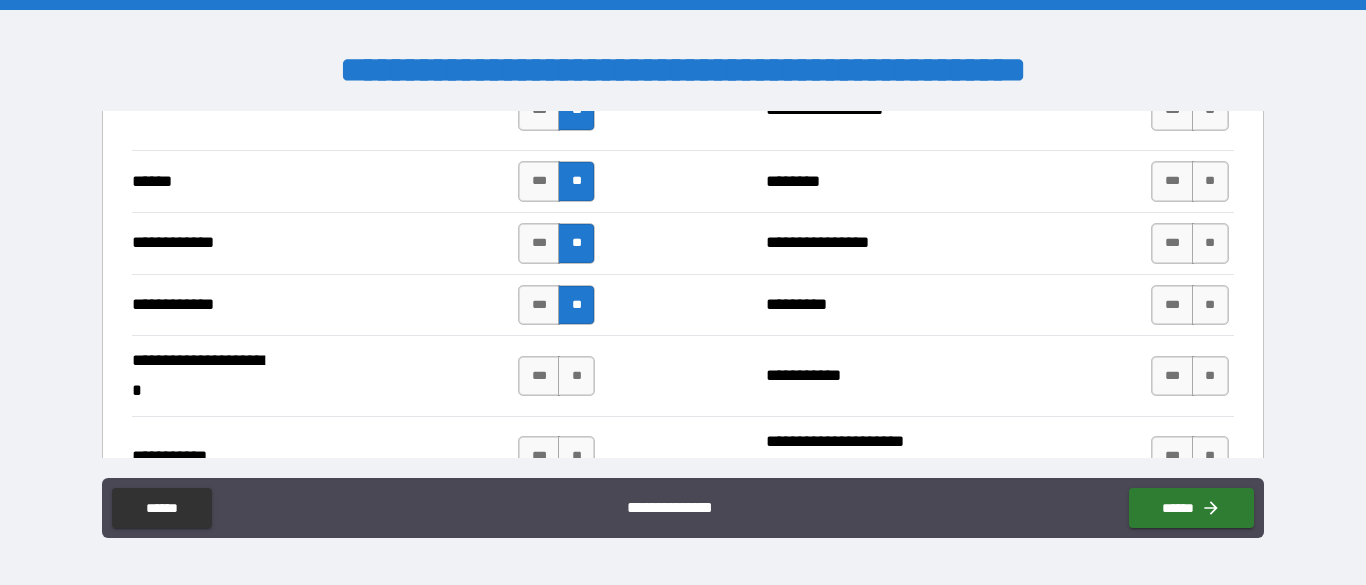 scroll, scrollTop: 3821, scrollLeft: 0, axis: vertical 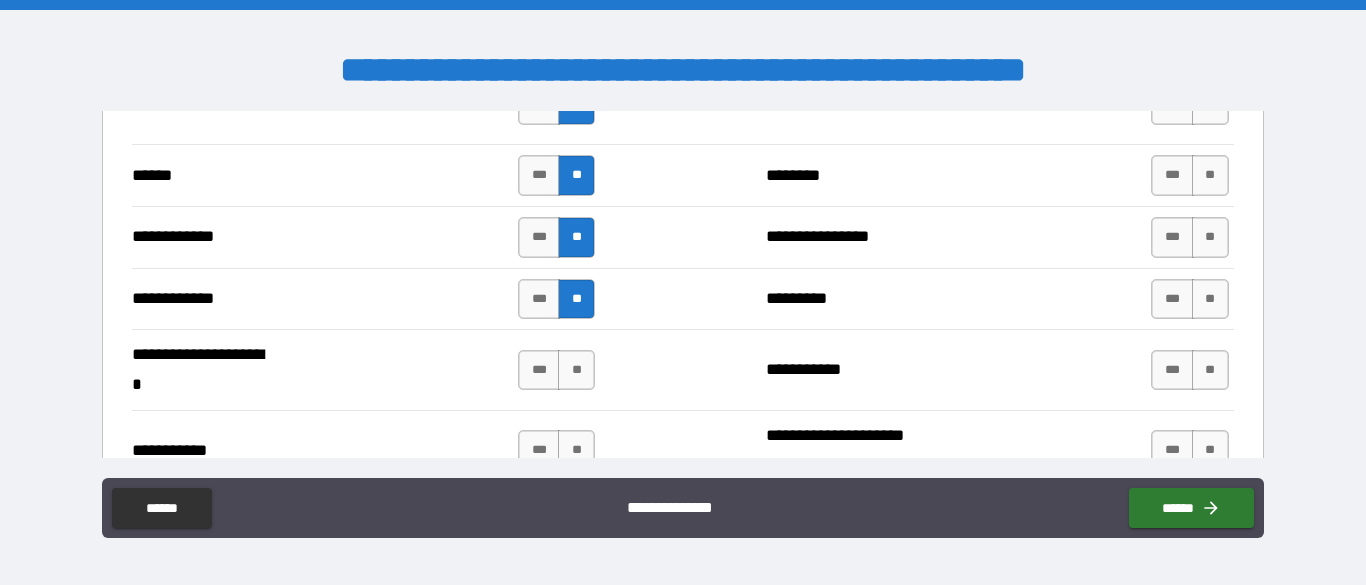 click on "**" at bounding box center (576, 370) 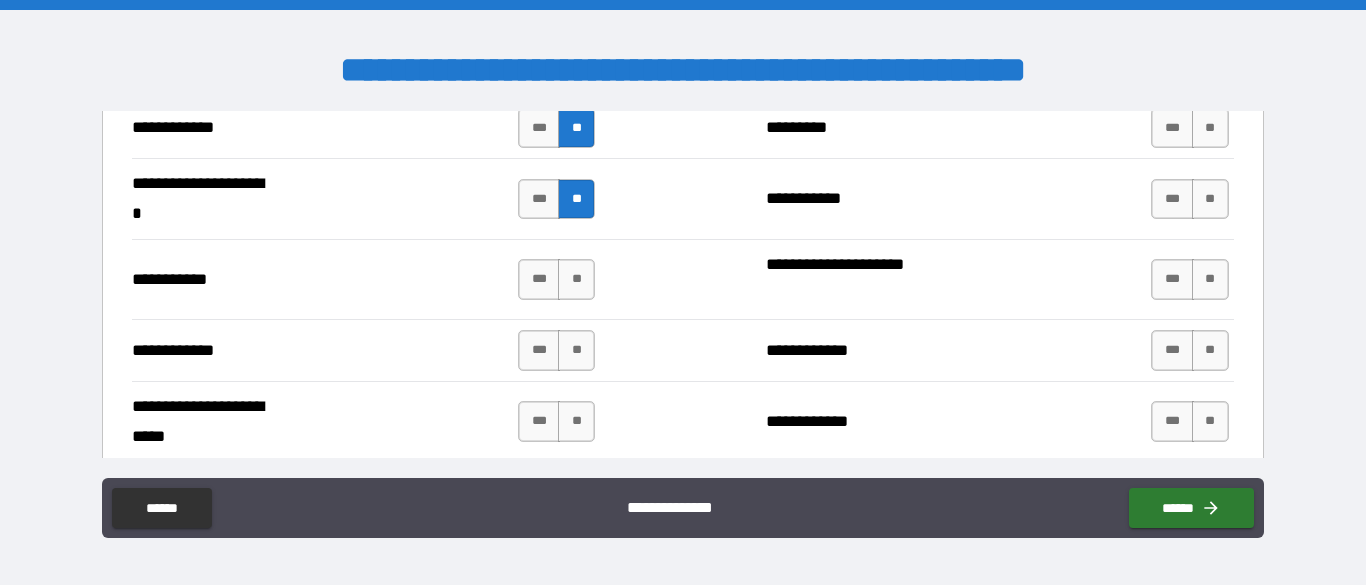 scroll, scrollTop: 3998, scrollLeft: 0, axis: vertical 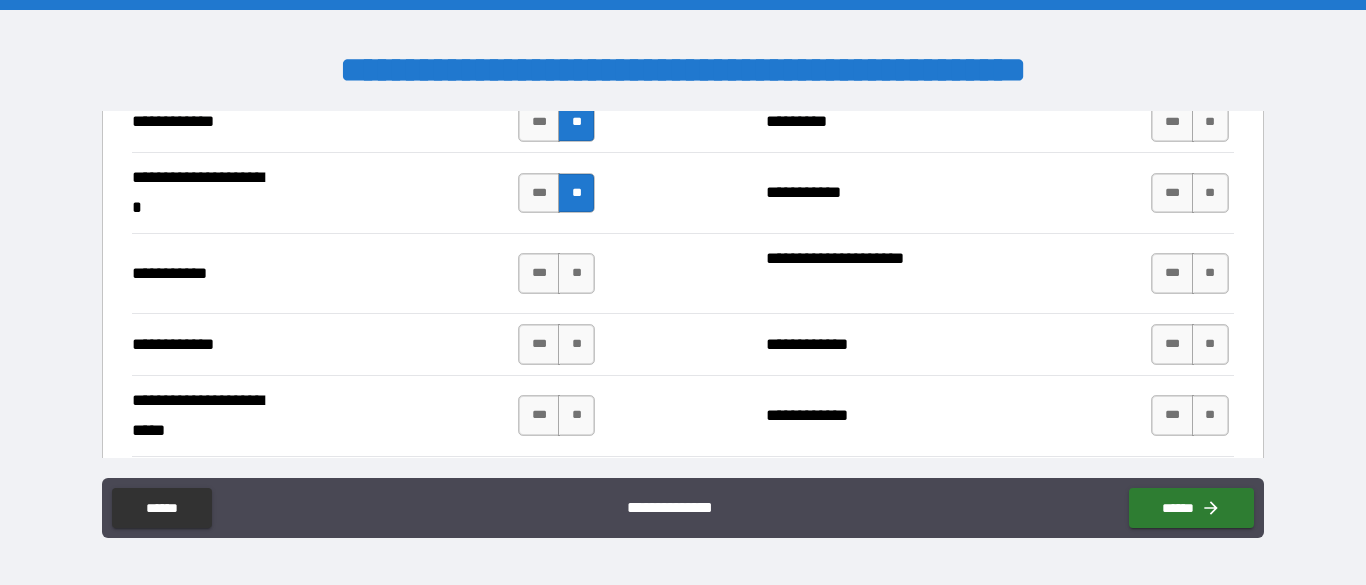 click on "**" at bounding box center [576, 273] 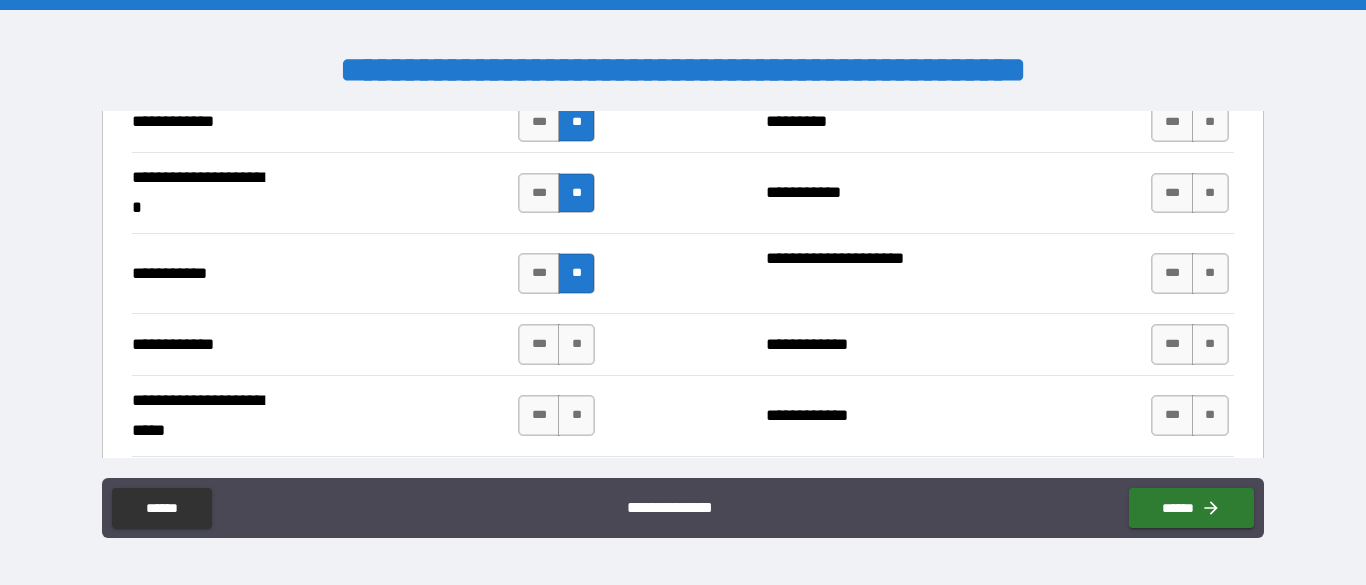 click on "**" at bounding box center [576, 344] 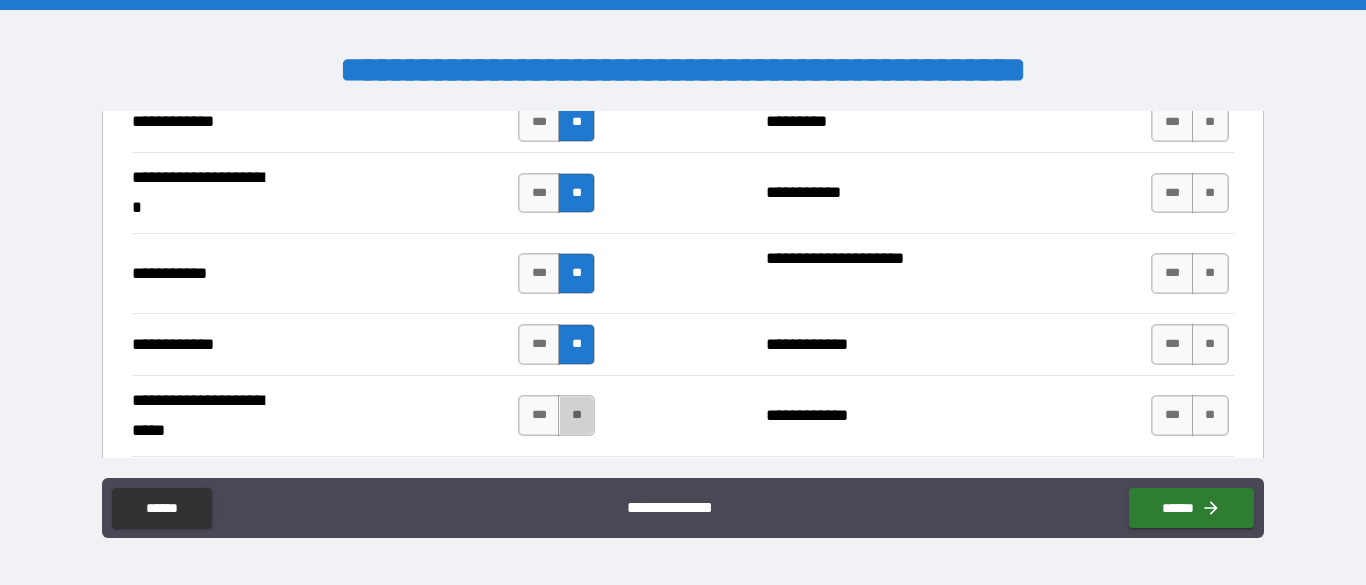 click on "**" at bounding box center [576, 415] 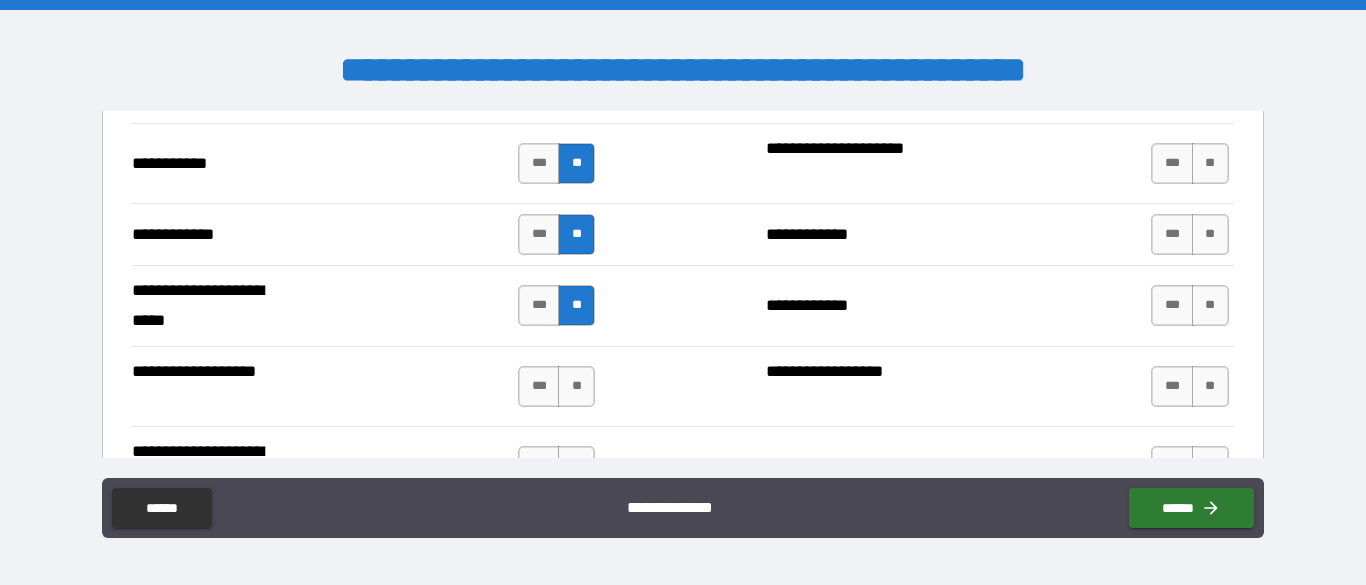 scroll, scrollTop: 4154, scrollLeft: 0, axis: vertical 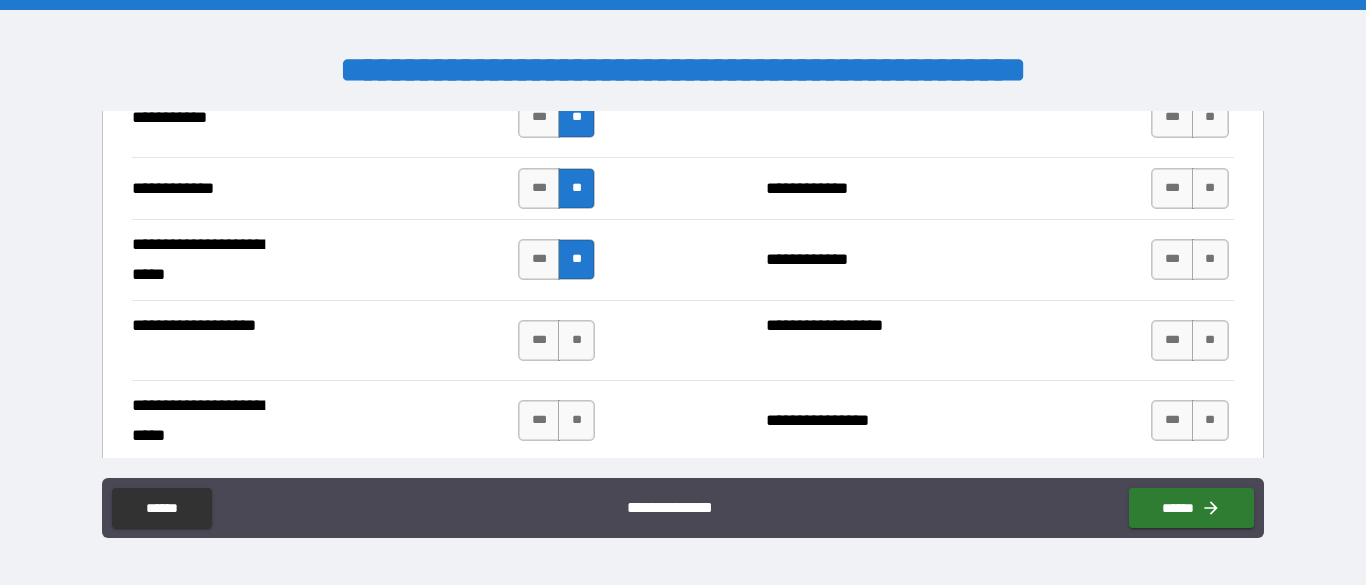 click on "**" at bounding box center (576, 340) 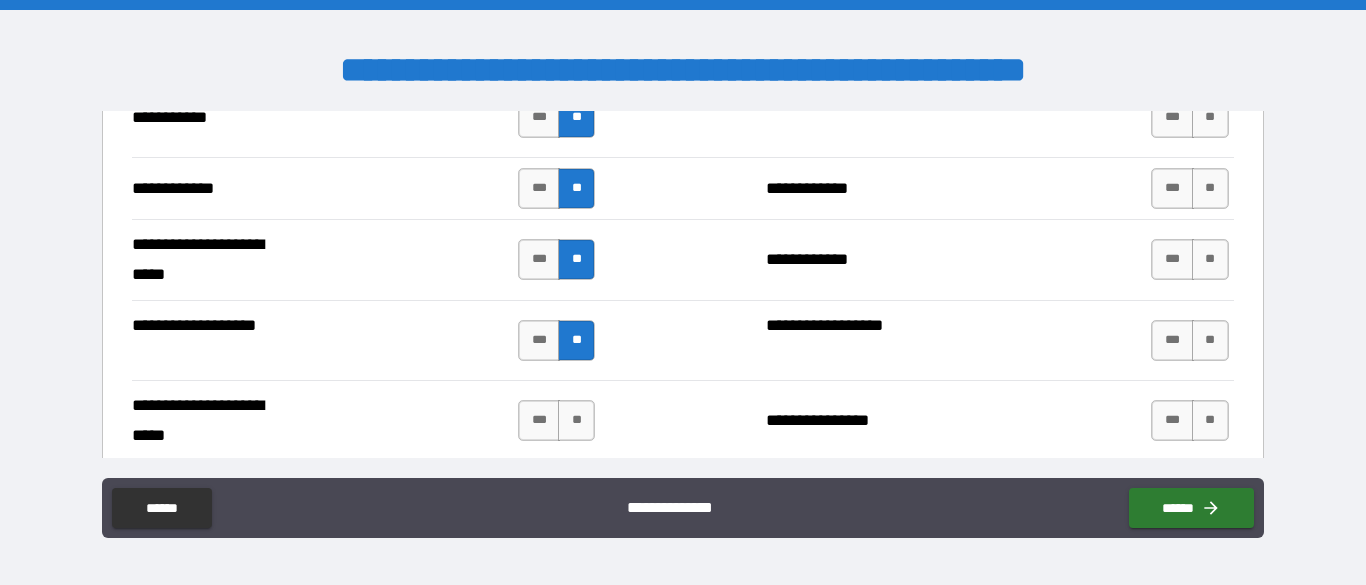 click on "**" at bounding box center [576, 420] 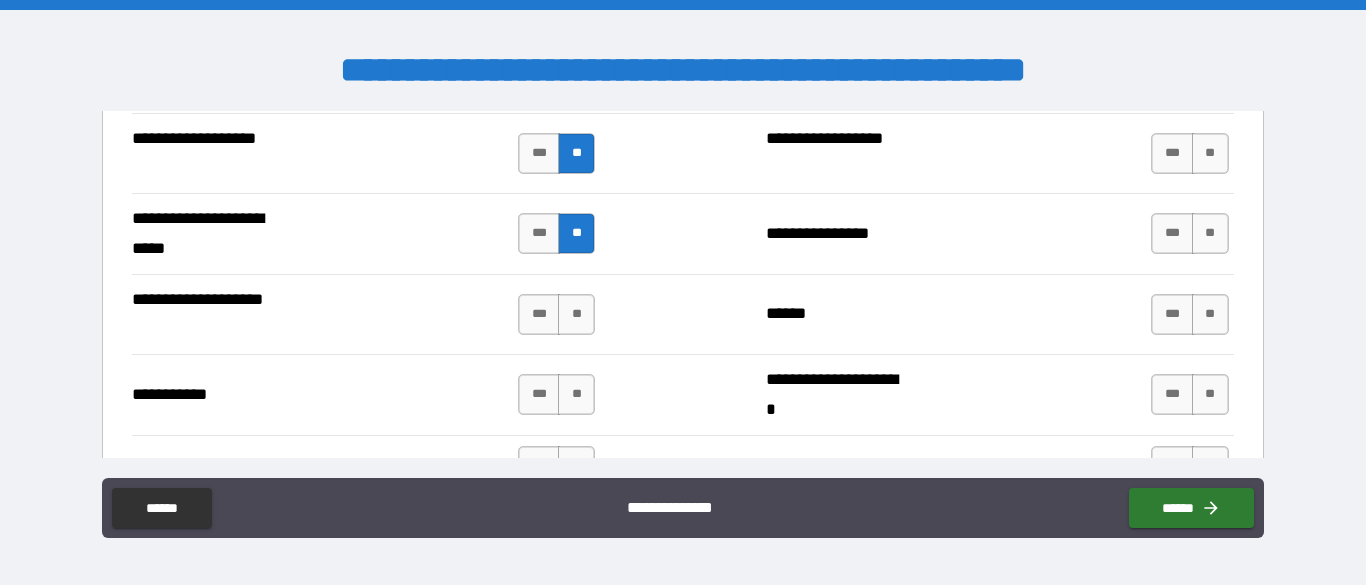 scroll, scrollTop: 4345, scrollLeft: 0, axis: vertical 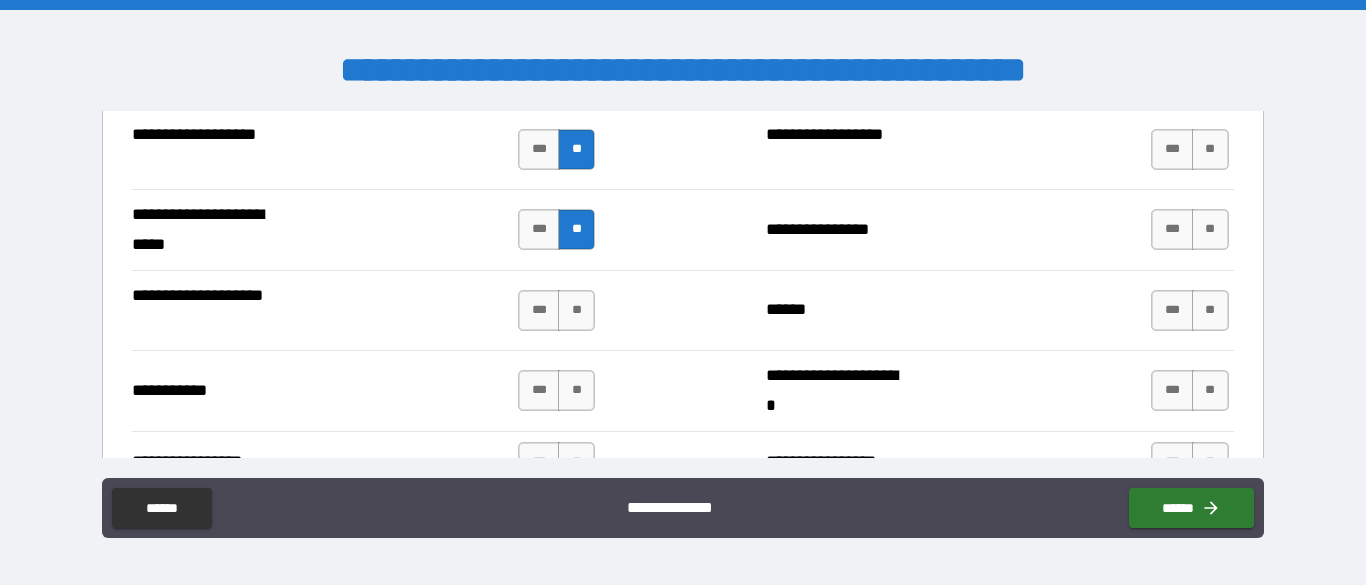 click on "**" at bounding box center (576, 310) 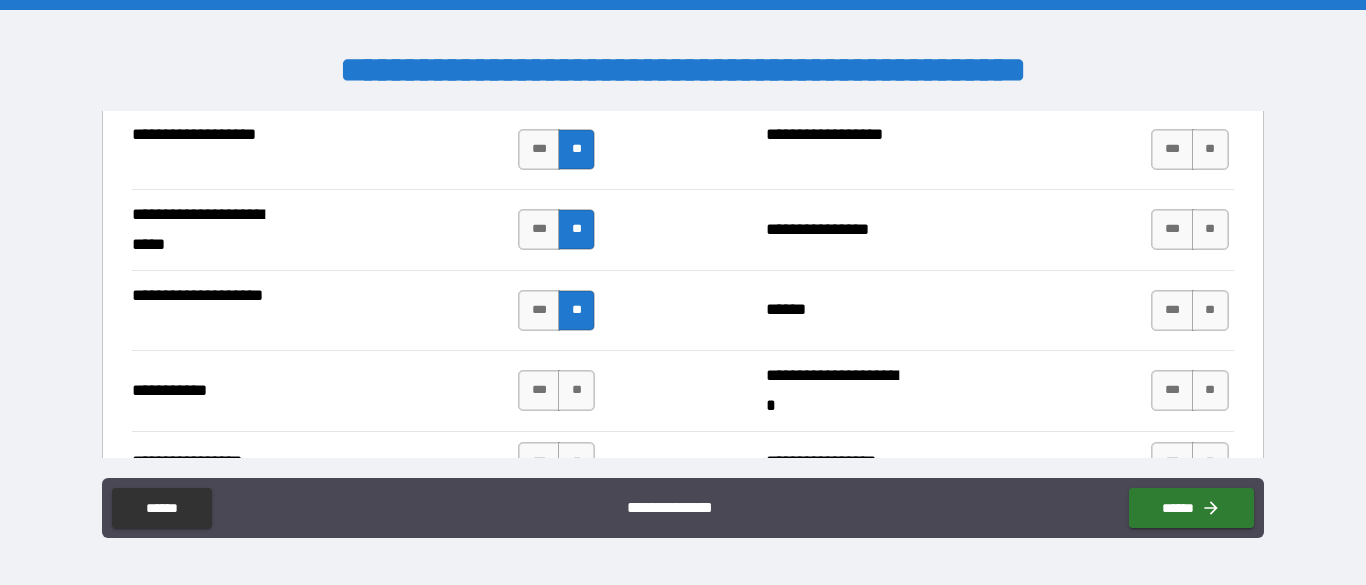 click on "**" at bounding box center (576, 390) 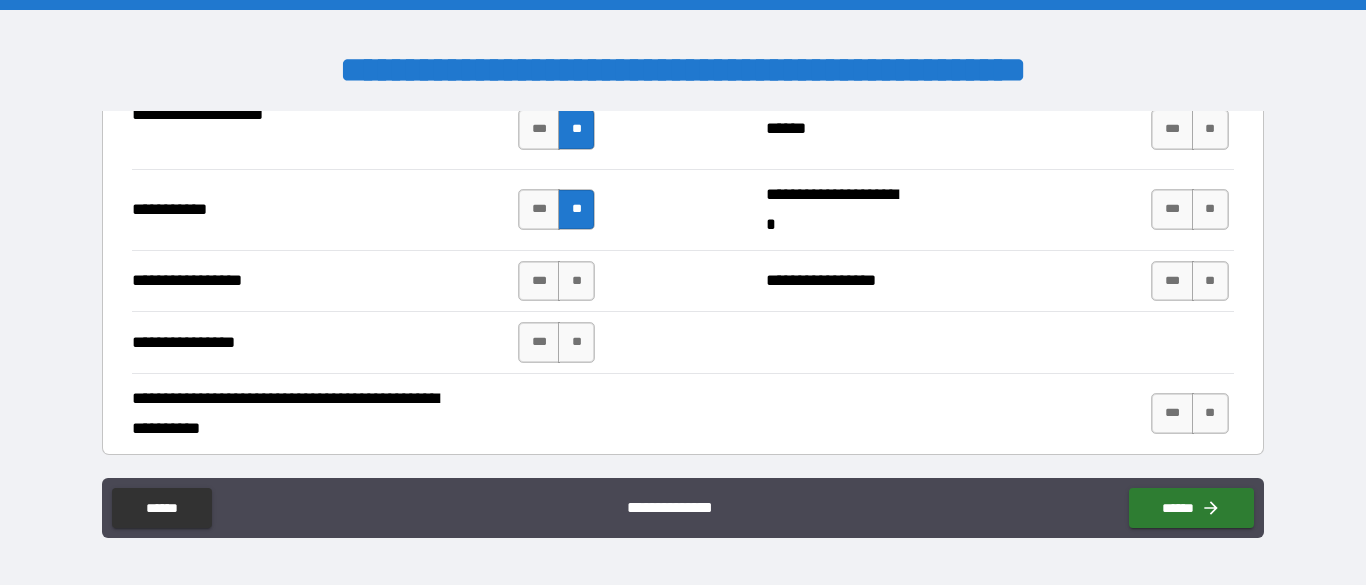 scroll, scrollTop: 4548, scrollLeft: 0, axis: vertical 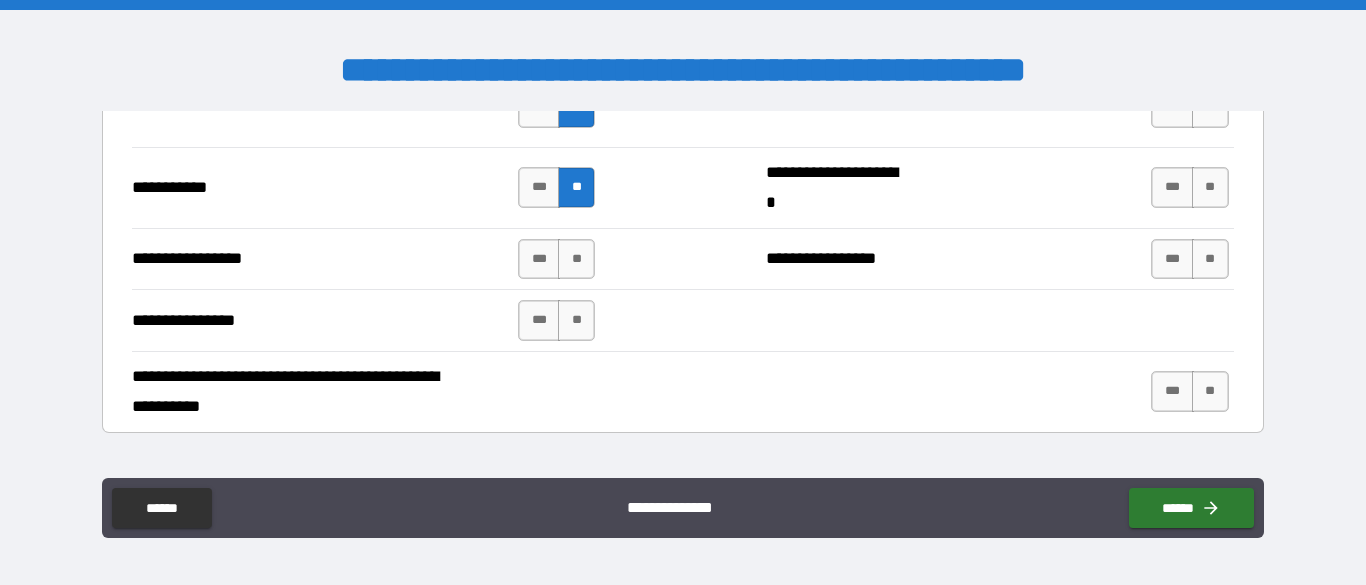 click on "**" at bounding box center (576, 259) 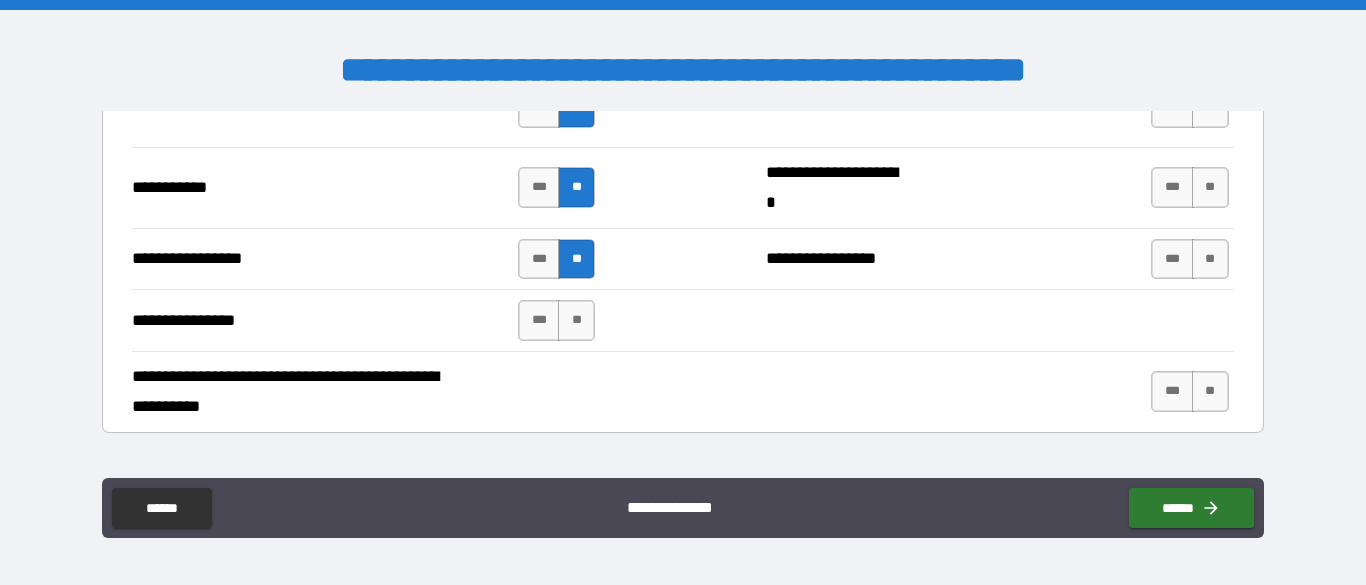 click on "**" at bounding box center (576, 320) 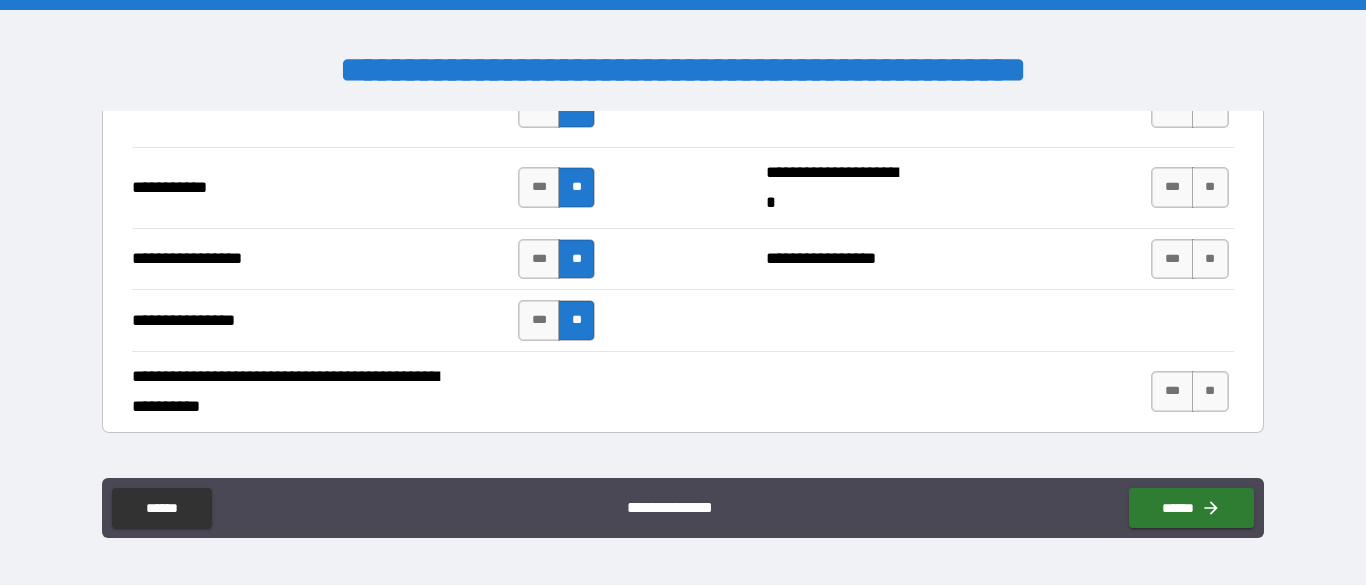 click on "**" at bounding box center [1210, 259] 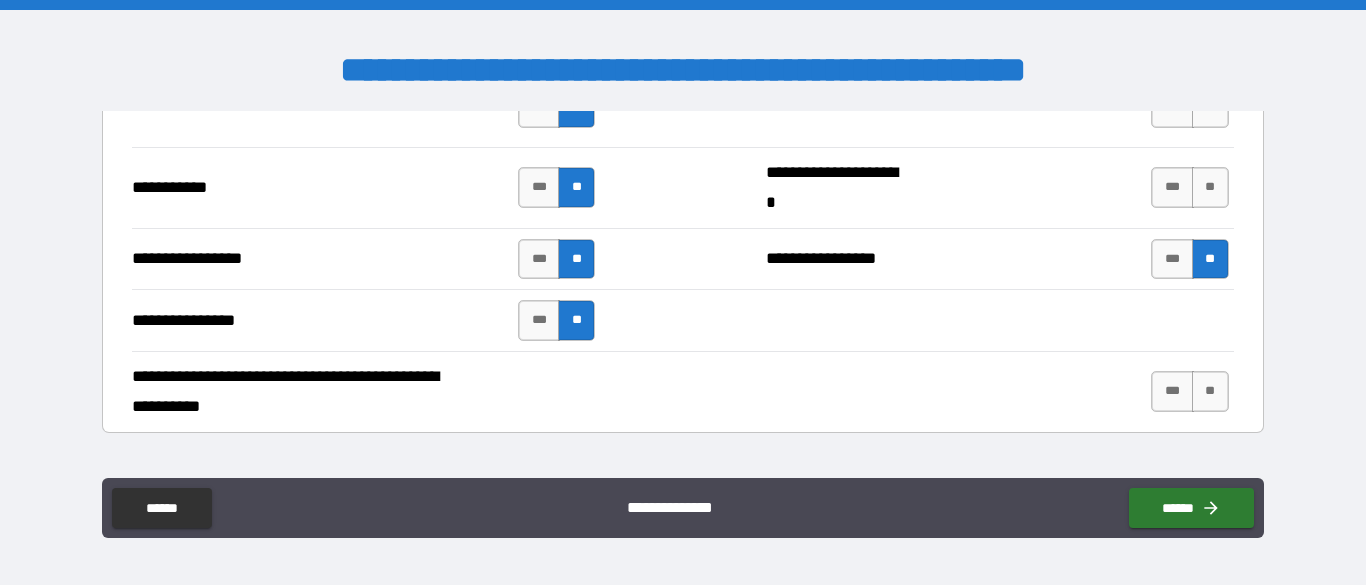 click on "**" at bounding box center (1210, 187) 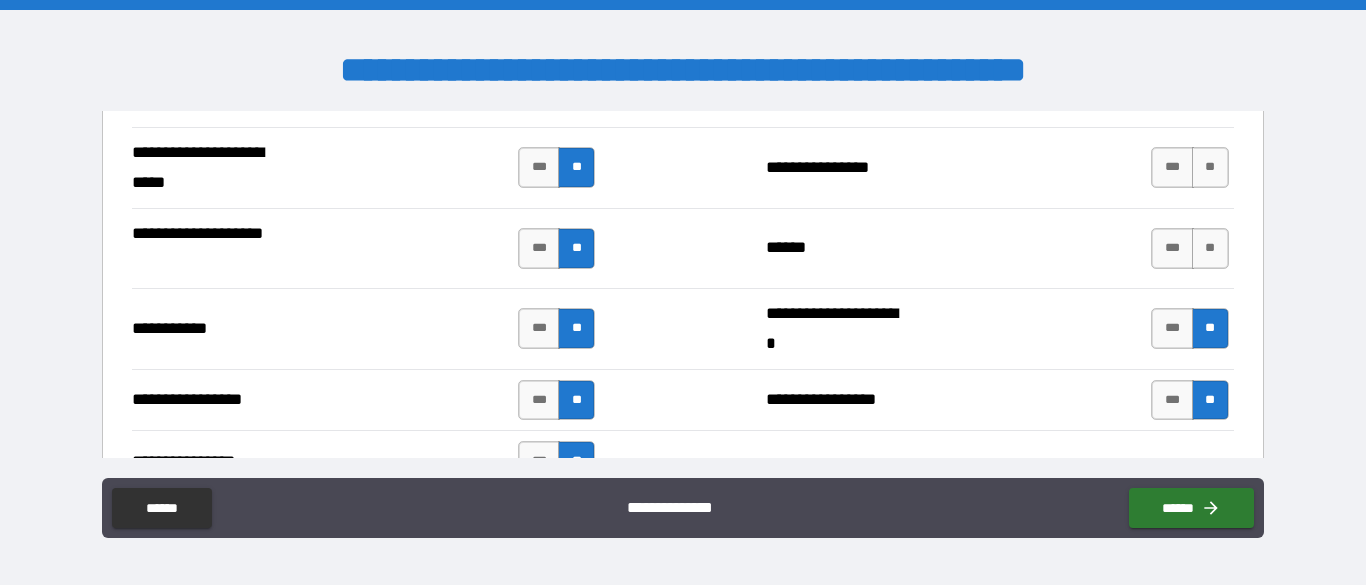 scroll, scrollTop: 4406, scrollLeft: 0, axis: vertical 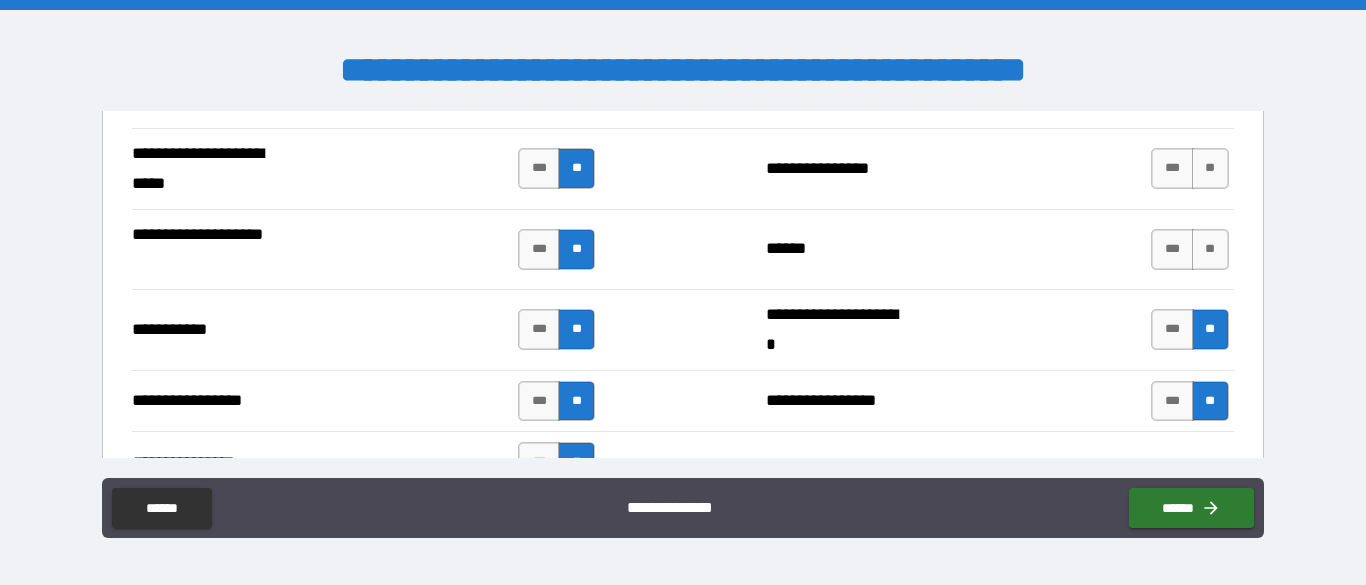 click on "**" at bounding box center [1210, 249] 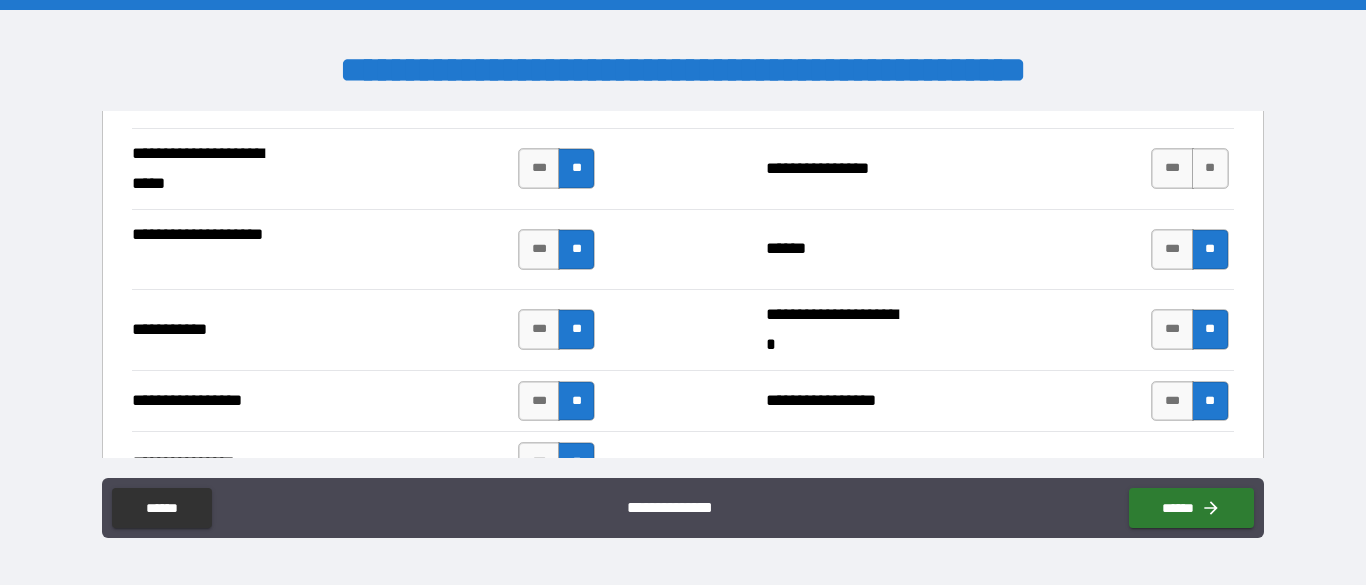 click on "**" at bounding box center (1210, 168) 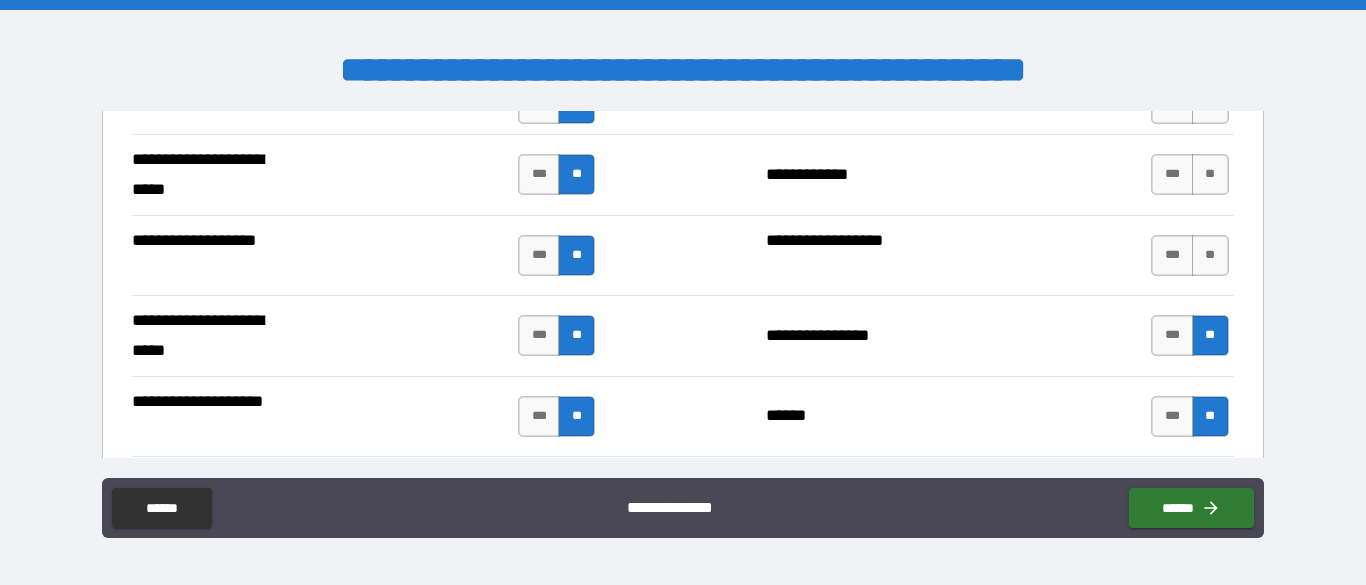 scroll, scrollTop: 4231, scrollLeft: 0, axis: vertical 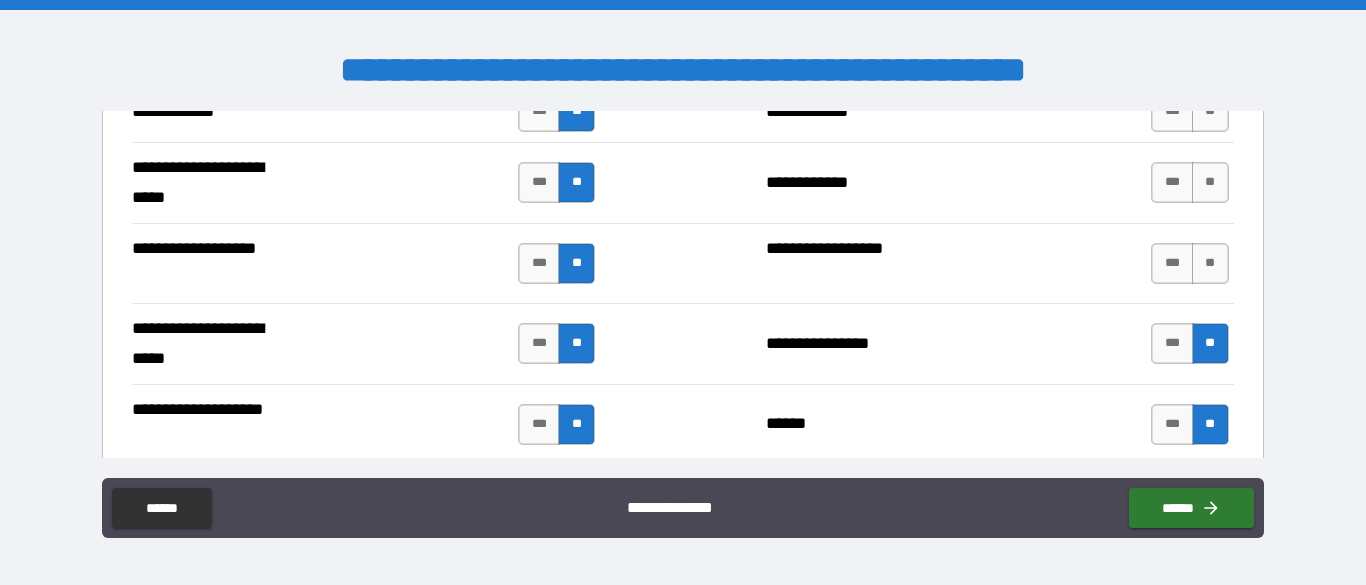 click on "**" at bounding box center (1210, 263) 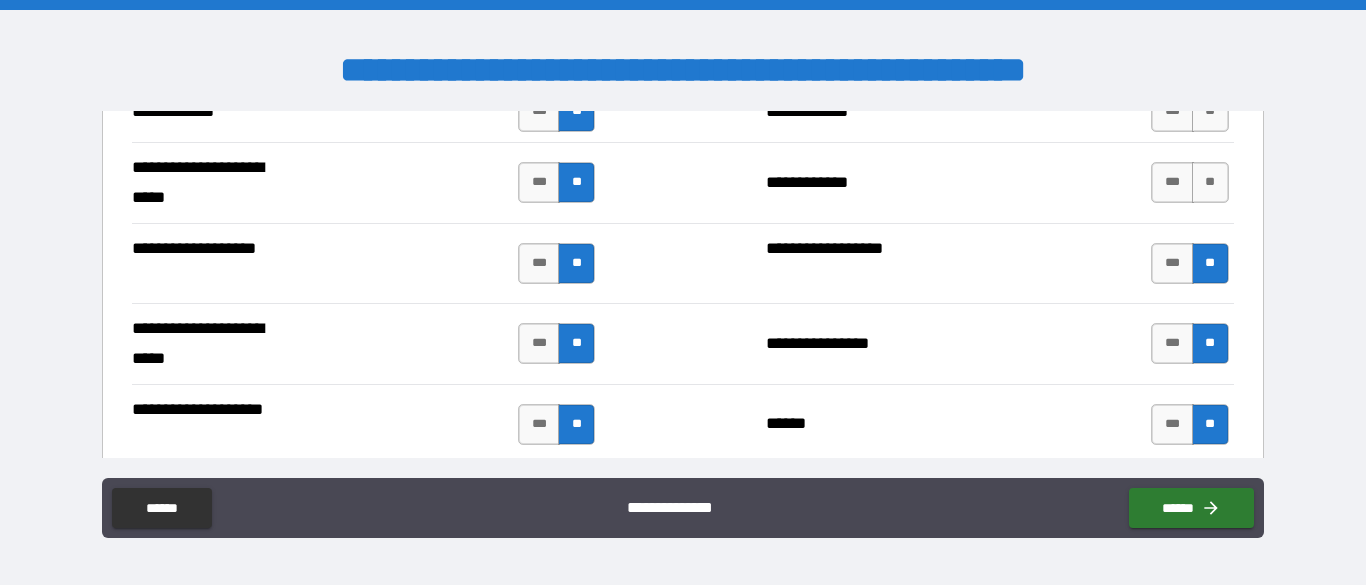 click on "**" at bounding box center [1210, 182] 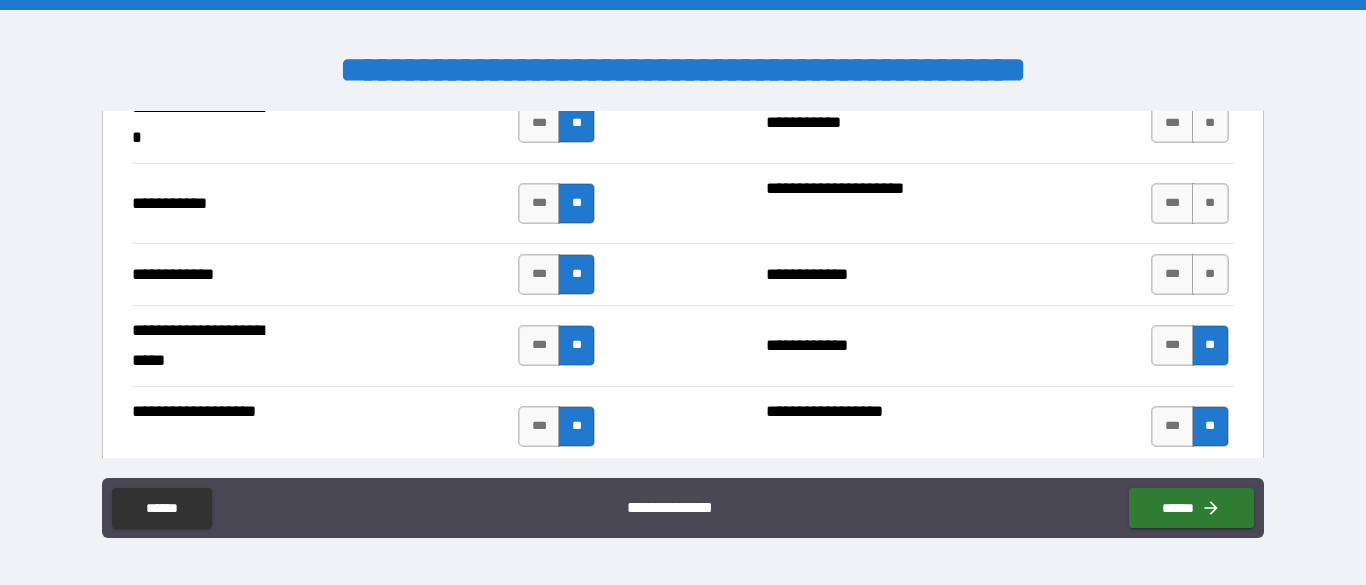 scroll, scrollTop: 4063, scrollLeft: 0, axis: vertical 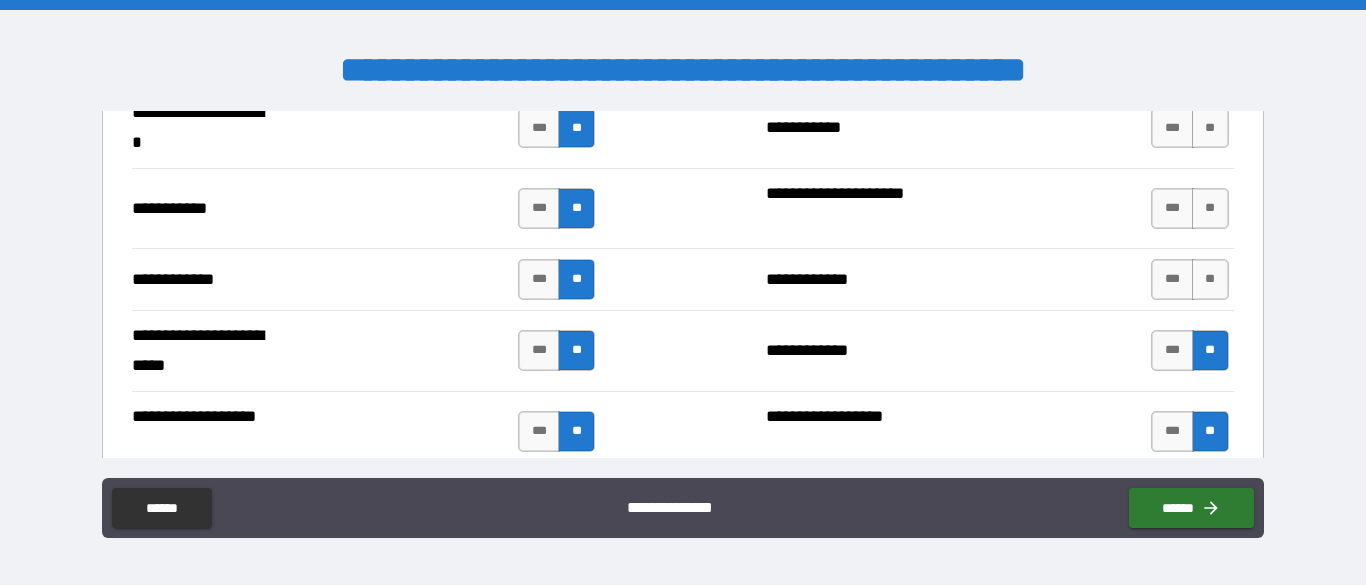 click on "**" at bounding box center (1210, 279) 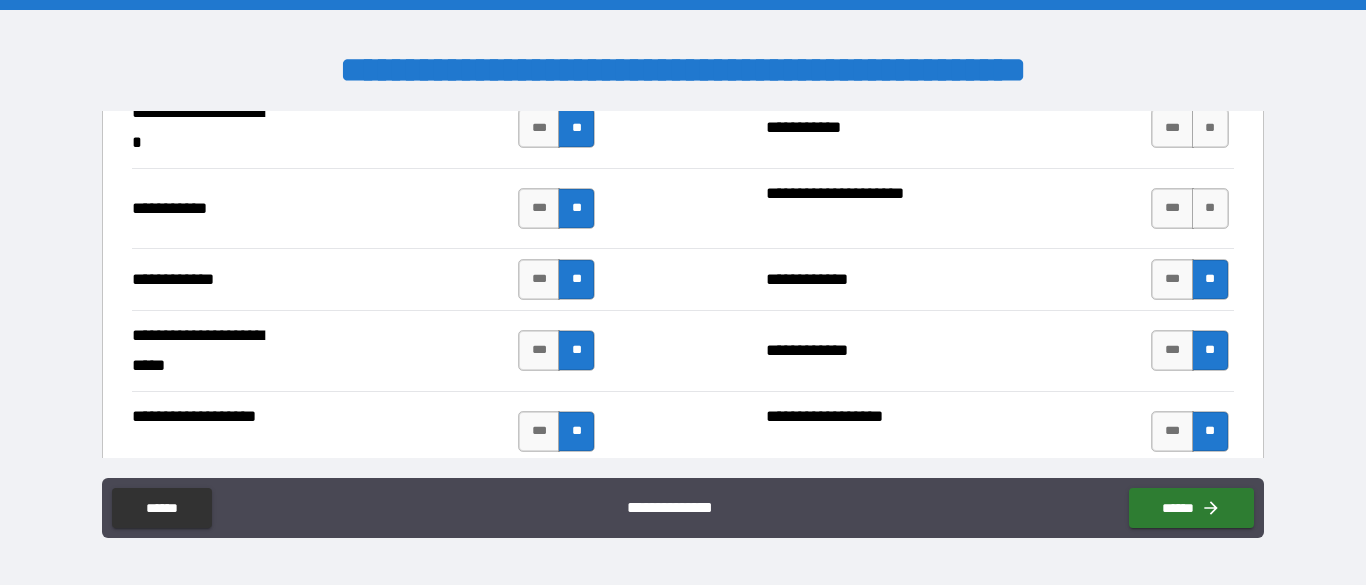 click on "**" at bounding box center (1210, 208) 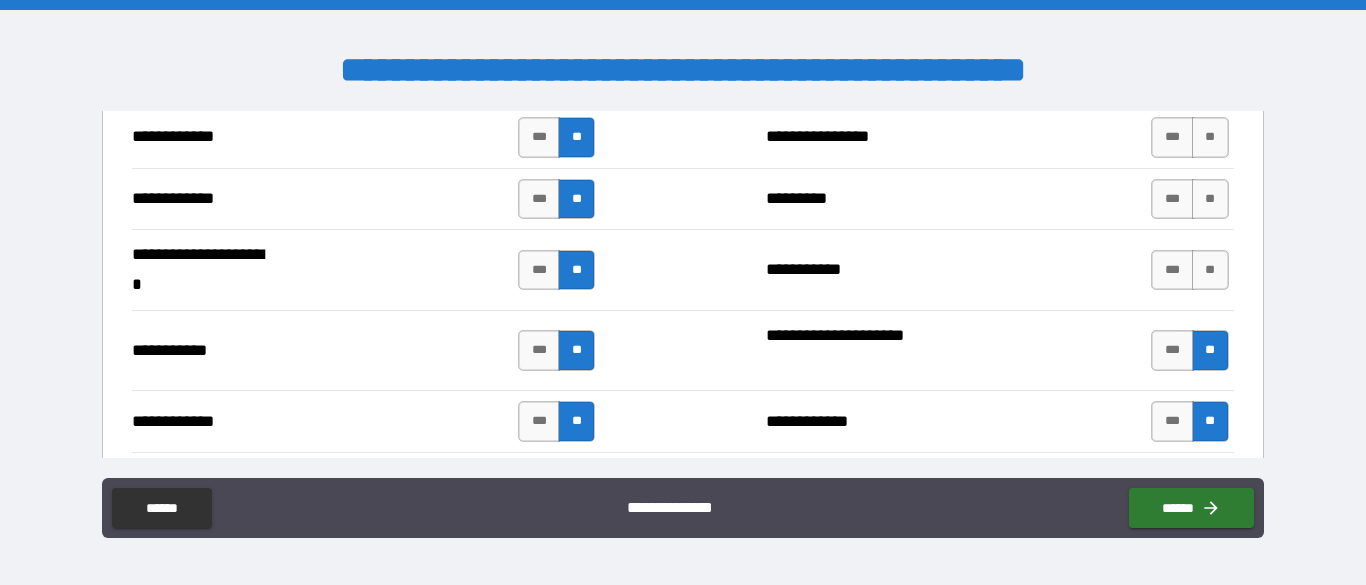 scroll, scrollTop: 3918, scrollLeft: 0, axis: vertical 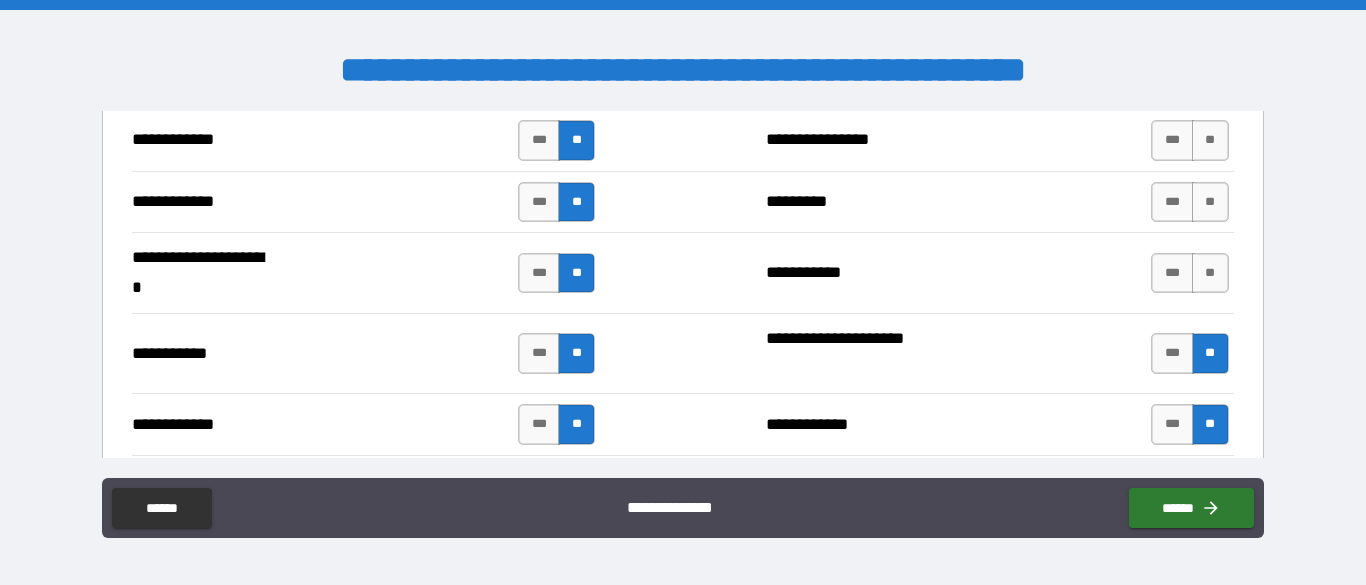 click on "**" at bounding box center [1210, 273] 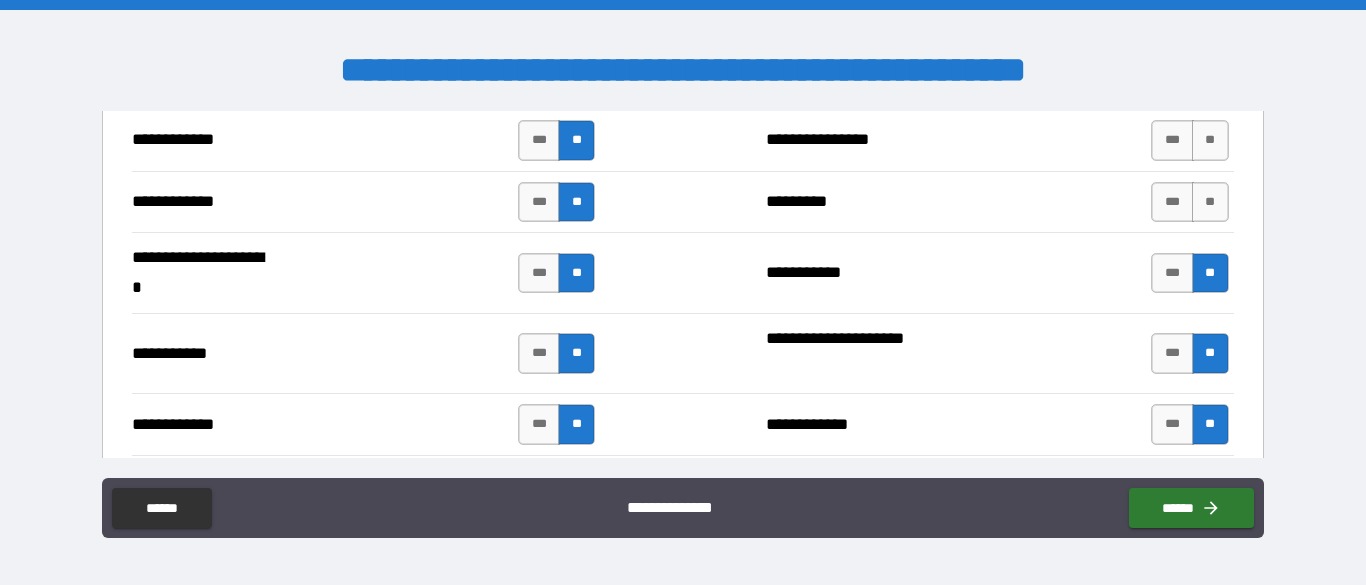 click on "**" at bounding box center (1210, 202) 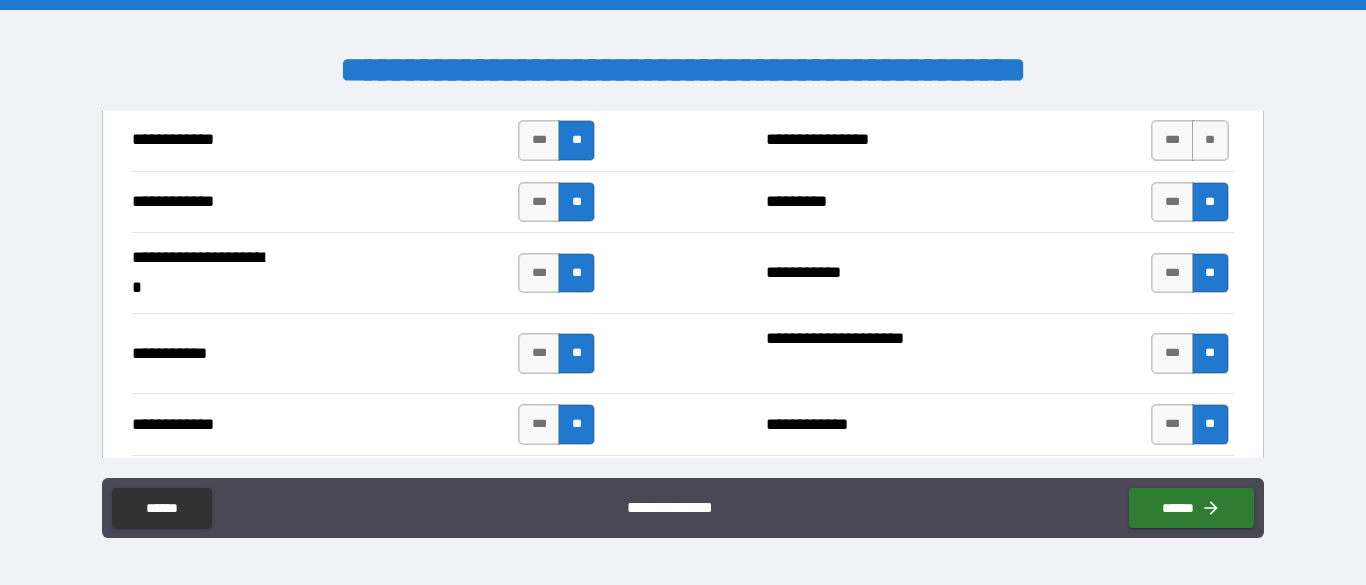 click on "**" at bounding box center [1210, 140] 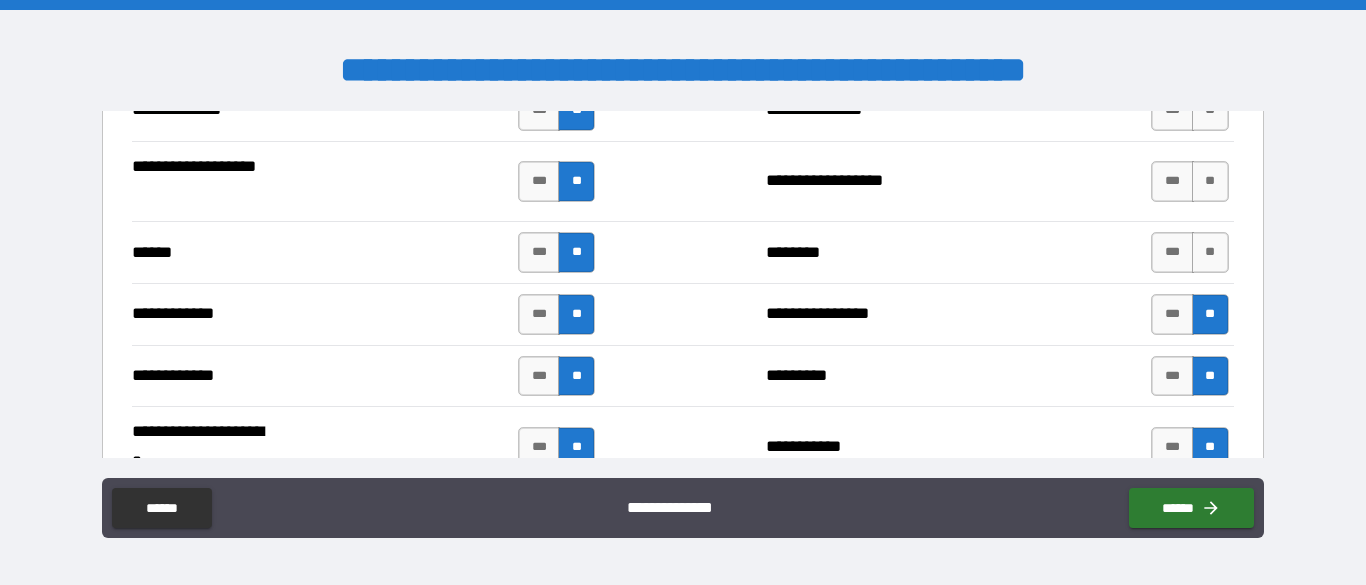 scroll, scrollTop: 3720, scrollLeft: 0, axis: vertical 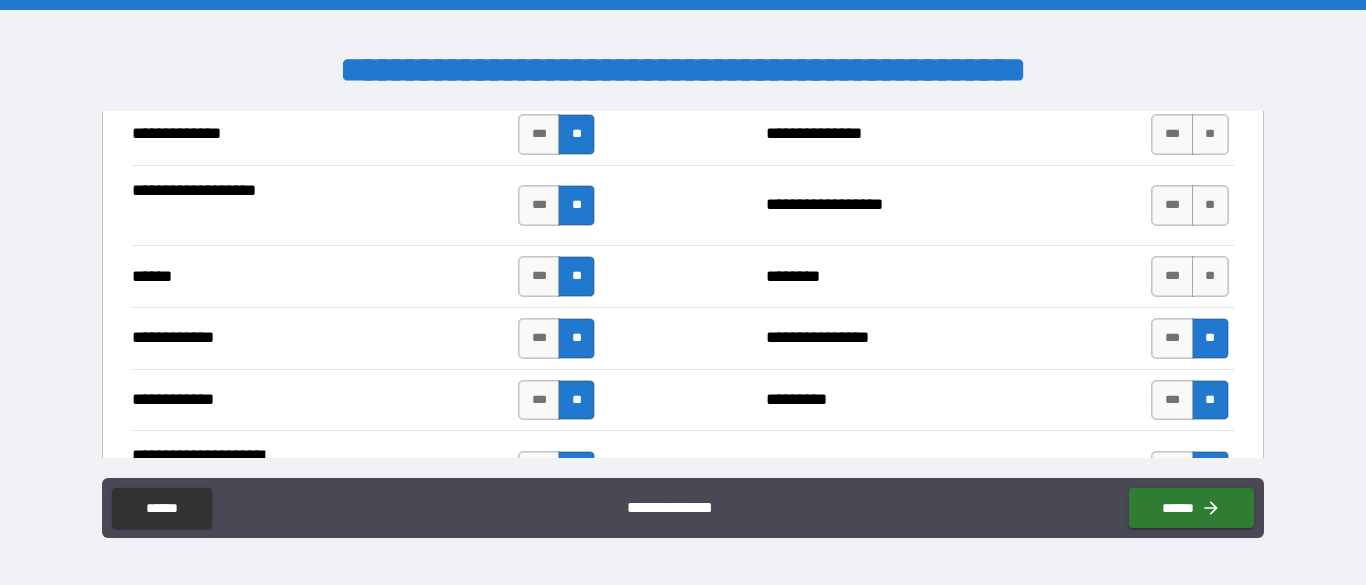 click on "**" at bounding box center [1210, 276] 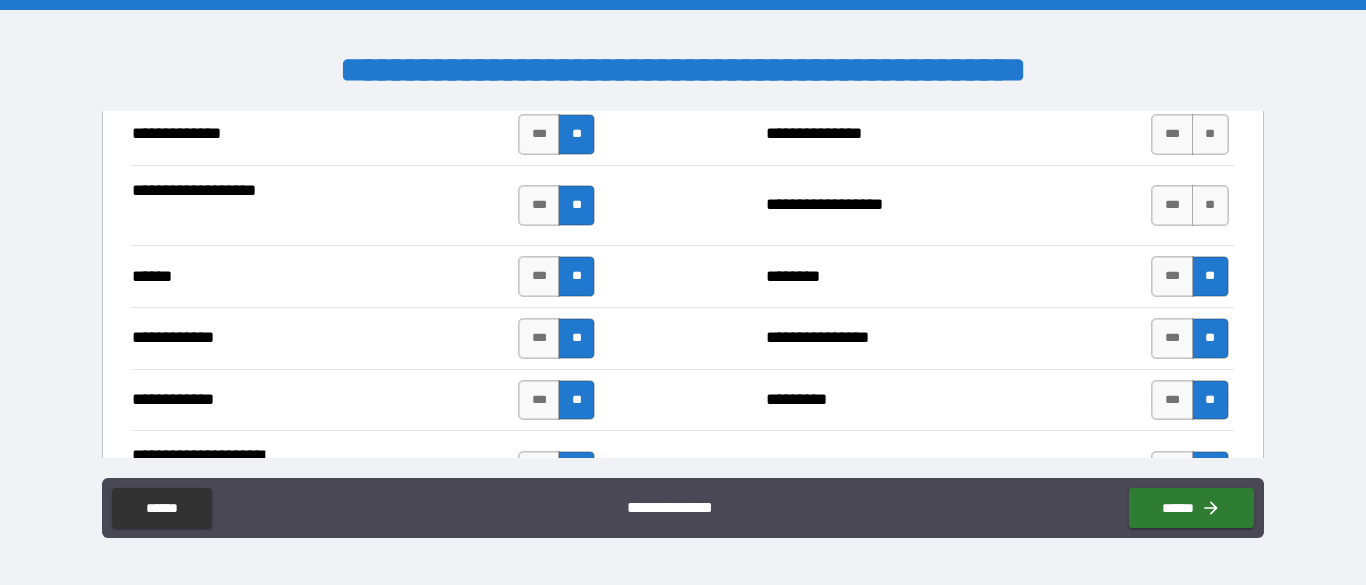 click on "**" at bounding box center [1210, 205] 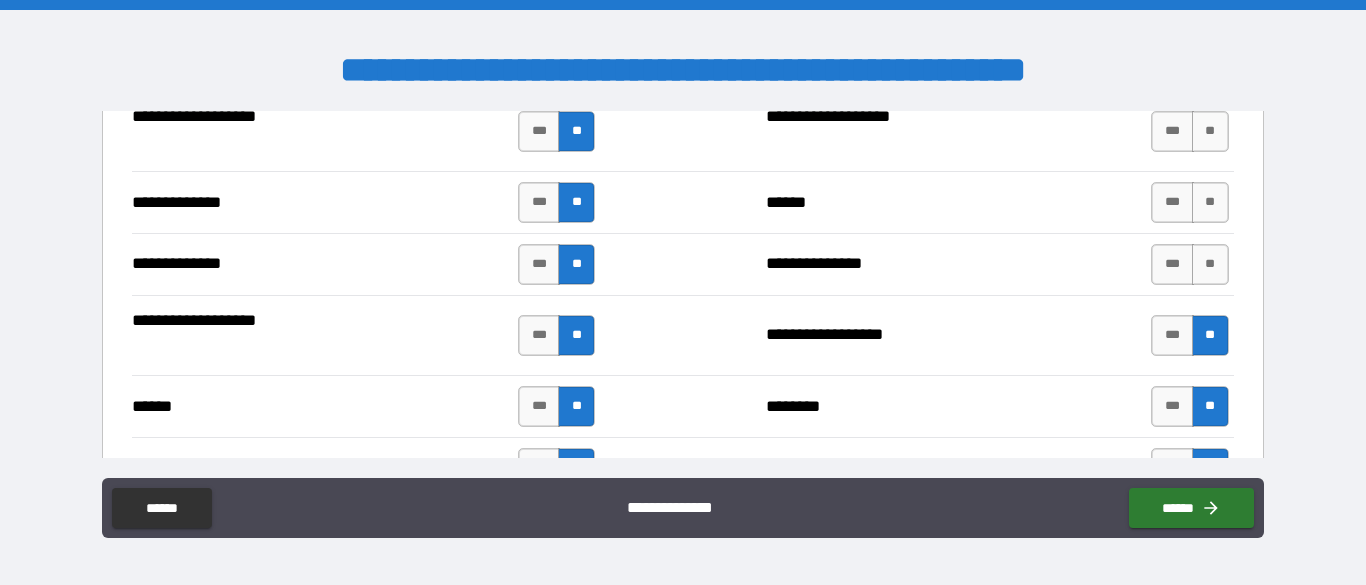 scroll, scrollTop: 3587, scrollLeft: 0, axis: vertical 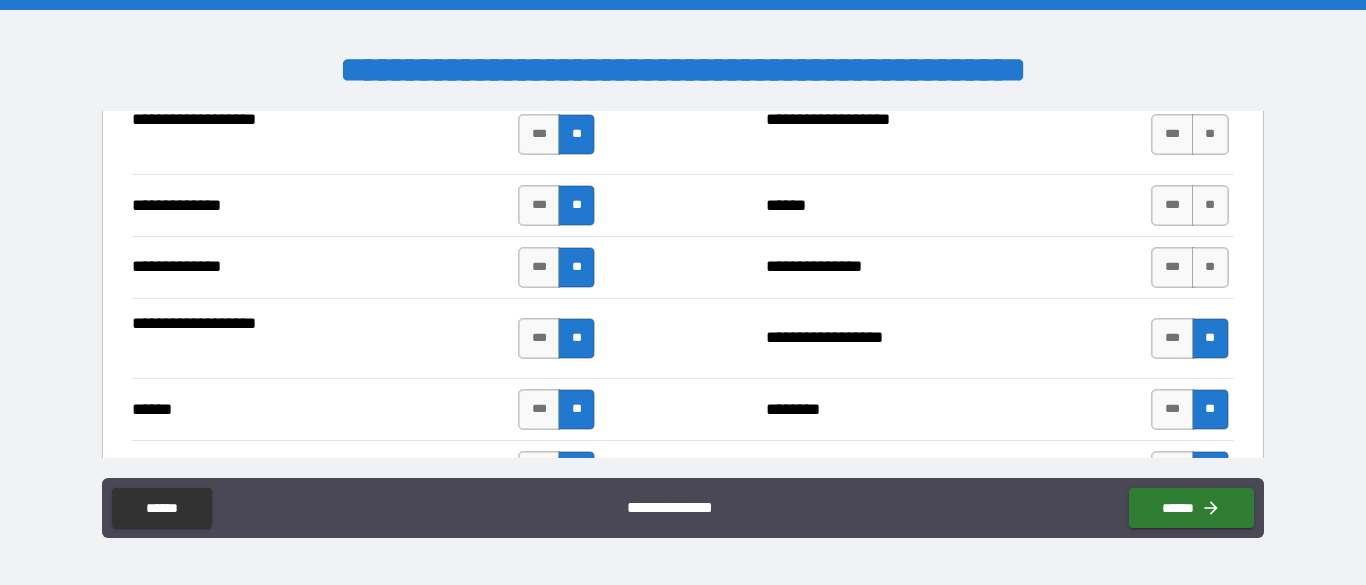 click on "**" at bounding box center [1210, 267] 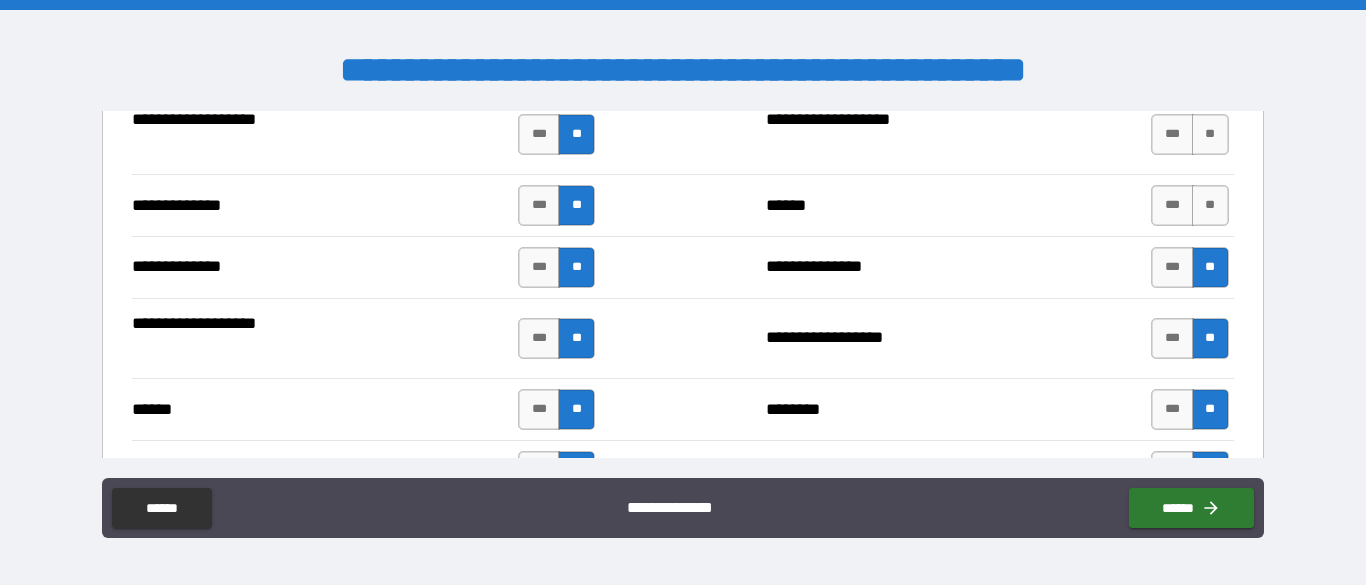 click on "**" at bounding box center [1210, 205] 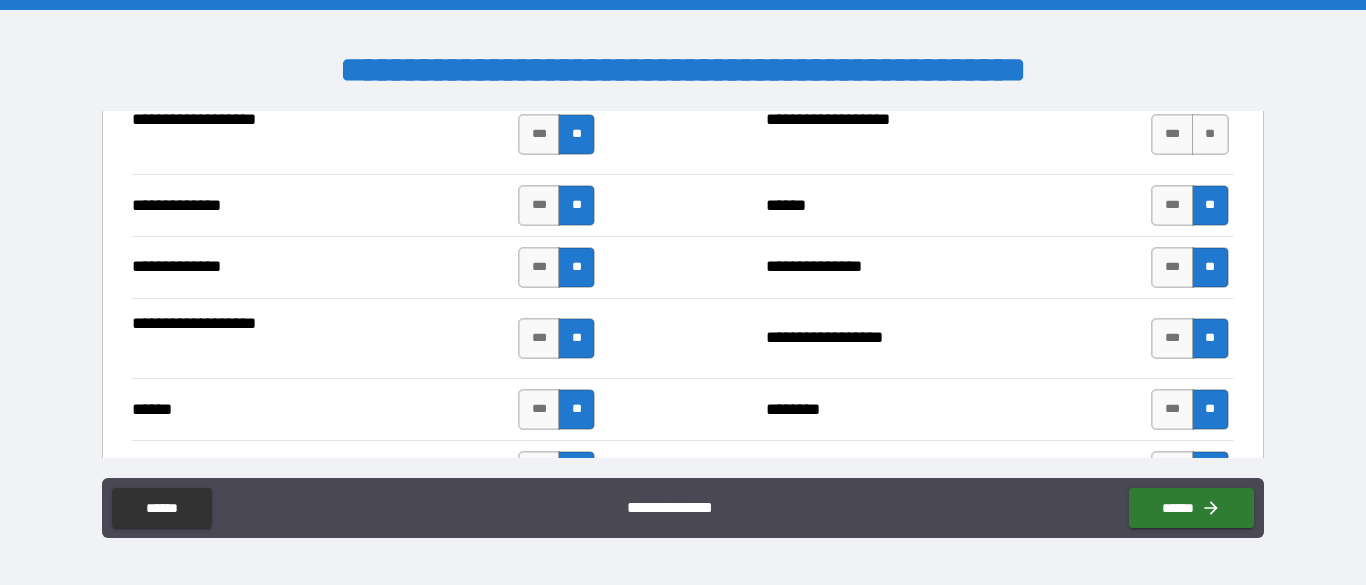 click on "**" at bounding box center [1210, 134] 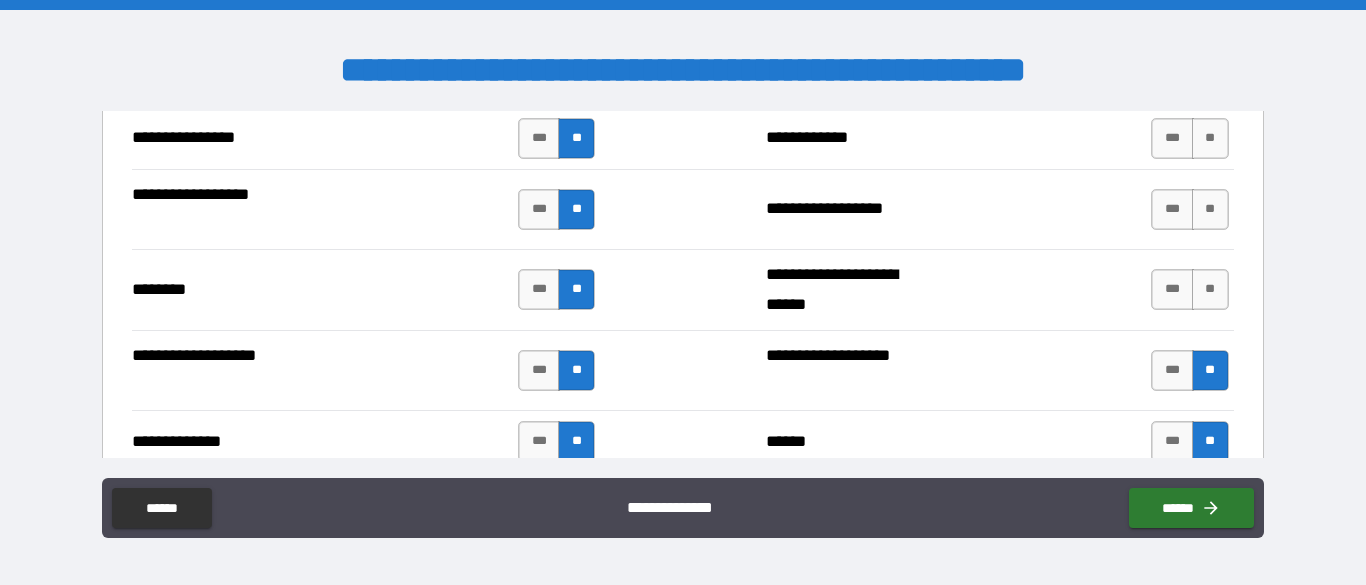 scroll, scrollTop: 3348, scrollLeft: 0, axis: vertical 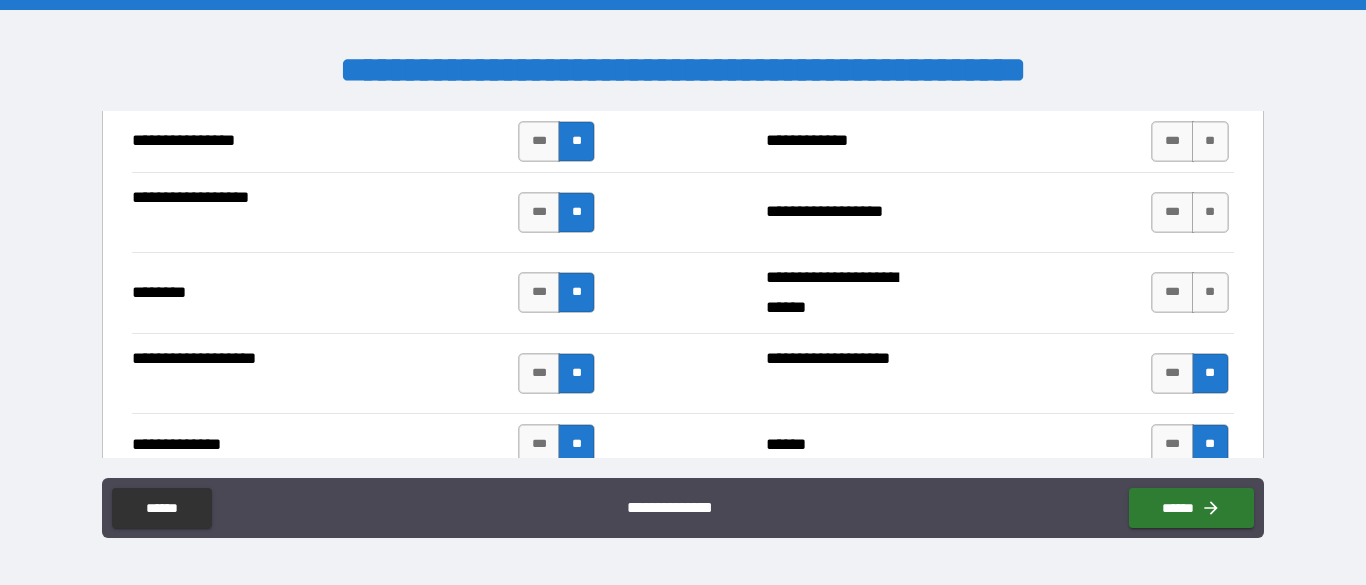 click on "**" at bounding box center (1210, 292) 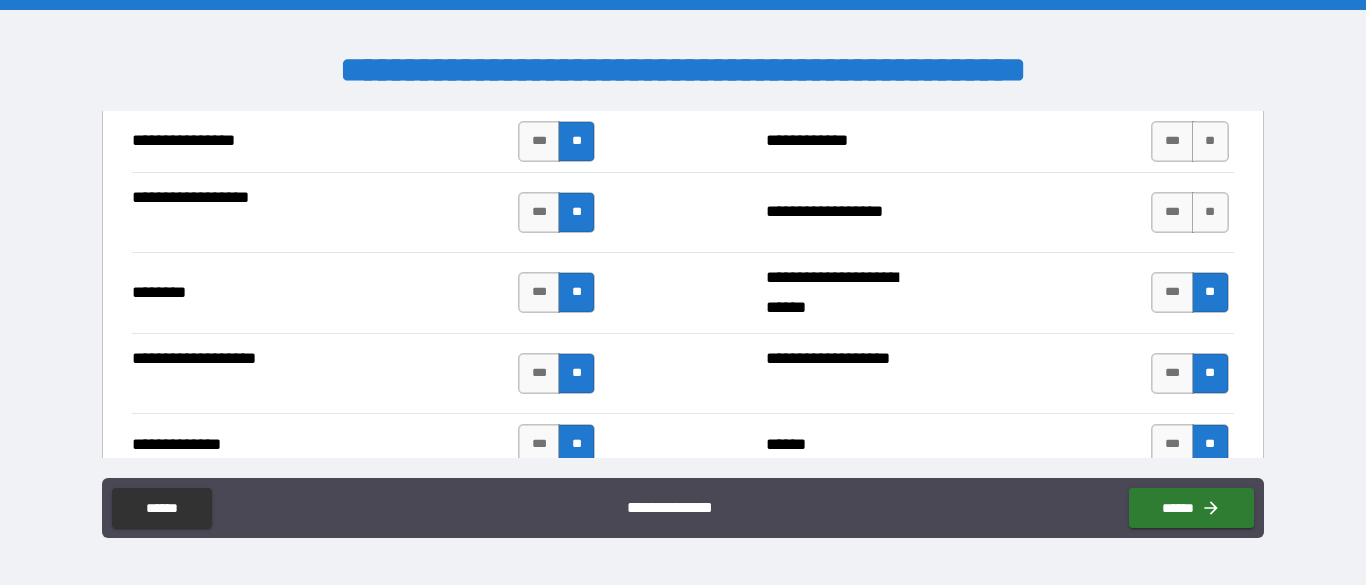 click on "**" at bounding box center (1210, 212) 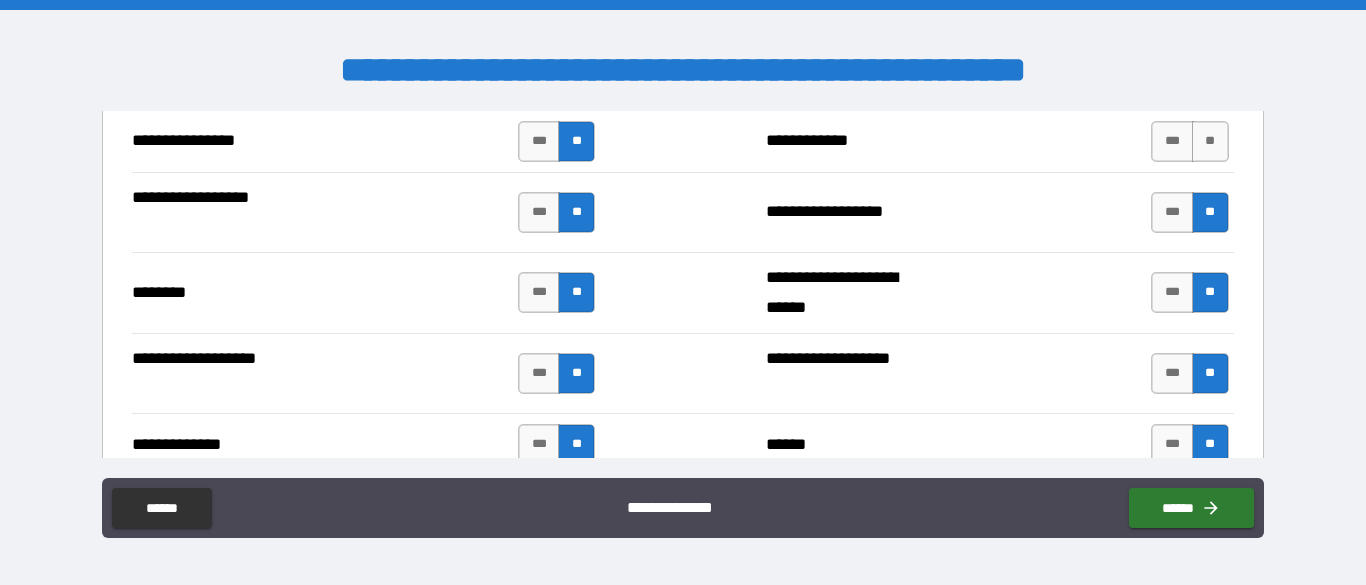 click on "**" at bounding box center [1210, 141] 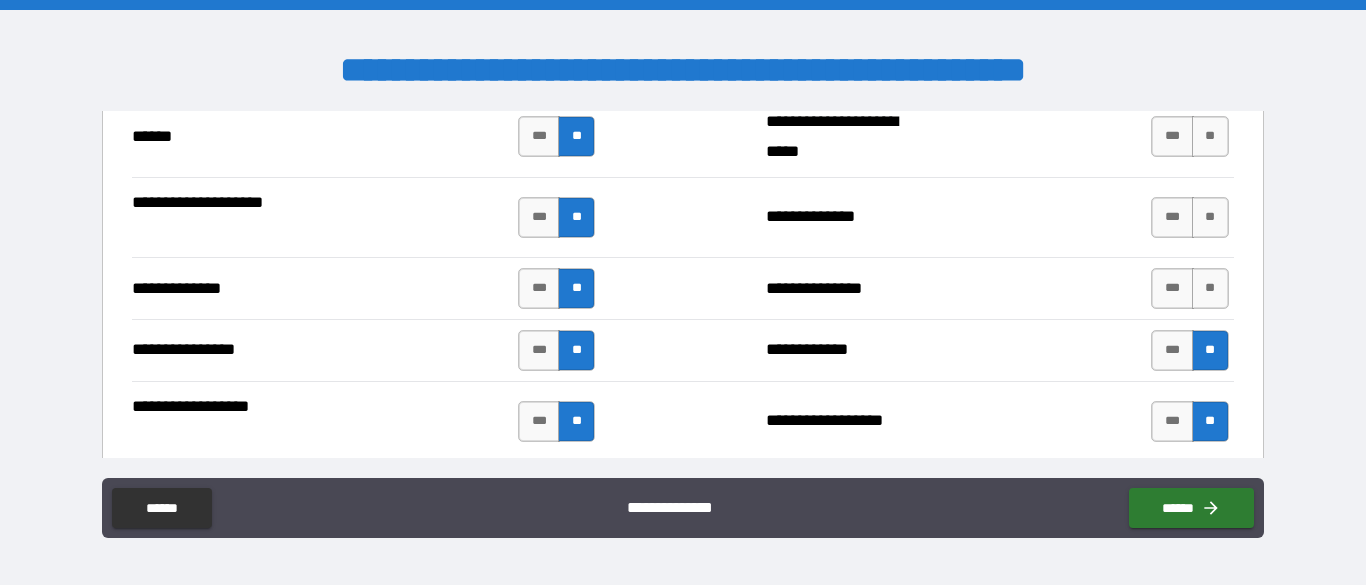 scroll, scrollTop: 3127, scrollLeft: 0, axis: vertical 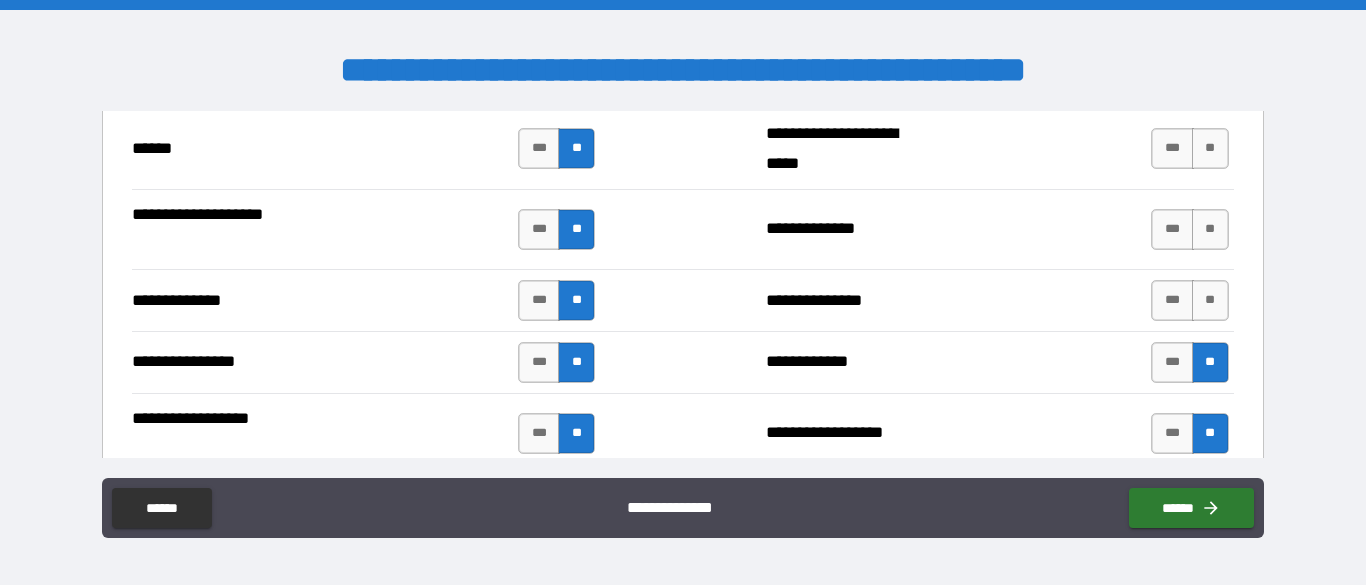 click on "**" at bounding box center [1210, 300] 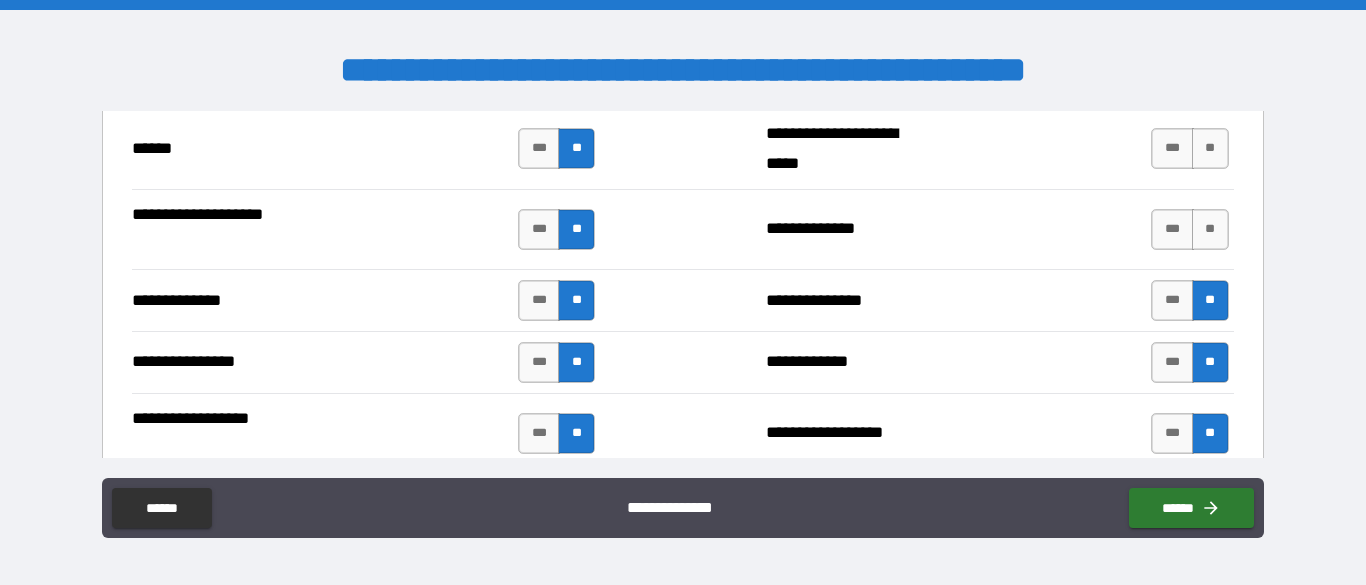 click on "**" at bounding box center [1210, 229] 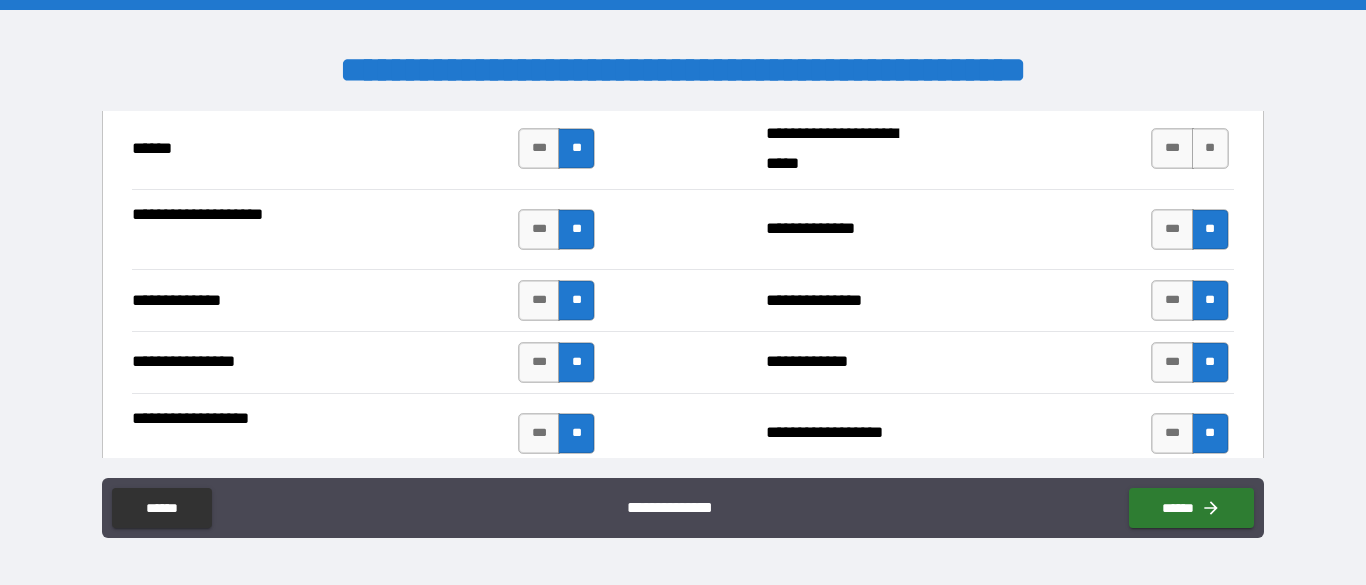 click on "**" at bounding box center [1210, 148] 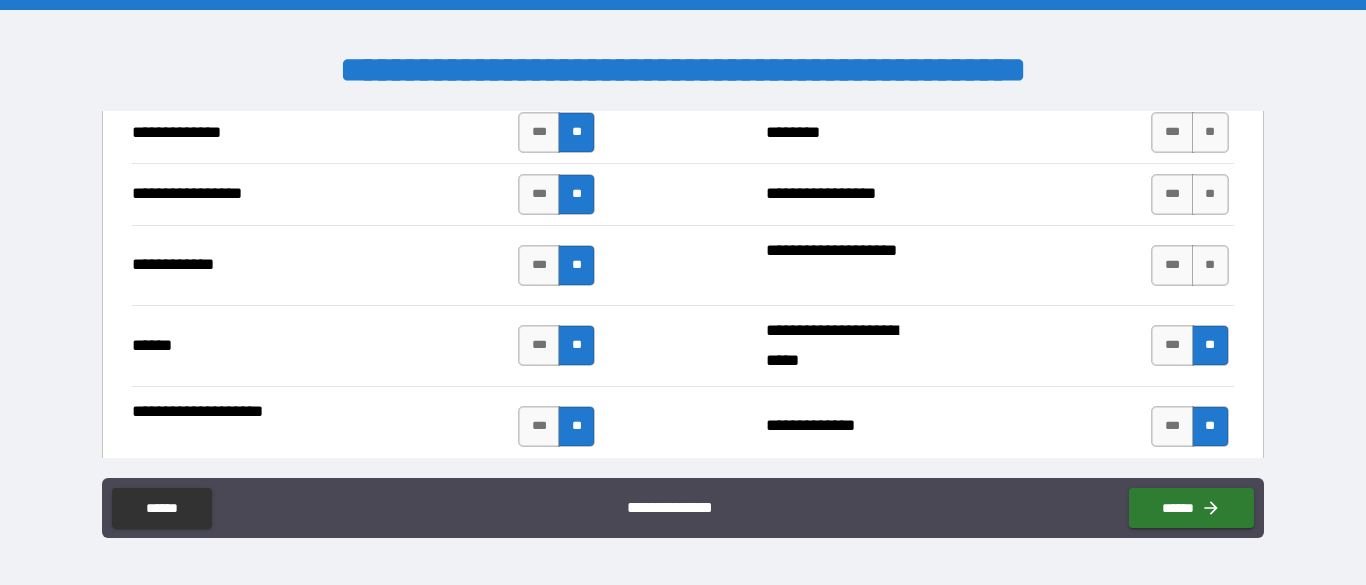 scroll, scrollTop: 2894, scrollLeft: 0, axis: vertical 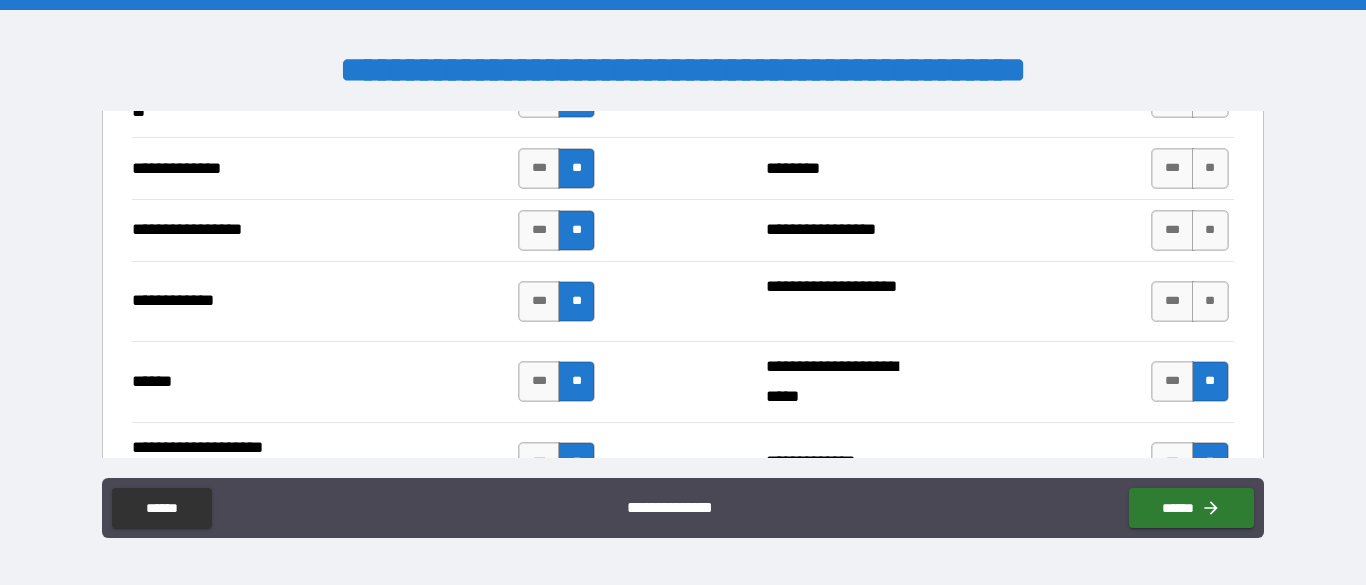 click on "**" at bounding box center (1210, 301) 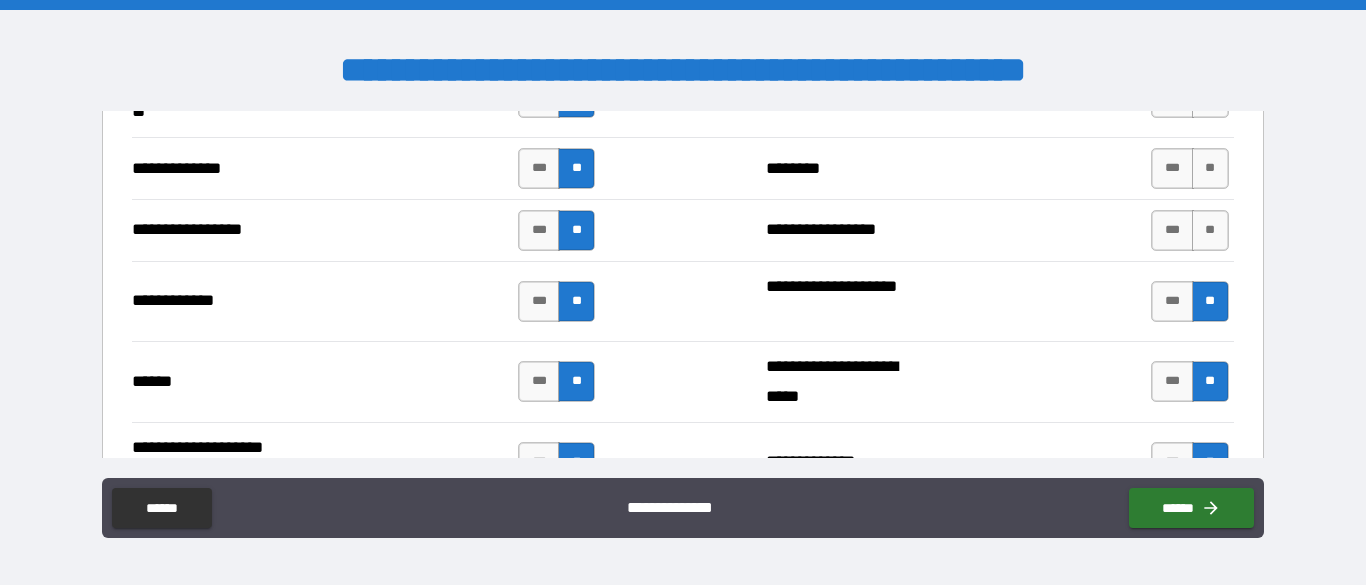 click on "**" at bounding box center [1210, 230] 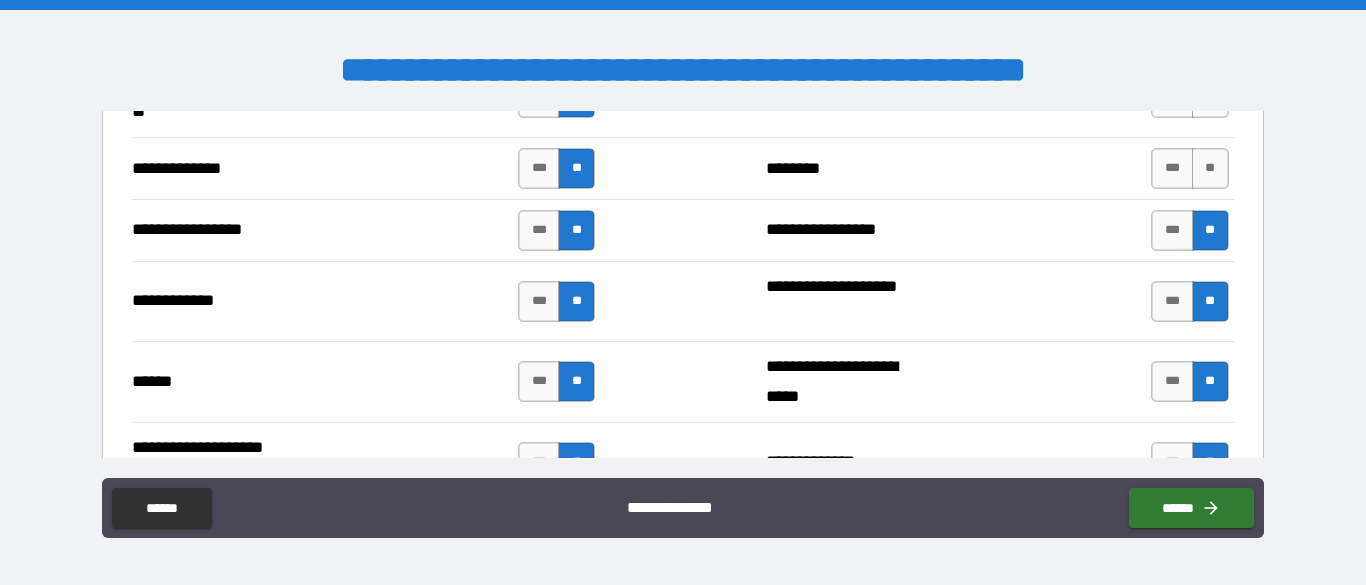 click on "**" at bounding box center (1210, 168) 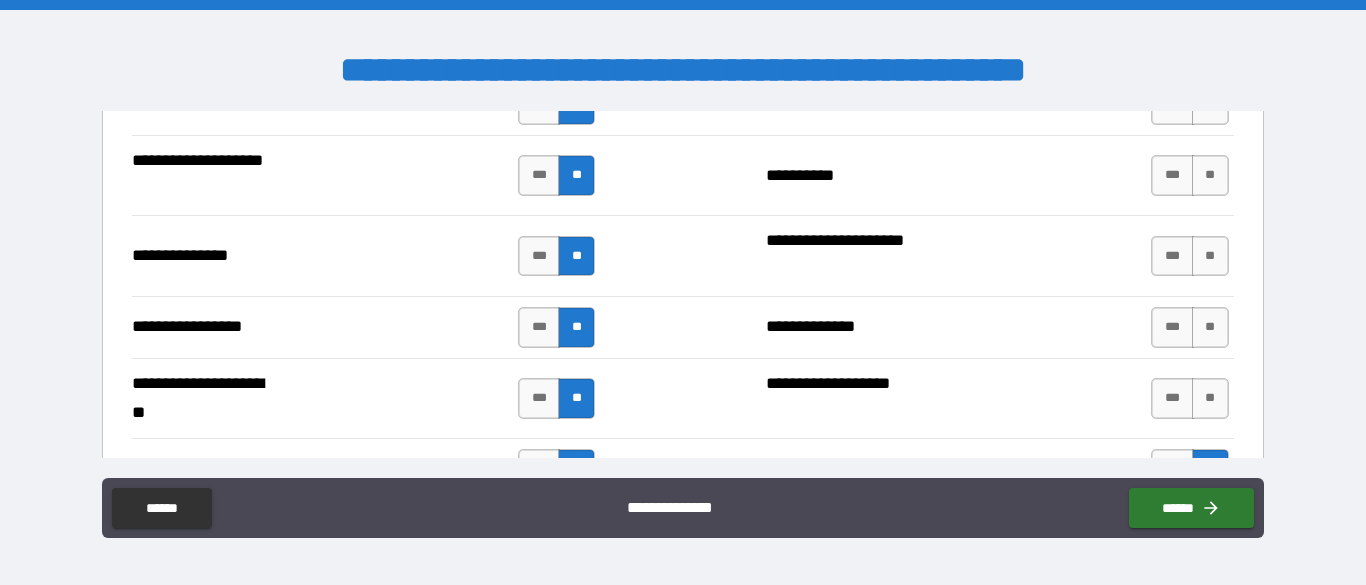 scroll, scrollTop: 2589, scrollLeft: 0, axis: vertical 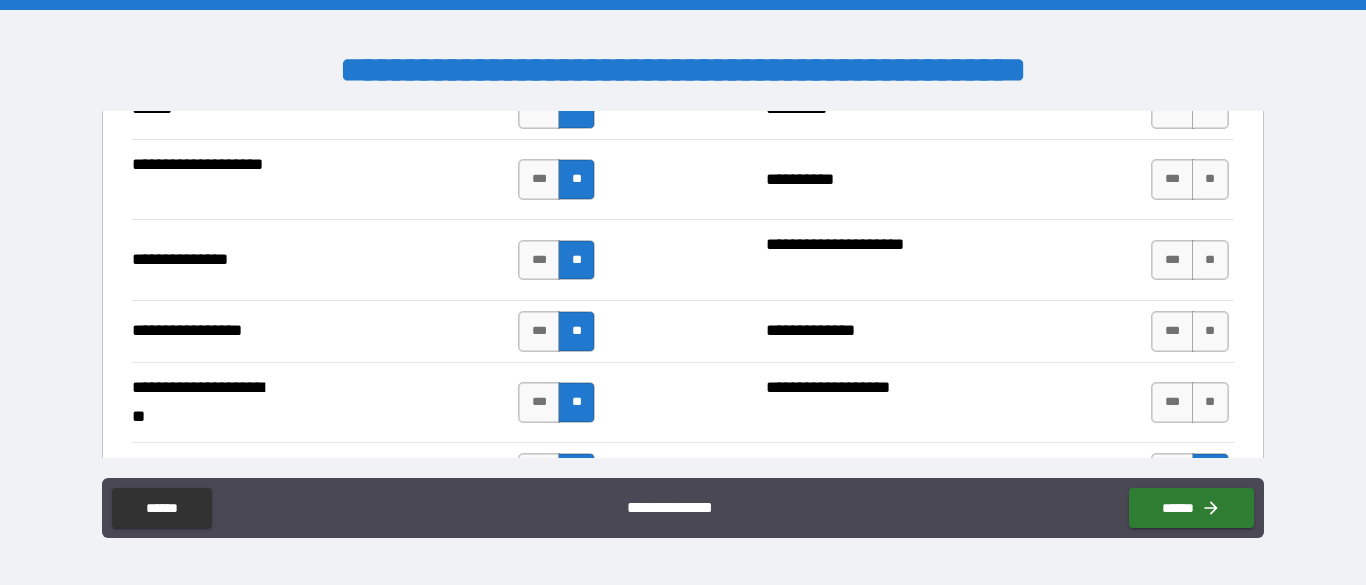 click on "**" at bounding box center (1210, 402) 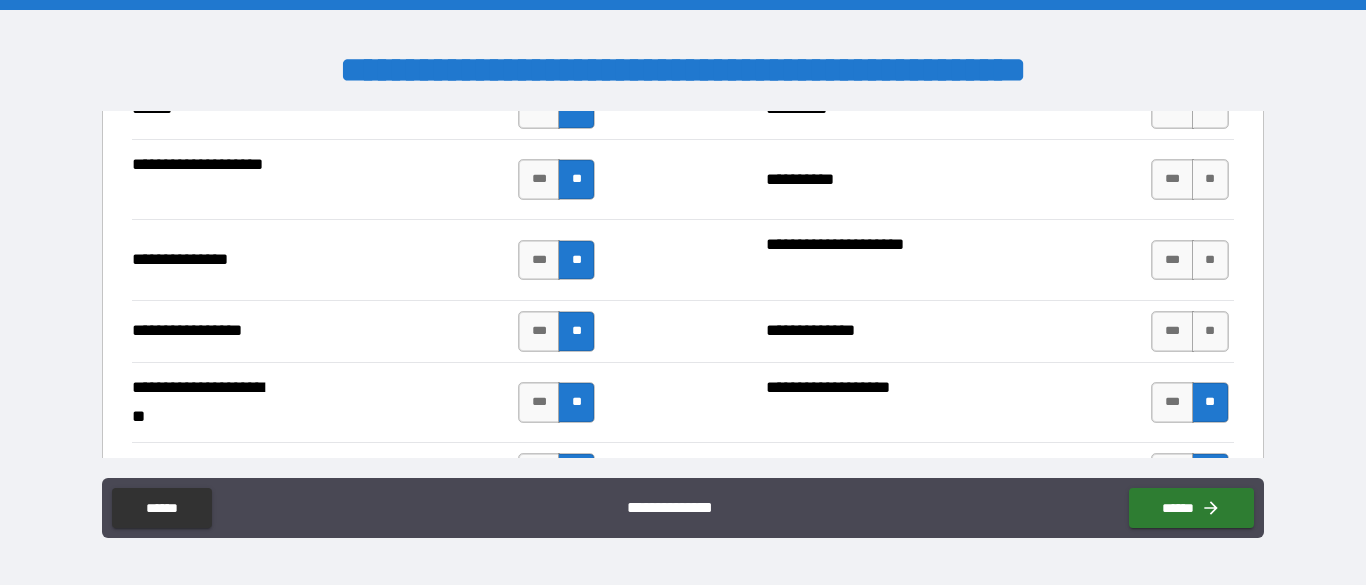 click on "**" at bounding box center (1210, 331) 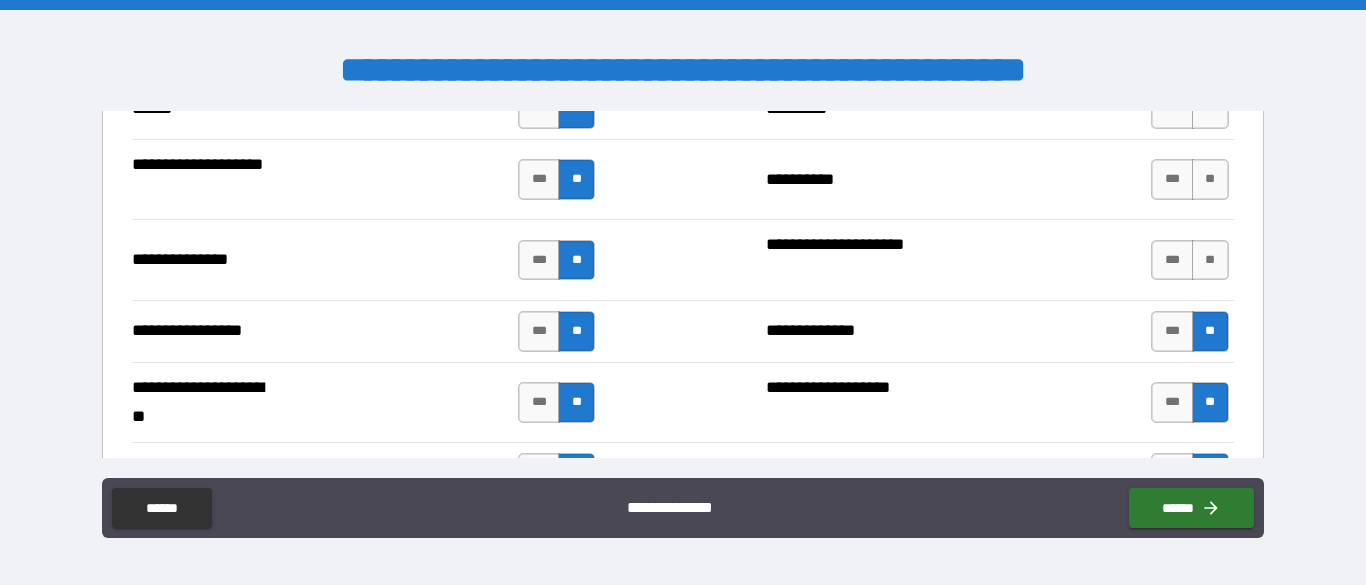click on "***" at bounding box center [1172, 260] 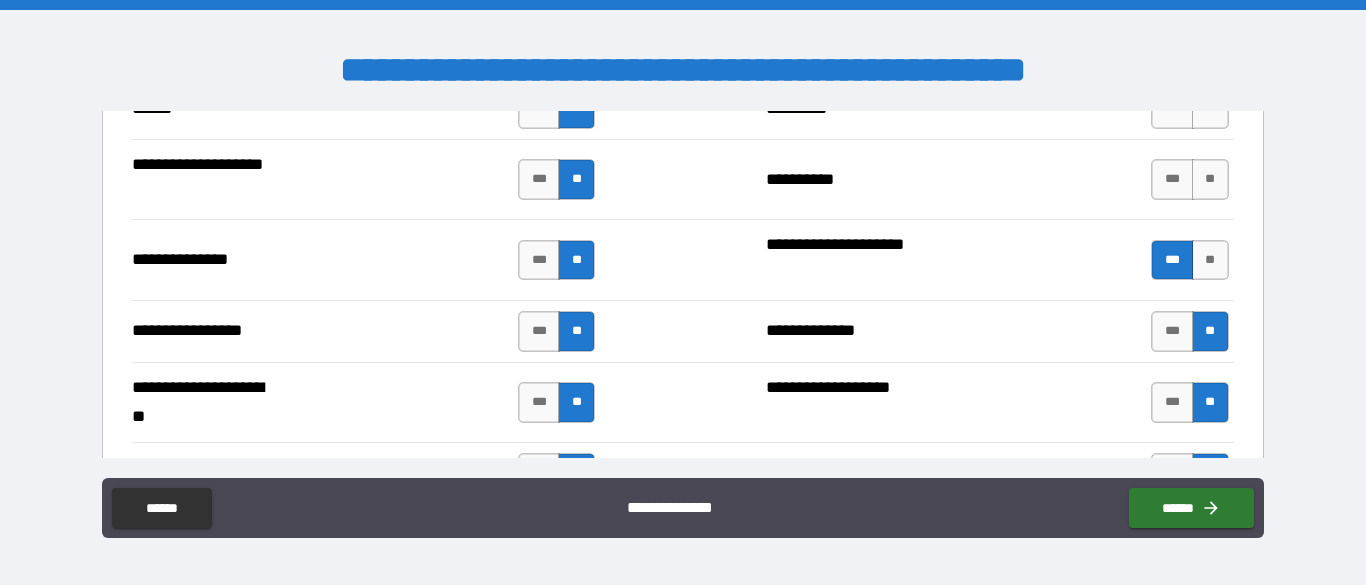 click on "**" at bounding box center (1210, 179) 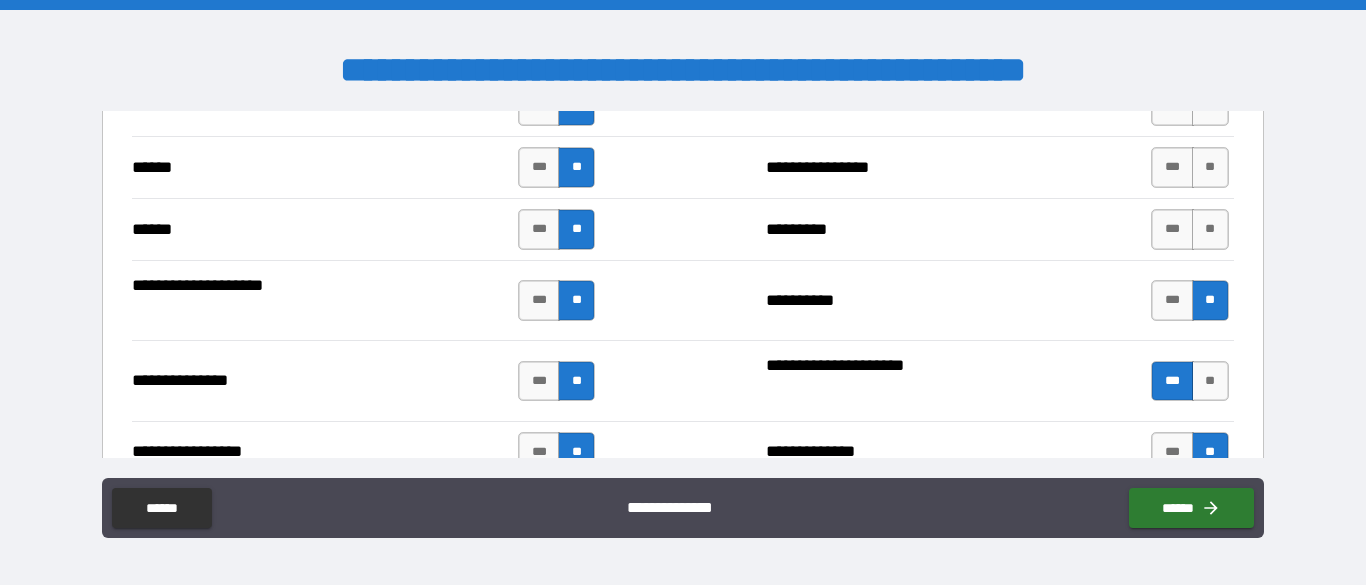 scroll, scrollTop: 2420, scrollLeft: 0, axis: vertical 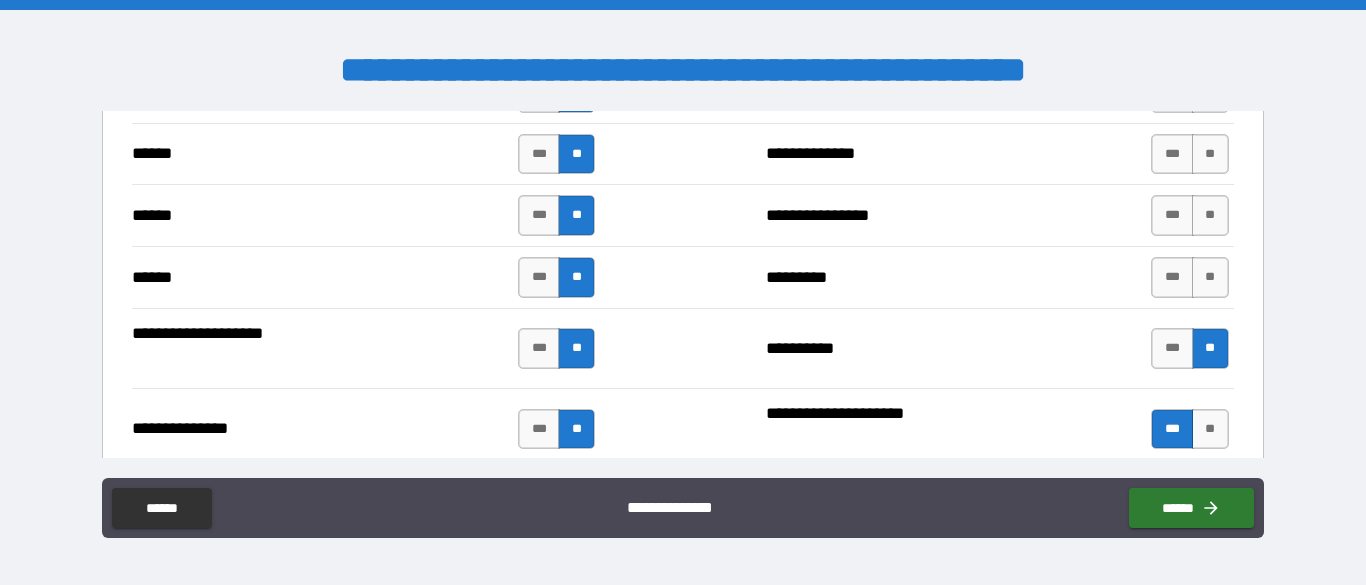 click on "**" at bounding box center [1210, 277] 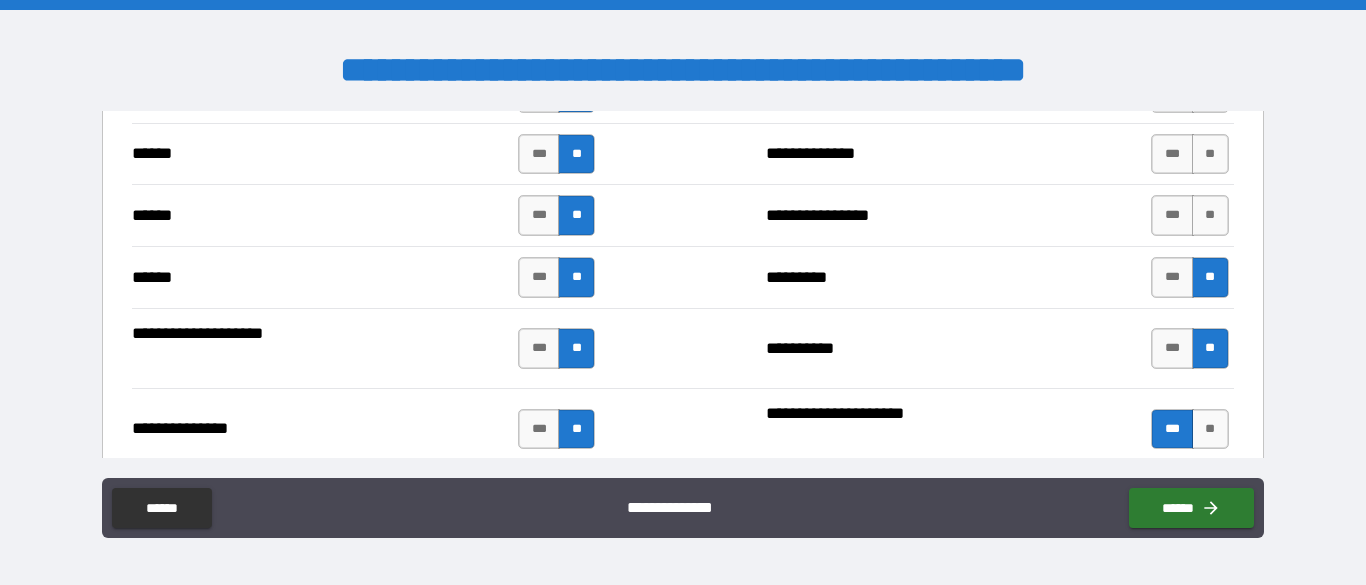 click on "**" at bounding box center (1210, 215) 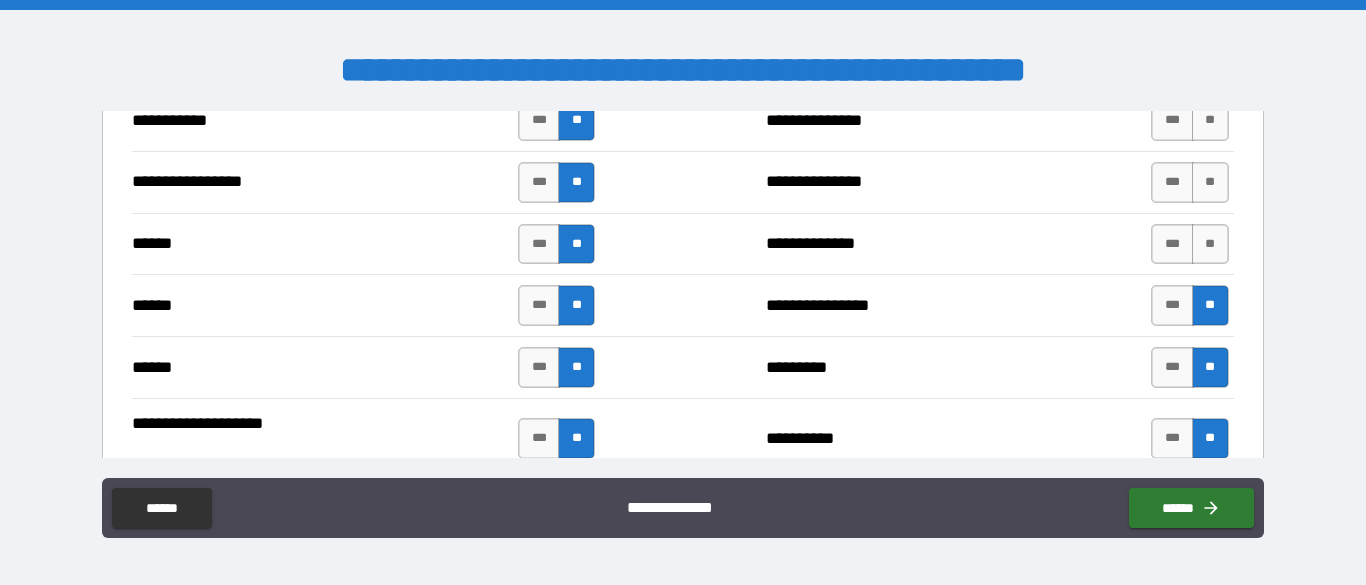 scroll, scrollTop: 2320, scrollLeft: 0, axis: vertical 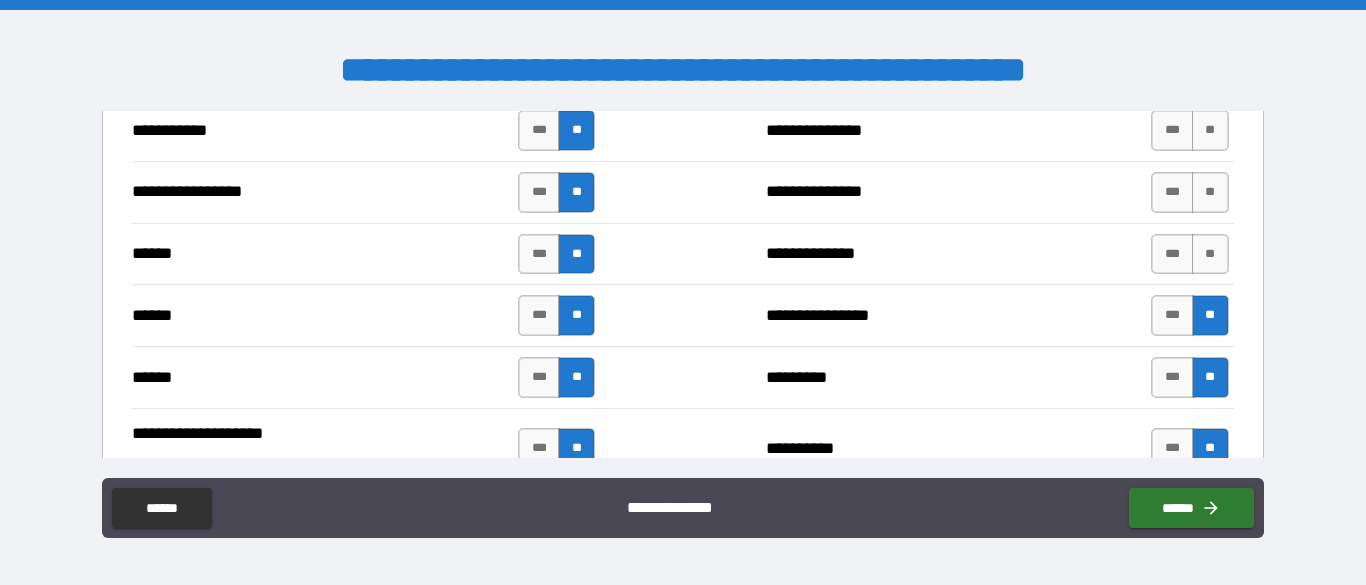 click on "**" at bounding box center (1210, 254) 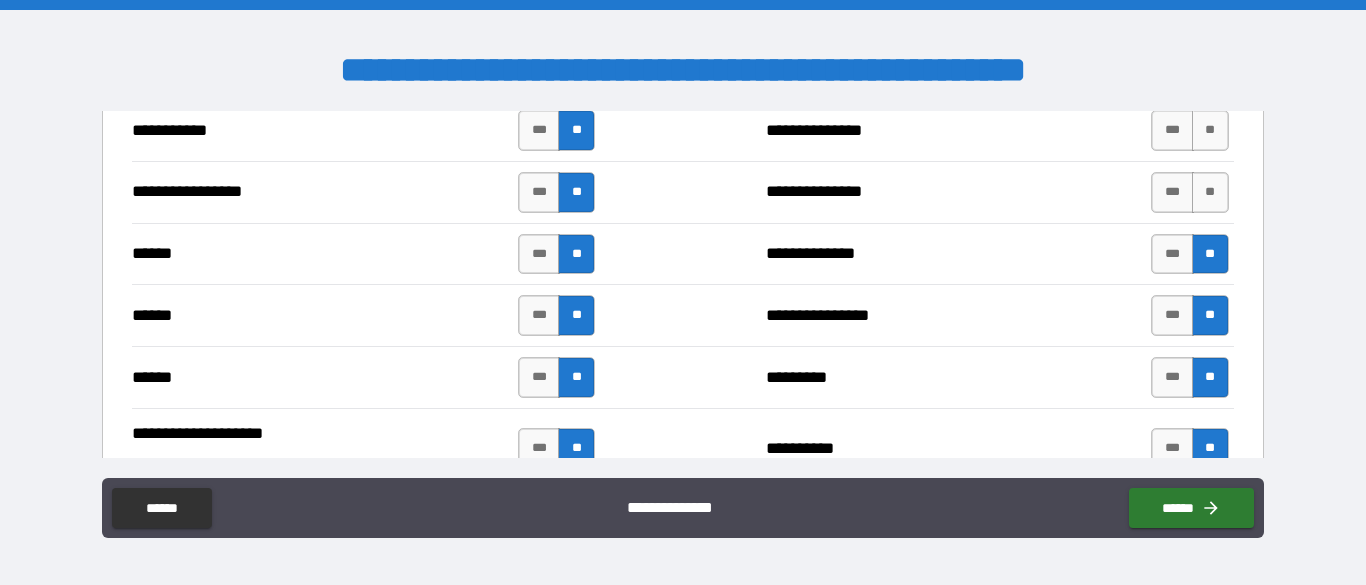 click on "**" at bounding box center [1210, 192] 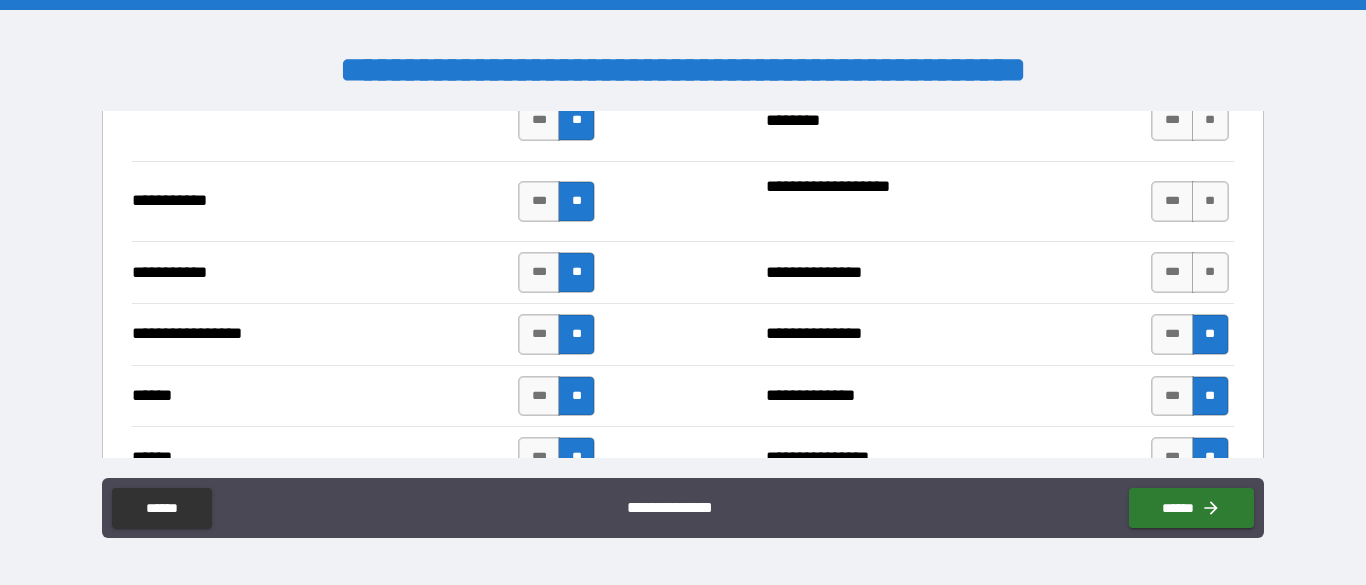 scroll, scrollTop: 2167, scrollLeft: 0, axis: vertical 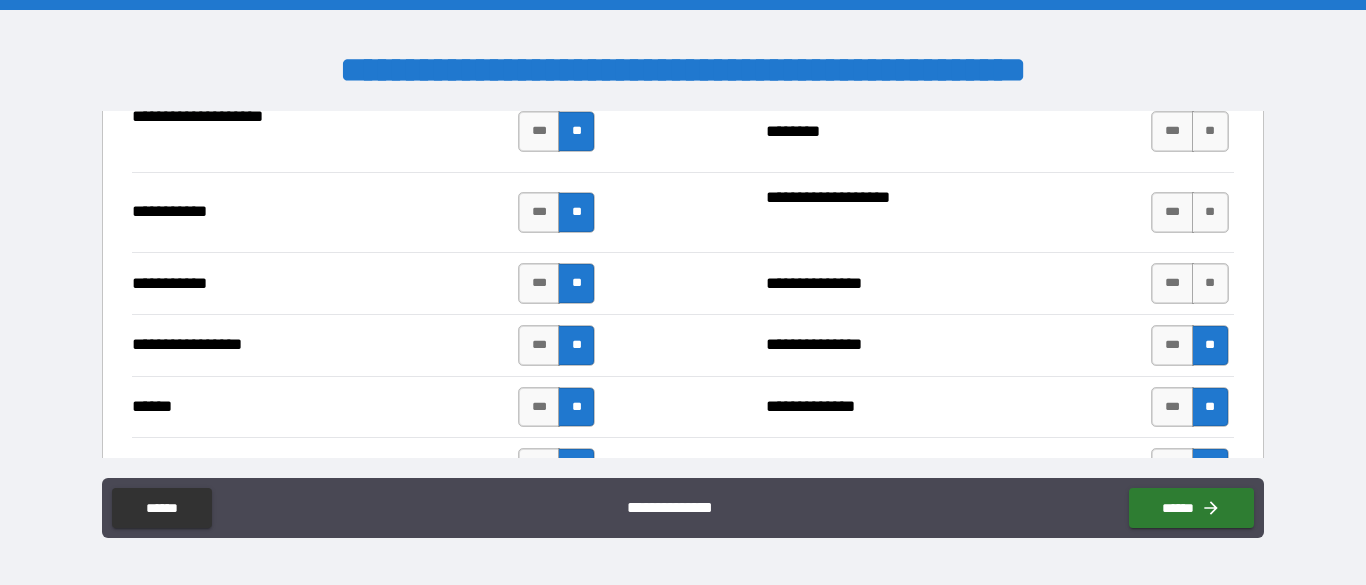 click on "**" at bounding box center (1210, 283) 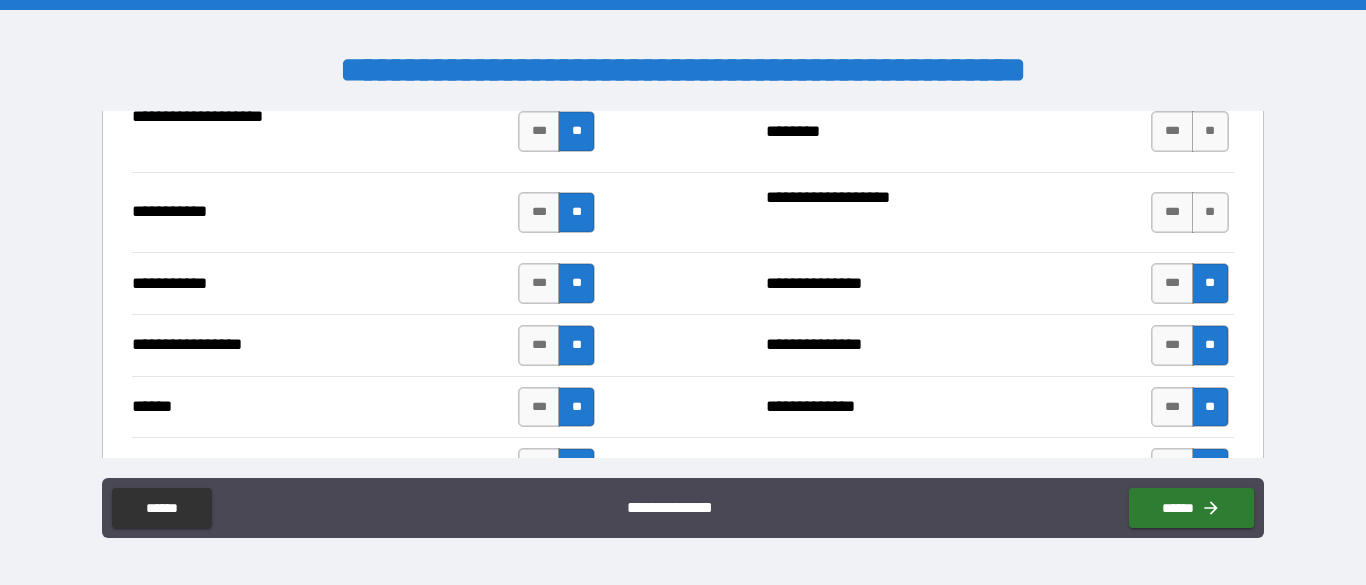 click on "**" at bounding box center (1210, 212) 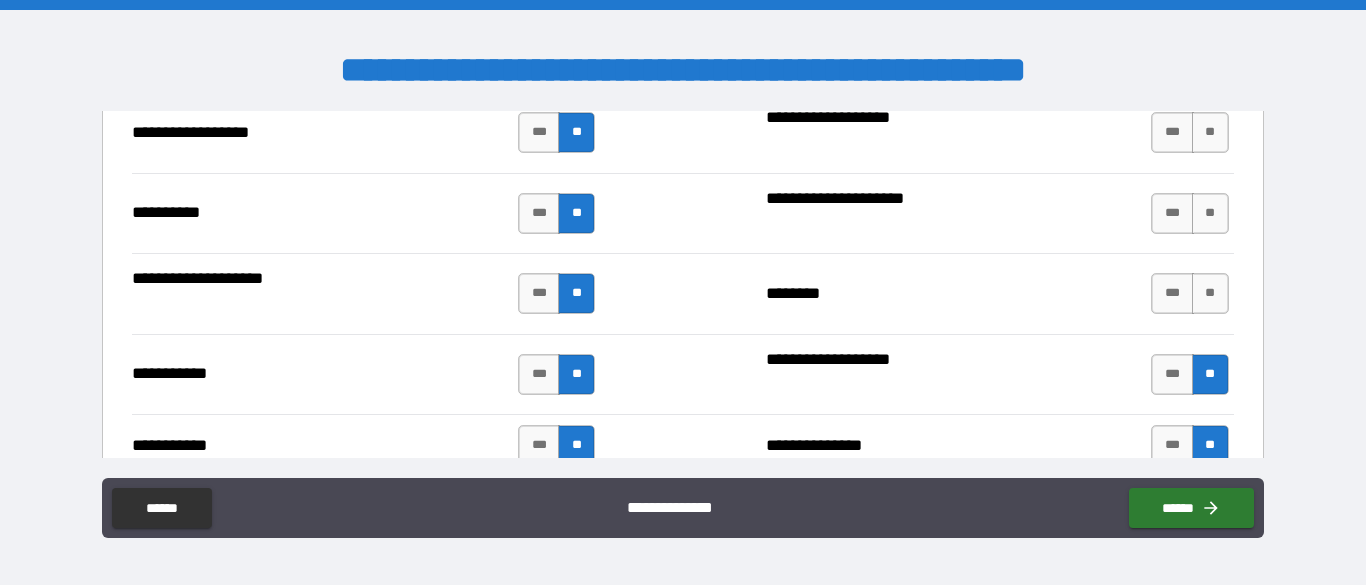 scroll, scrollTop: 1993, scrollLeft: 0, axis: vertical 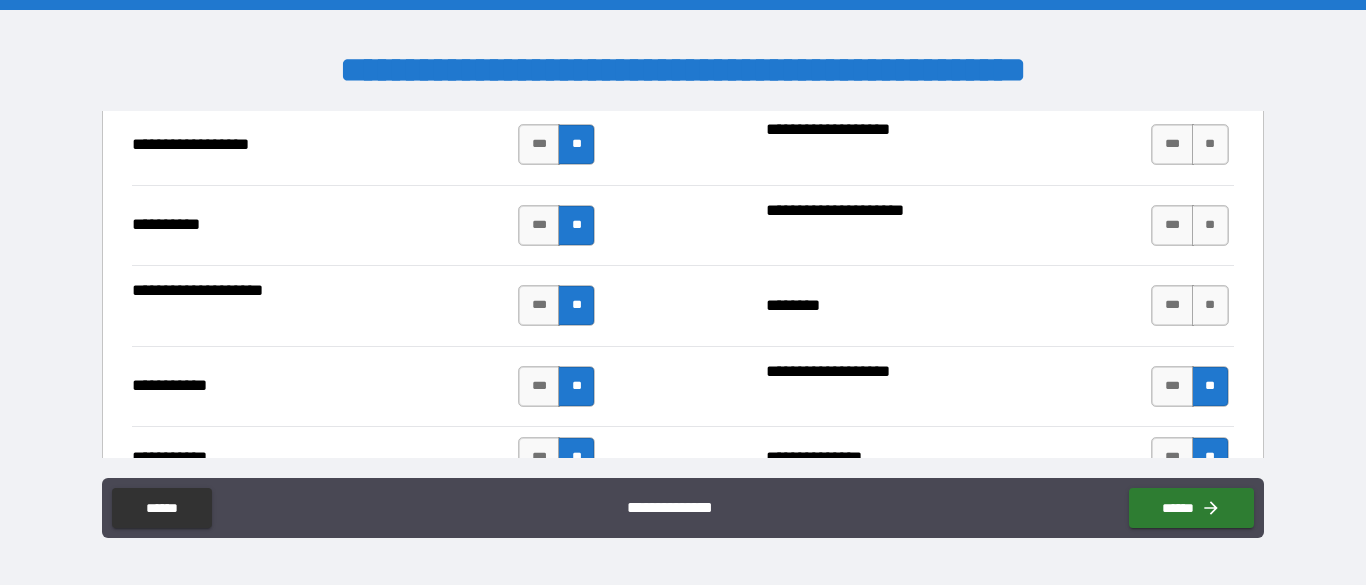 click on "**" at bounding box center [1210, 305] 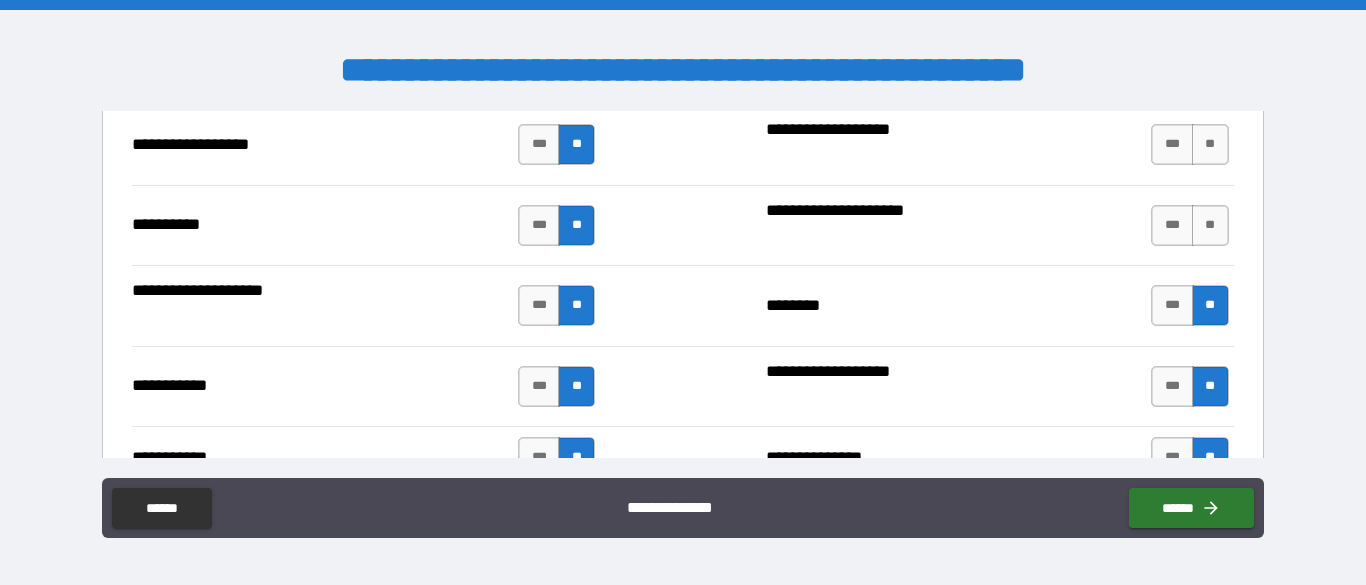 click on "**" at bounding box center [1210, 225] 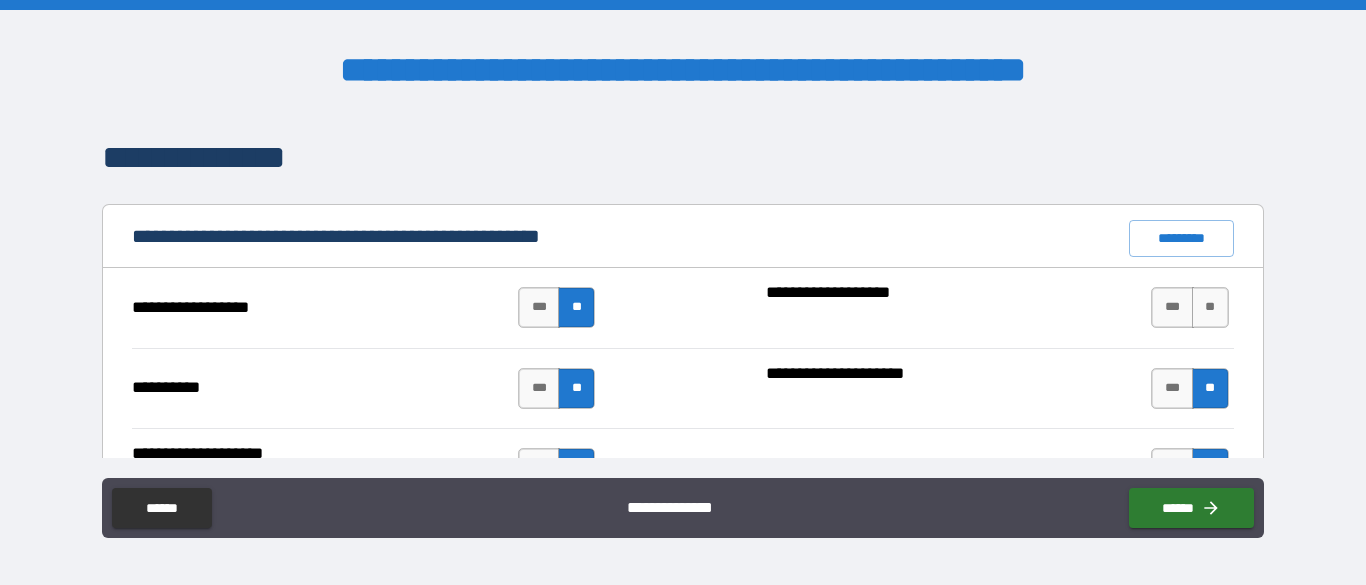 scroll, scrollTop: 1822, scrollLeft: 0, axis: vertical 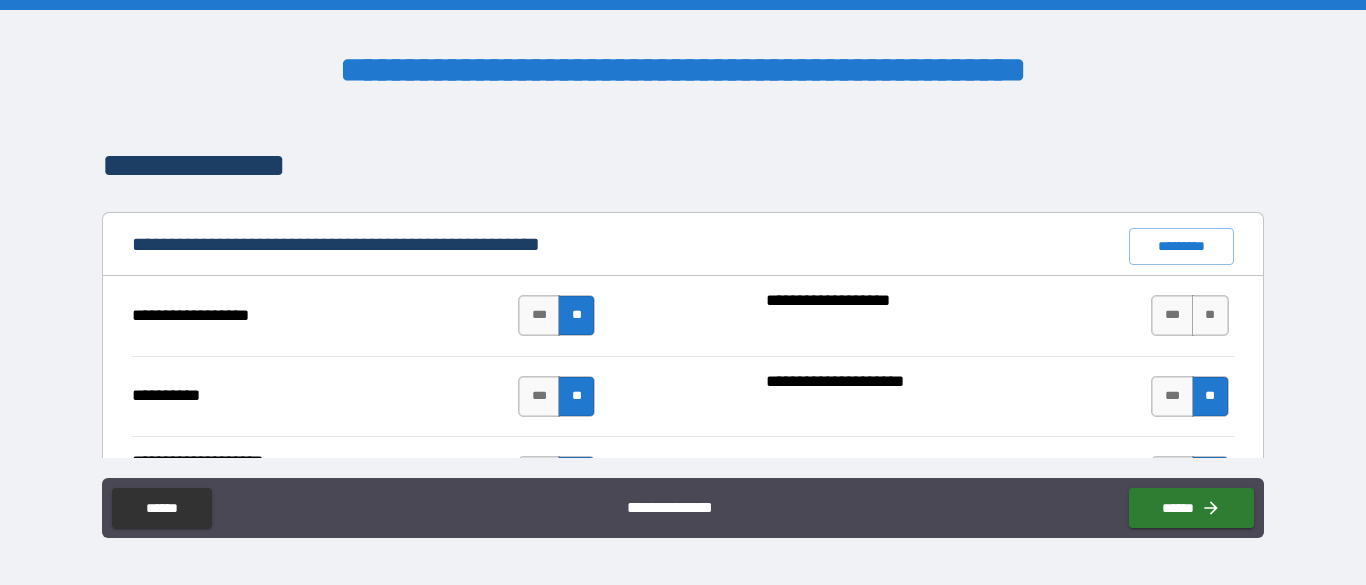 click on "**" at bounding box center (1210, 315) 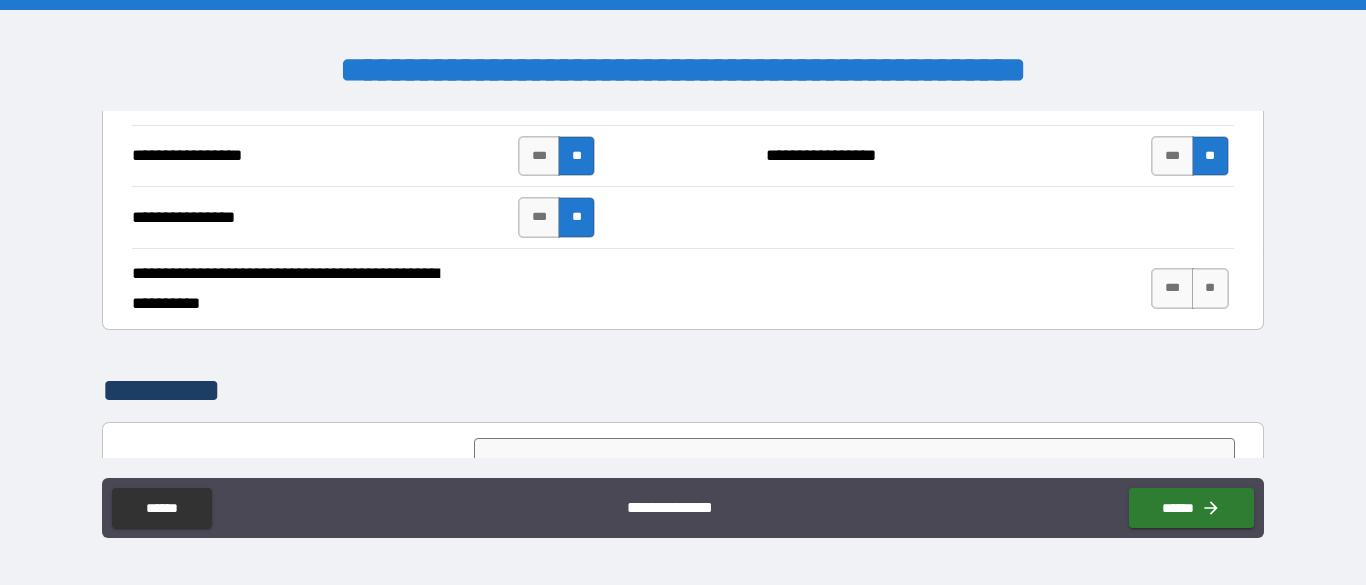 scroll, scrollTop: 4978, scrollLeft: 0, axis: vertical 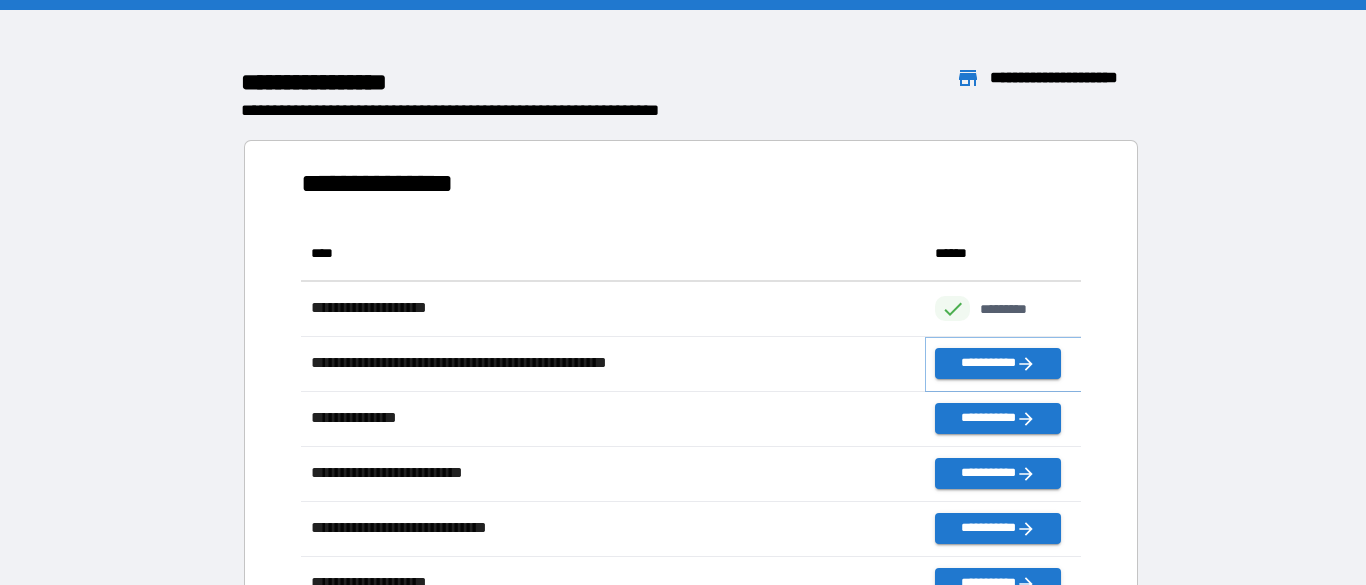 click on "**********" at bounding box center [997, 363] 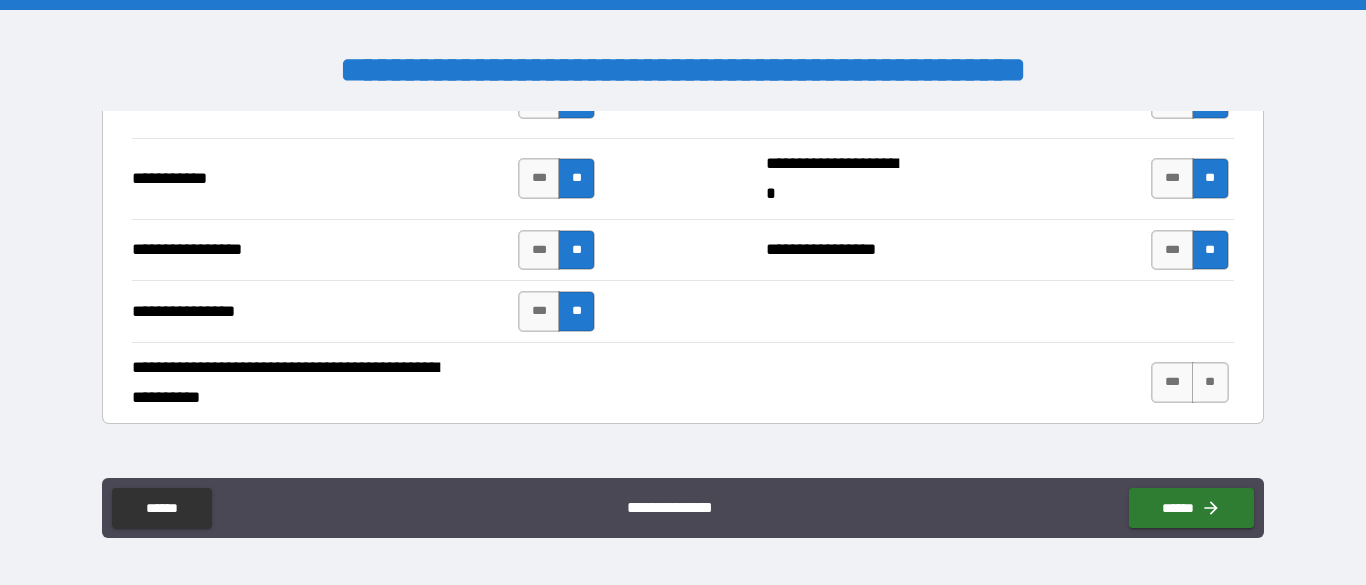 scroll, scrollTop: 4701, scrollLeft: 0, axis: vertical 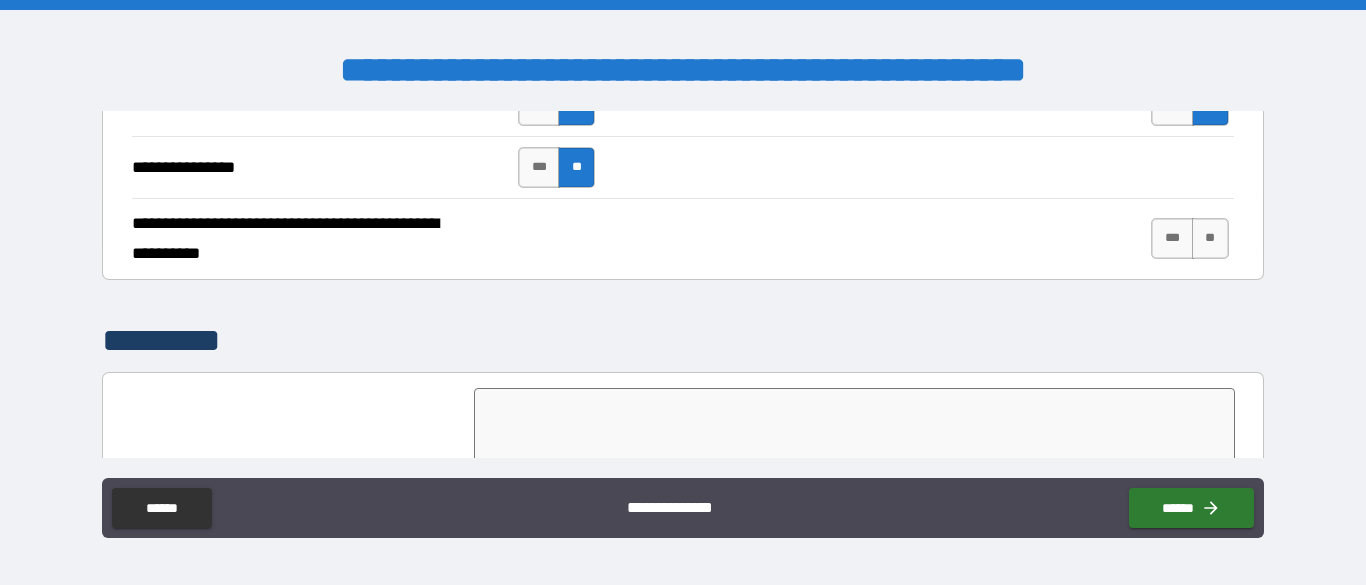 click on "**" at bounding box center [1210, 238] 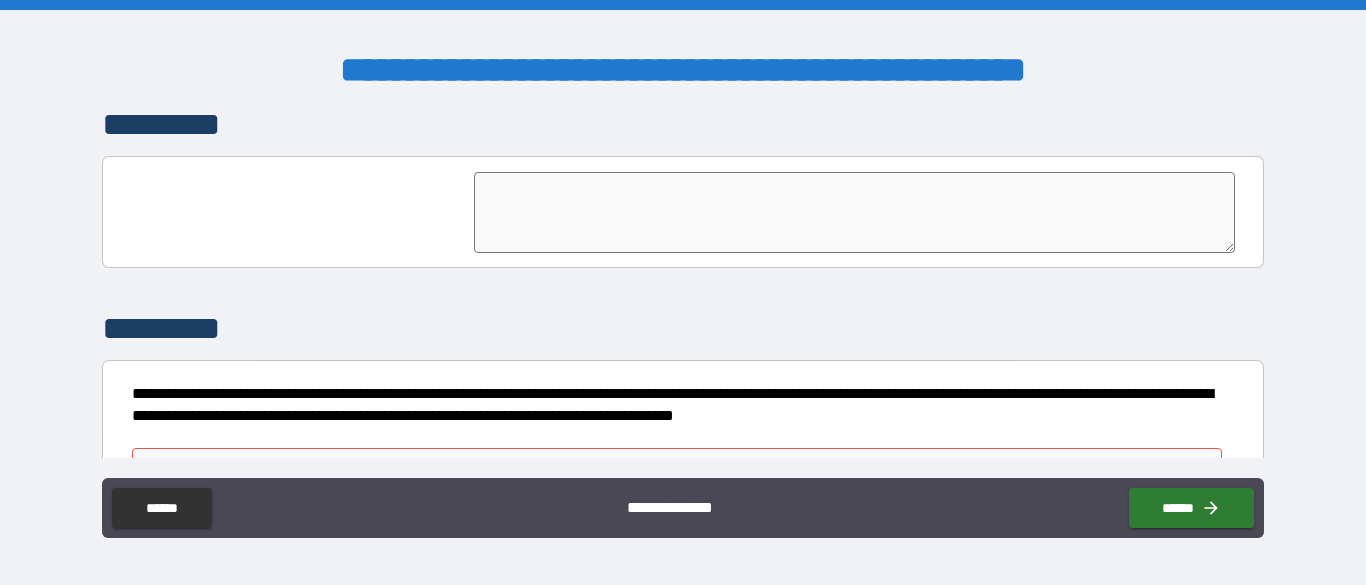 scroll, scrollTop: 4978, scrollLeft: 0, axis: vertical 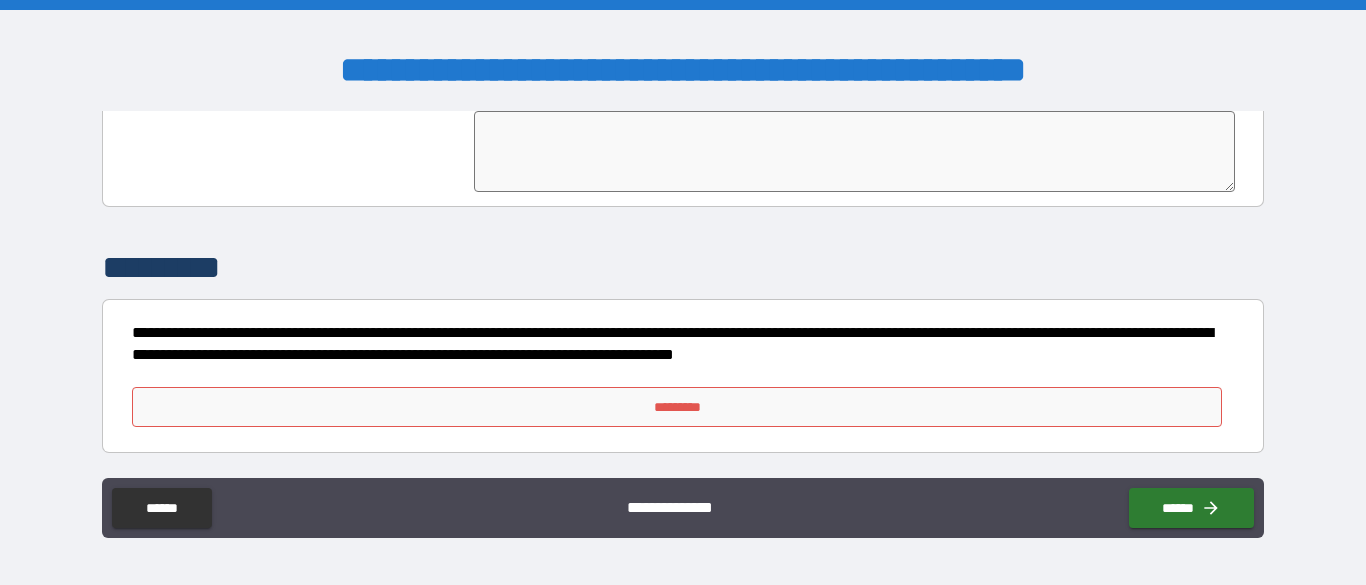 click on "*********" at bounding box center (677, 407) 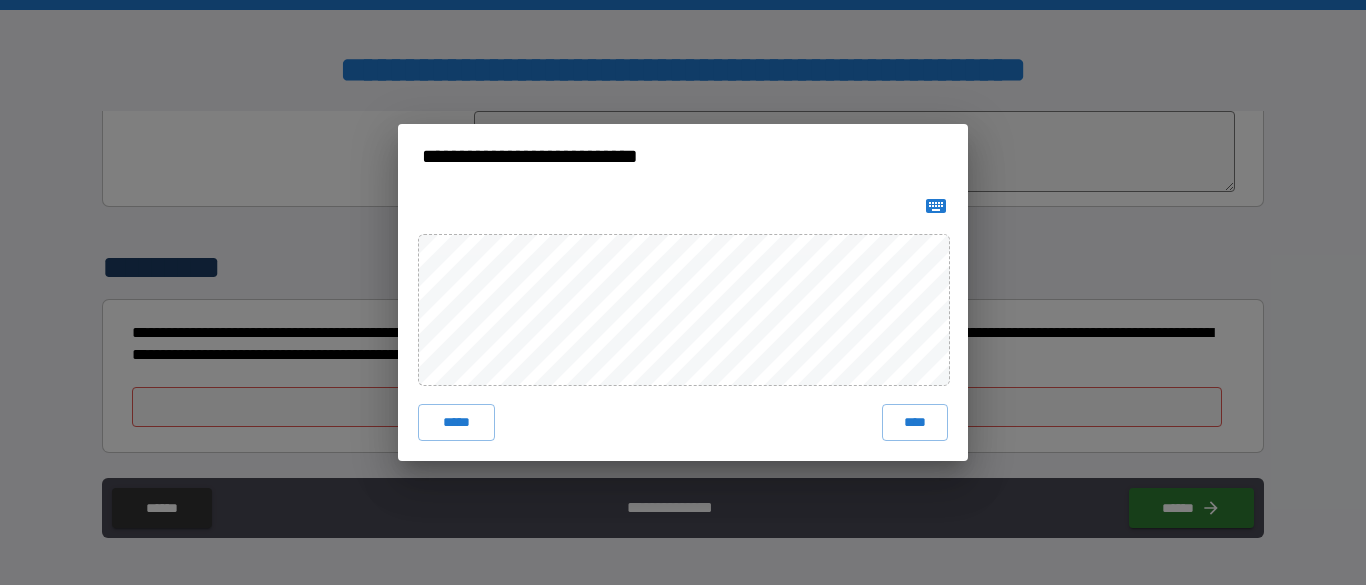 click on "****" at bounding box center [915, 422] 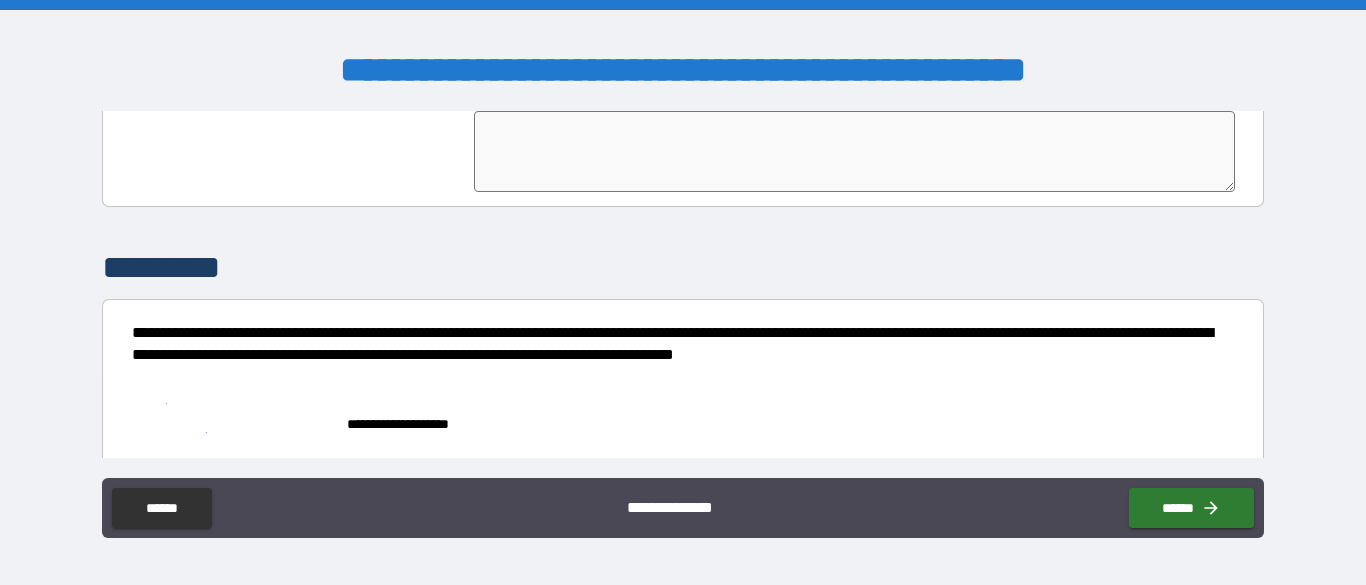 scroll, scrollTop: 4995, scrollLeft: 0, axis: vertical 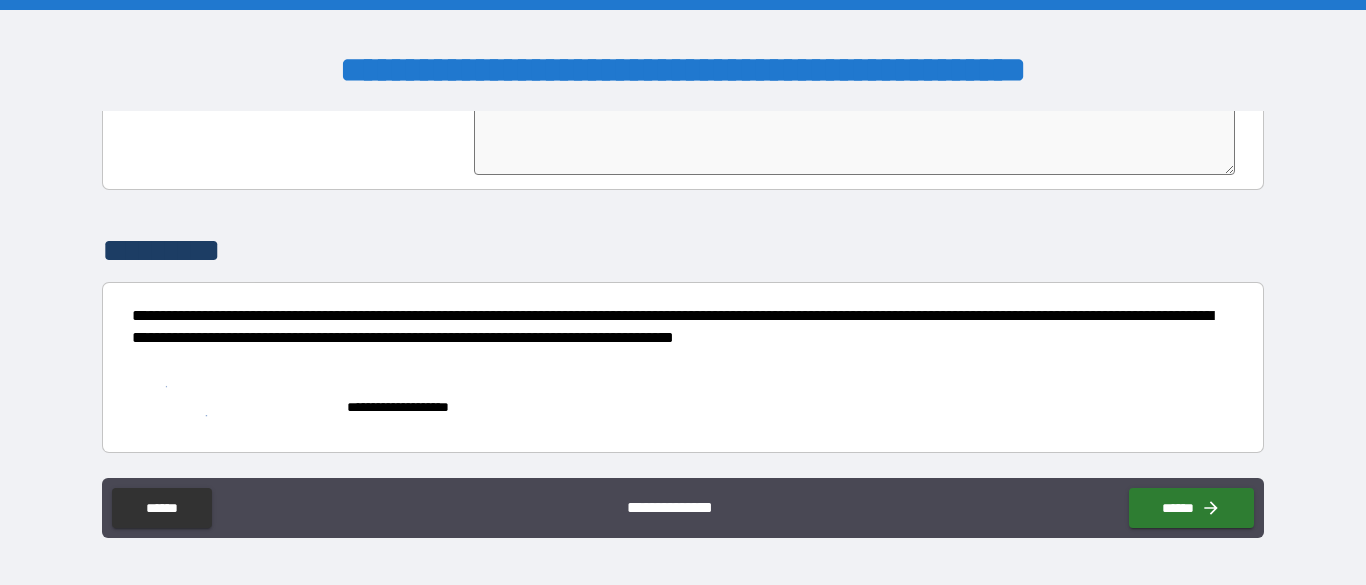 click on "******" at bounding box center [1191, 508] 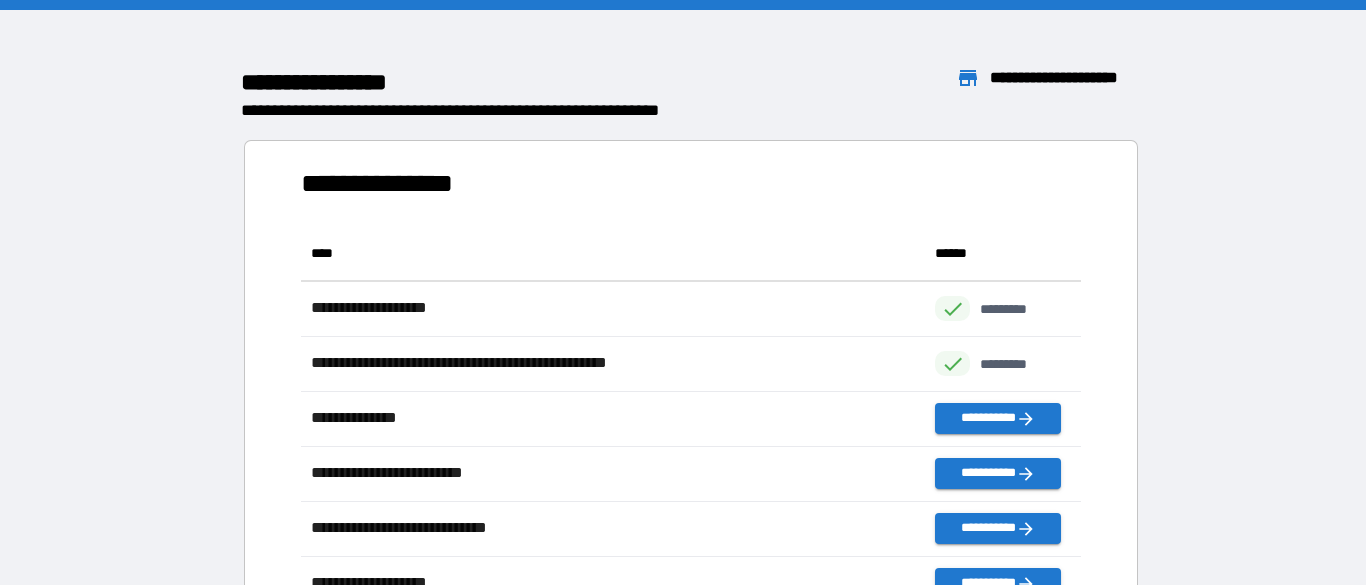scroll, scrollTop: 1, scrollLeft: 1, axis: both 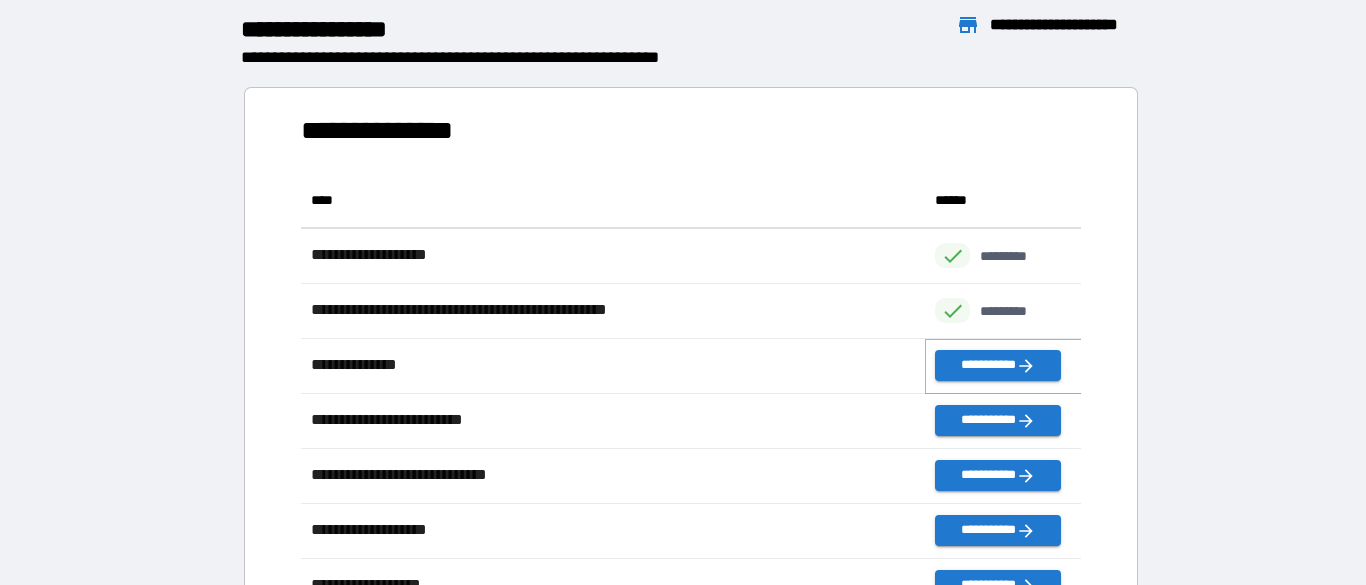 click on "**********" at bounding box center (997, 365) 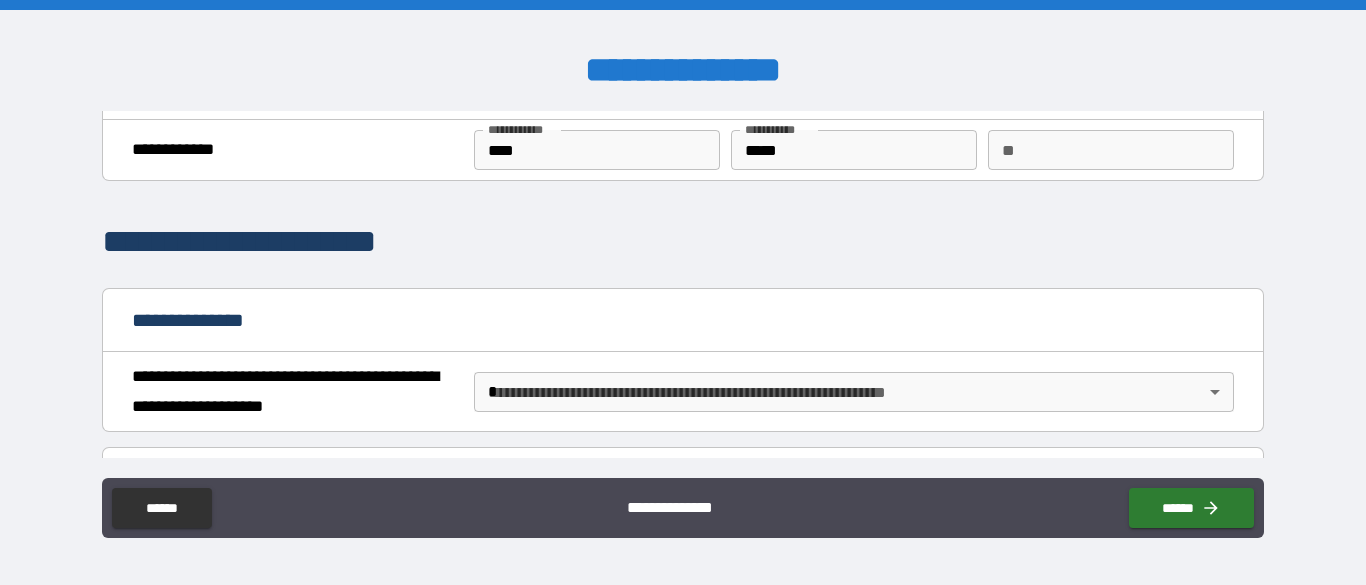 scroll, scrollTop: 56, scrollLeft: 0, axis: vertical 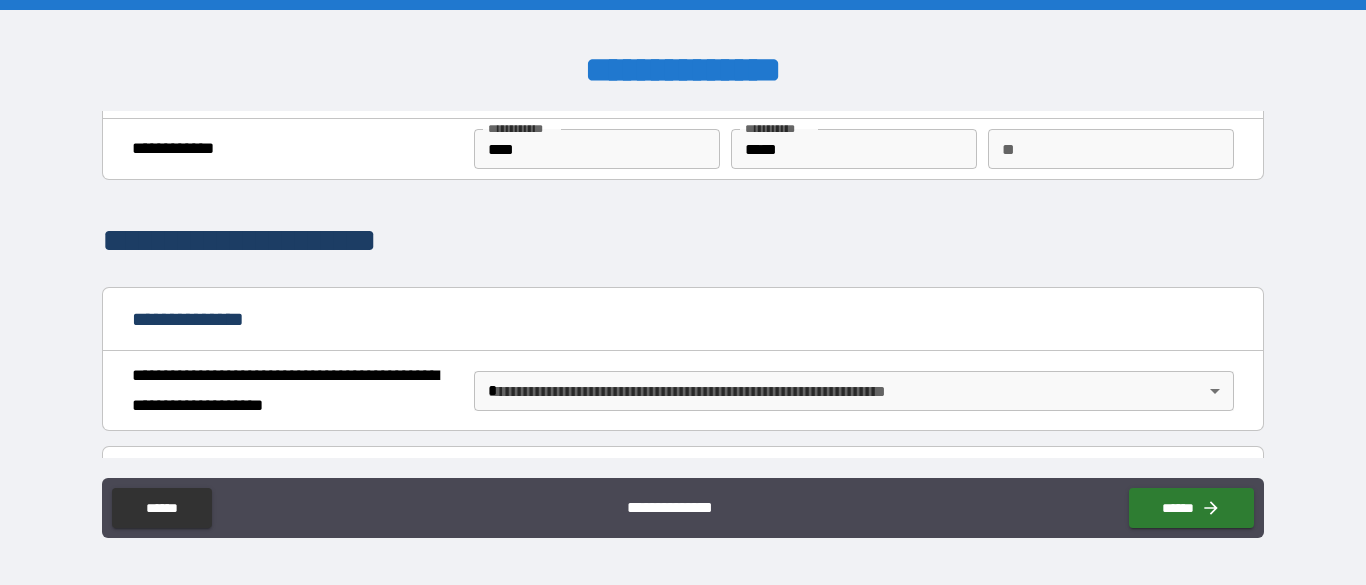 click on "** **" at bounding box center [1111, 149] 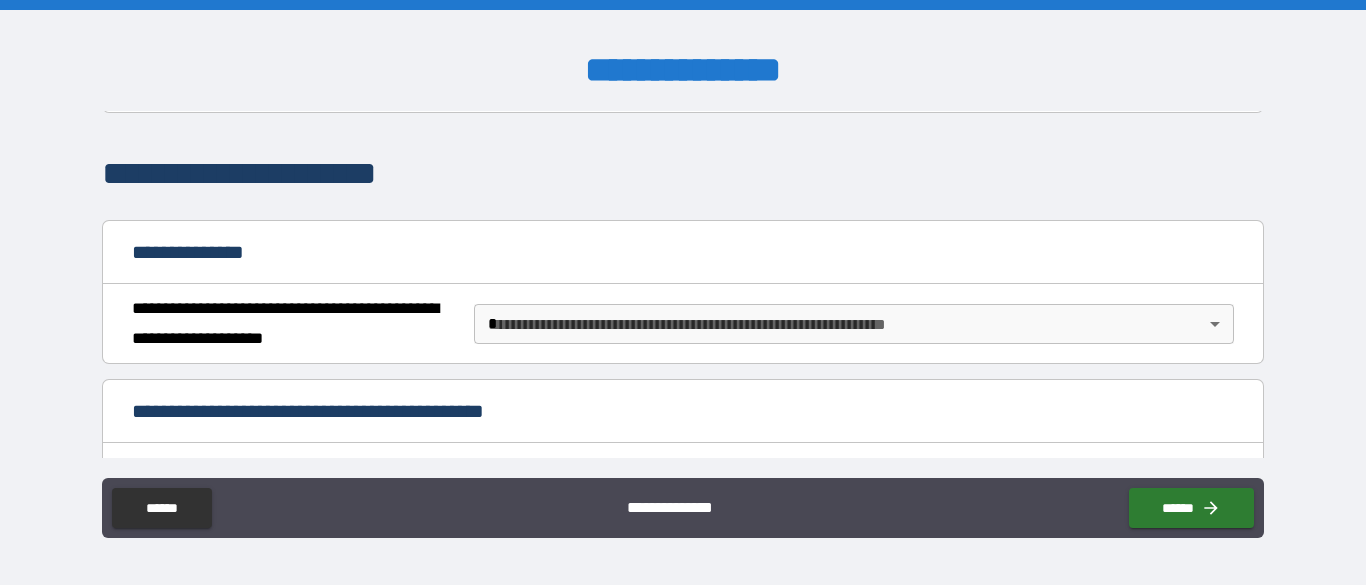 scroll, scrollTop: 124, scrollLeft: 0, axis: vertical 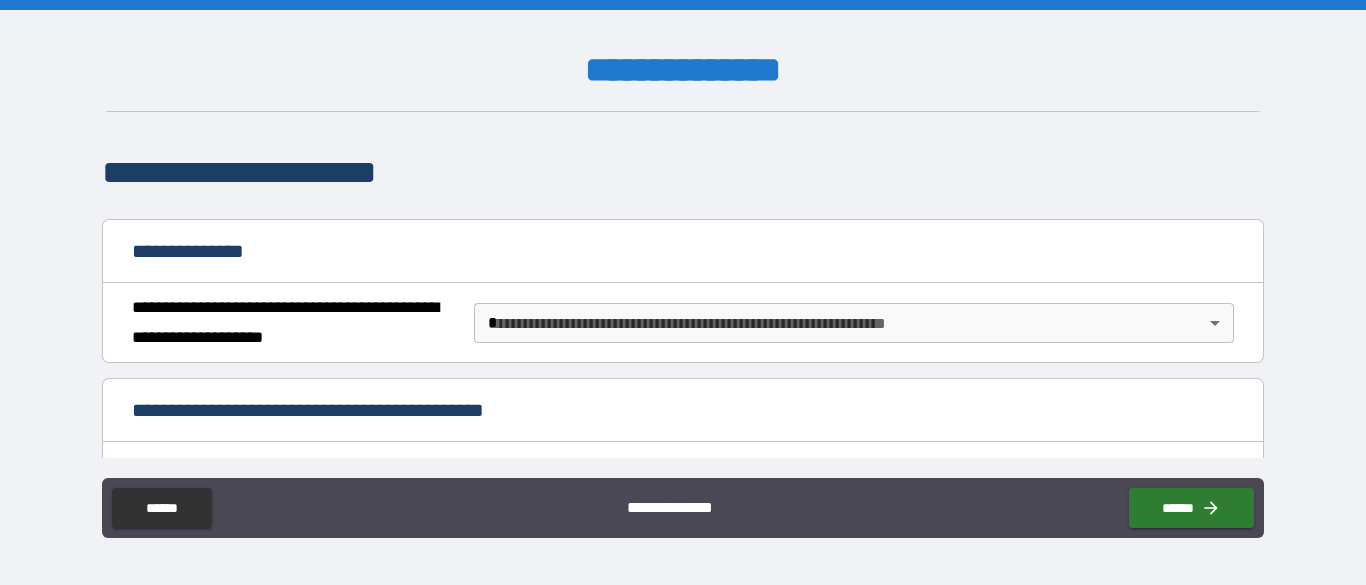 click on "**********" at bounding box center [683, 292] 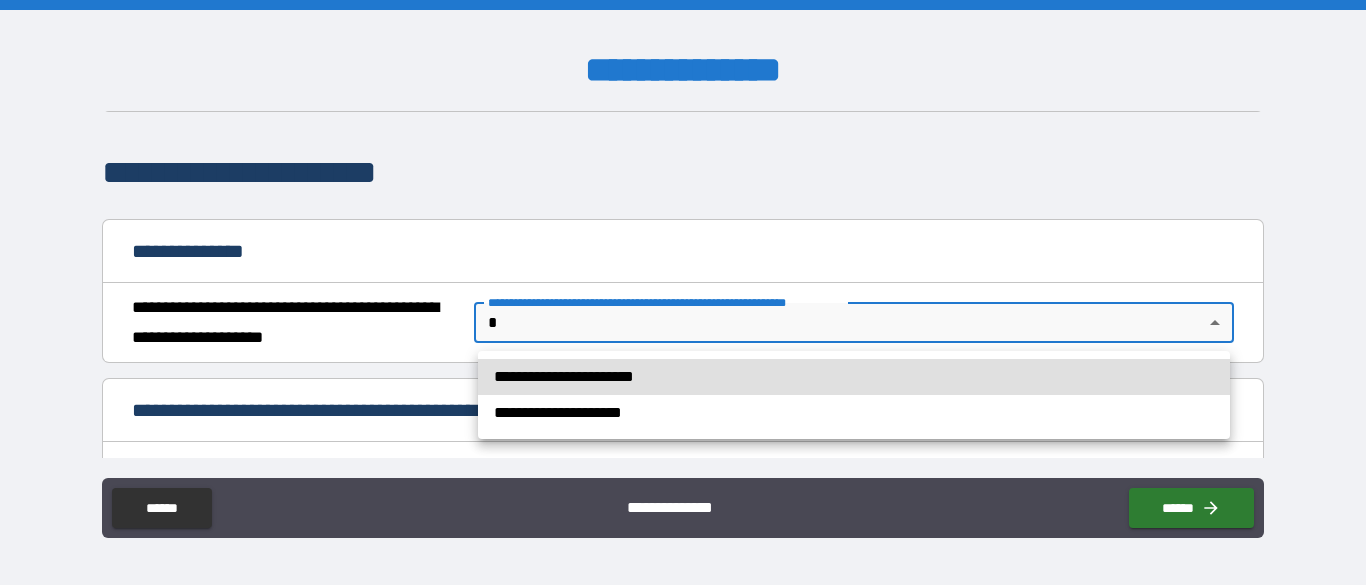 click on "**********" at bounding box center [854, 377] 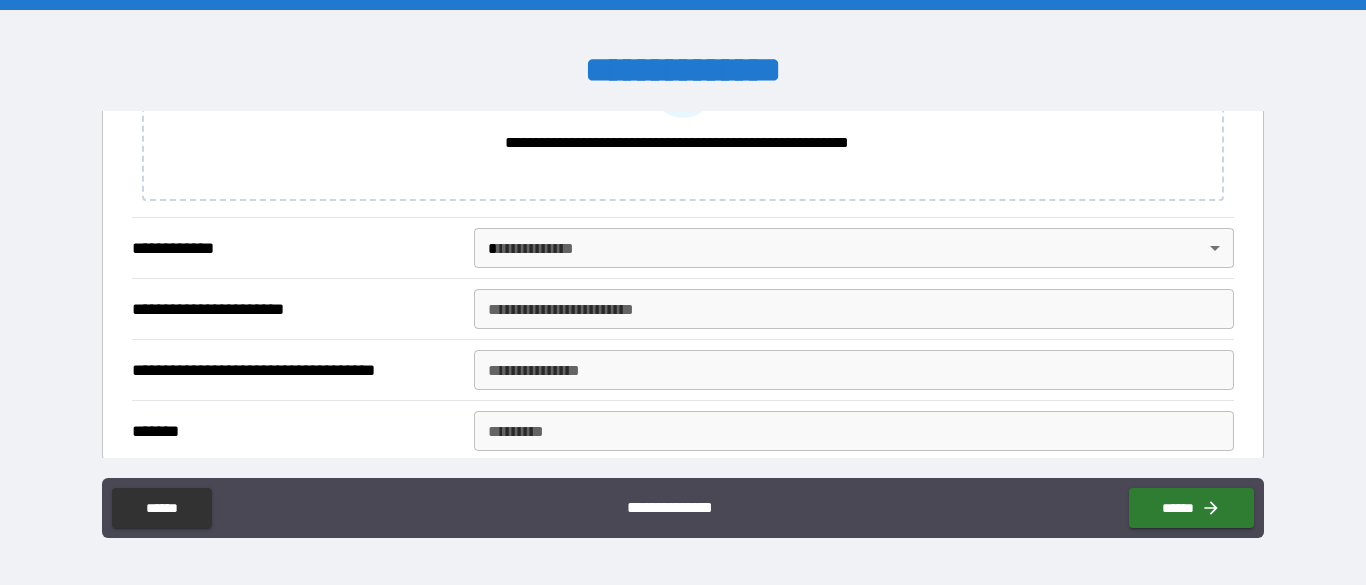 scroll, scrollTop: 801, scrollLeft: 0, axis: vertical 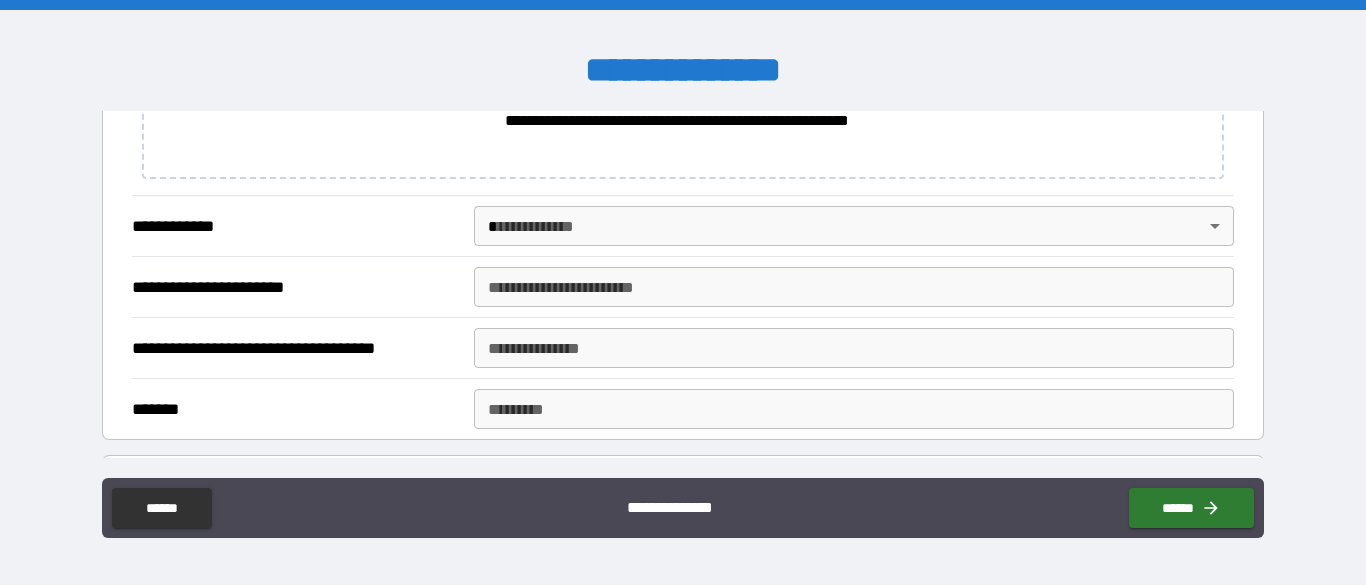 click on "**********" at bounding box center [683, 292] 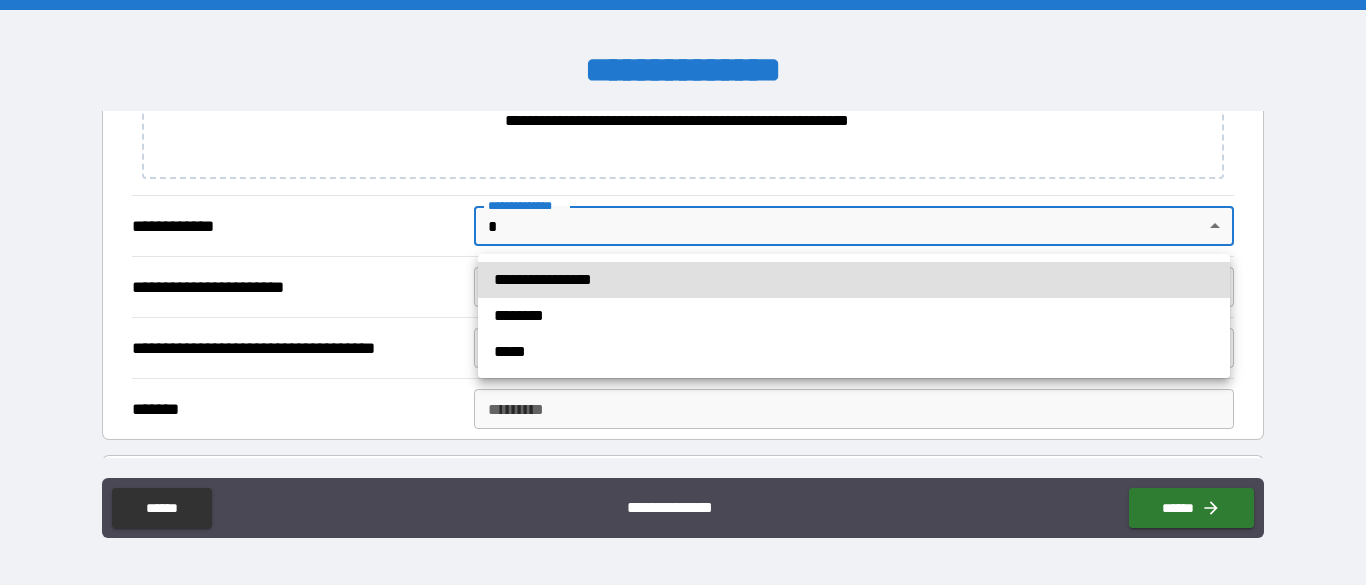 click on "**********" at bounding box center (854, 280) 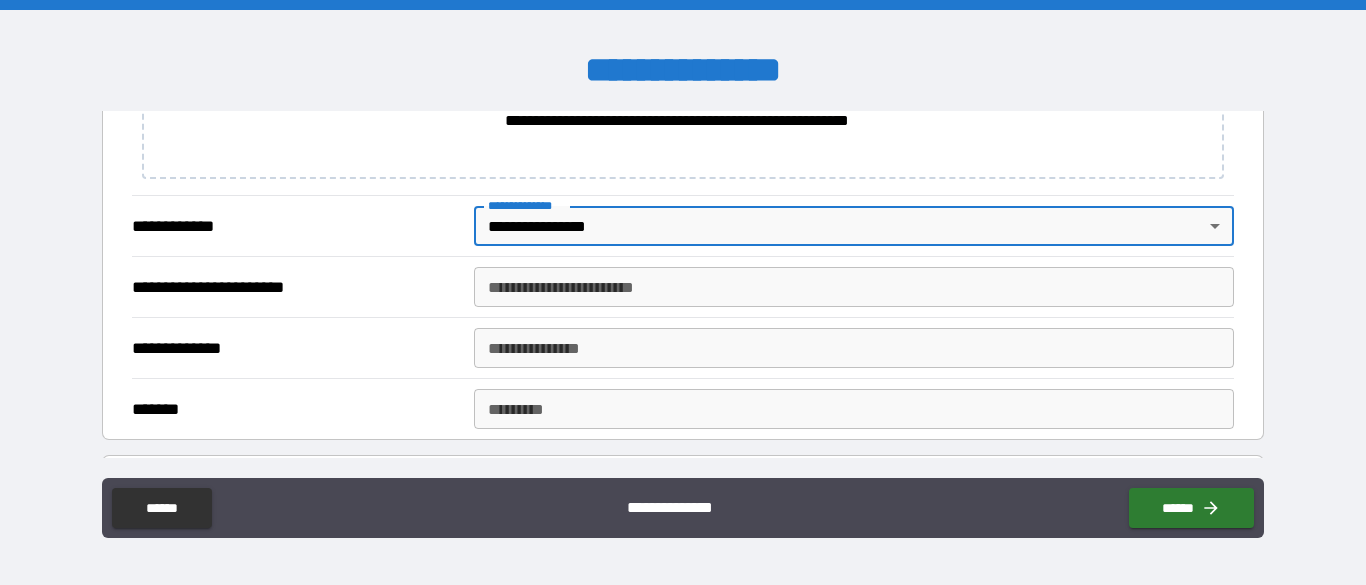 click on "**********" at bounding box center [854, 287] 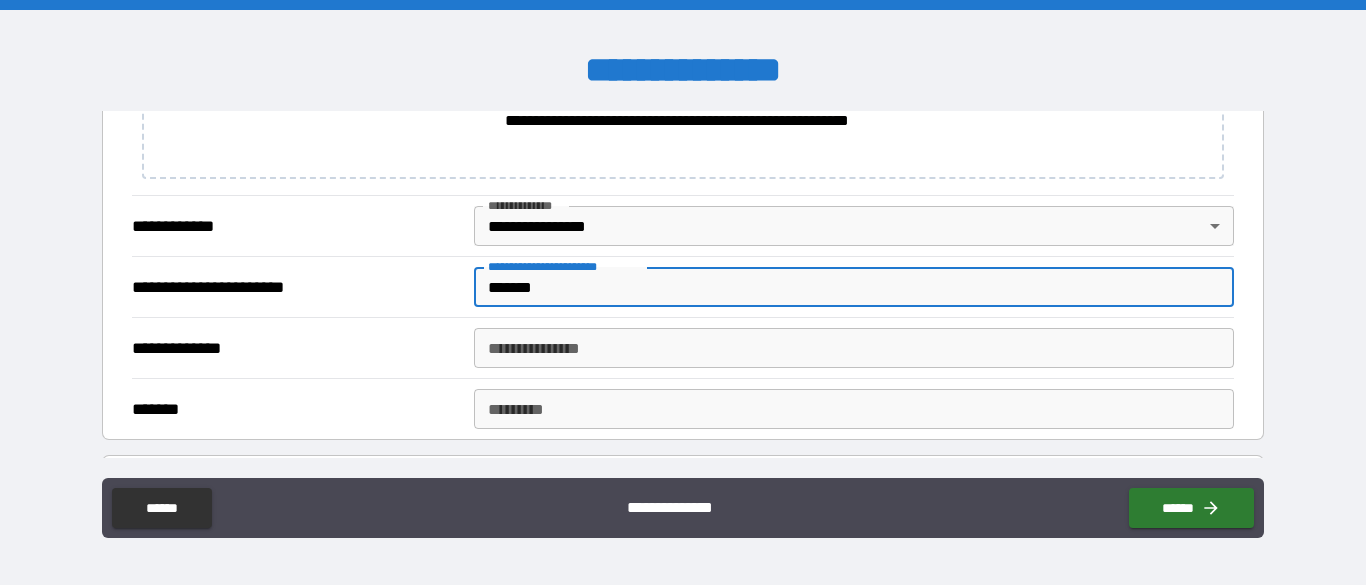 click on "**********" at bounding box center [854, 348] 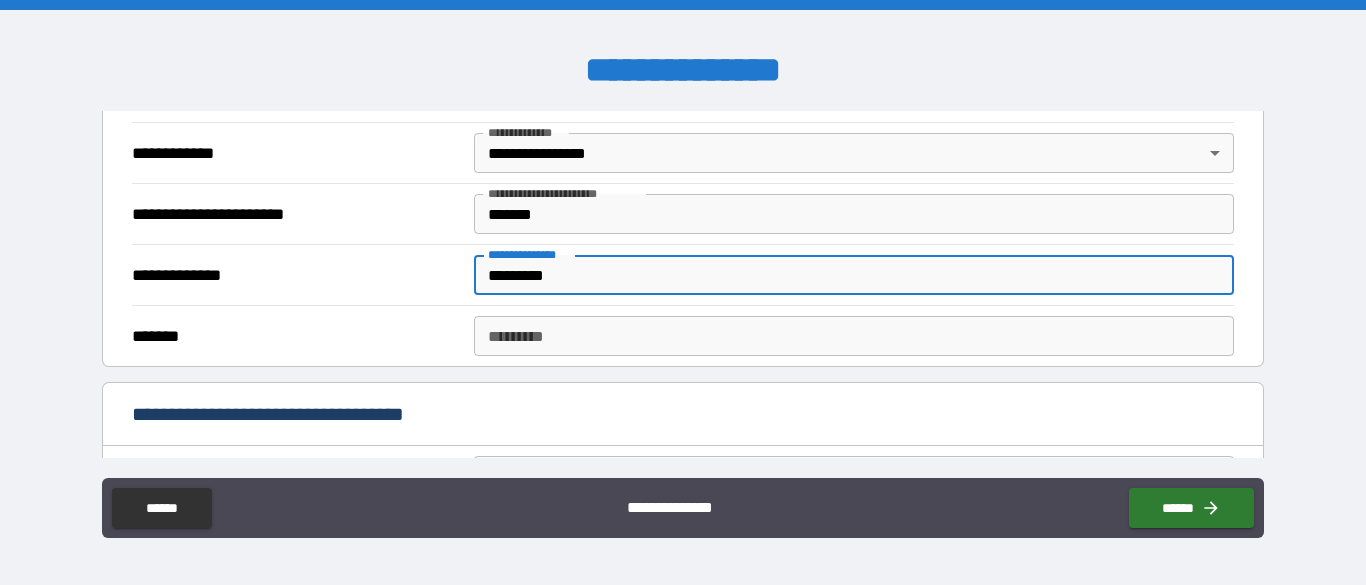 scroll, scrollTop: 924, scrollLeft: 0, axis: vertical 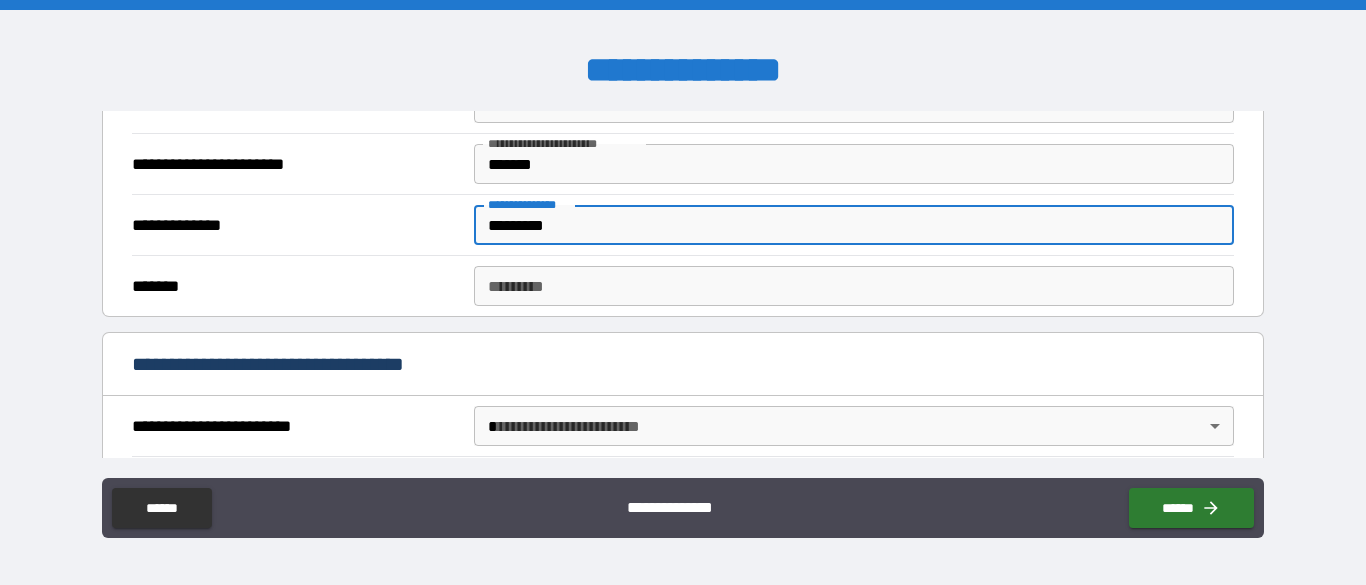 click on "*******   * *******   *" at bounding box center (854, 286) 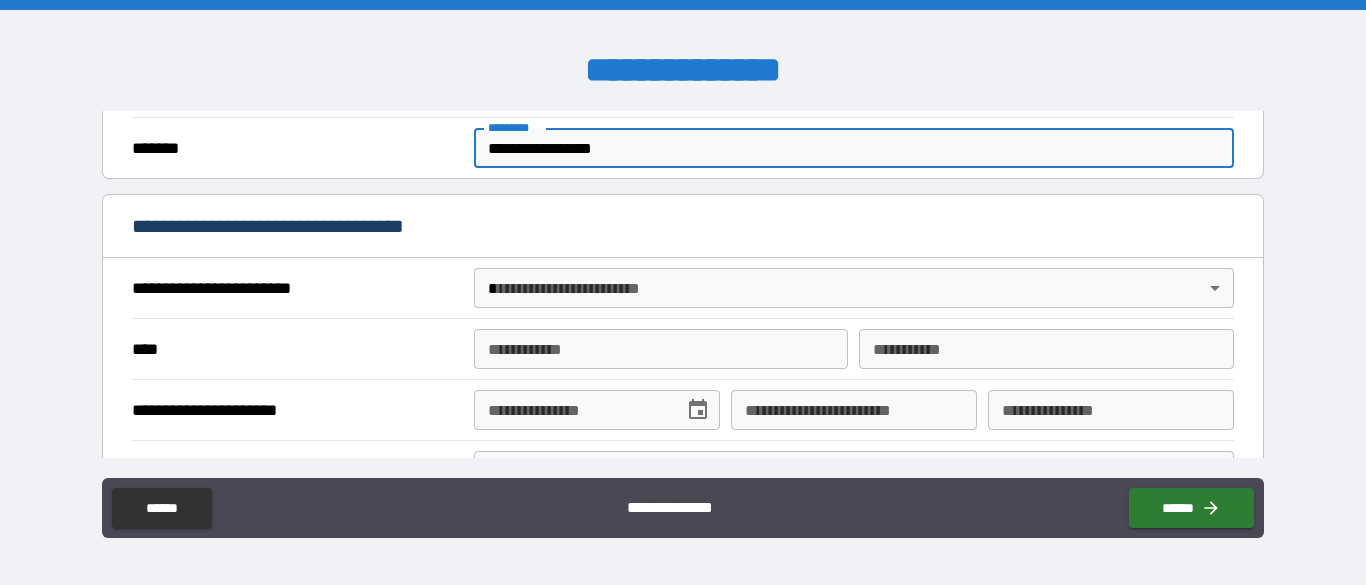 scroll, scrollTop: 1063, scrollLeft: 0, axis: vertical 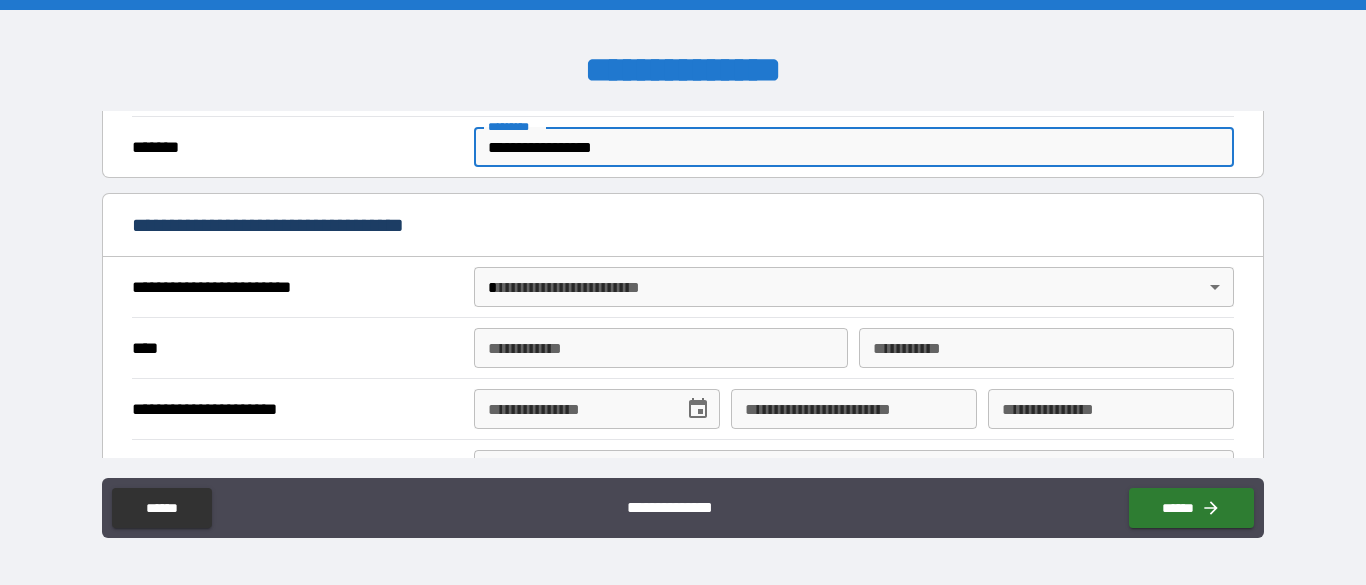 click on "**********" at bounding box center [683, 292] 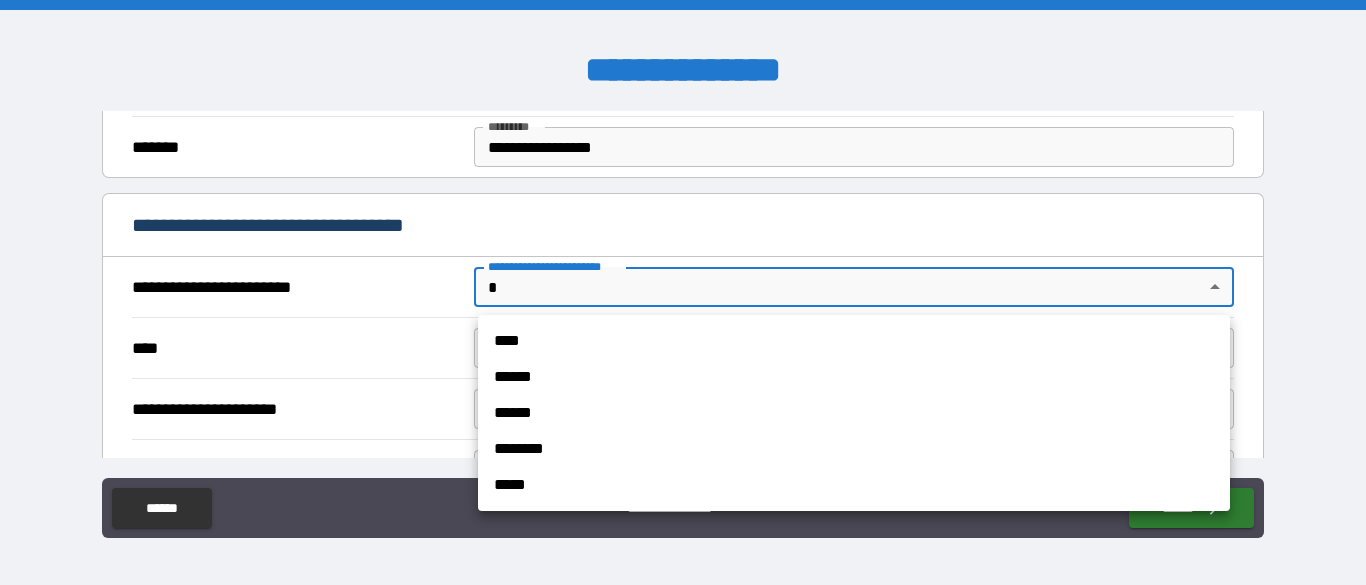 click on "******" at bounding box center [854, 377] 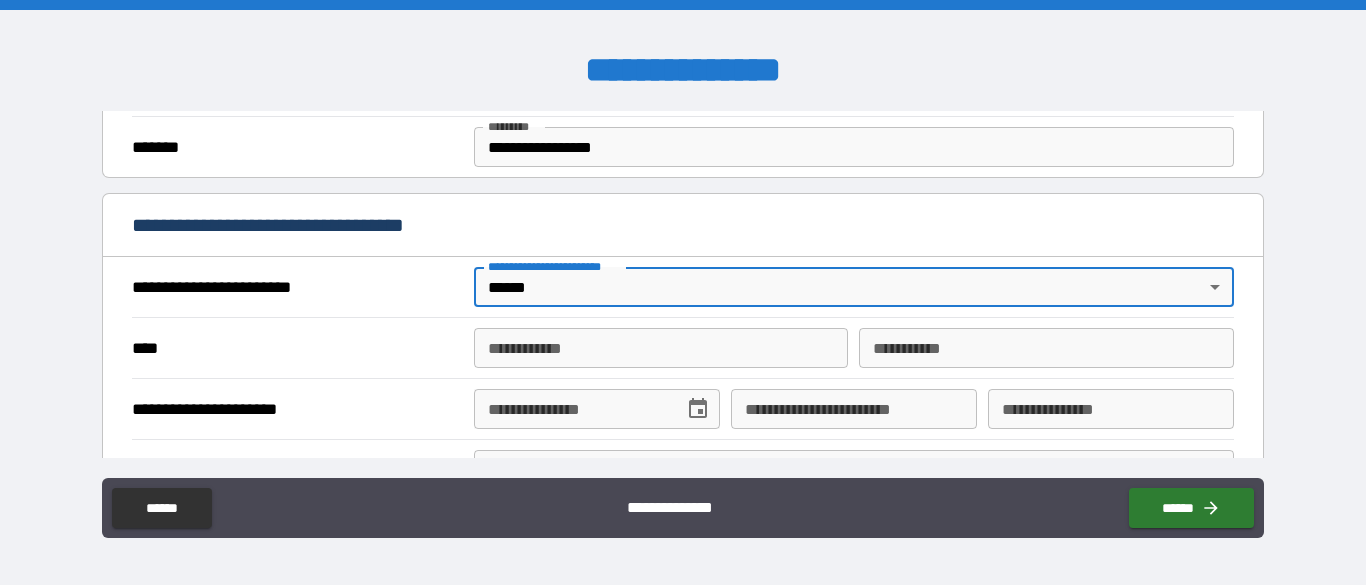 click on "**********" at bounding box center [661, 348] 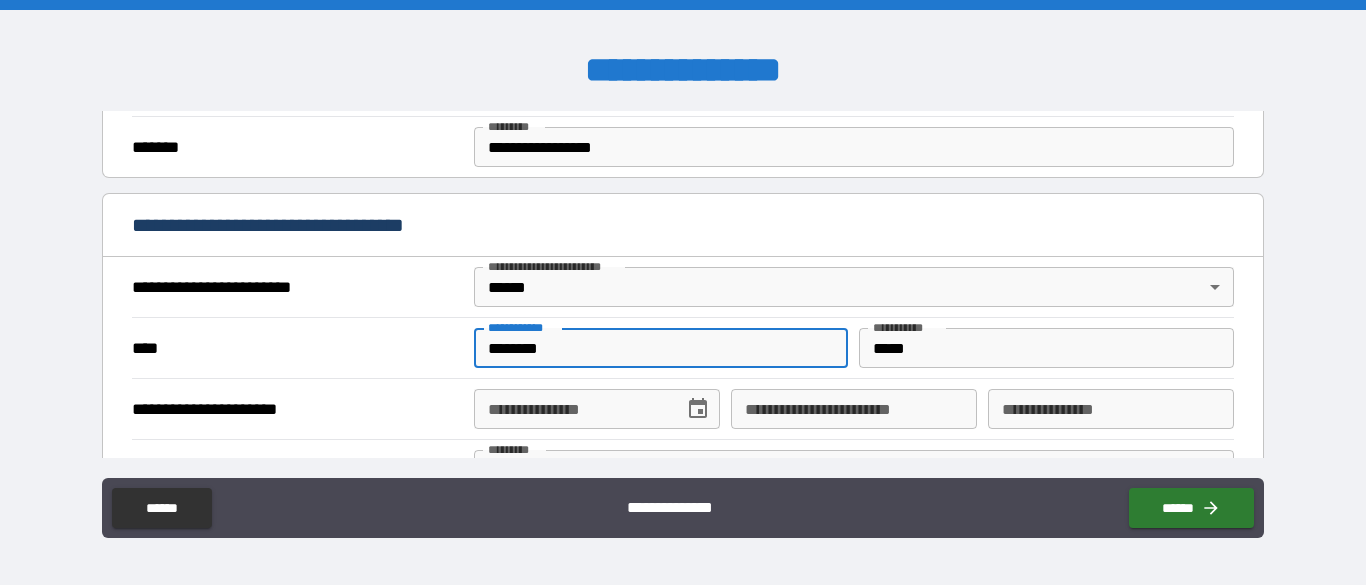 click on "**********" at bounding box center (572, 409) 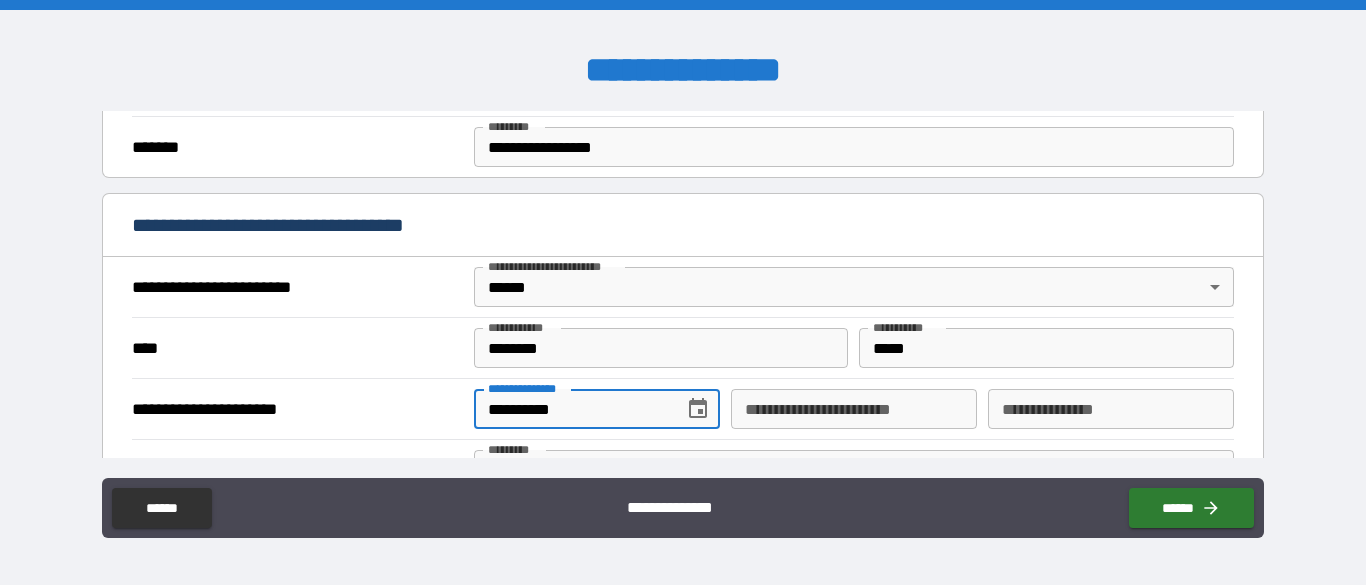 click on "**********" at bounding box center (854, 409) 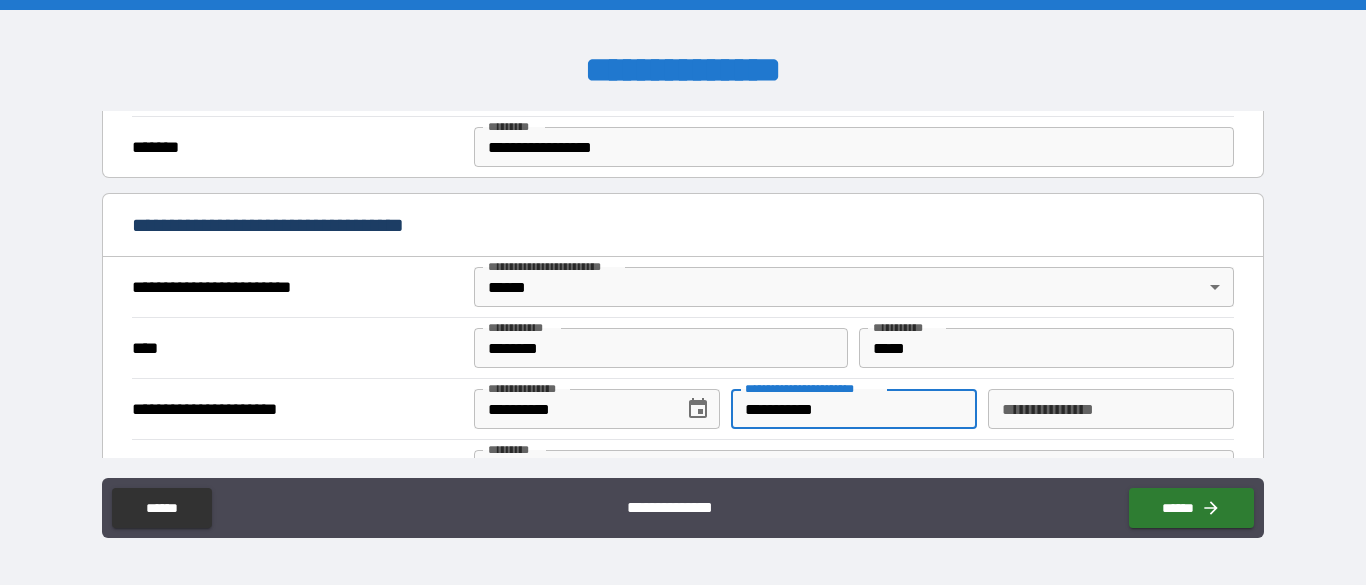 click on "**********" at bounding box center (1111, 409) 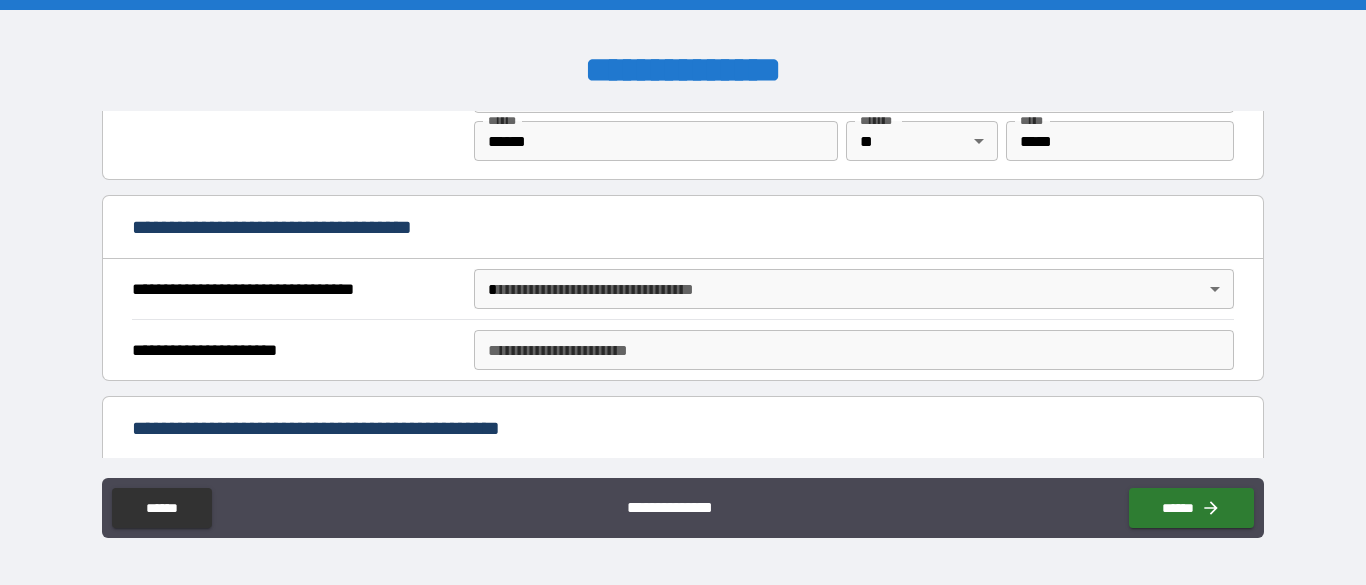 scroll, scrollTop: 1489, scrollLeft: 0, axis: vertical 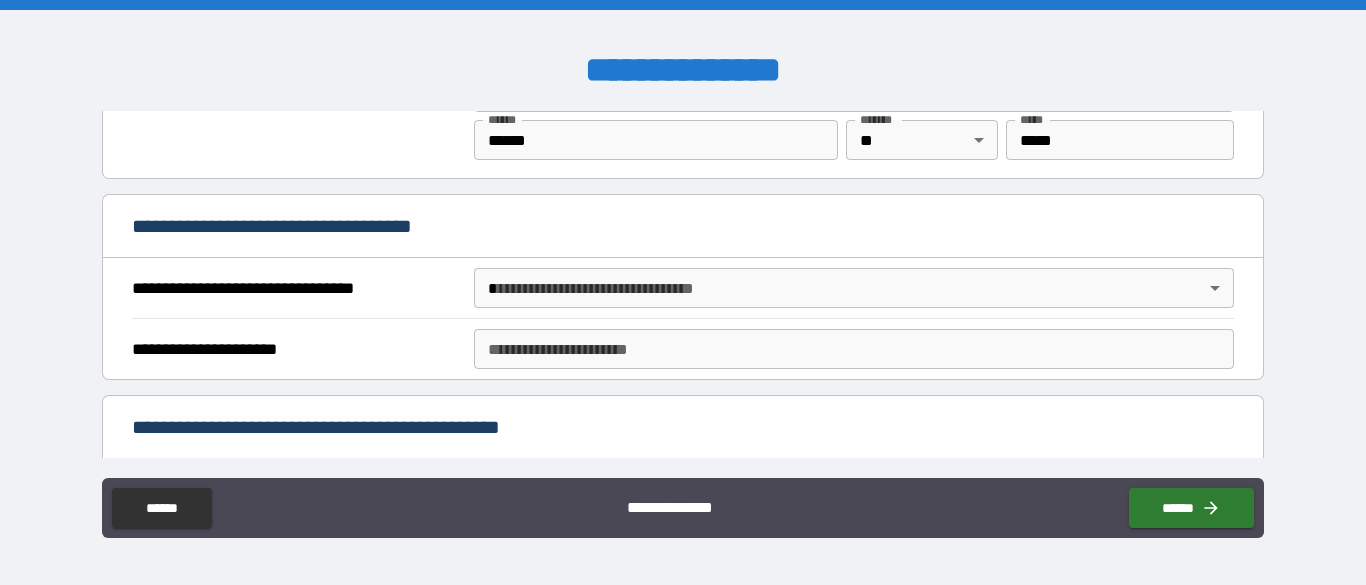 click on "**********" at bounding box center (683, 292) 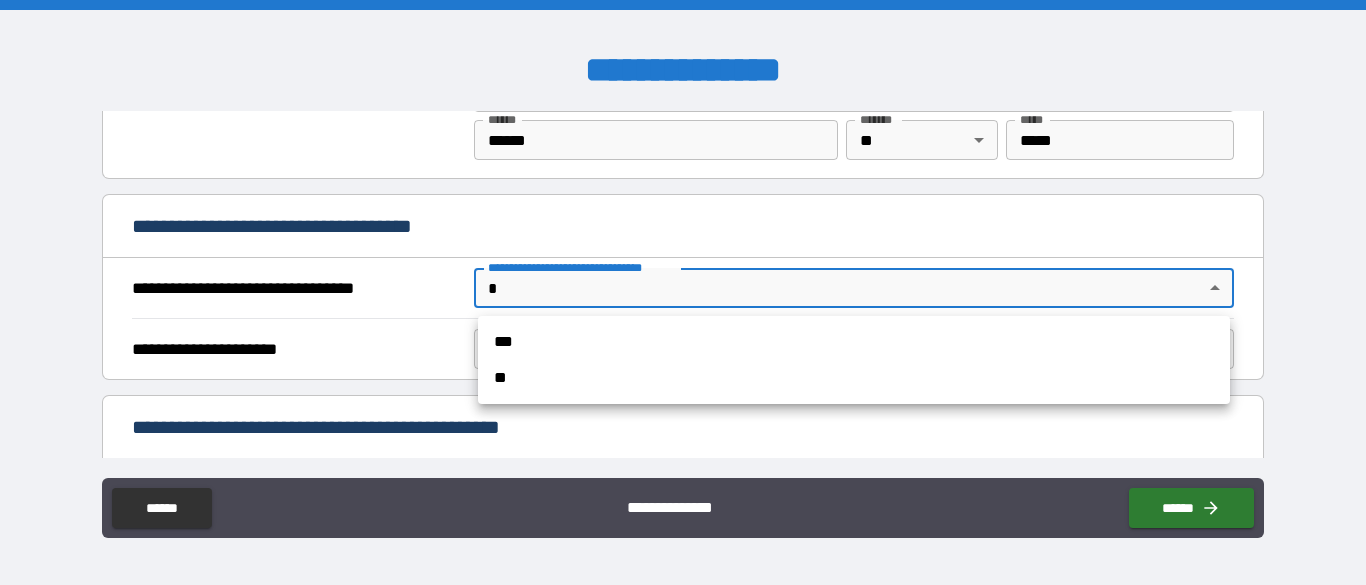 click on "***" at bounding box center (854, 342) 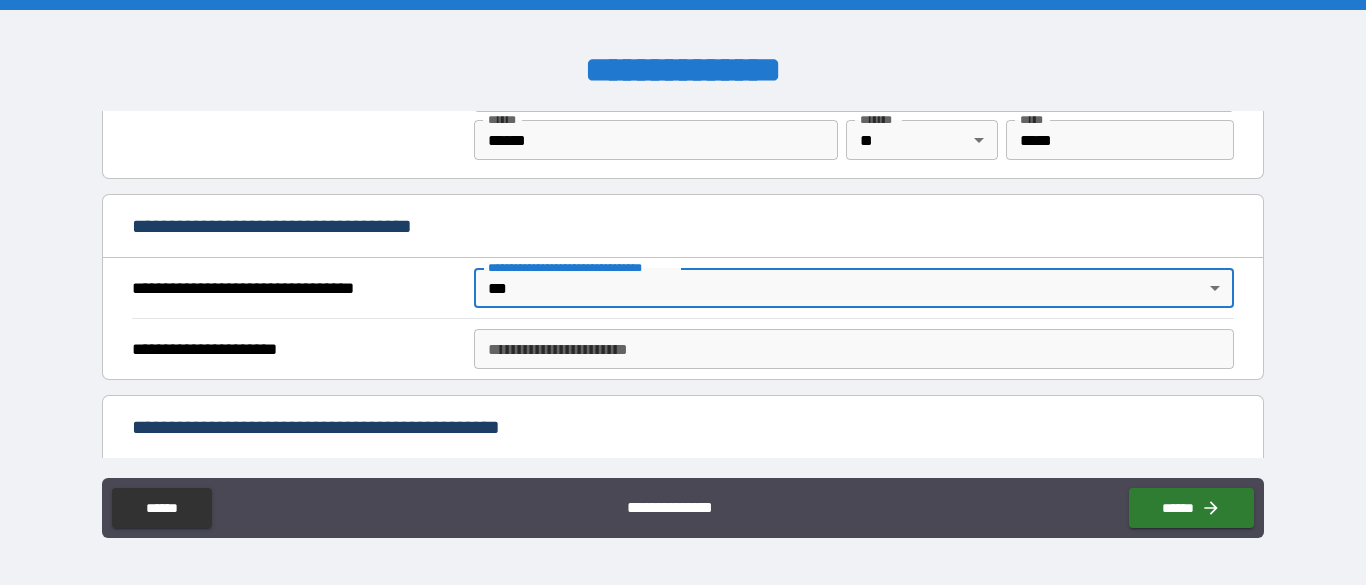 click on "**********" at bounding box center [854, 349] 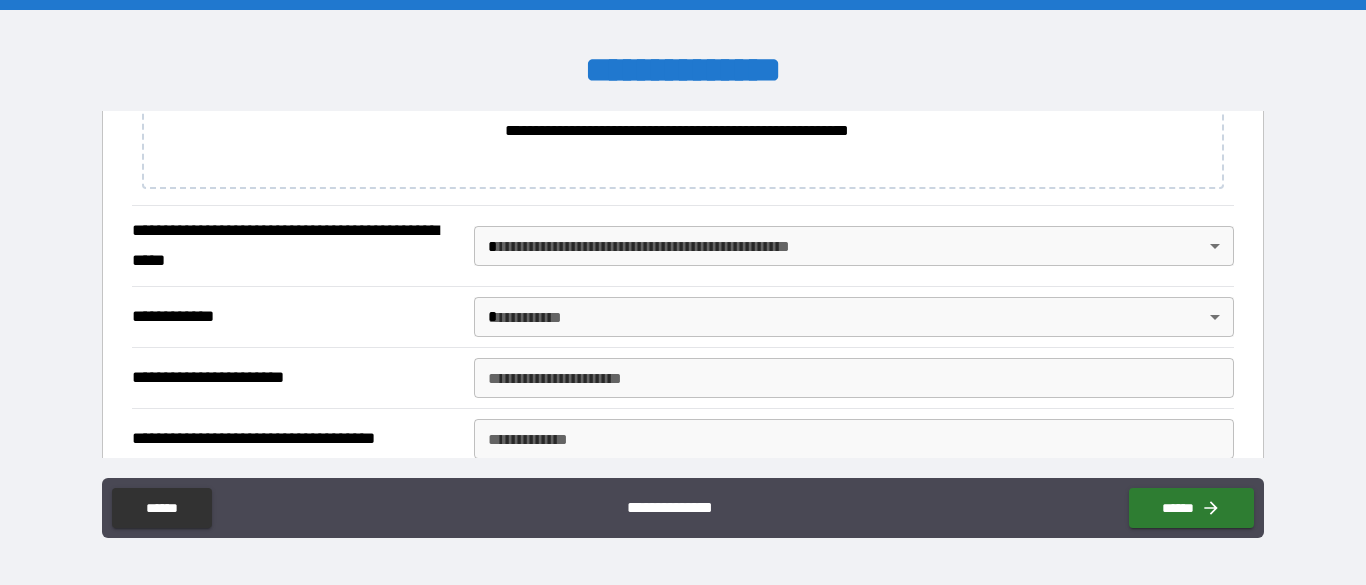 scroll, scrollTop: 2174, scrollLeft: 0, axis: vertical 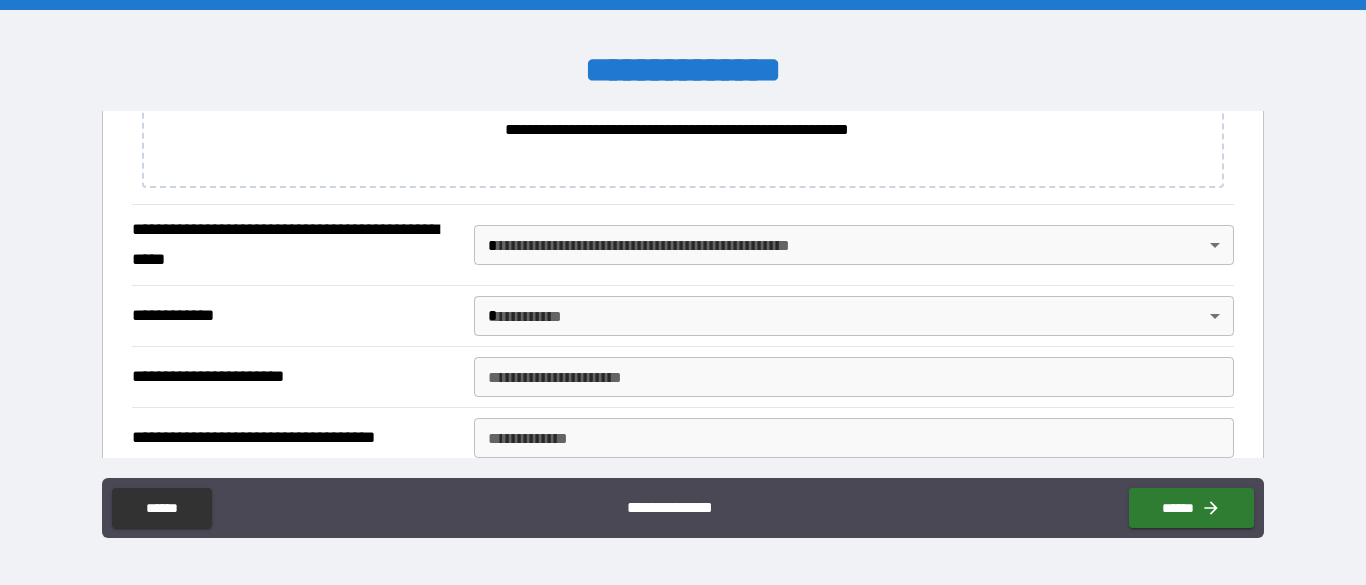 click on "**********" at bounding box center (683, 292) 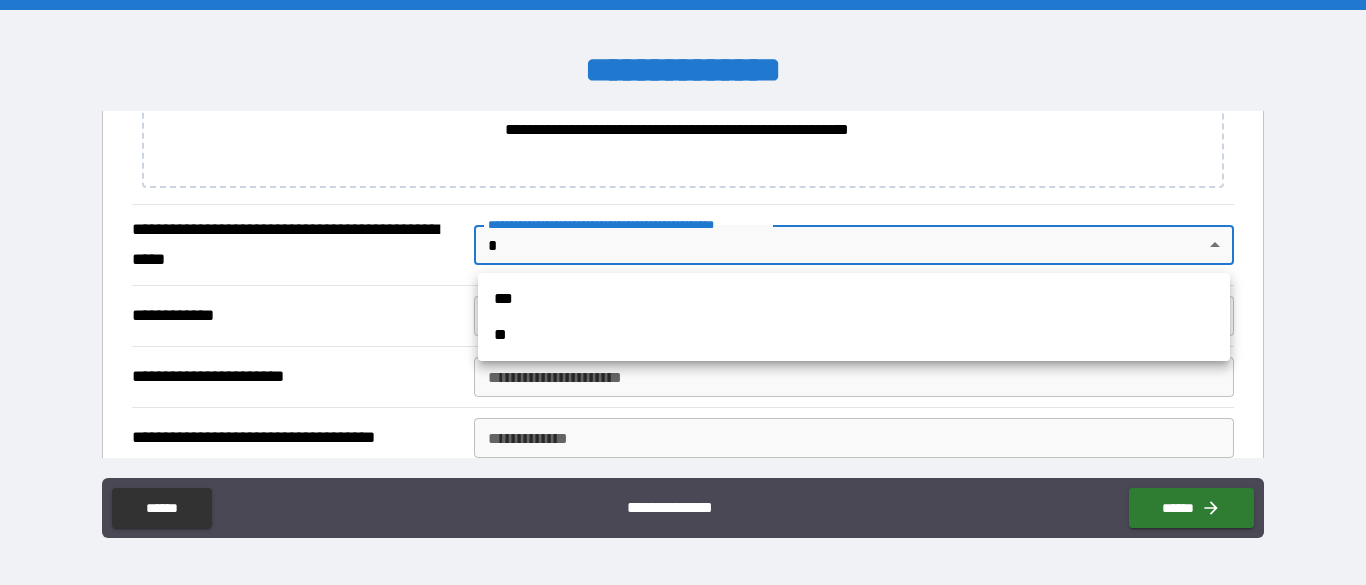 click on "**" at bounding box center (854, 335) 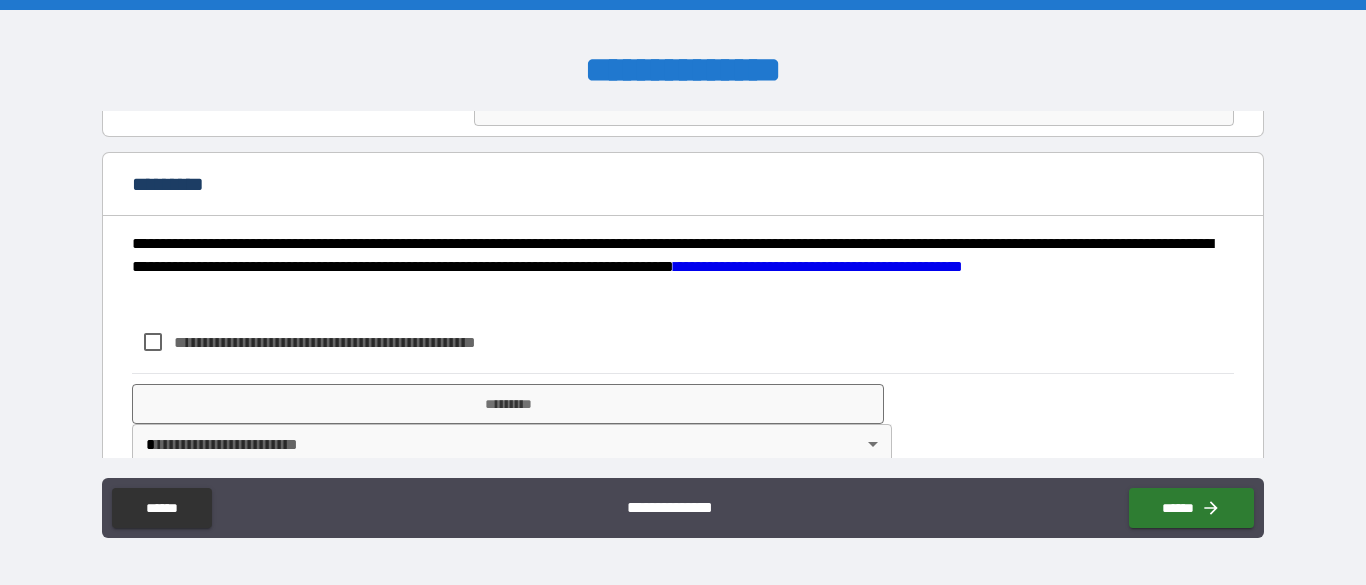 scroll, scrollTop: 3229, scrollLeft: 0, axis: vertical 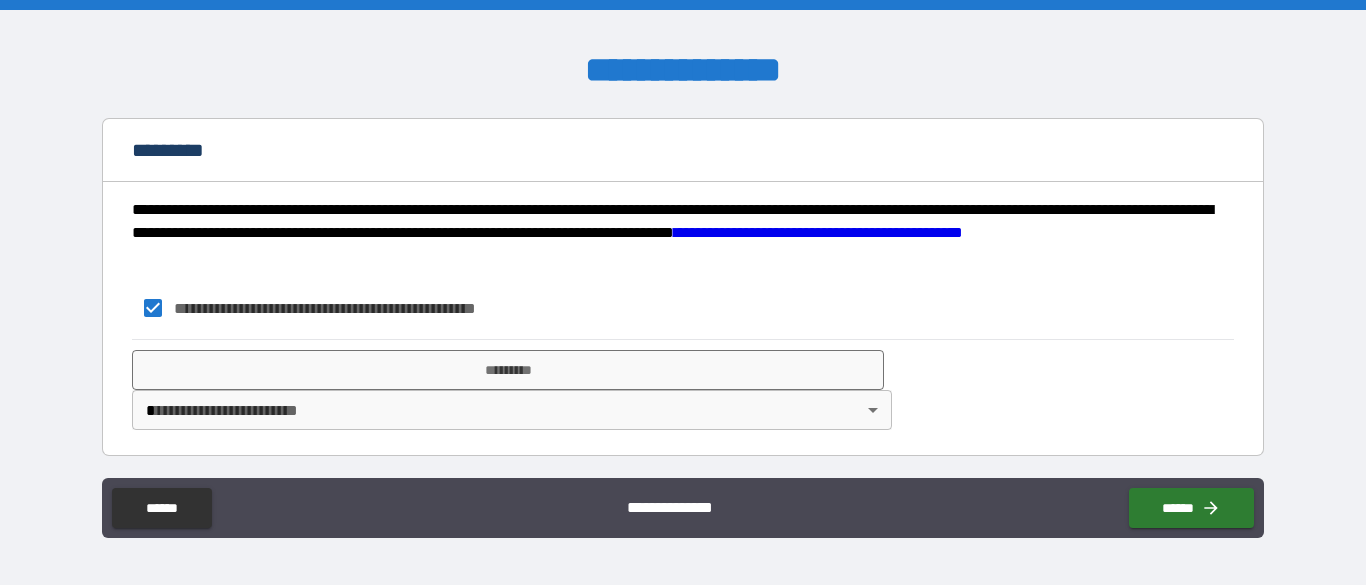 click on "*********" at bounding box center (508, 370) 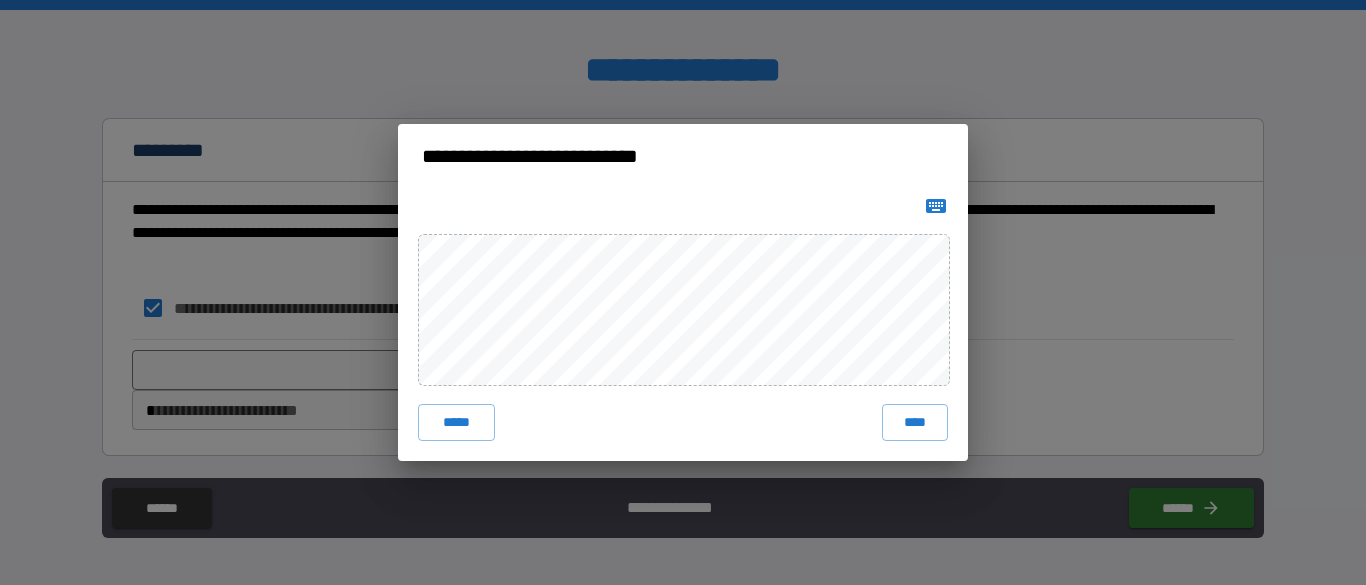 click on "****" at bounding box center (915, 422) 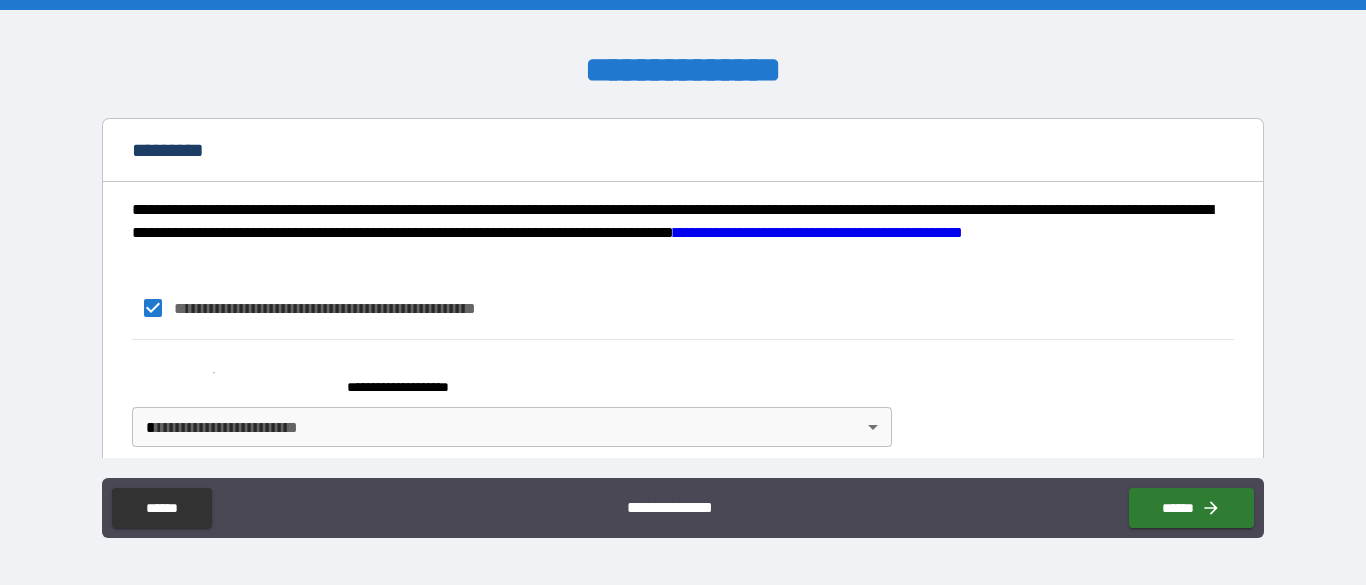 scroll, scrollTop: 3249, scrollLeft: 0, axis: vertical 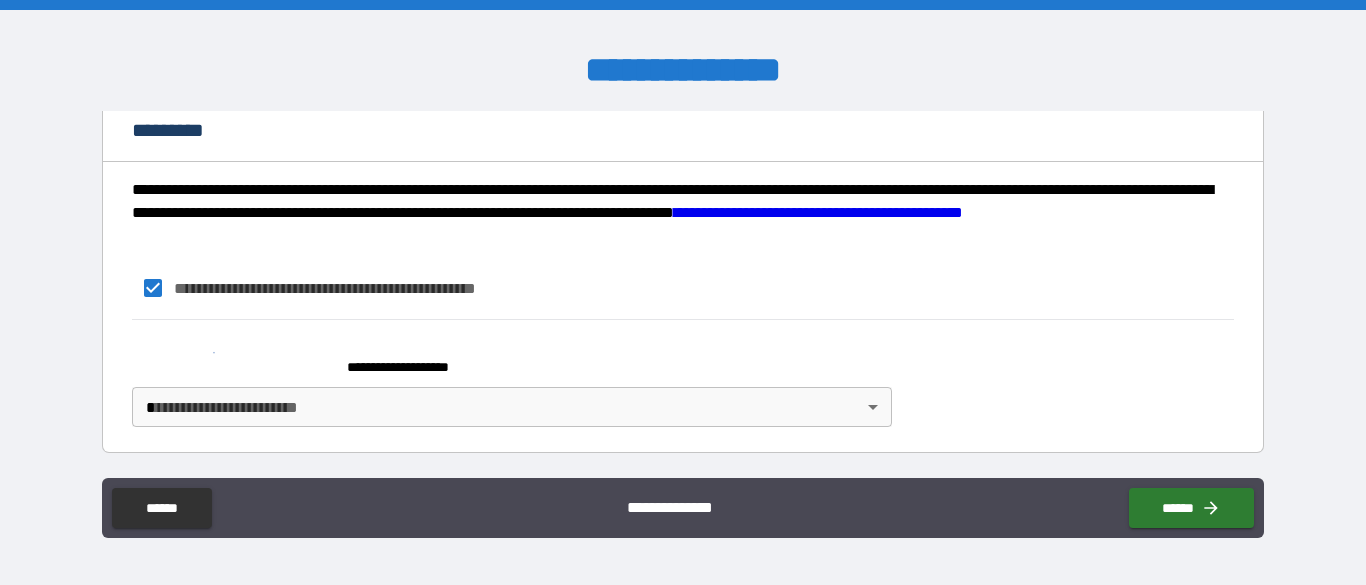 click on "**********" at bounding box center [683, 292] 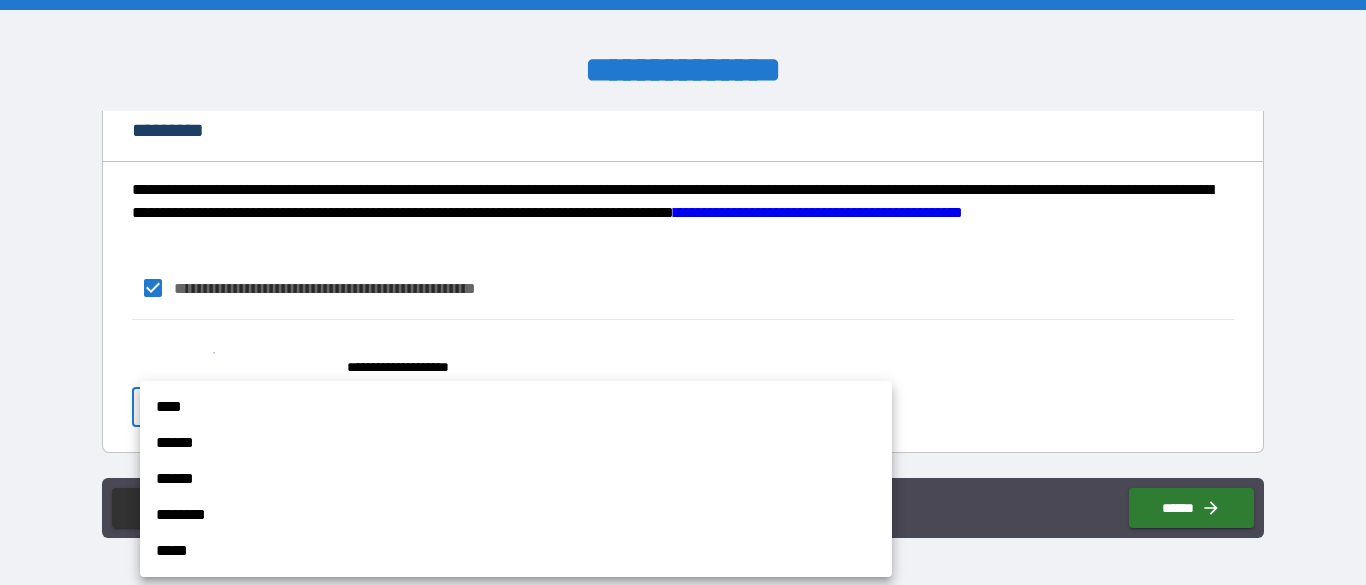 click on "****" at bounding box center [516, 407] 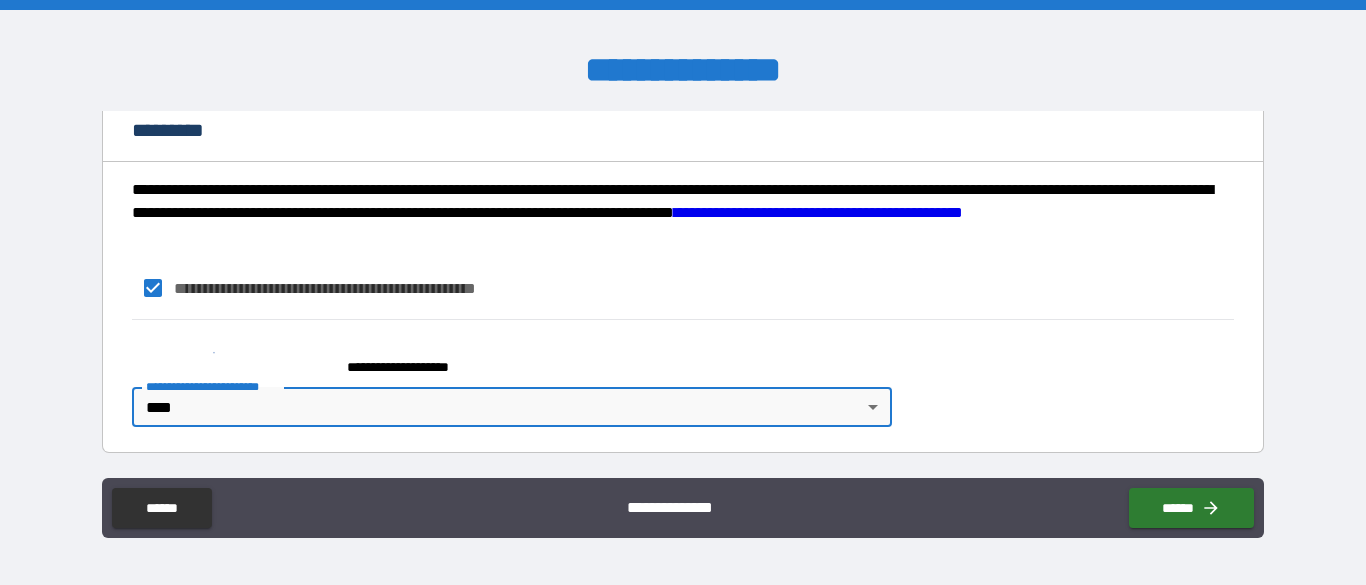 click on "******" at bounding box center (1191, 508) 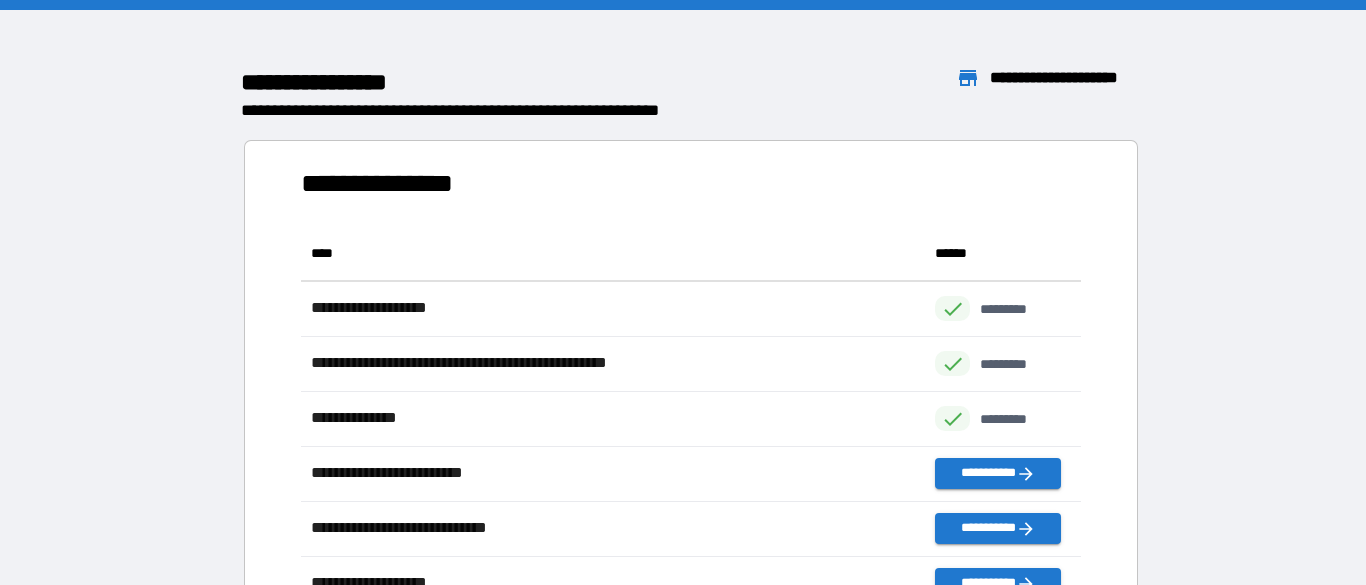 scroll, scrollTop: 1, scrollLeft: 1, axis: both 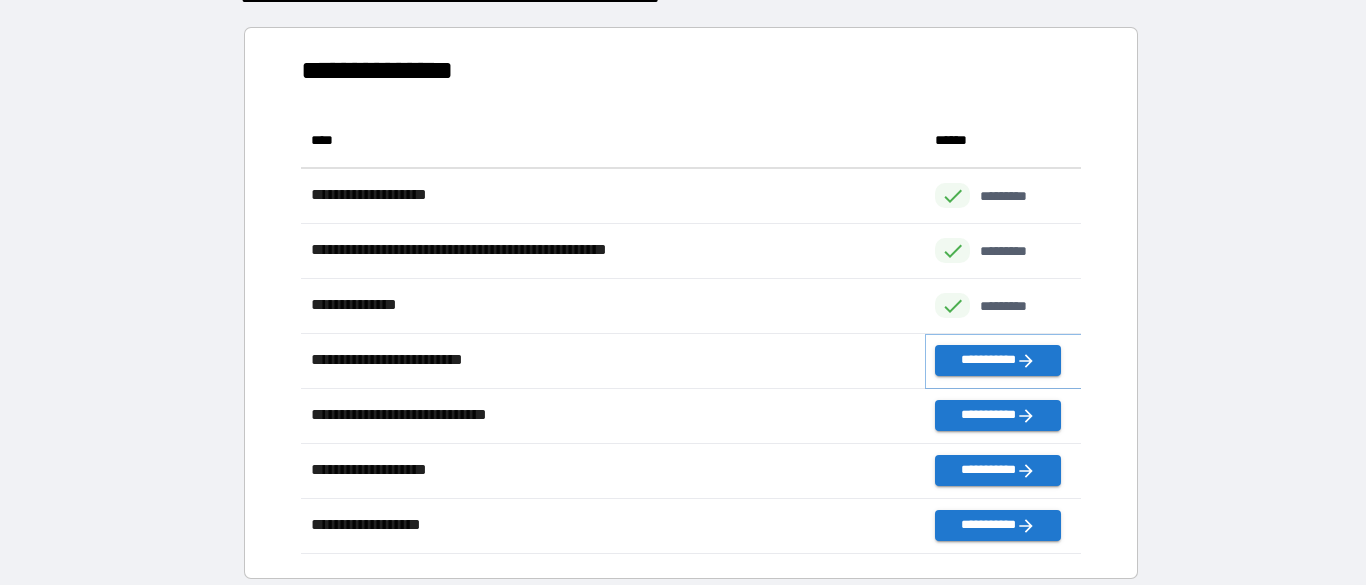 click on "**********" at bounding box center [997, 360] 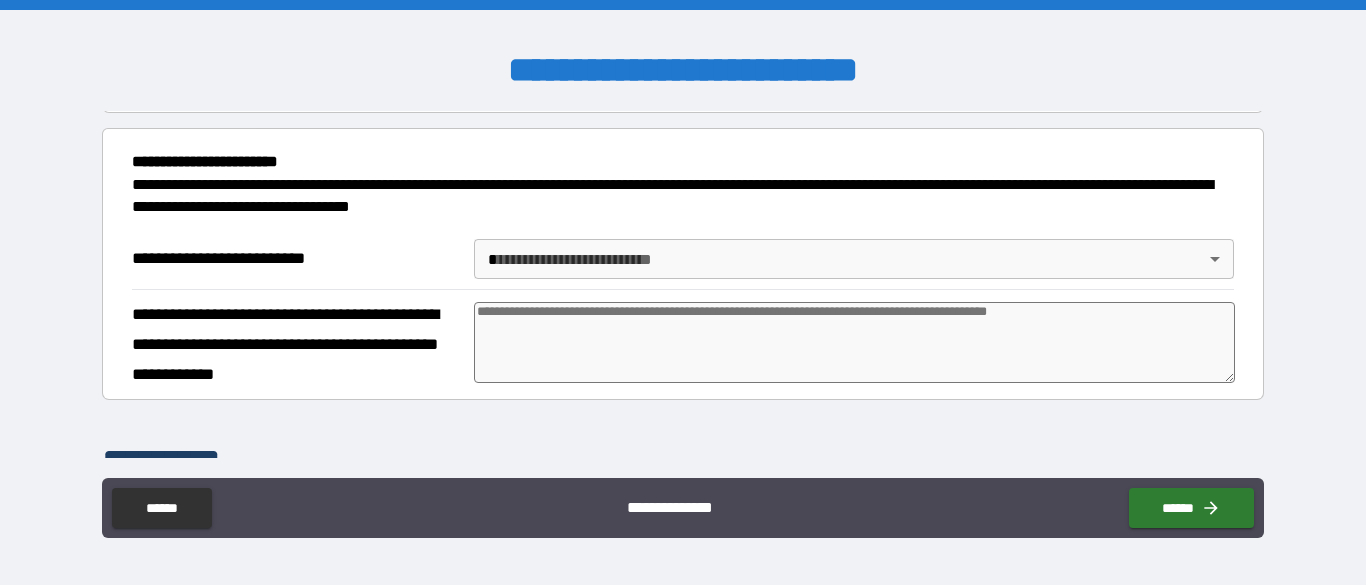 scroll, scrollTop: 125, scrollLeft: 0, axis: vertical 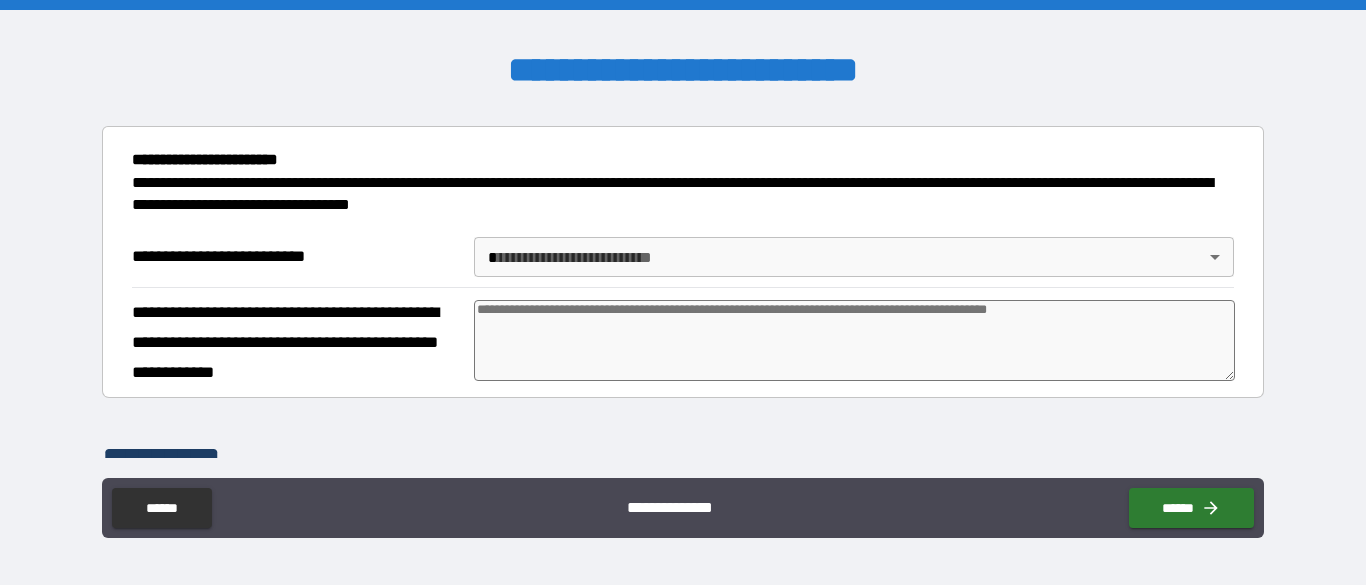 click on "**********" at bounding box center (683, 292) 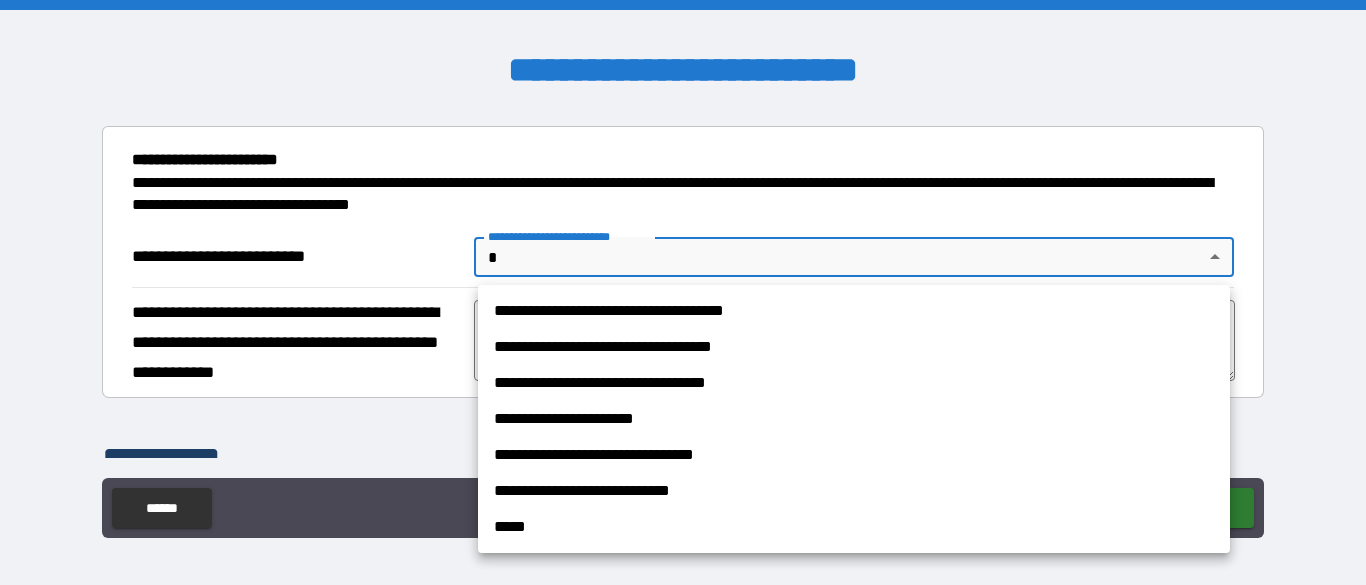 click on "**********" at bounding box center (854, 311) 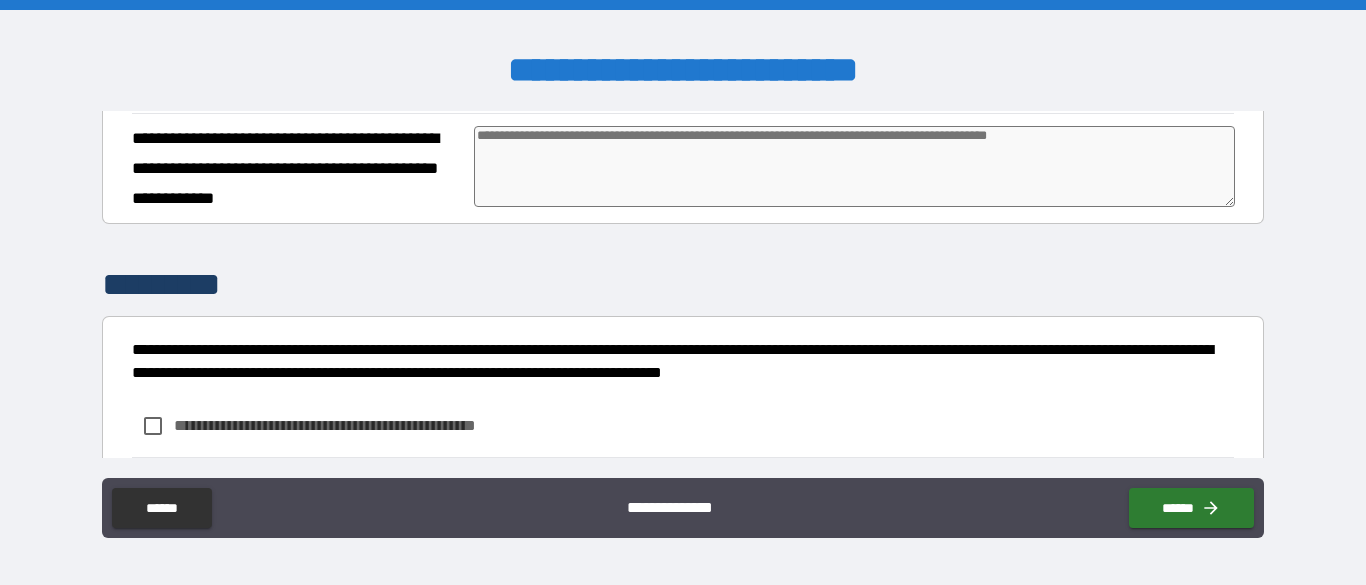 scroll, scrollTop: 420, scrollLeft: 0, axis: vertical 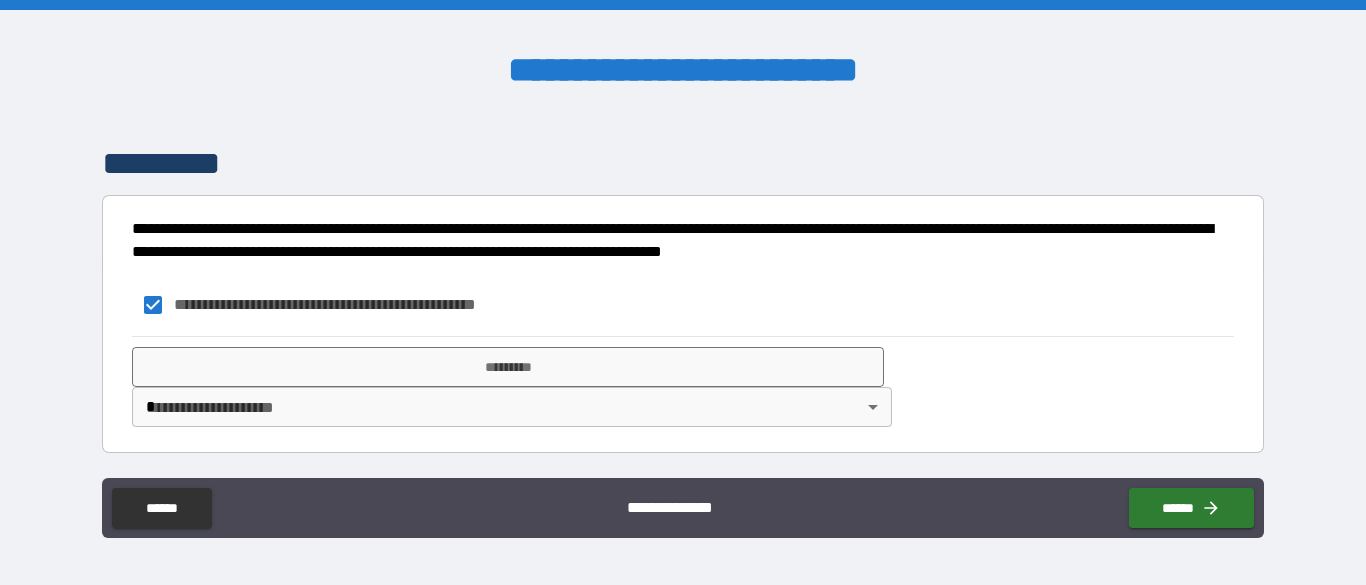 click on "*********" at bounding box center [508, 367] 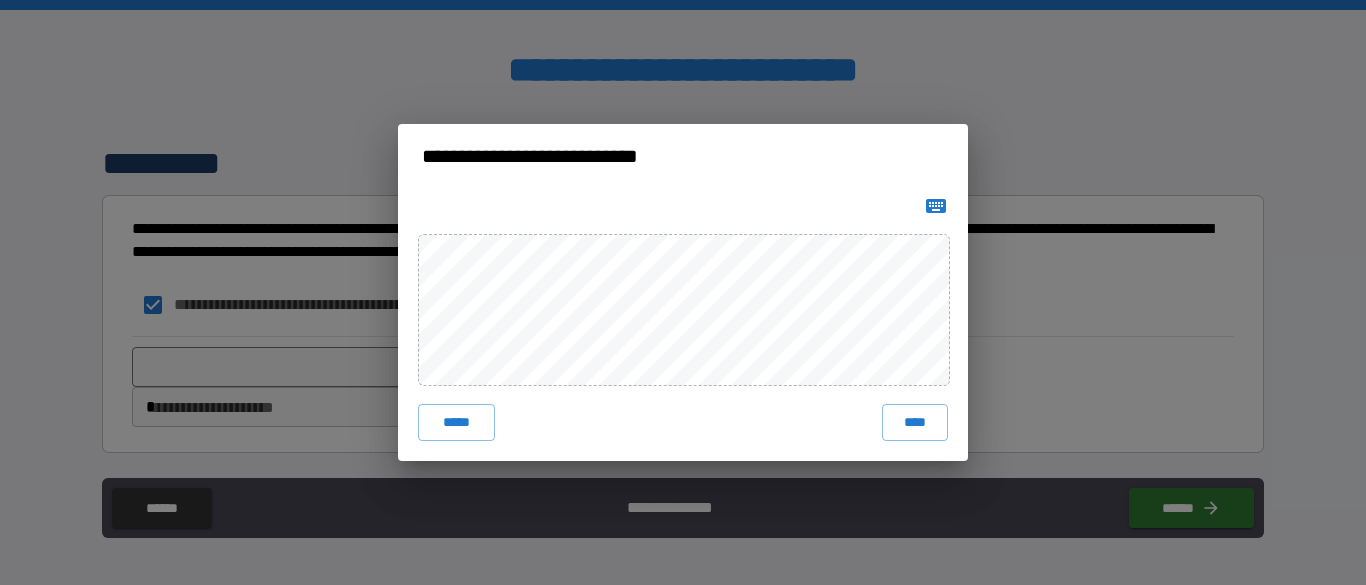 click on "****" at bounding box center (915, 422) 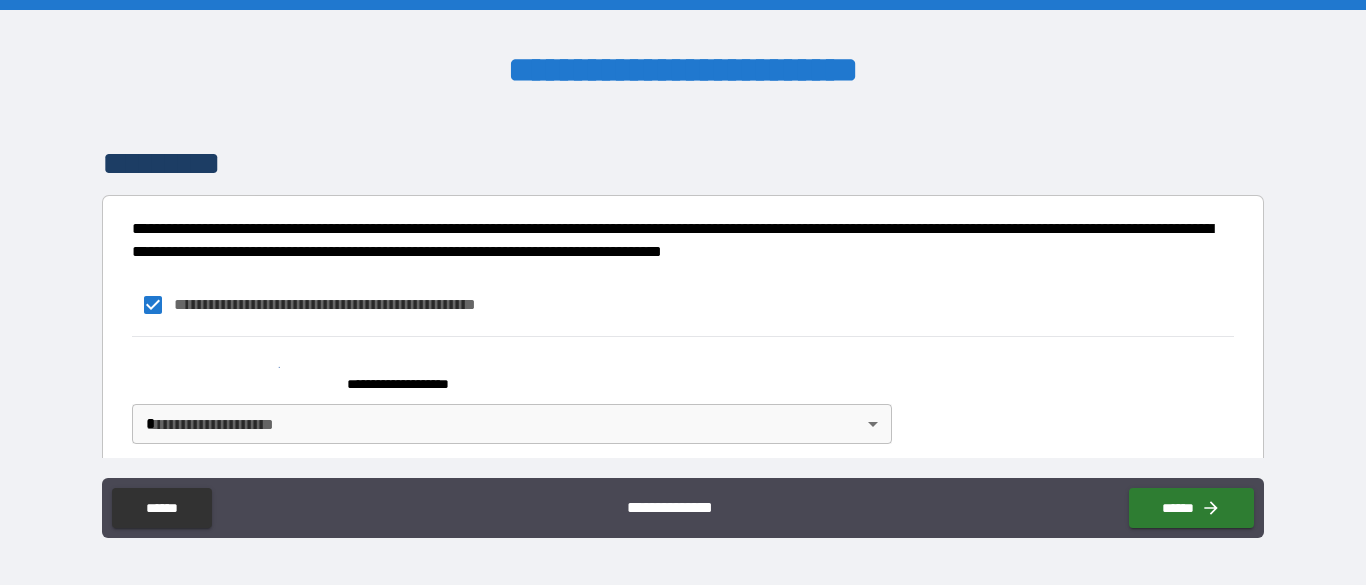 scroll, scrollTop: 437, scrollLeft: 0, axis: vertical 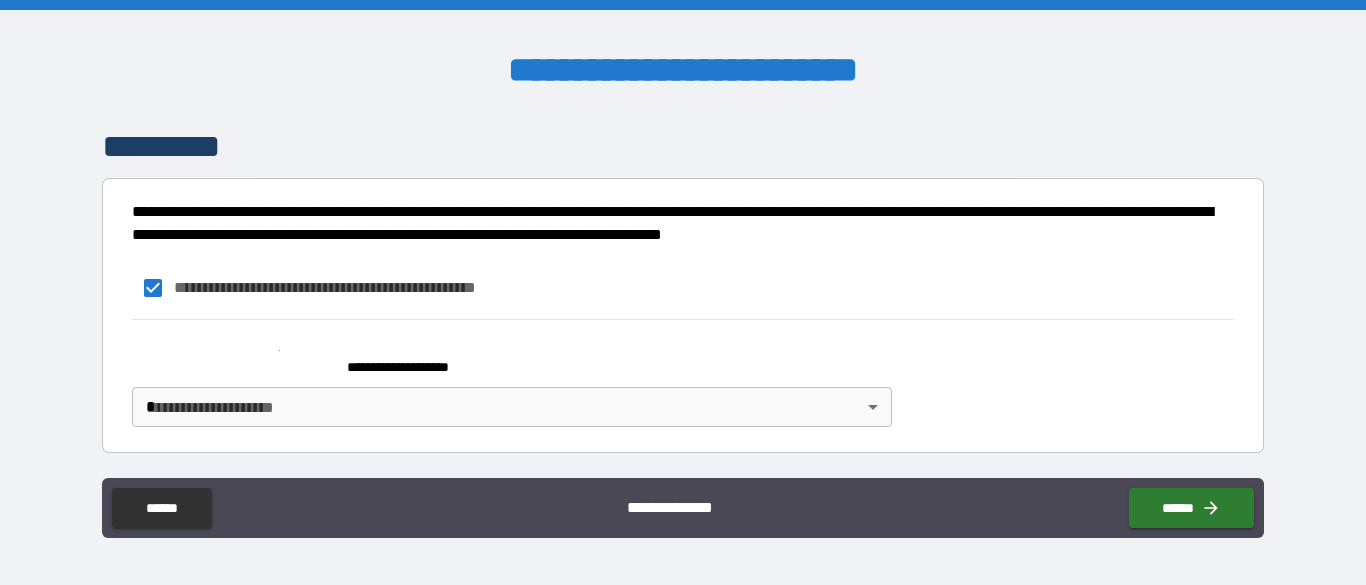 click on "**********" at bounding box center [683, 292] 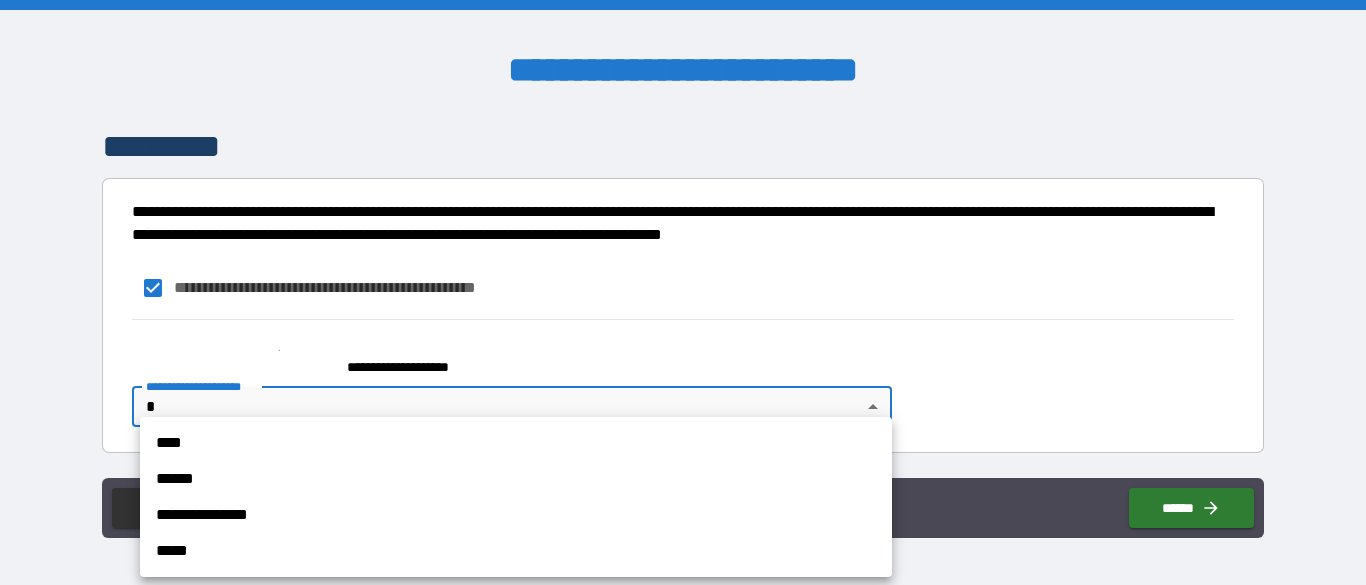 click on "****" at bounding box center [516, 443] 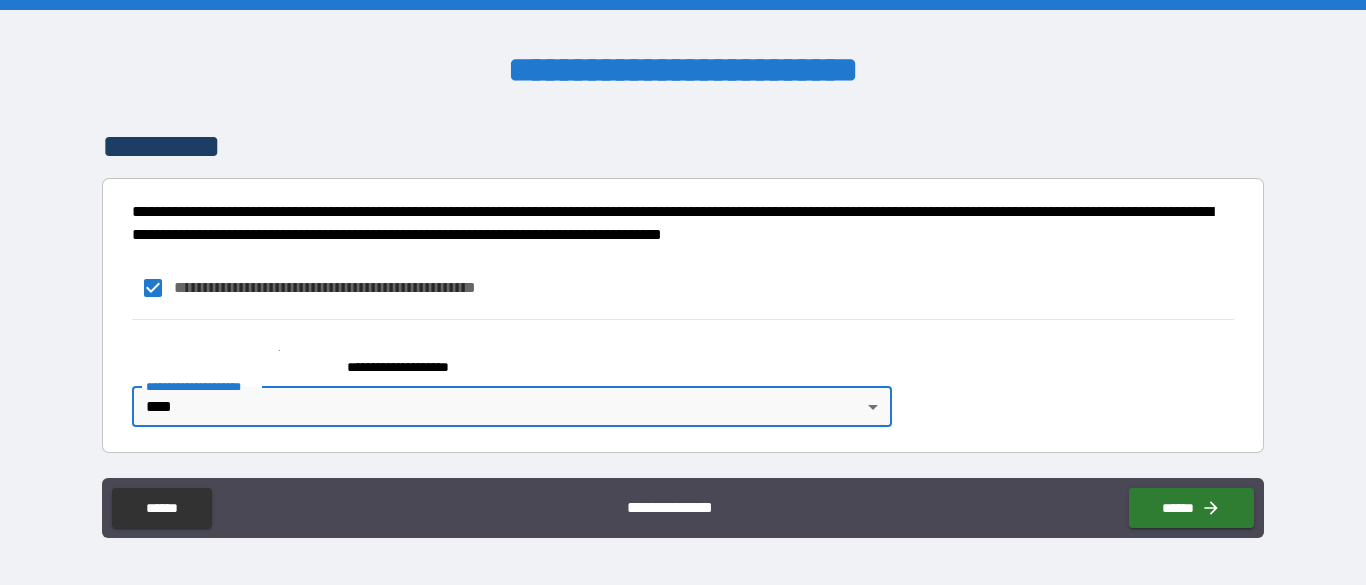 click on "******" at bounding box center [1191, 508] 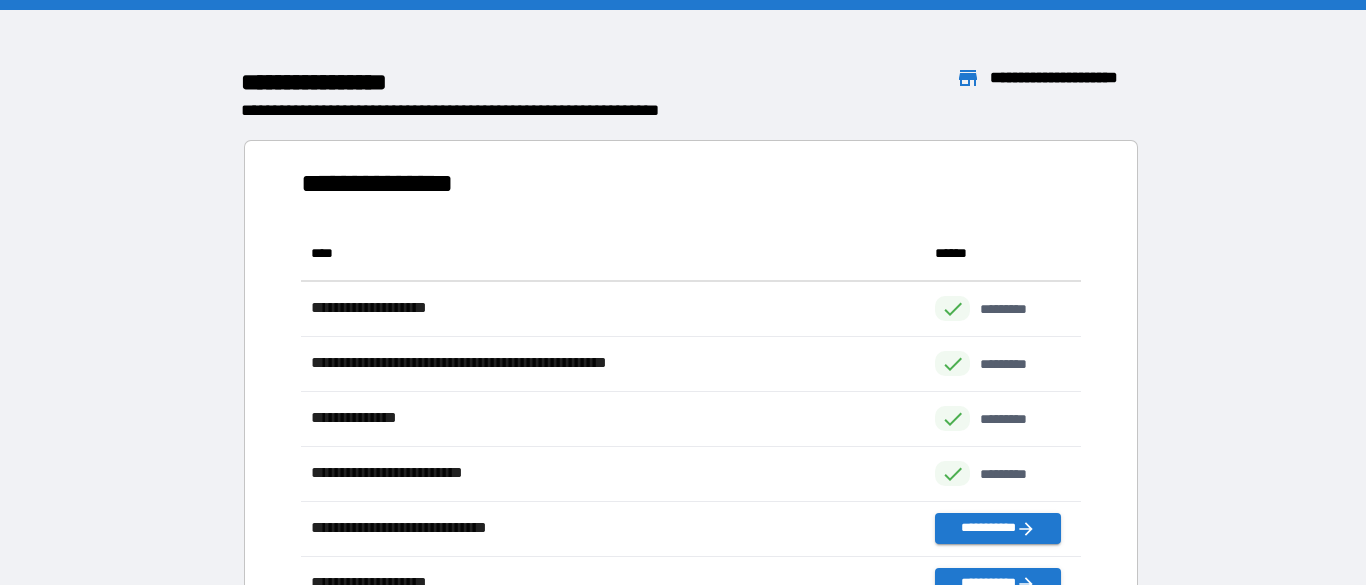 scroll, scrollTop: 1, scrollLeft: 1, axis: both 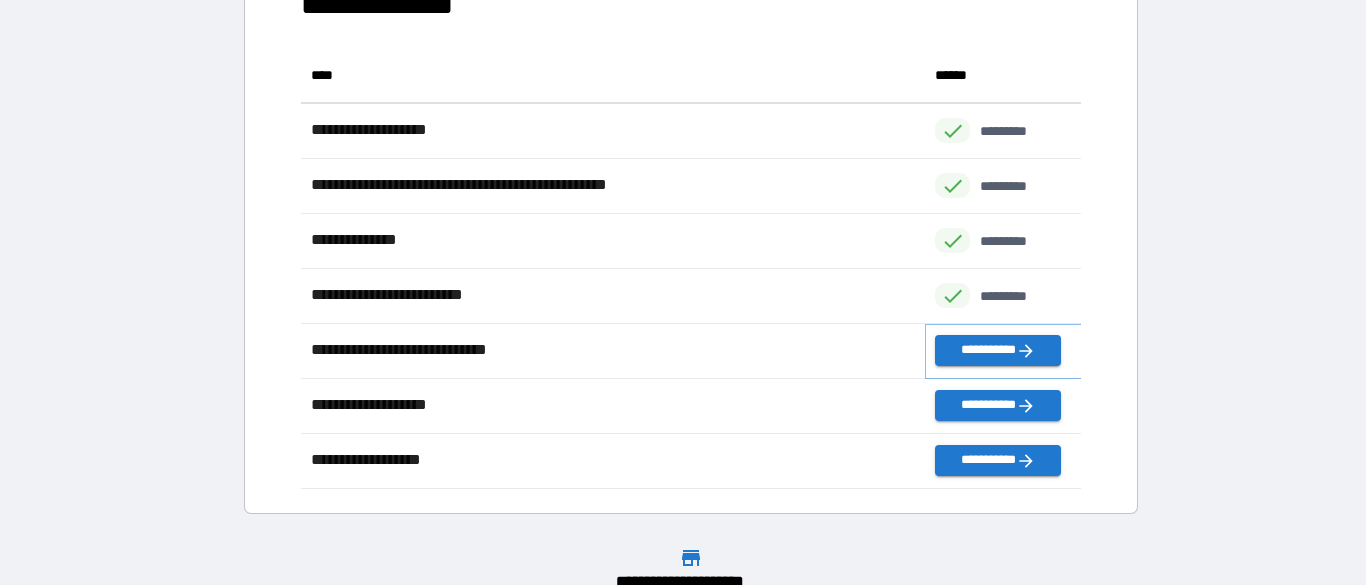 click on "**********" at bounding box center [997, 350] 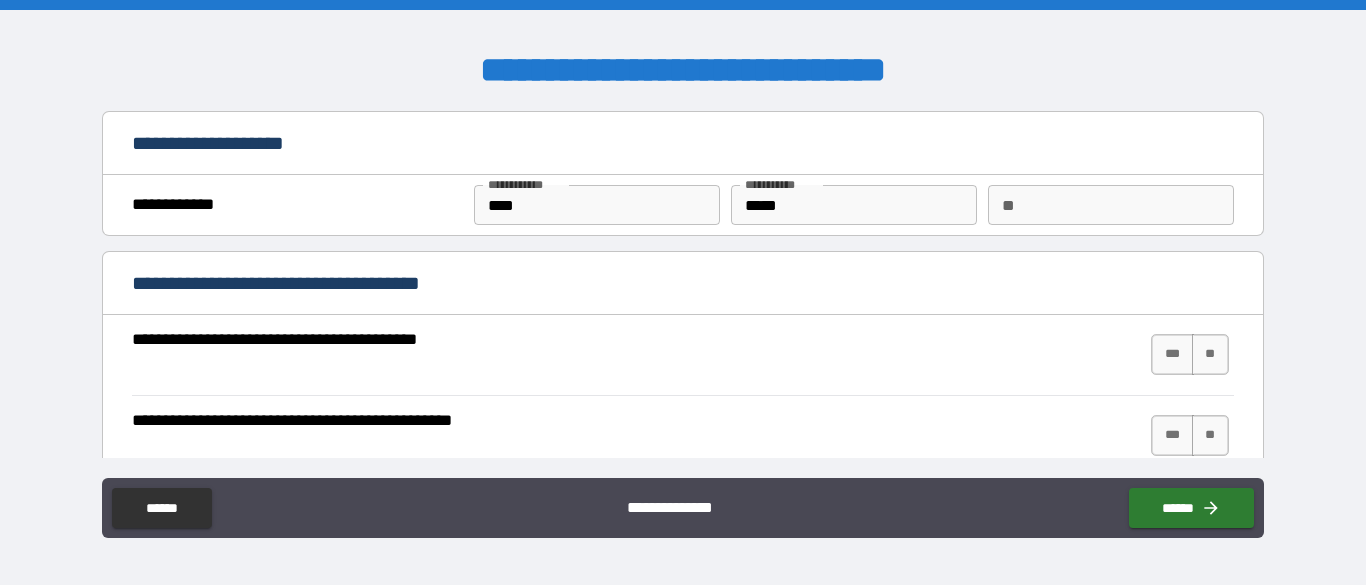 click on "** **" at bounding box center (1111, 205) 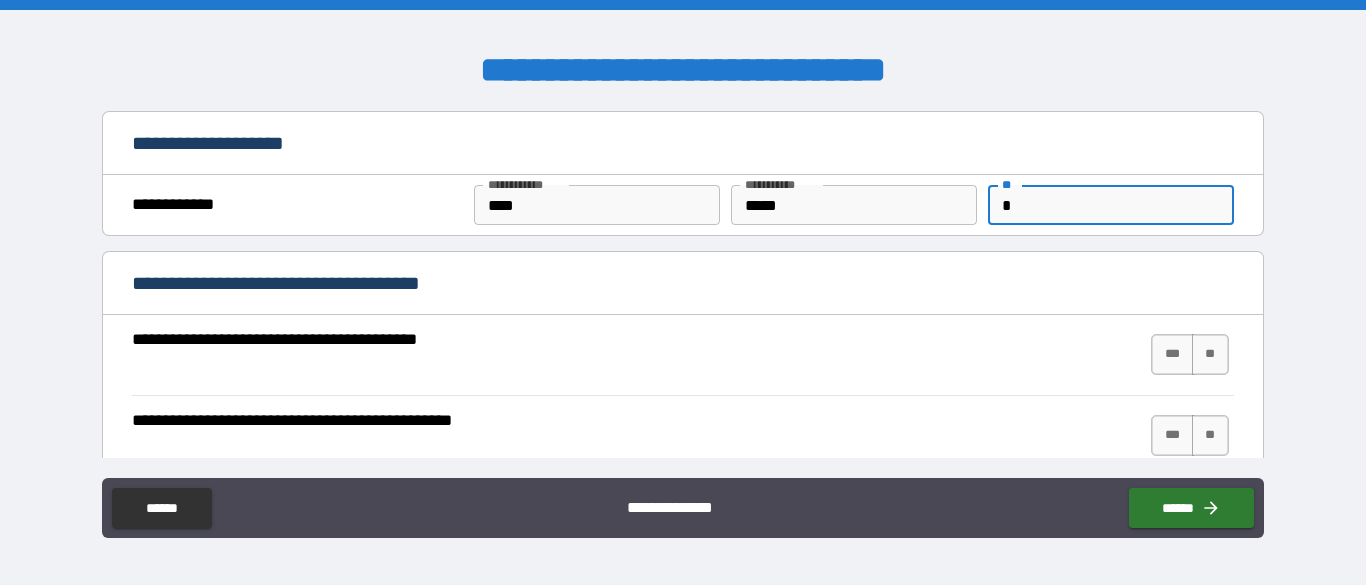 click on "**********" at bounding box center [682, 285] 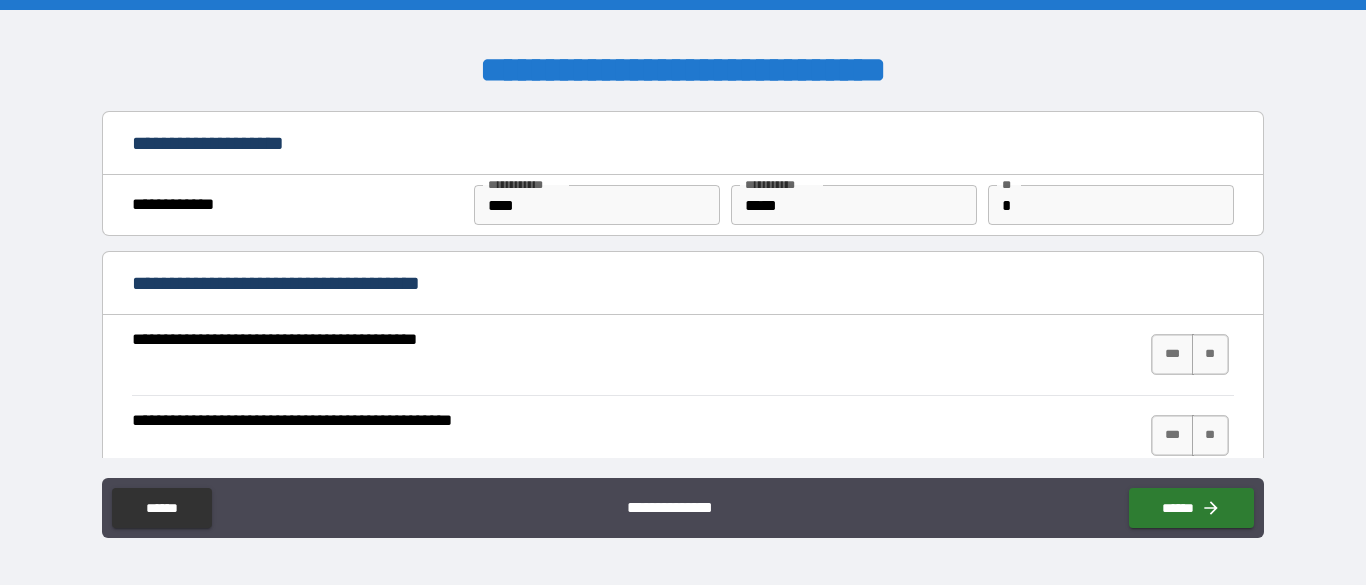 click on "***" at bounding box center [1172, 354] 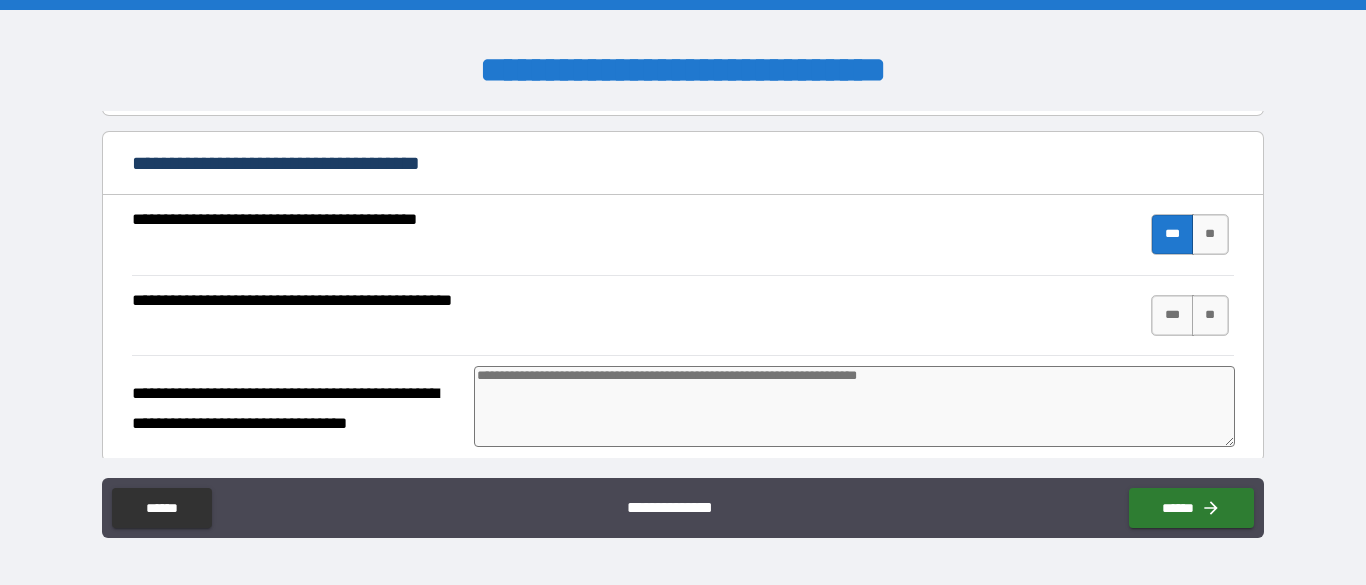 scroll, scrollTop: 123, scrollLeft: 0, axis: vertical 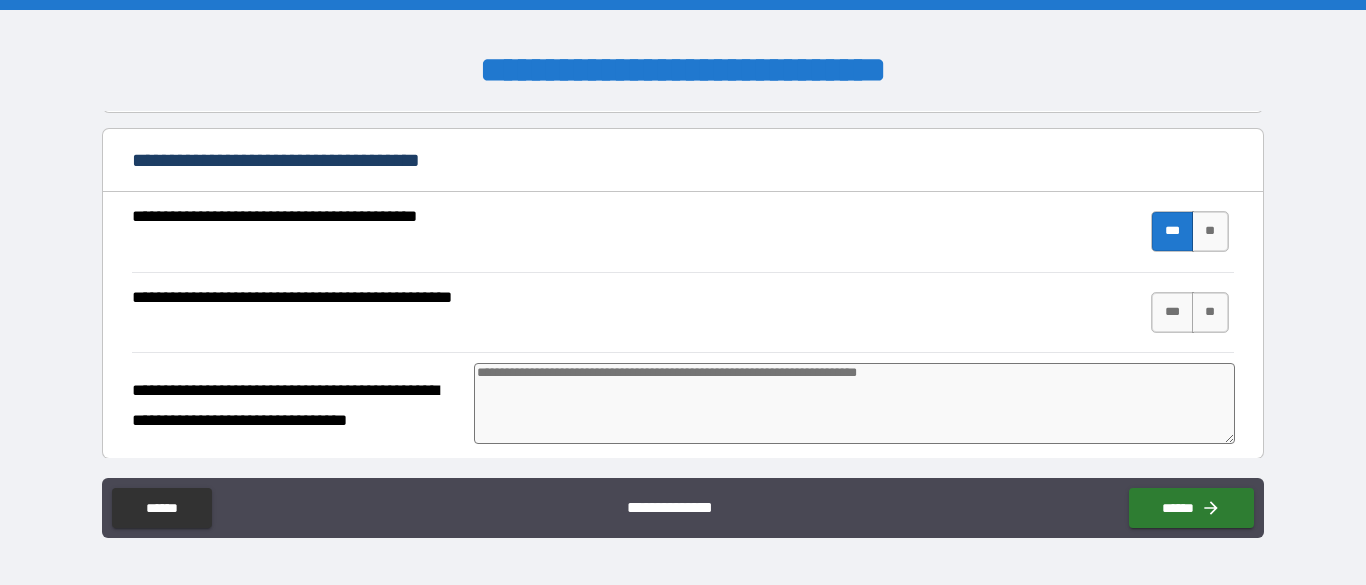 click on "***" at bounding box center [1172, 312] 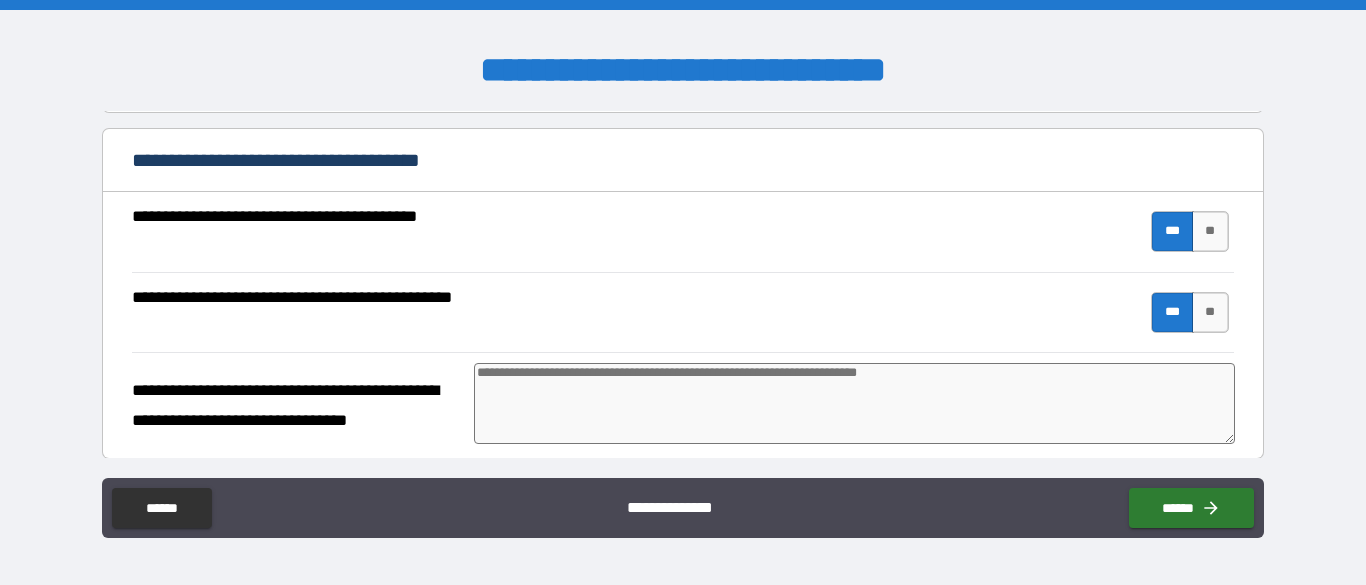 click at bounding box center [854, 403] 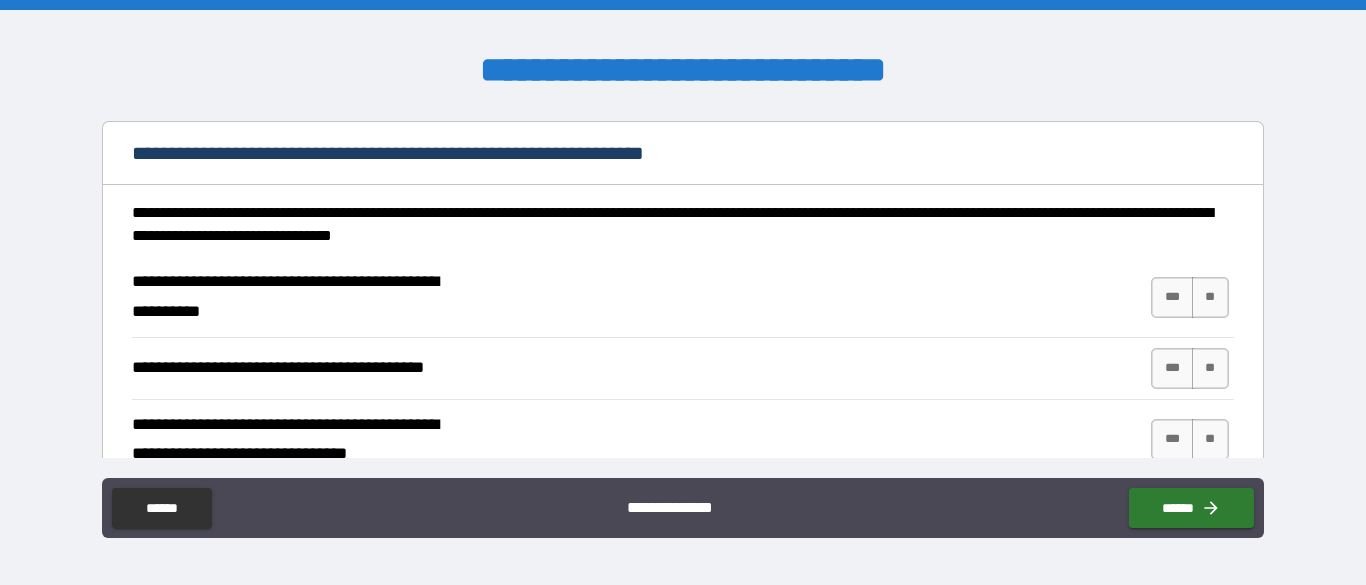 scroll, scrollTop: 481, scrollLeft: 0, axis: vertical 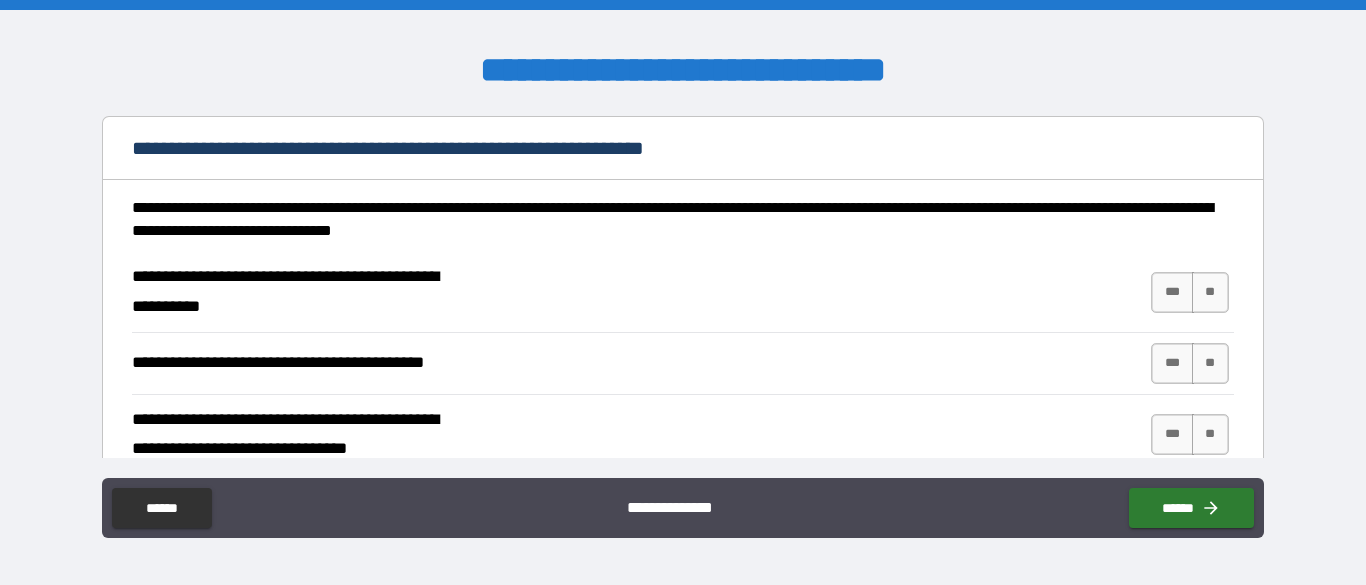 click on "***" at bounding box center [1172, 292] 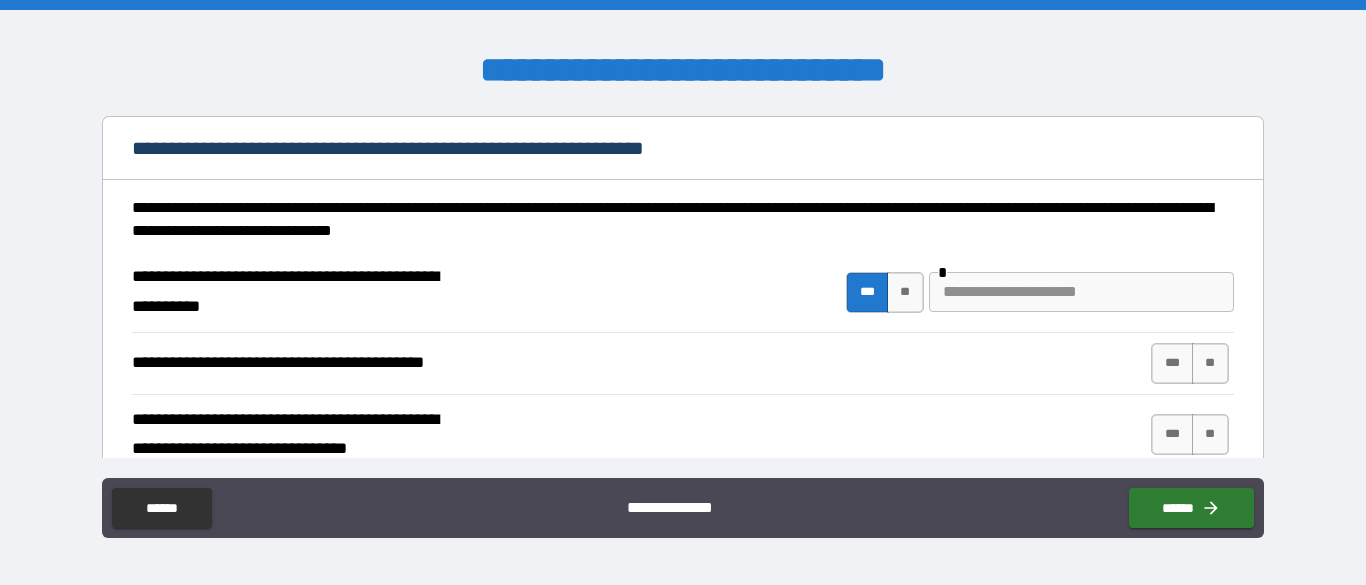 click on "***" at bounding box center (1172, 363) 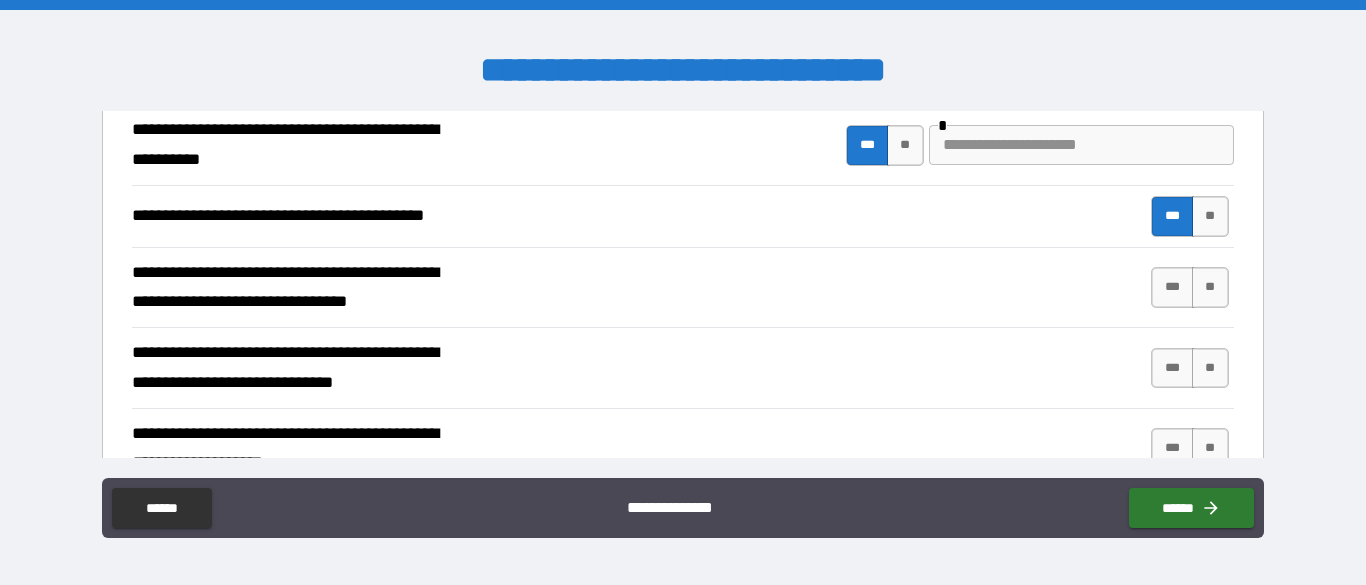 scroll, scrollTop: 626, scrollLeft: 0, axis: vertical 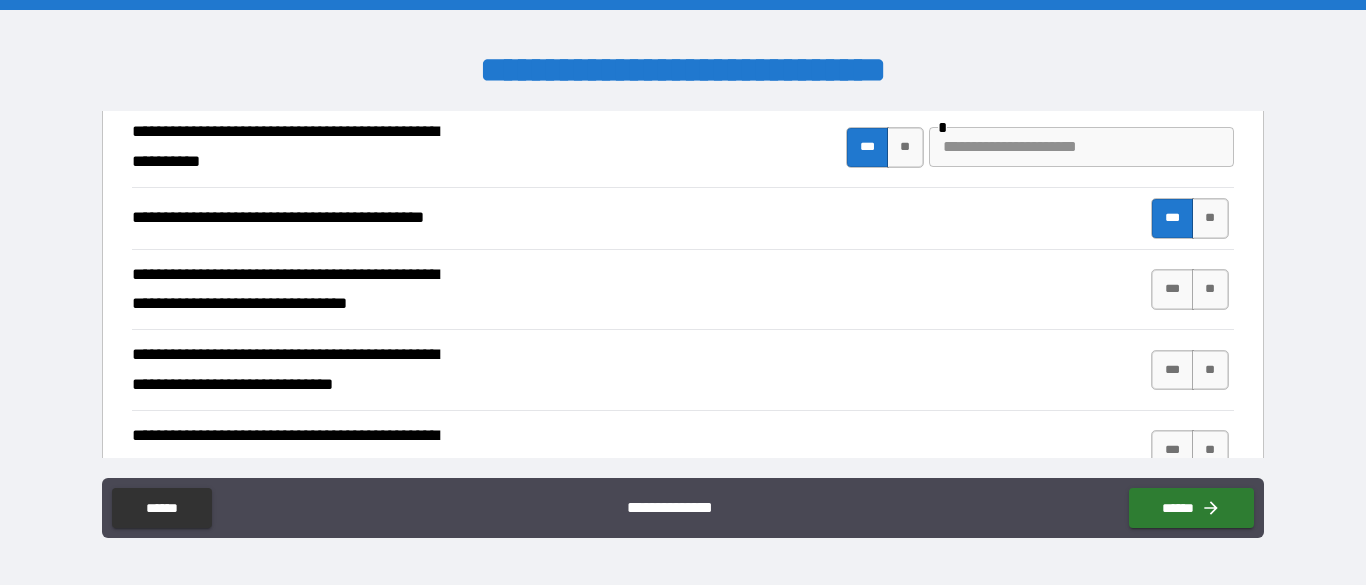 click on "***" at bounding box center (1172, 289) 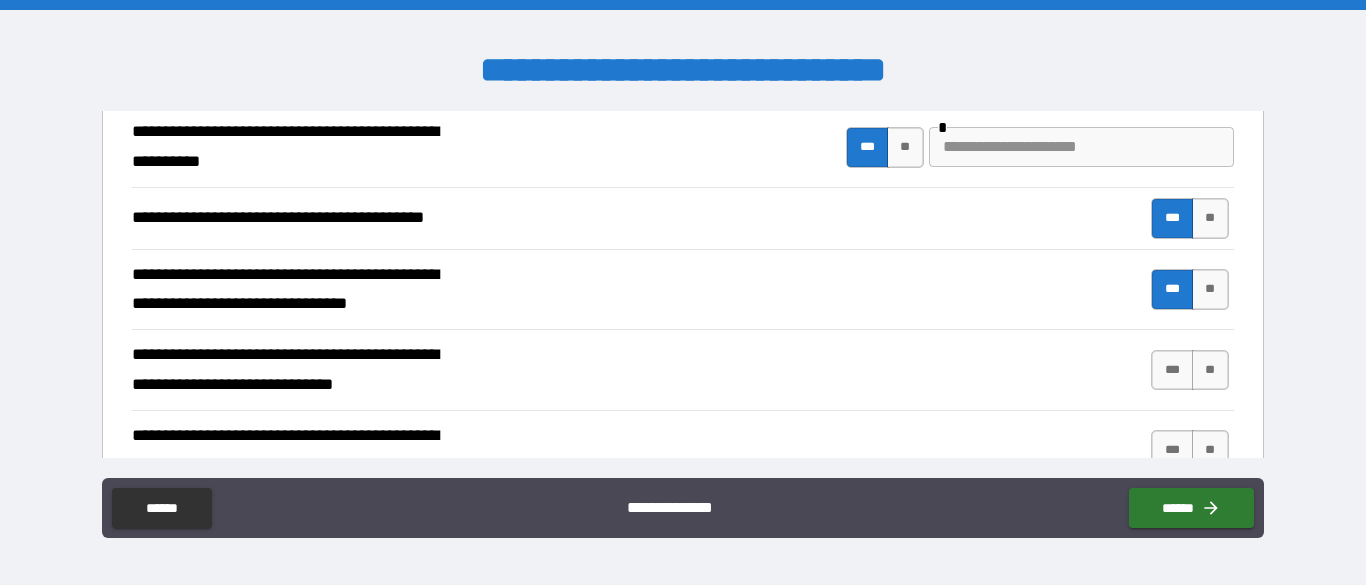 click on "***" at bounding box center [1172, 370] 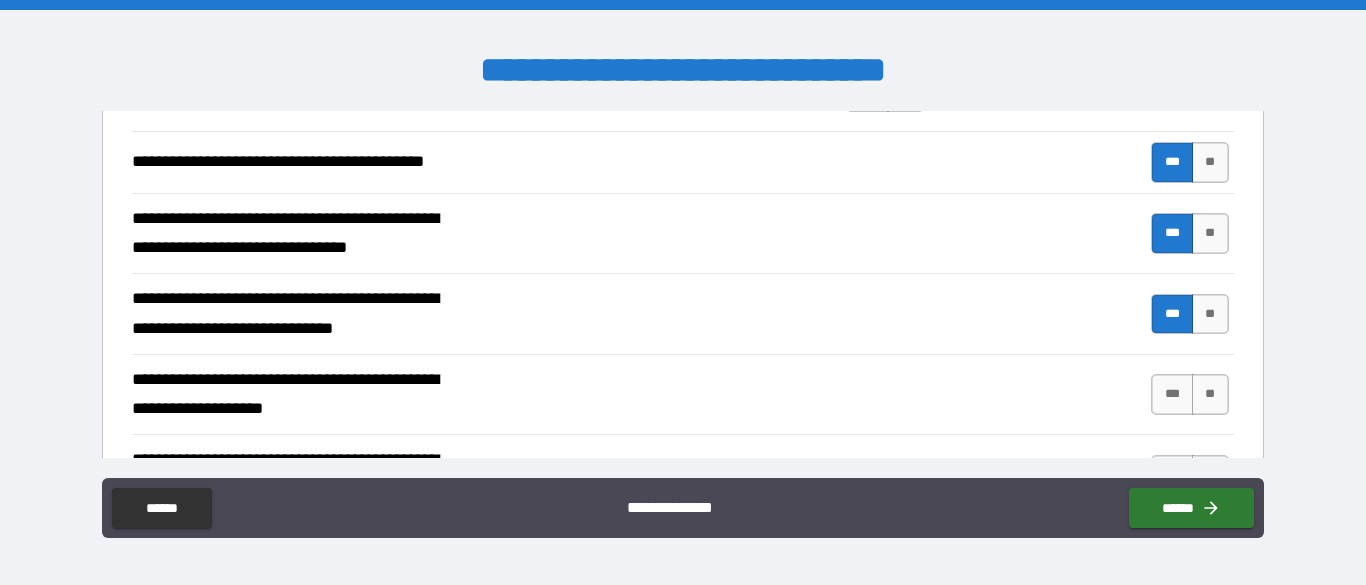 scroll, scrollTop: 690, scrollLeft: 0, axis: vertical 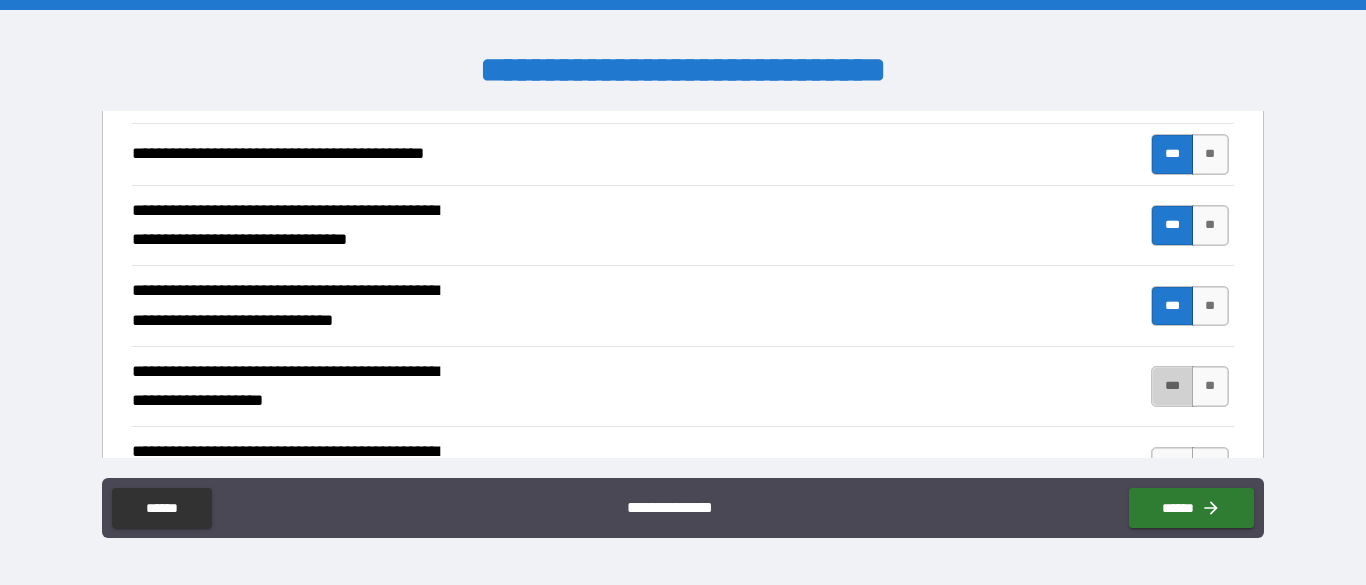 click on "***" at bounding box center (1172, 386) 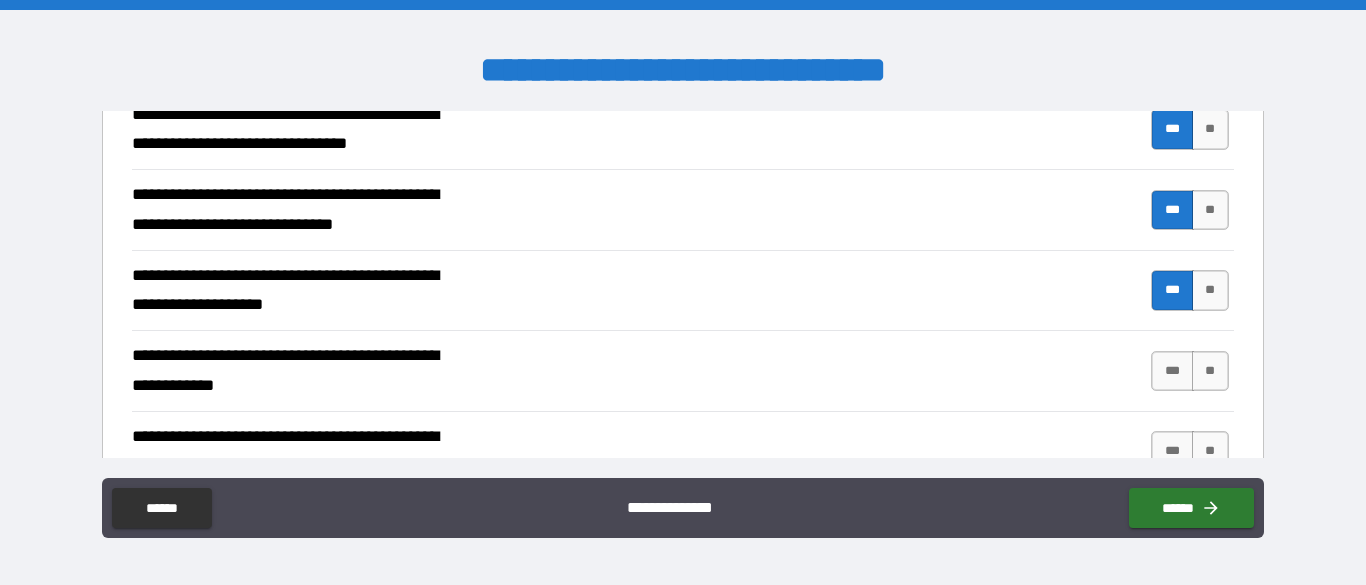 scroll, scrollTop: 791, scrollLeft: 0, axis: vertical 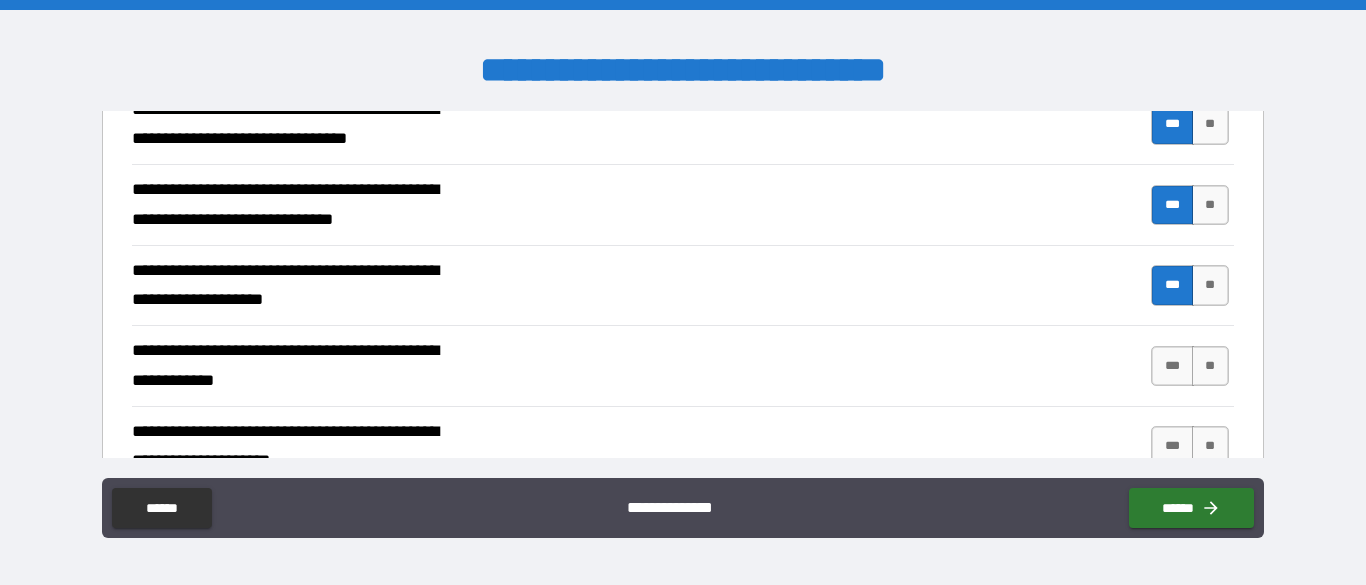 click on "***" at bounding box center [1172, 366] 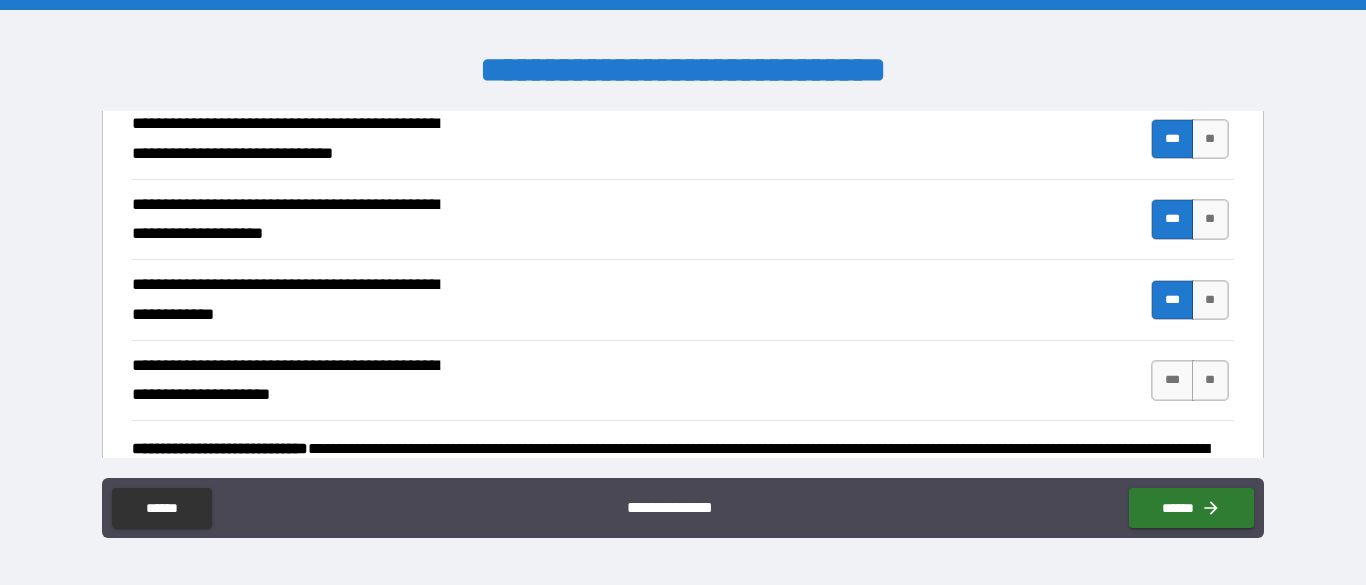 scroll, scrollTop: 861, scrollLeft: 0, axis: vertical 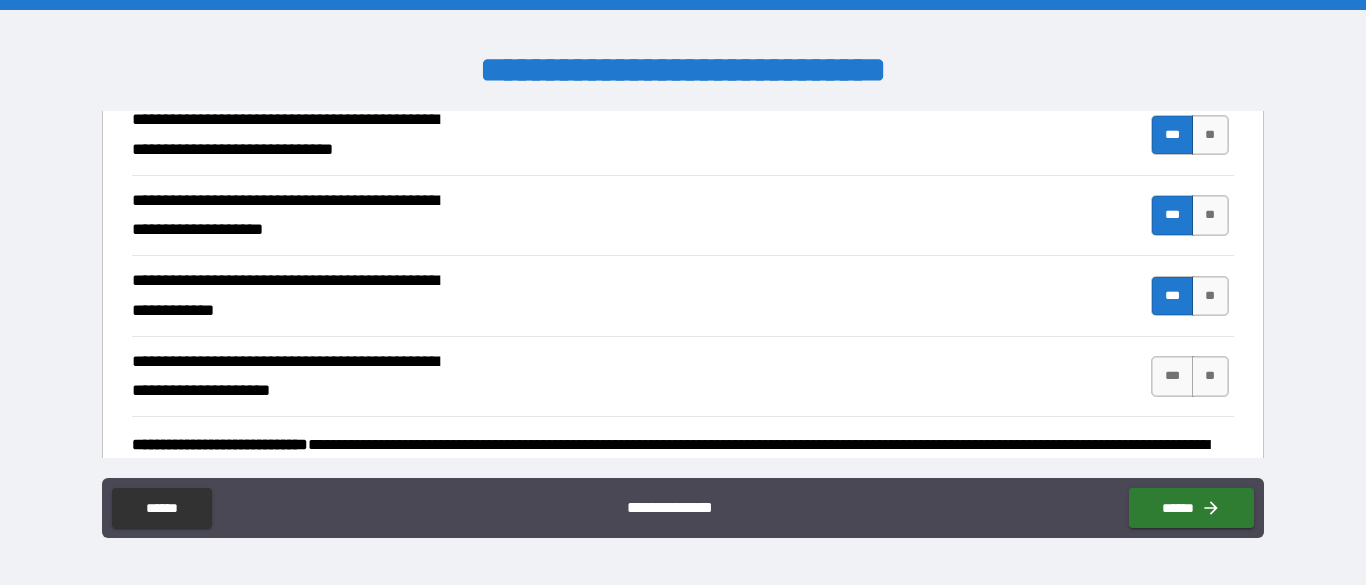 click on "***" at bounding box center (1172, 376) 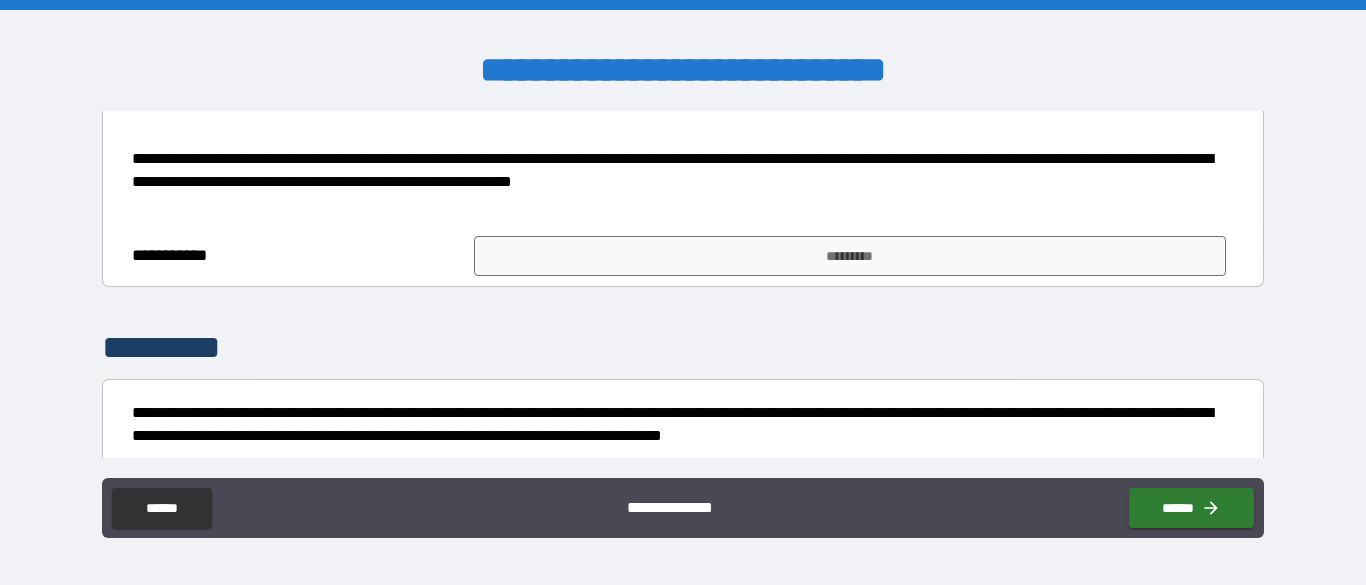 scroll, scrollTop: 2313, scrollLeft: 0, axis: vertical 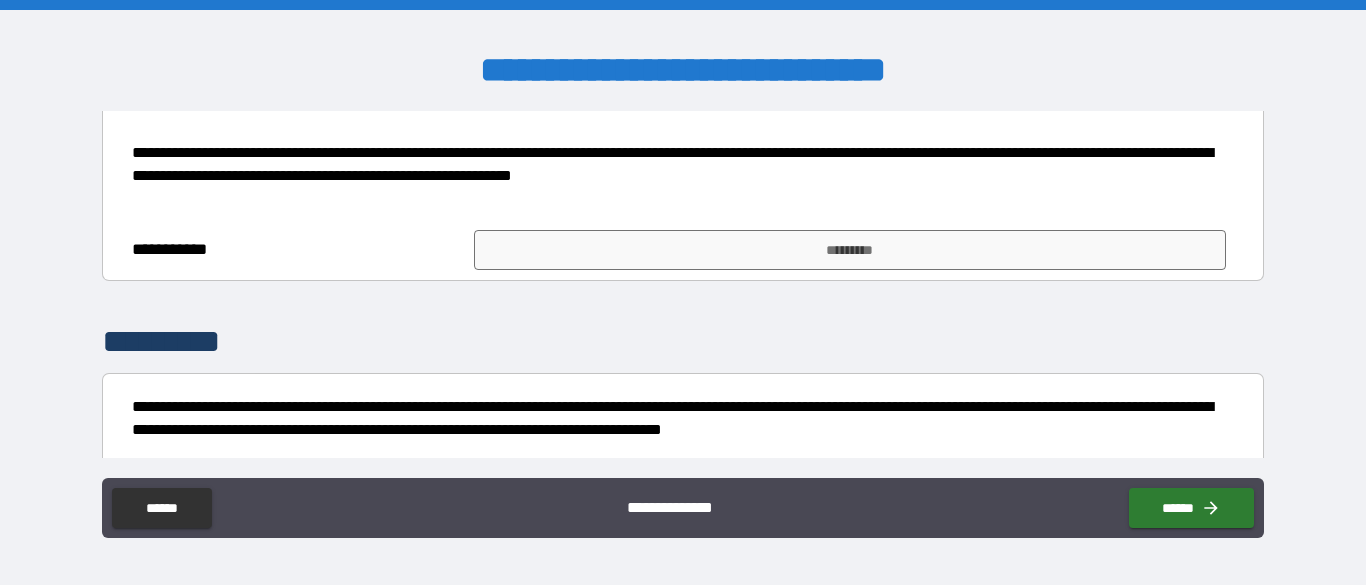 click on "*********" at bounding box center [850, 250] 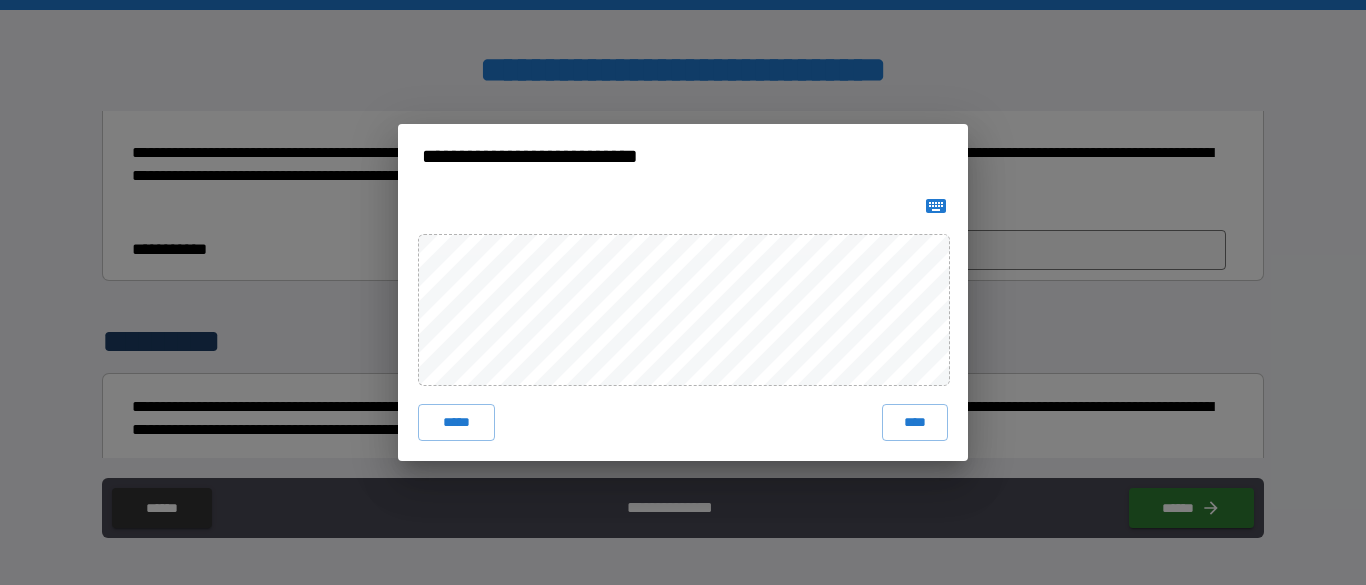 click on "****" at bounding box center (915, 422) 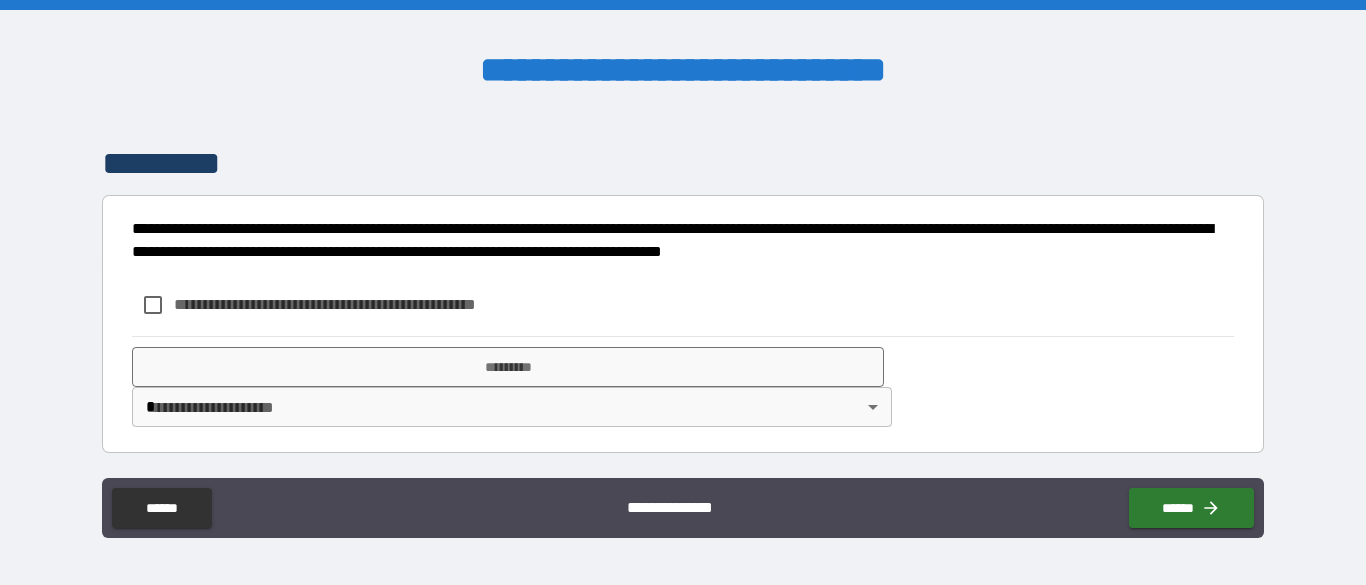 scroll, scrollTop: 2553, scrollLeft: 0, axis: vertical 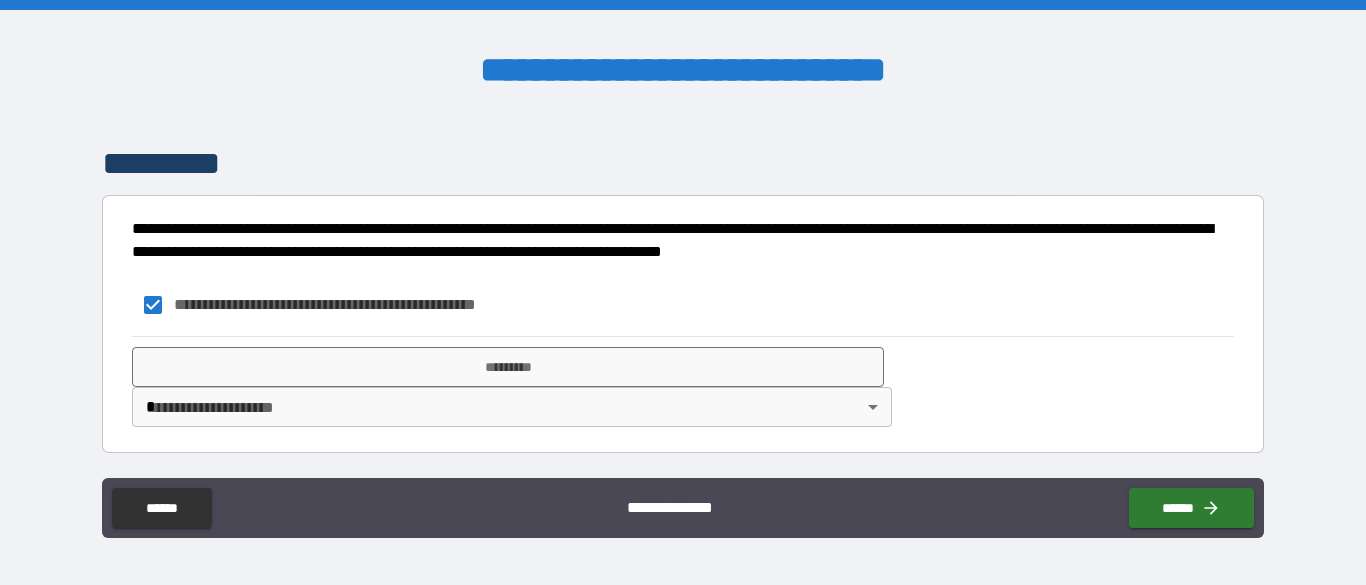 click on "*********" at bounding box center (508, 367) 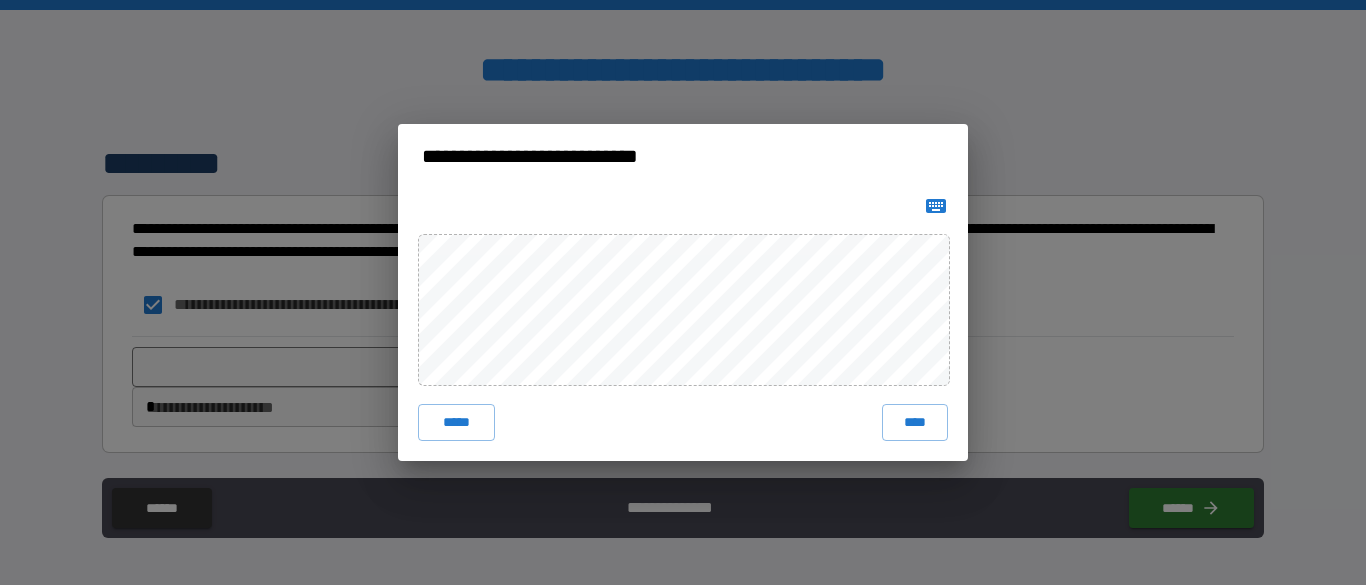 click on "****" at bounding box center [915, 422] 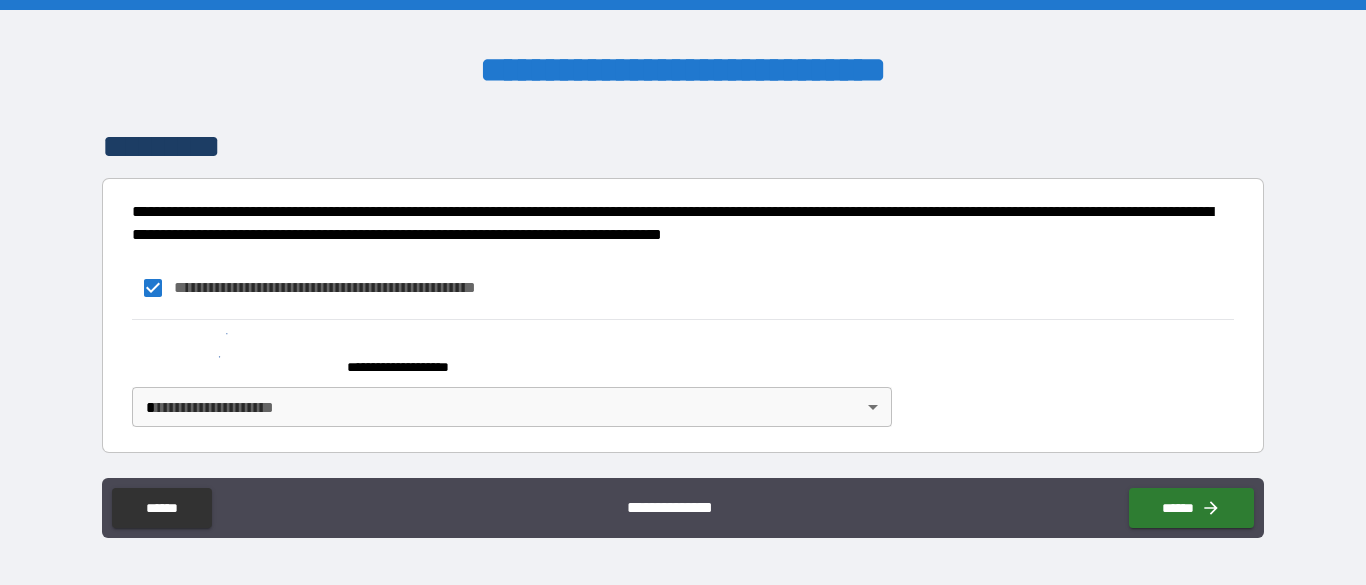 click on "**********" at bounding box center [683, 292] 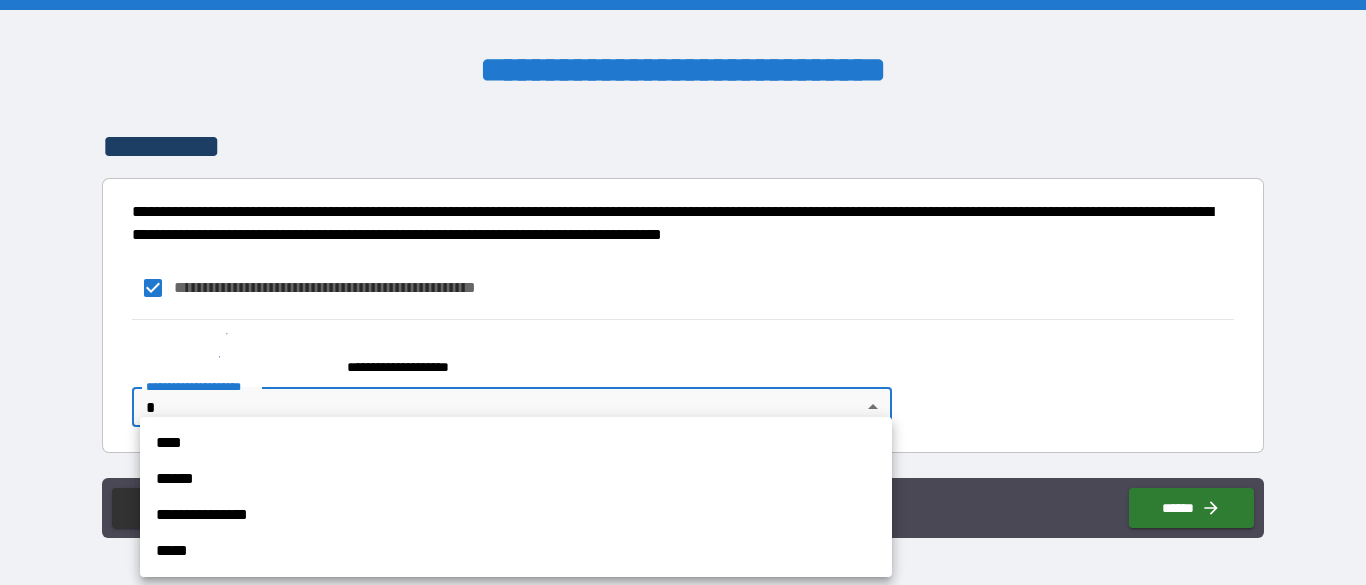 click on "****" at bounding box center [516, 443] 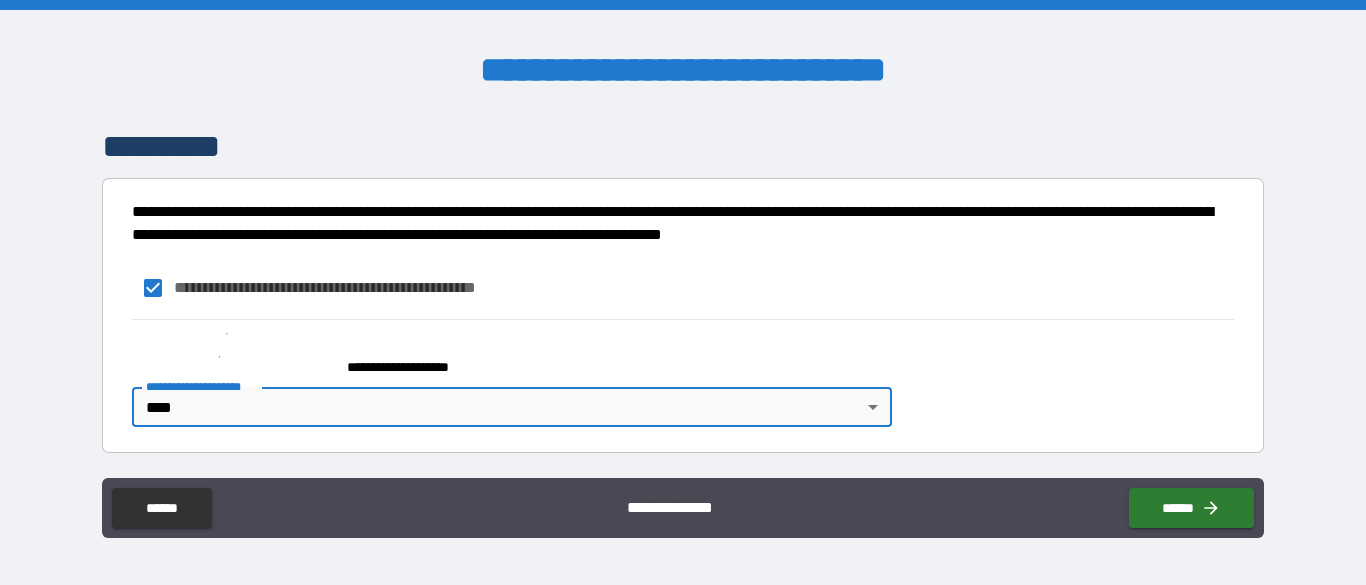 scroll, scrollTop: 2570, scrollLeft: 0, axis: vertical 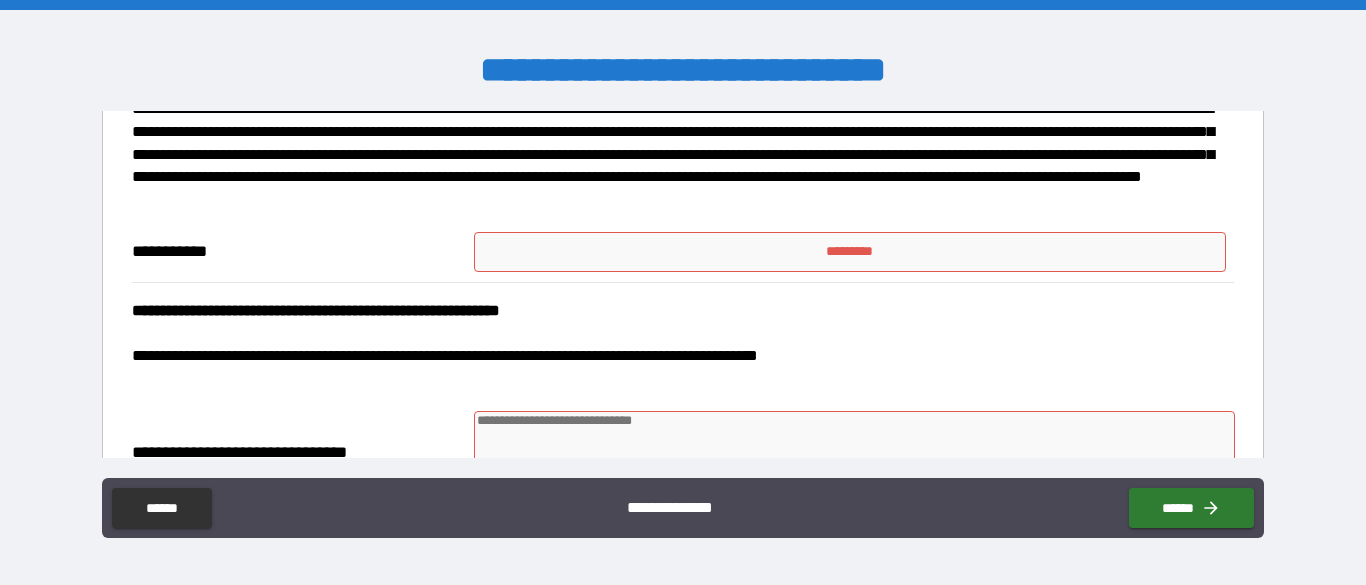 click on "*********" at bounding box center [850, 252] 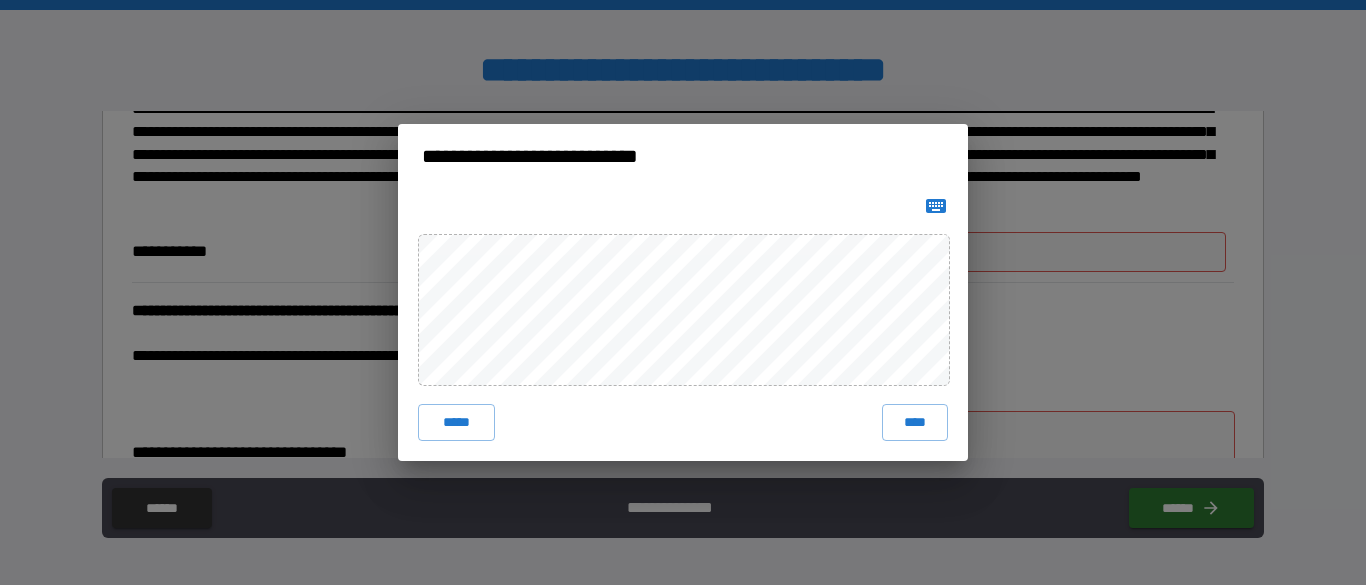click on "****" at bounding box center [915, 422] 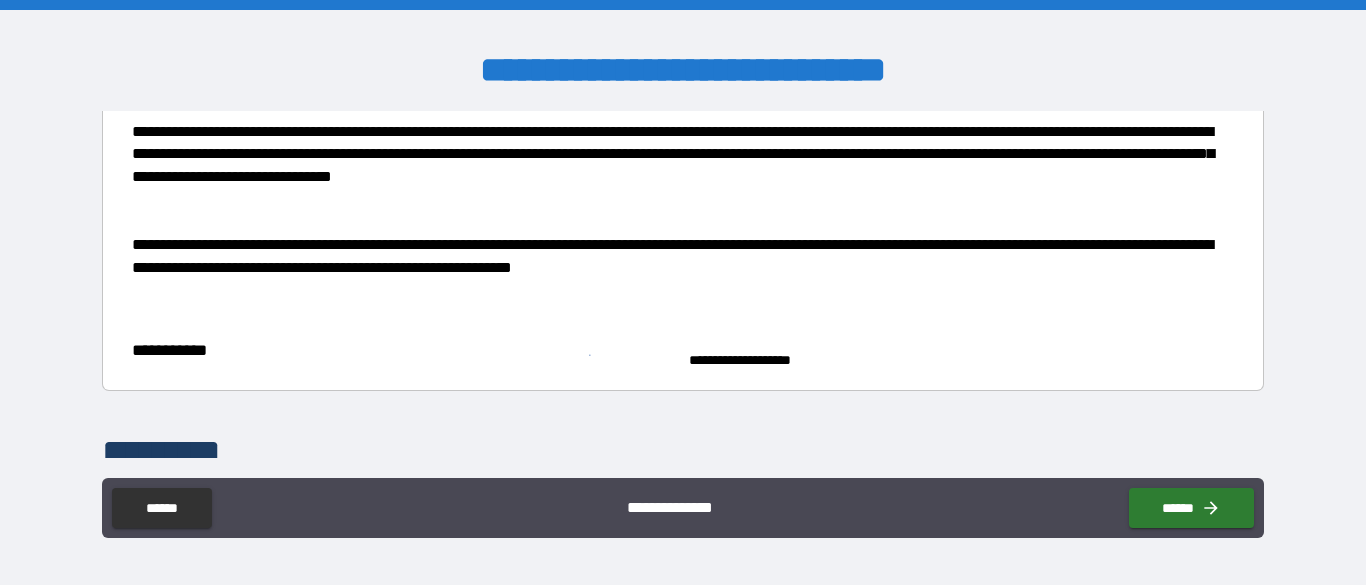 scroll, scrollTop: 2588, scrollLeft: 0, axis: vertical 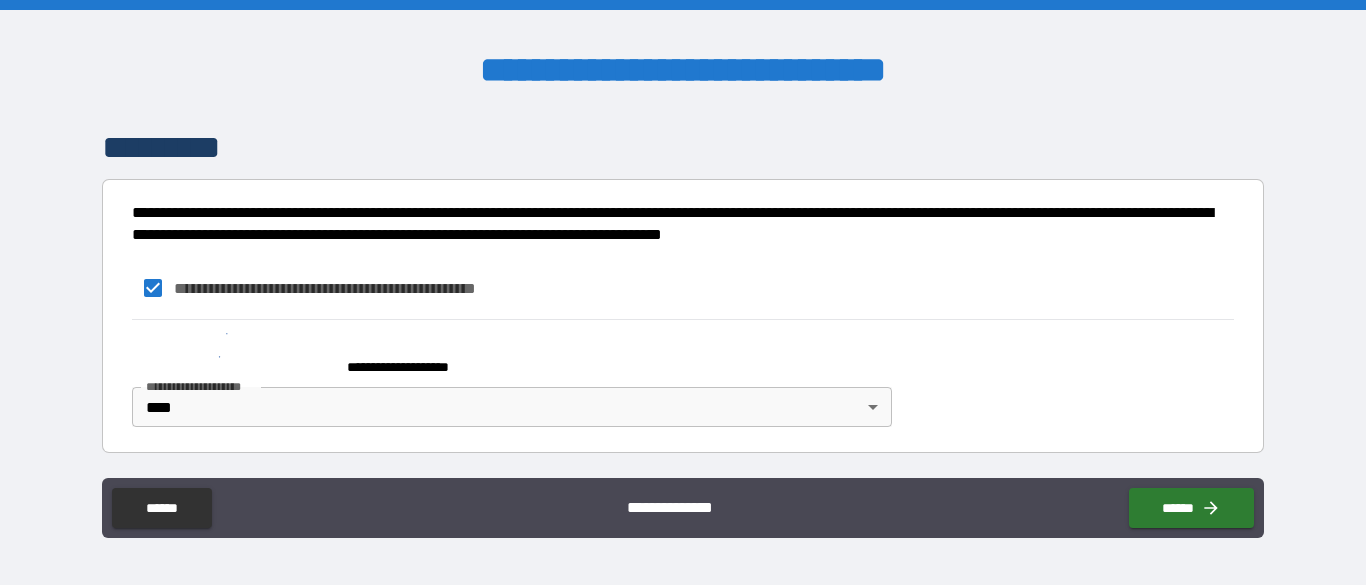 click on "******" at bounding box center [1191, 508] 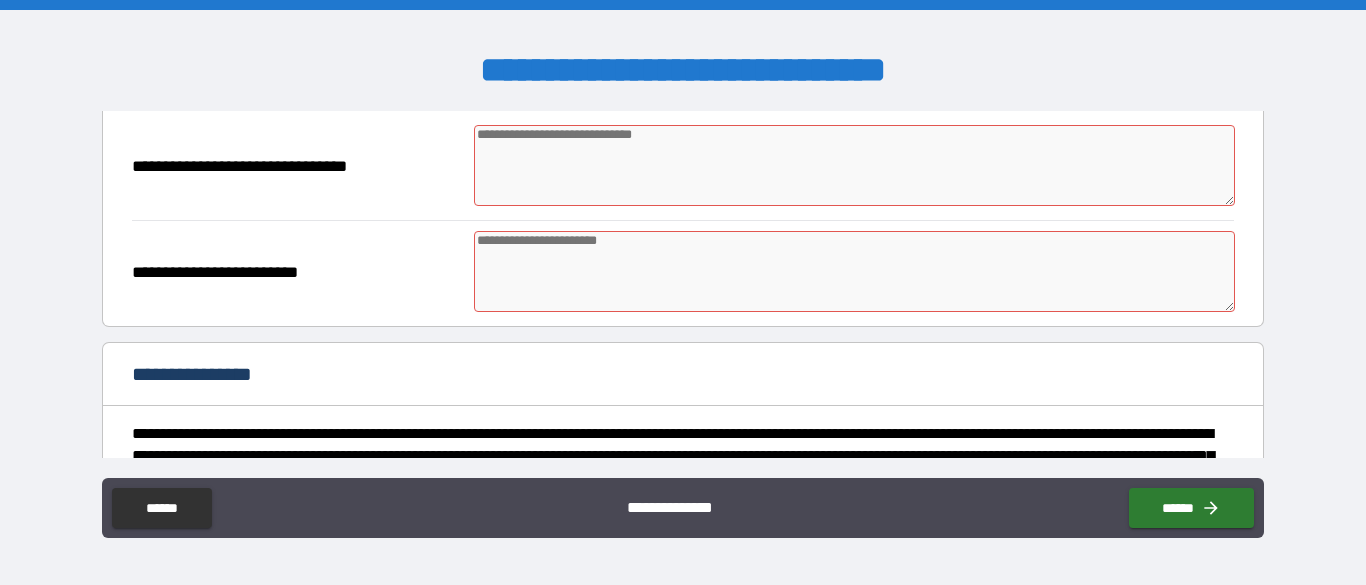 scroll, scrollTop: 1901, scrollLeft: 0, axis: vertical 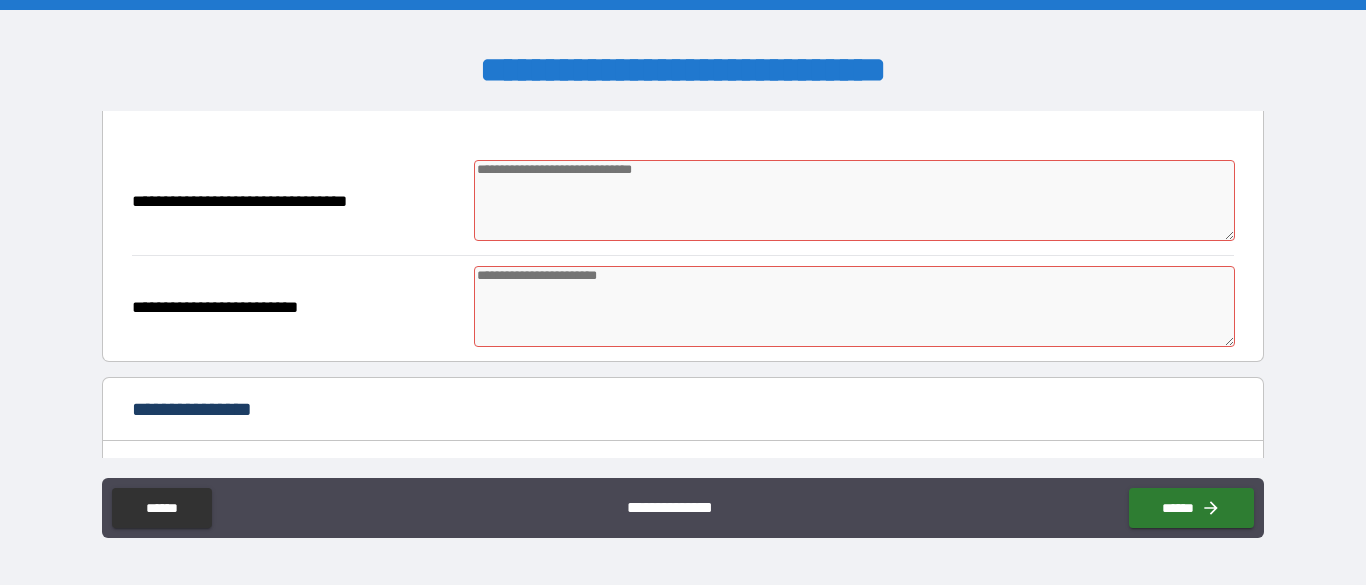 click at bounding box center (854, 200) 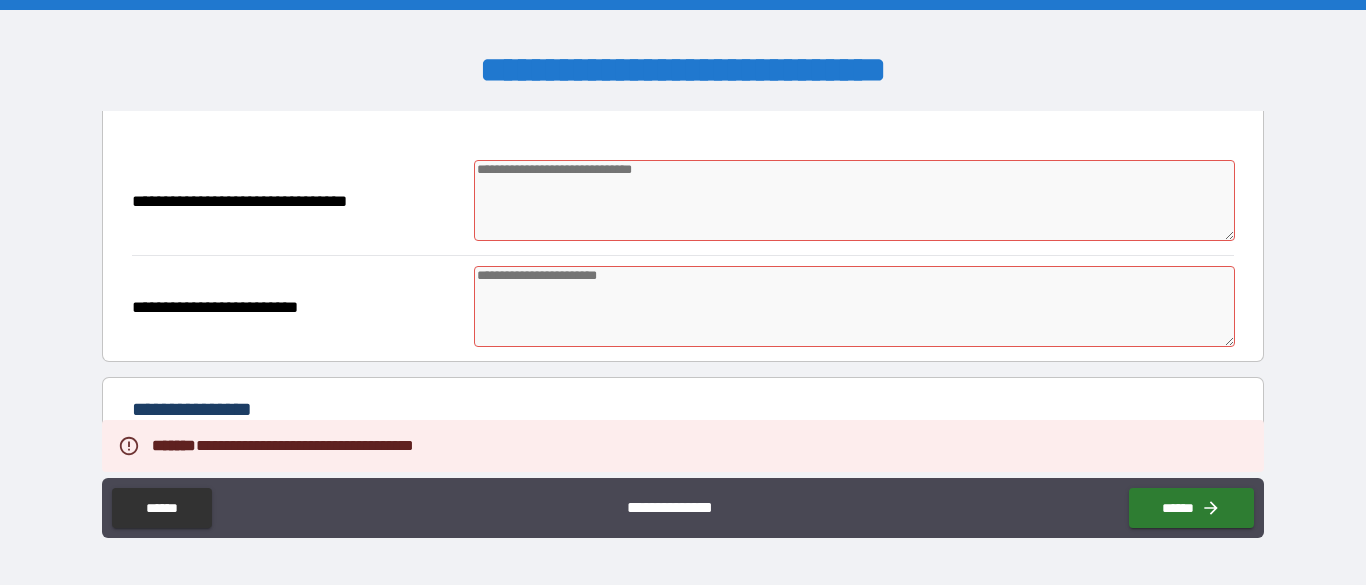 click at bounding box center (854, 200) 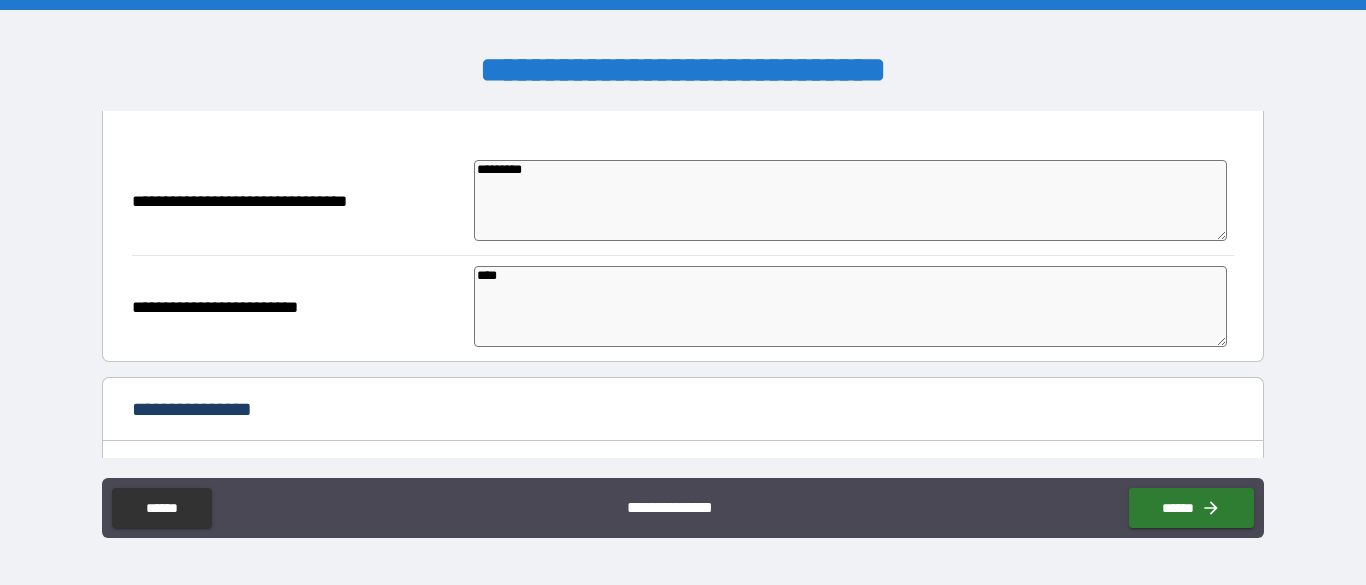 click on "******" at bounding box center (1191, 508) 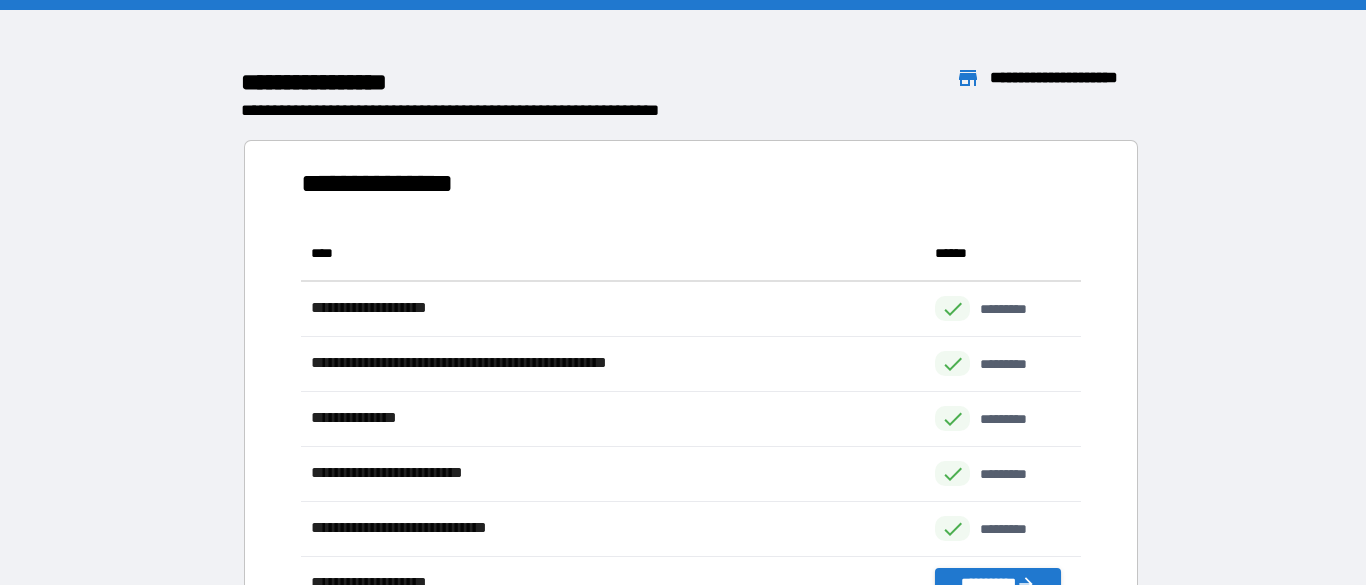 scroll, scrollTop: 1, scrollLeft: 1, axis: both 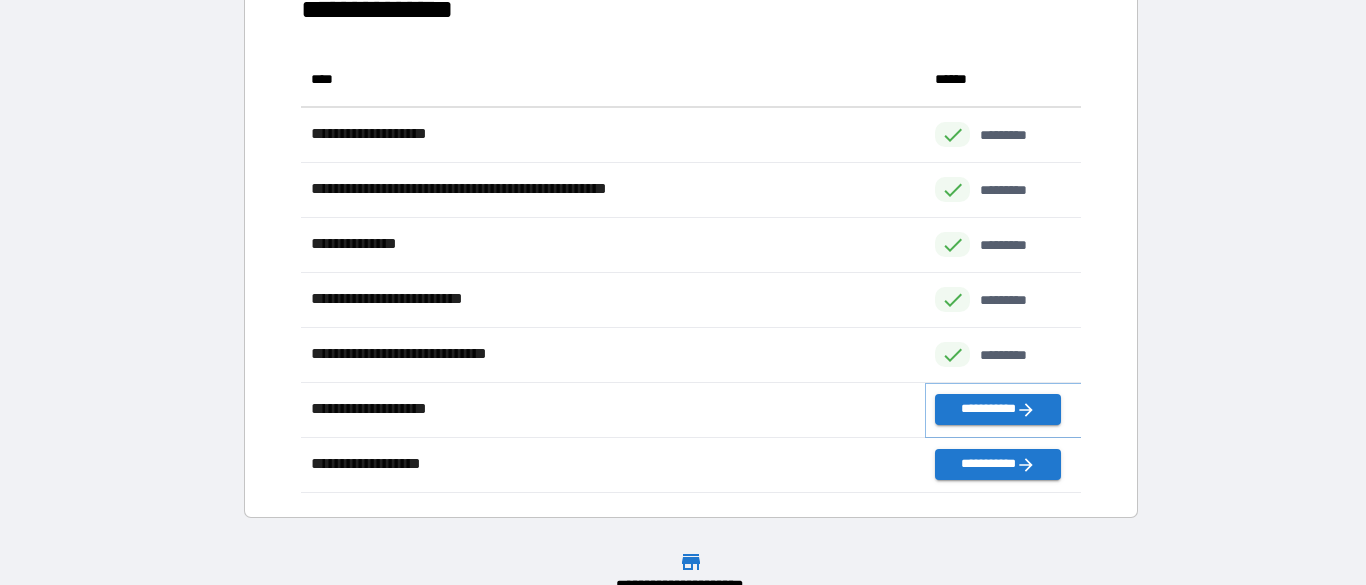 click on "**********" at bounding box center [997, 409] 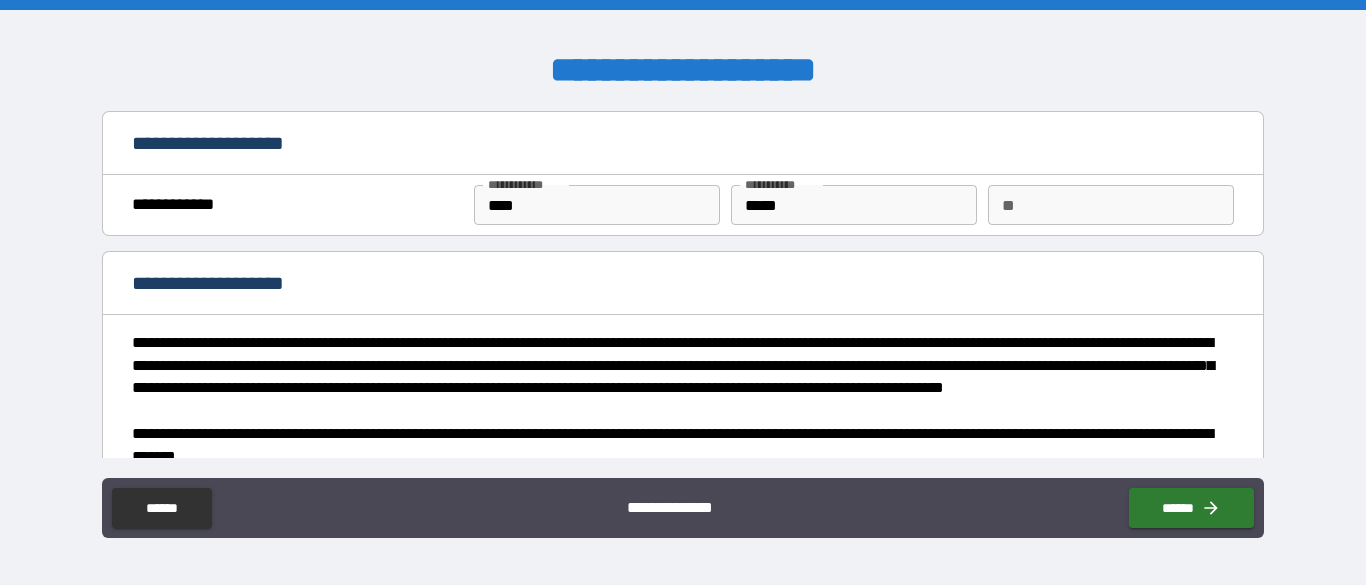 click on "**" at bounding box center (1111, 205) 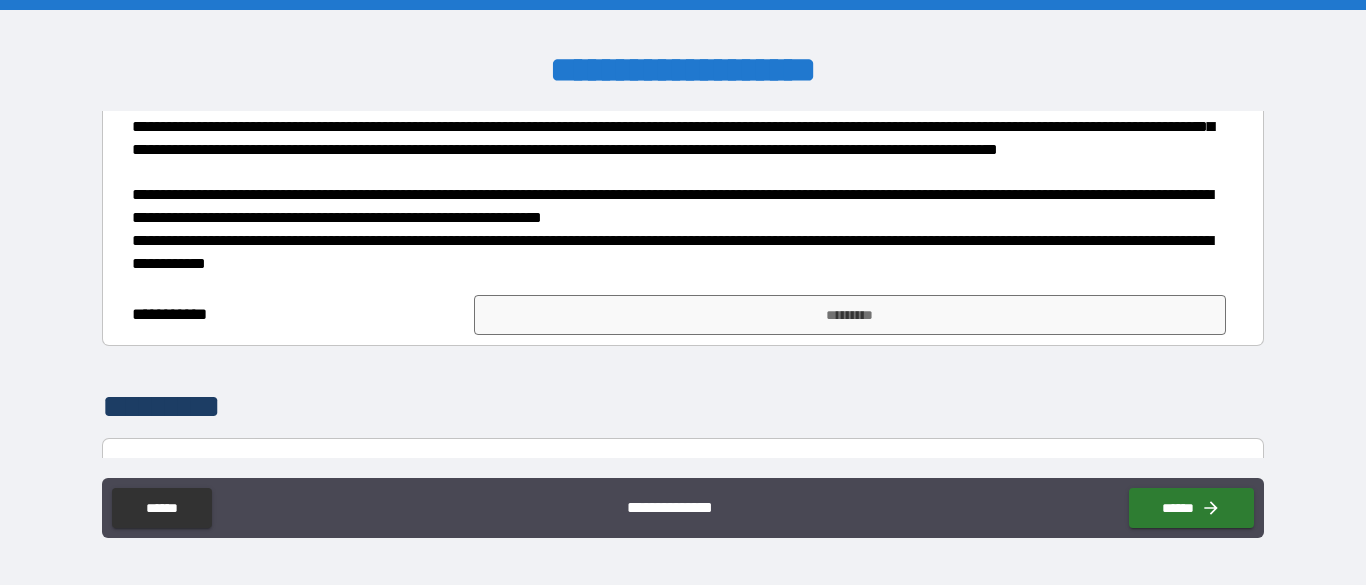 scroll, scrollTop: 620, scrollLeft: 0, axis: vertical 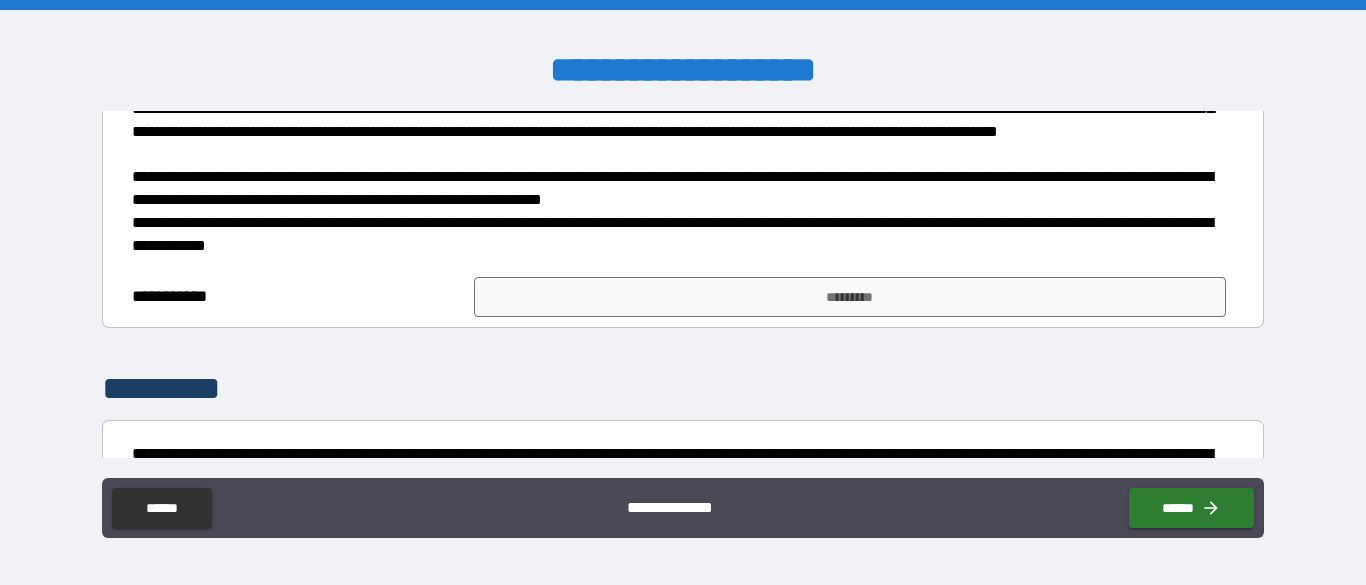 click on "*********" at bounding box center (850, 297) 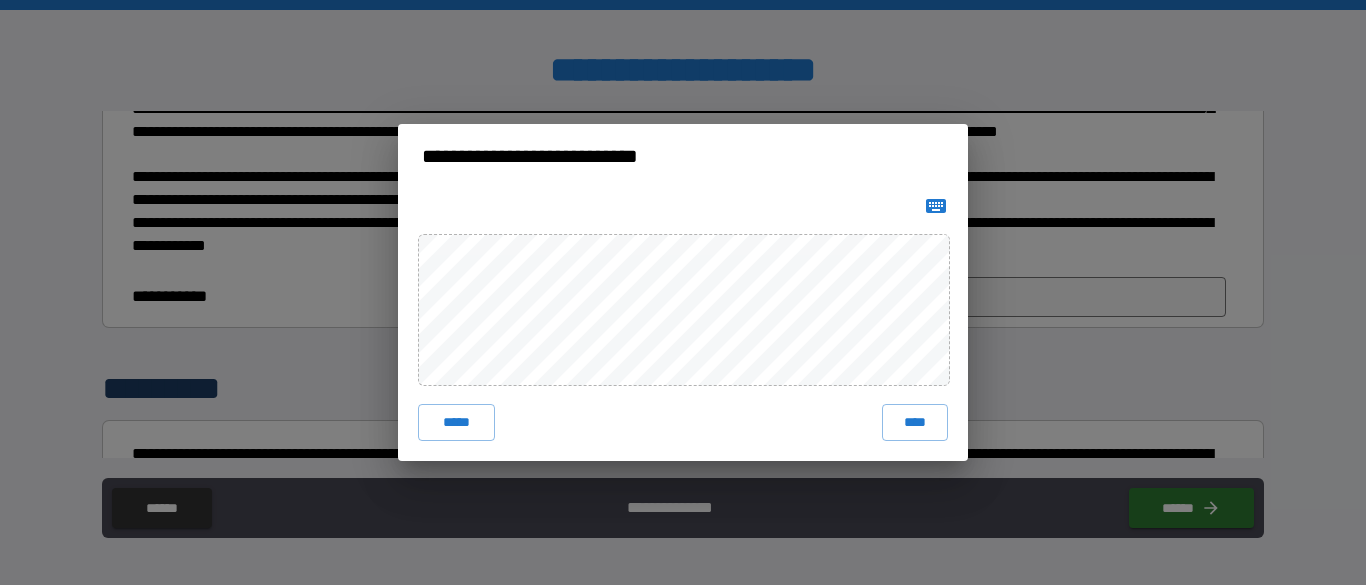 click on "****" at bounding box center (915, 422) 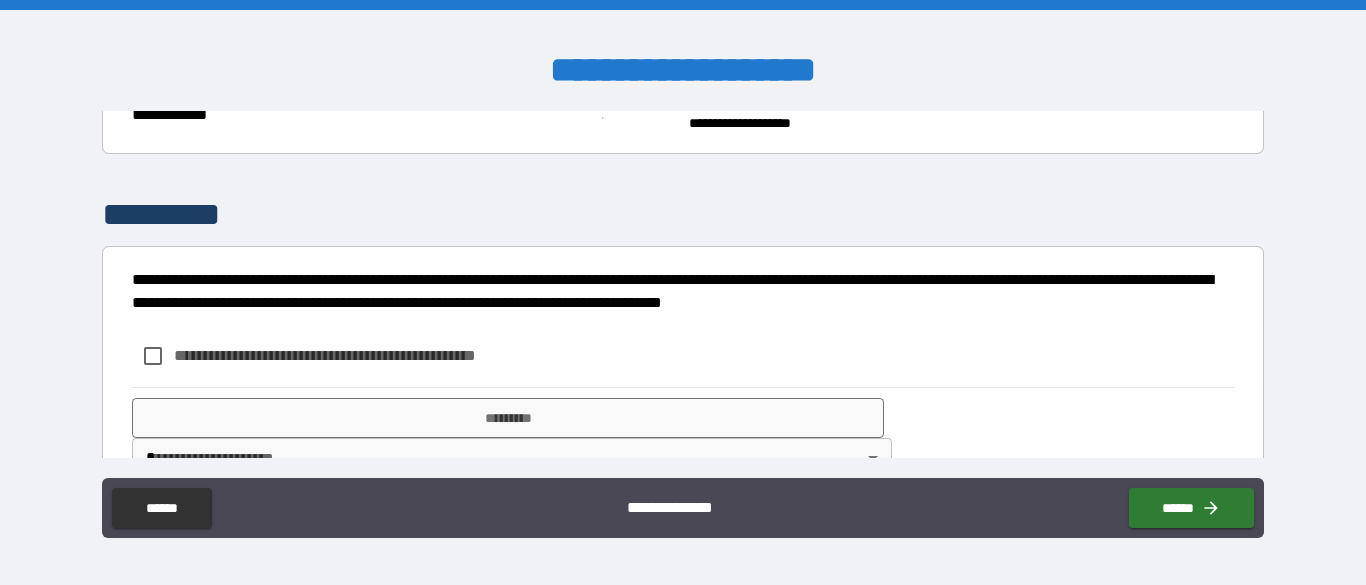 scroll, scrollTop: 862, scrollLeft: 0, axis: vertical 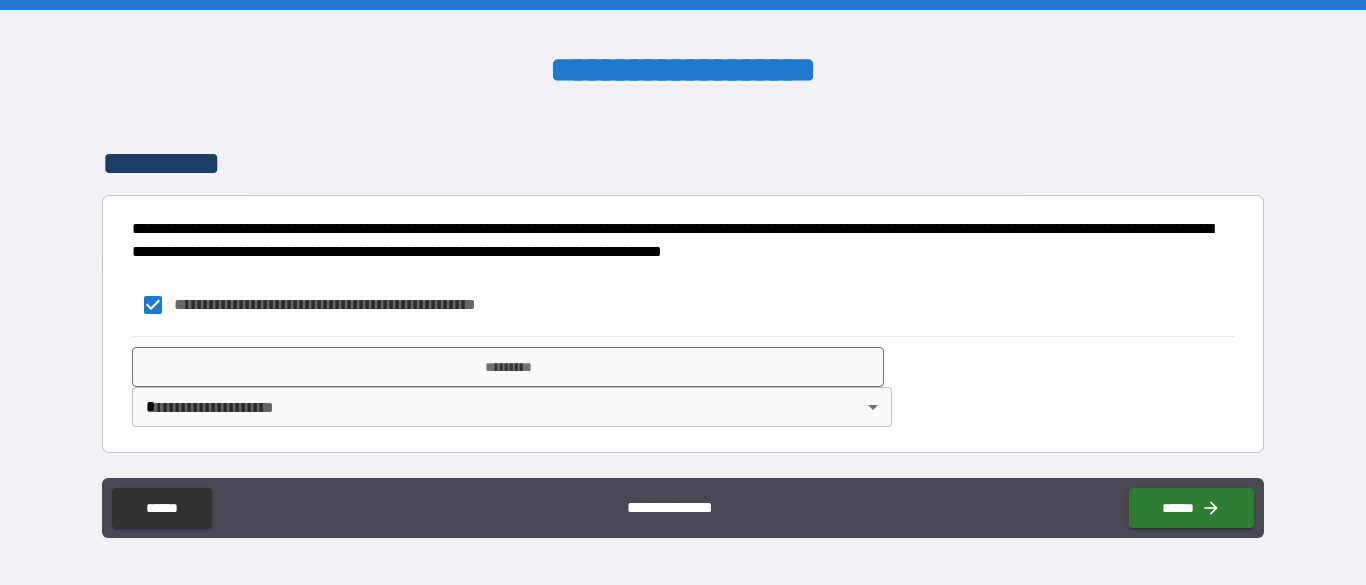 click on "*********" at bounding box center (508, 367) 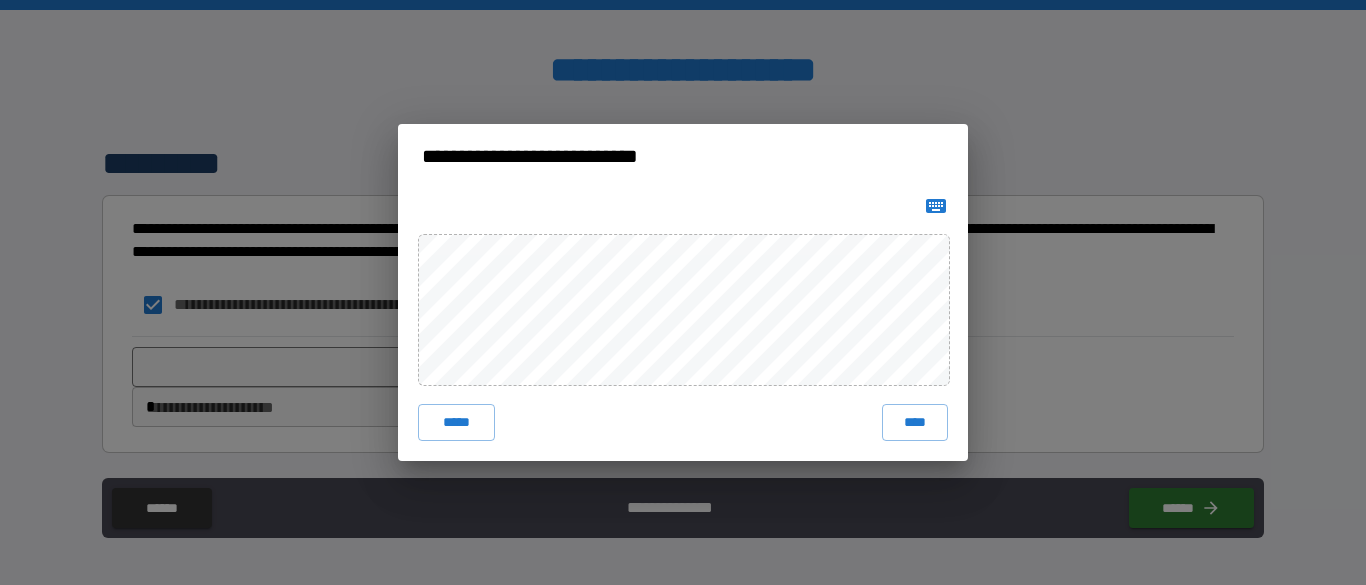 click on "****" at bounding box center (915, 422) 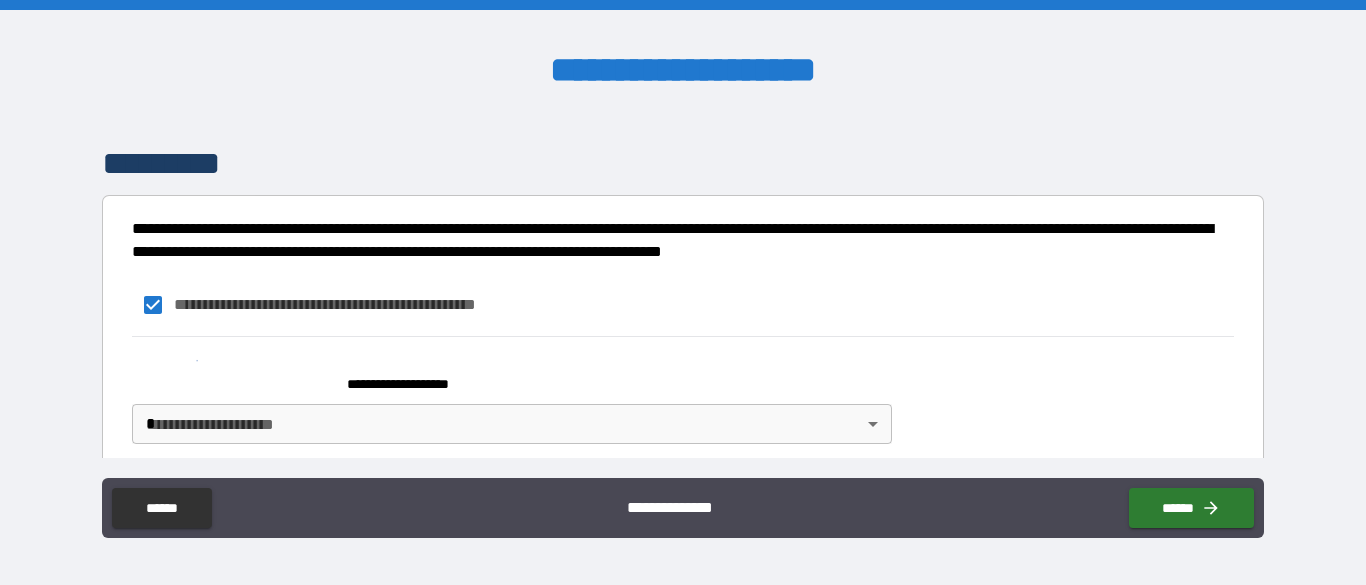scroll, scrollTop: 879, scrollLeft: 0, axis: vertical 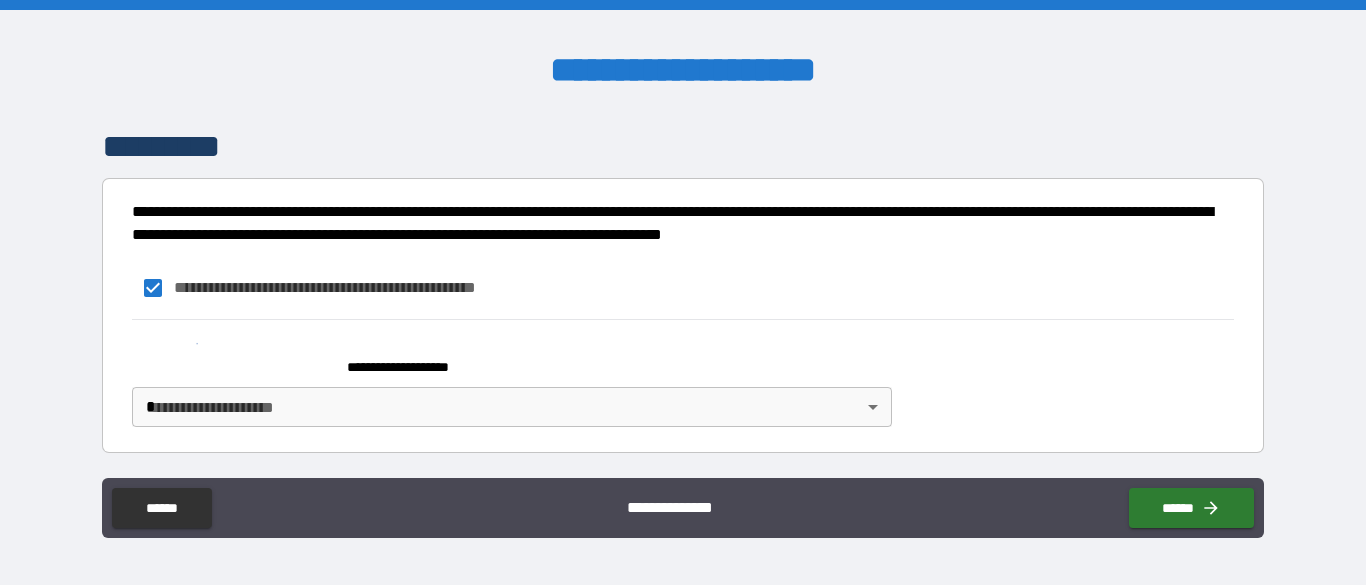 click on "**********" at bounding box center [683, 292] 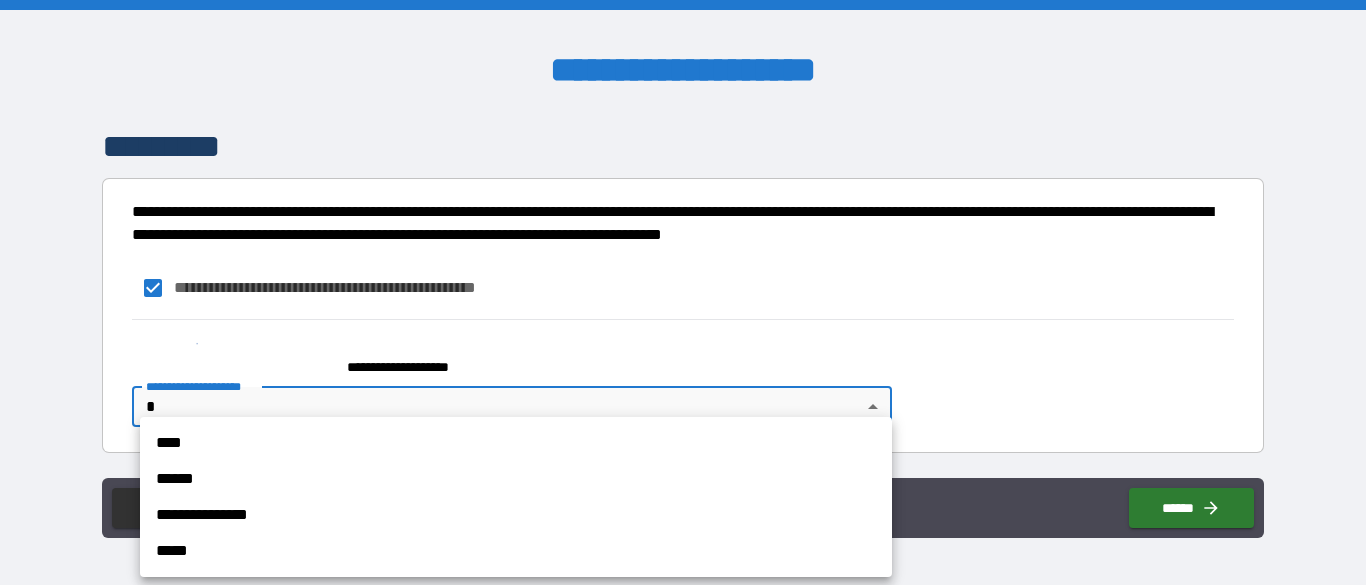 click on "****" at bounding box center [516, 443] 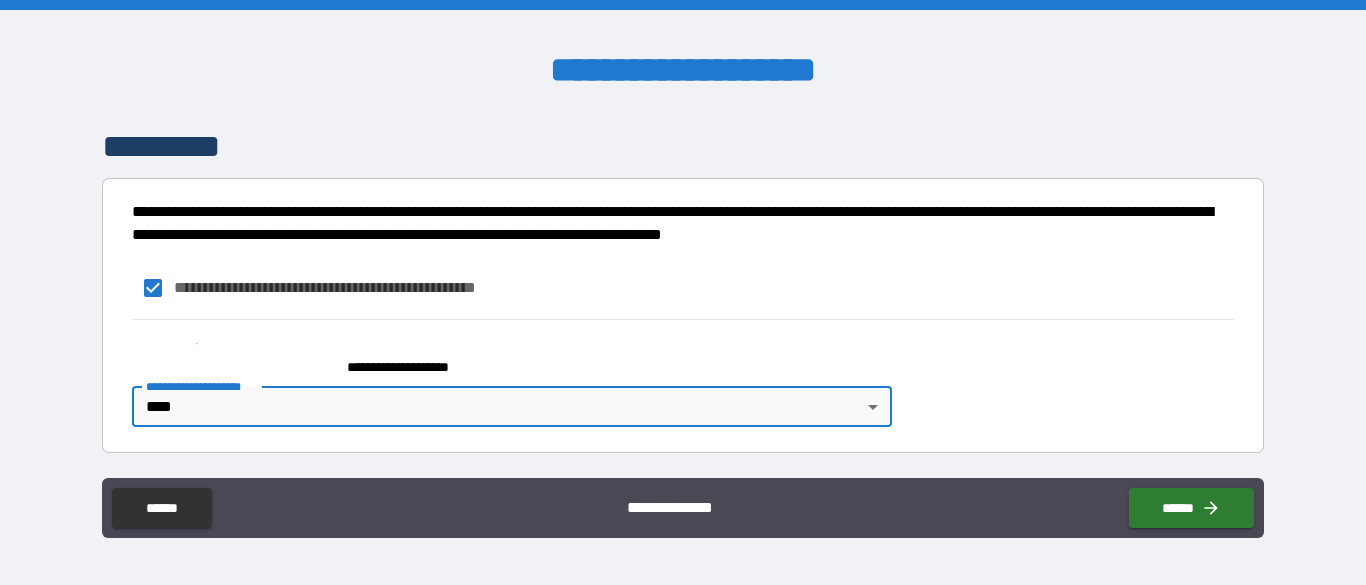click on "******" at bounding box center (1191, 508) 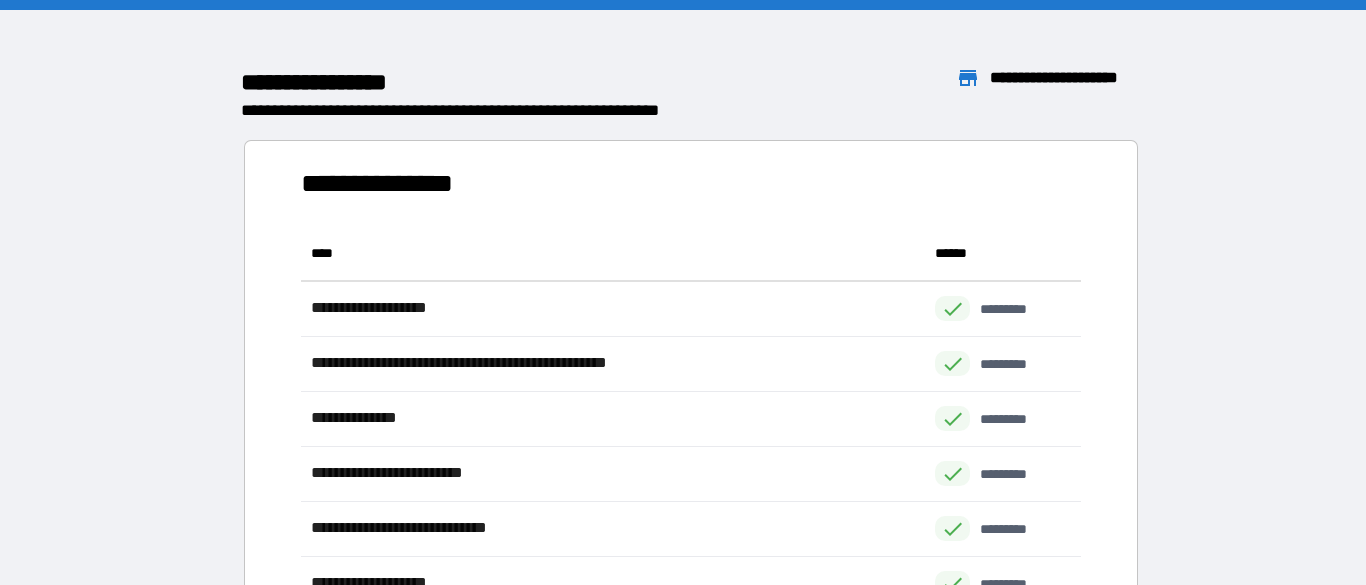 scroll, scrollTop: 1, scrollLeft: 1, axis: both 